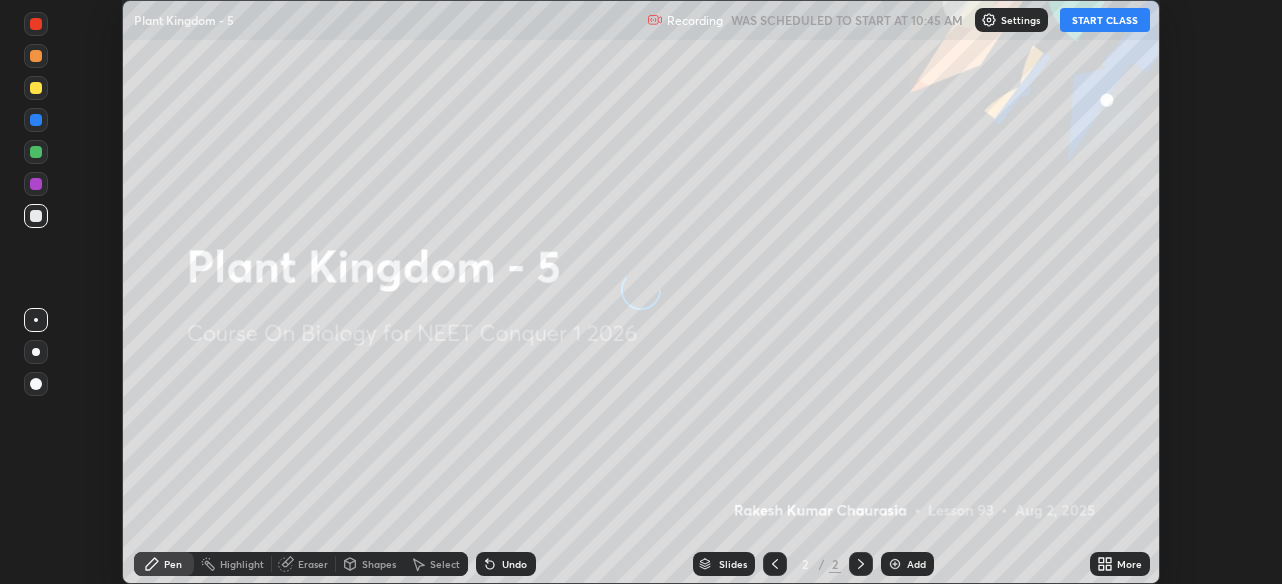 scroll, scrollTop: 0, scrollLeft: 0, axis: both 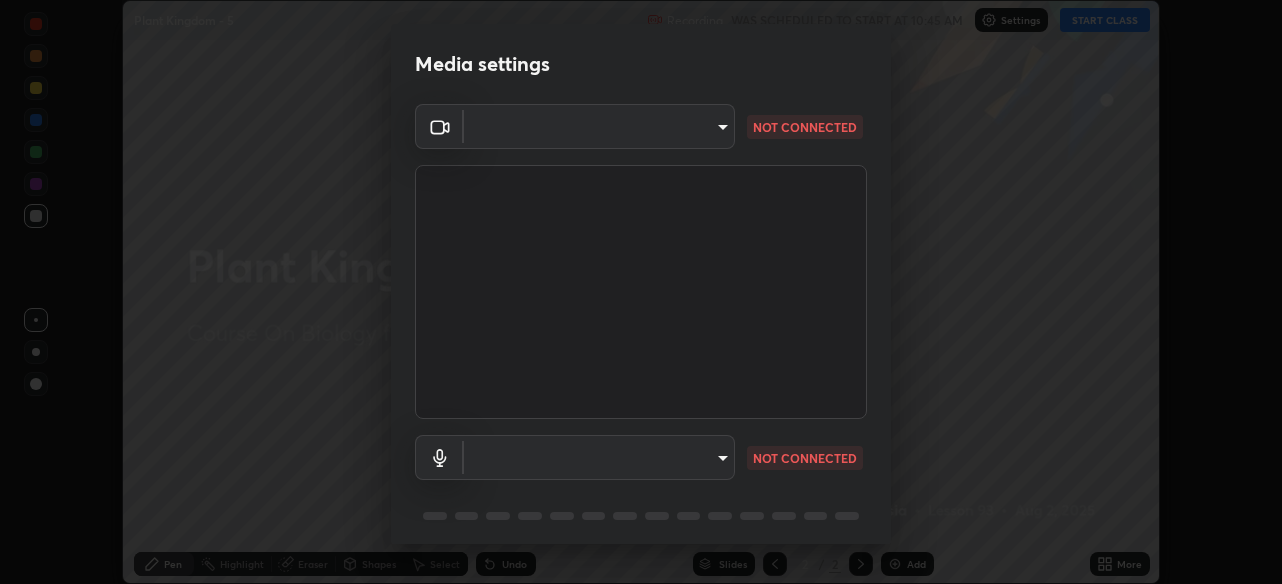 type on "28ae8228e1889e27b3560ed02dc6dc73f4b031919add1df3b3d257722d80b483" 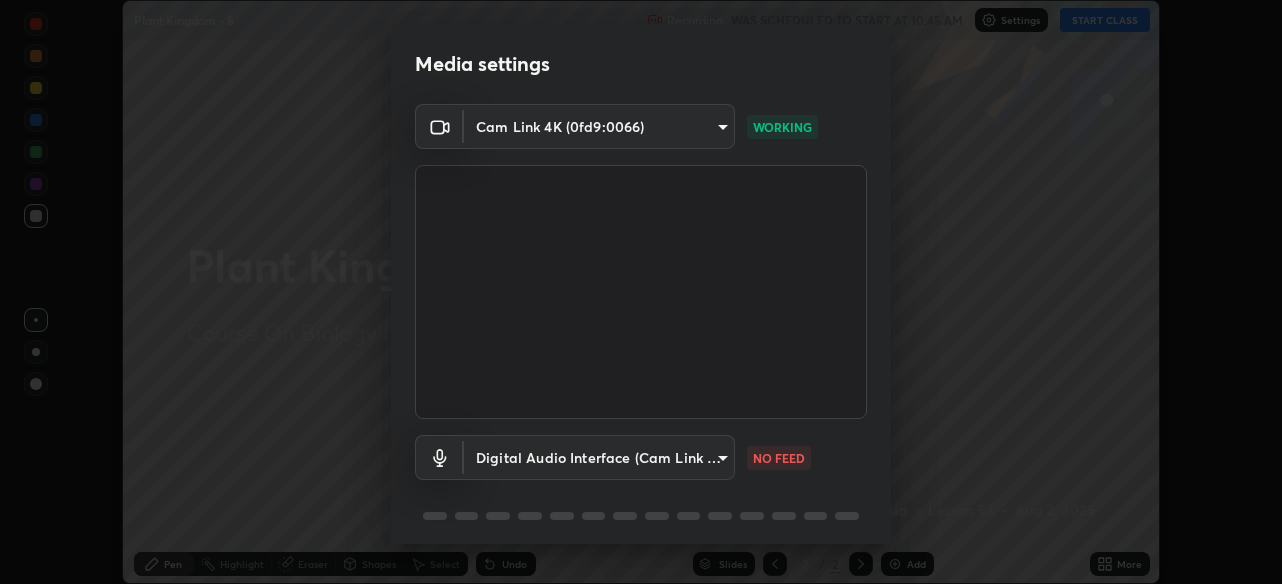click on "Erase all Plant Kingdom - 5 Recording WAS SCHEDULED TO START AT  10:45 AM Settings START CLASS Setting up your live class Plant Kingdom - 5 • L93 of Course On Biology for NEET Conquer 1 2026 [FIRST] [LAST] Pen Highlight Eraser Shapes Select Undo Slides 2 / 2 Add More No doubts shared Encourage your learners to ask a doubt for better clarity Report an issue Reason for reporting Buffering Chat not working Audio - Video sync issue Educator video quality low ​ Attach an image Report Media settings Cam Link 4K (0fd9:0066) 28ae8228e1889e27b3560ed02dc6dc73f4b031919add1df3b3d257722d80b483 WORKING Digital Audio Interface (Cam Link 4K) f41bdf31f9cee4d3a2e2d73385c93911221b57b7c020636f80d5b143a78dd37a NO FEED 1 / 5 Next" at bounding box center [641, 292] 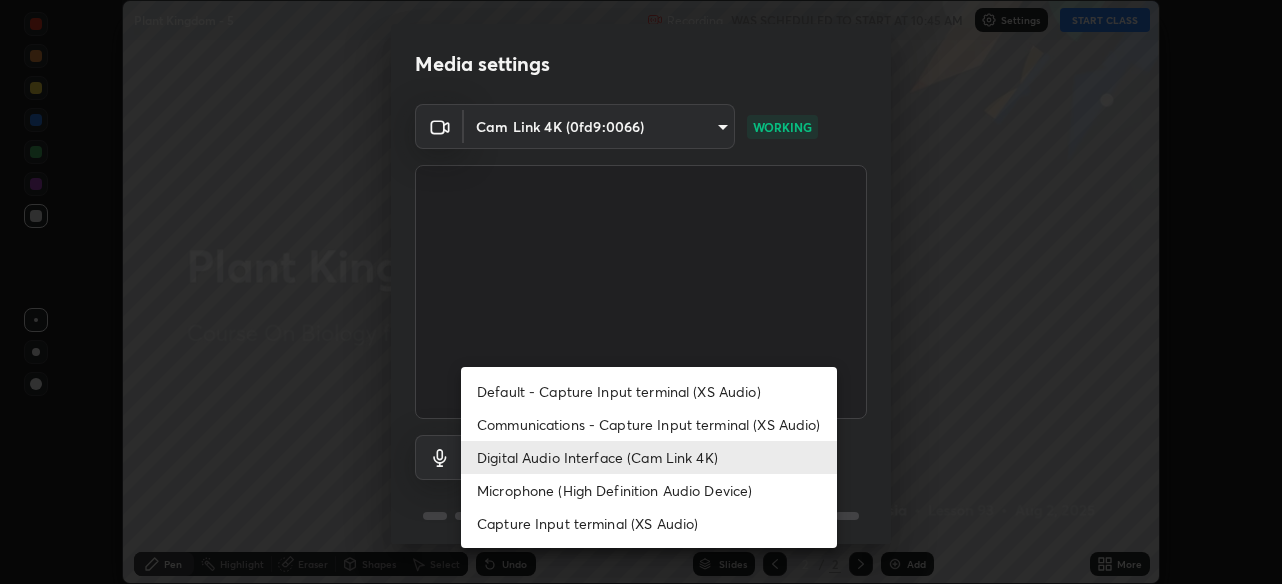 click on "Communications - Capture Input terminal (XS Audio)" at bounding box center [649, 424] 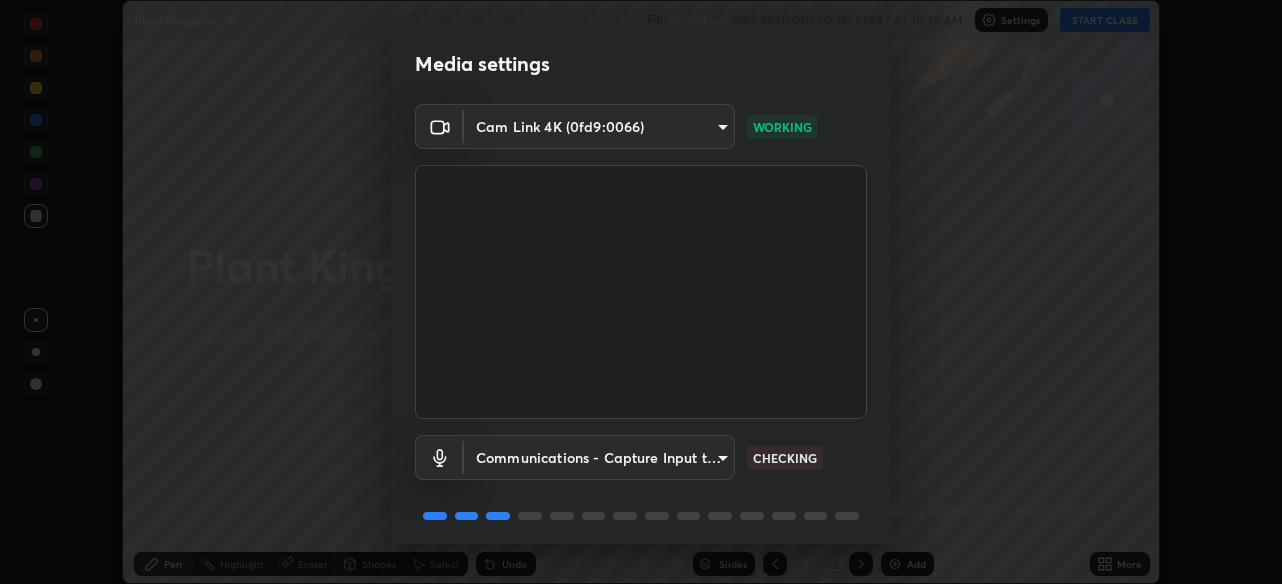 click on "Erase all Plant Kingdom - 5 Recording WAS SCHEDULED TO START AT  10:45 AM Settings START CLASS Setting up your live class Plant Kingdom - 5 • L93 of Course On Biology for NEET Conquer 1 2026 [FIRST] [LAST] Pen Highlight Eraser Shapes Select Undo Slides 2 / 2 Add More No doubts shared Encourage your learners to ask a doubt for better clarity Report an issue Reason for reporting Buffering Chat not working Audio - Video sync issue Educator video quality low ​ Attach an image Report Media settings Cam Link 4K (0fd9:0066) 28ae8228e1889e27b3560ed02dc6dc73f4b031919add1df3b3d257722d80b483 WORKING Communications - Capture Input terminal (XS Audio) communications CHECKING 1 / 5 Next" at bounding box center (641, 292) 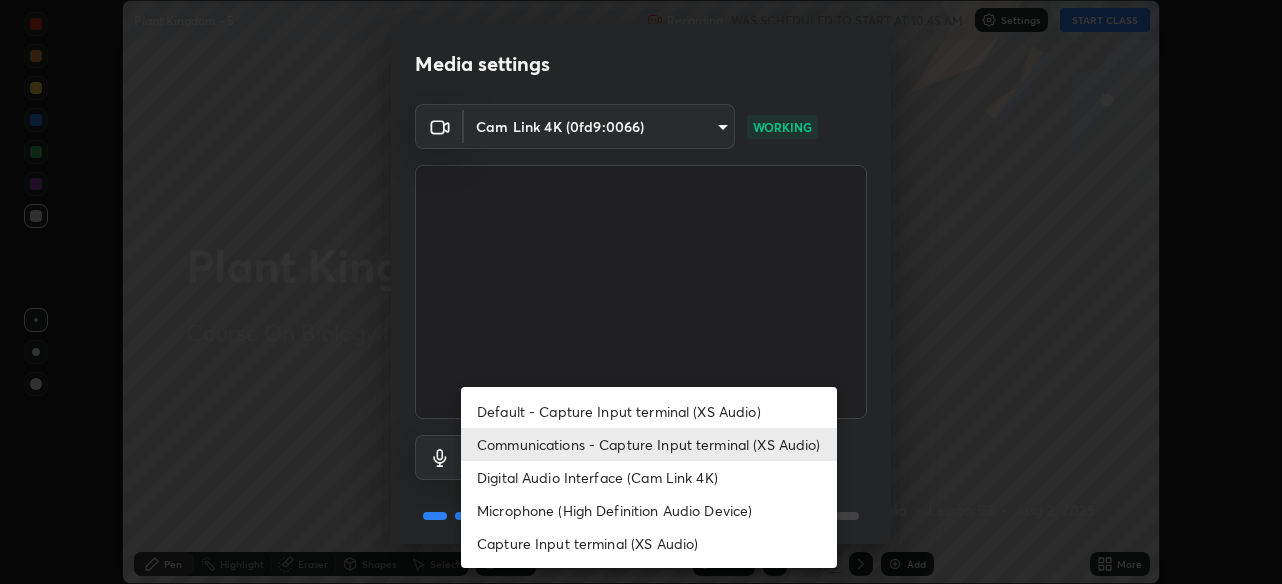 click on "Digital Audio Interface (Cam Link 4K)" at bounding box center (649, 477) 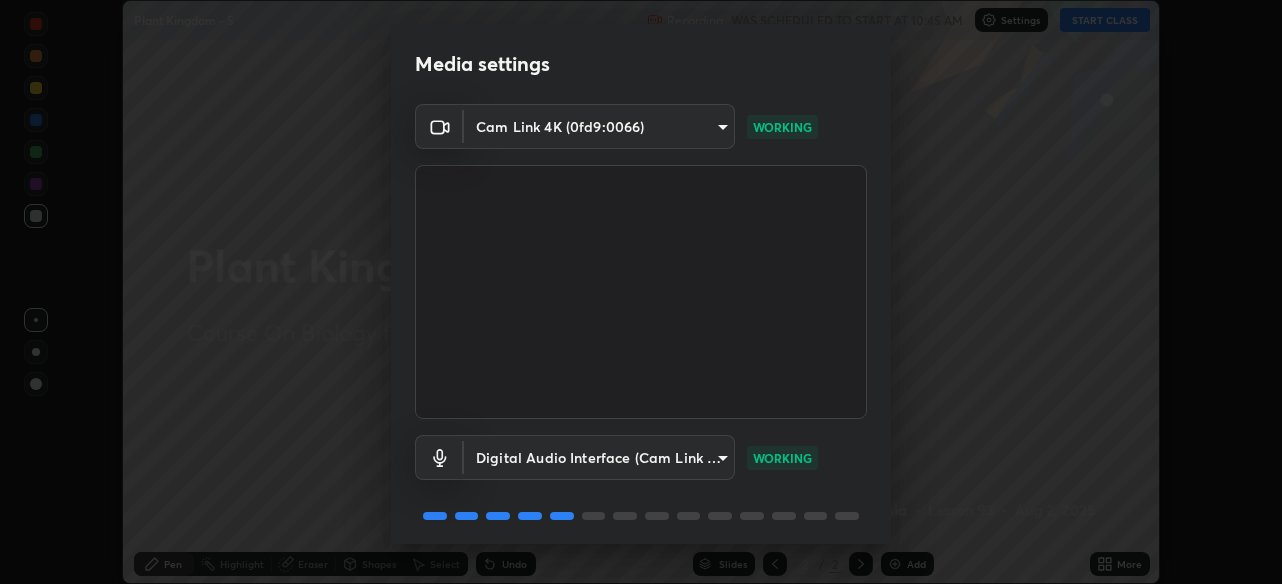 scroll, scrollTop: 72, scrollLeft: 0, axis: vertical 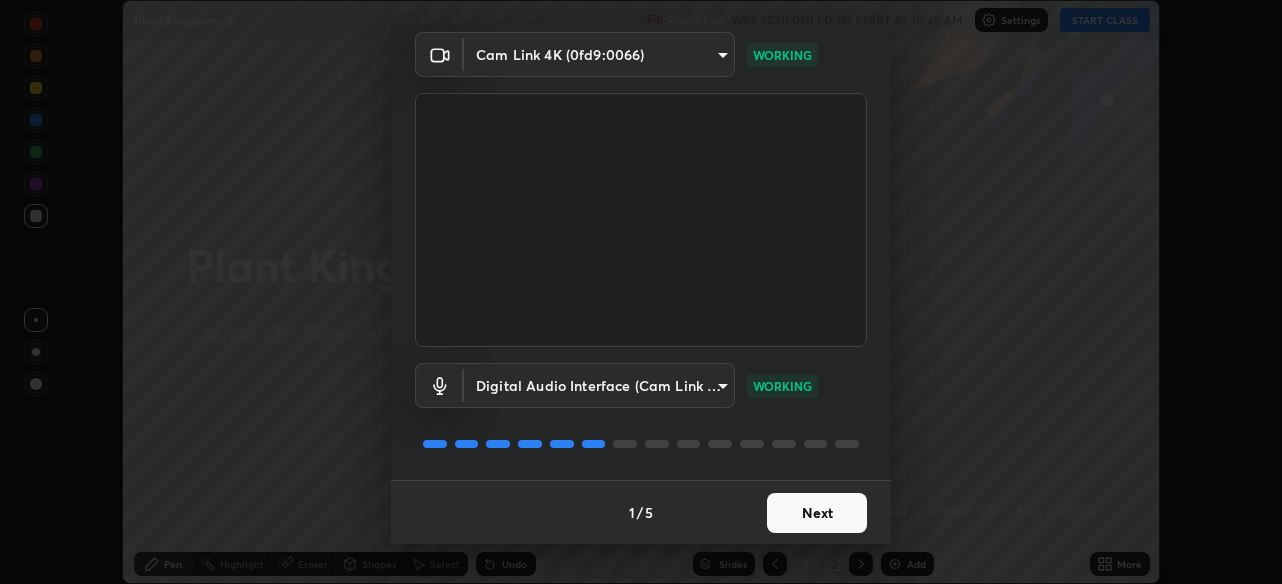 click on "Next" at bounding box center [817, 513] 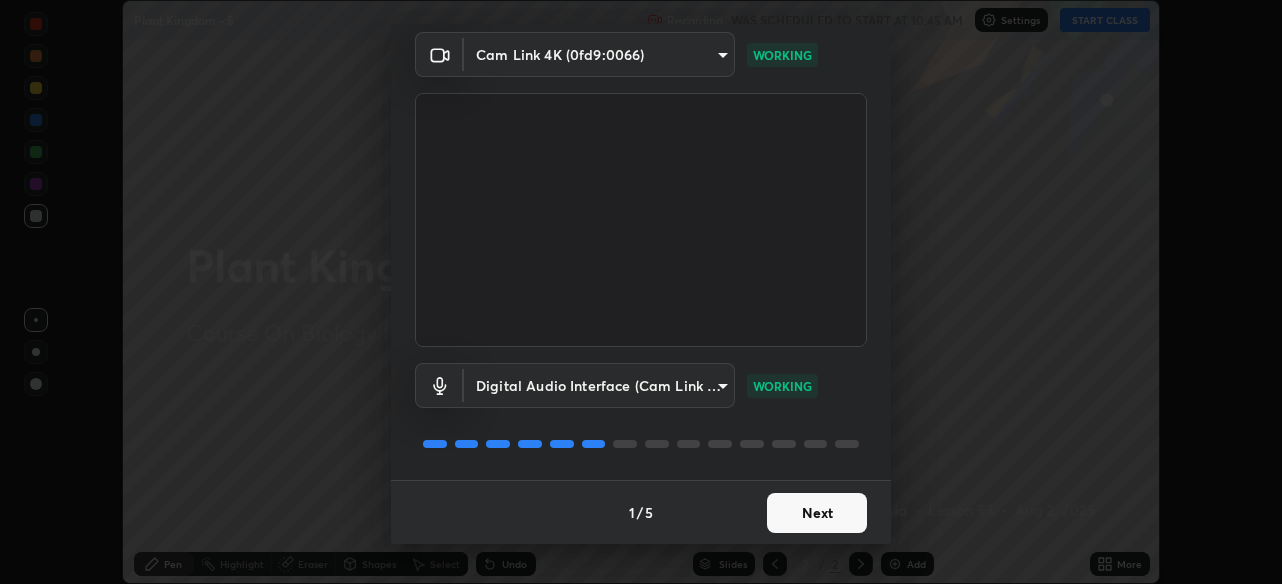 scroll, scrollTop: 0, scrollLeft: 0, axis: both 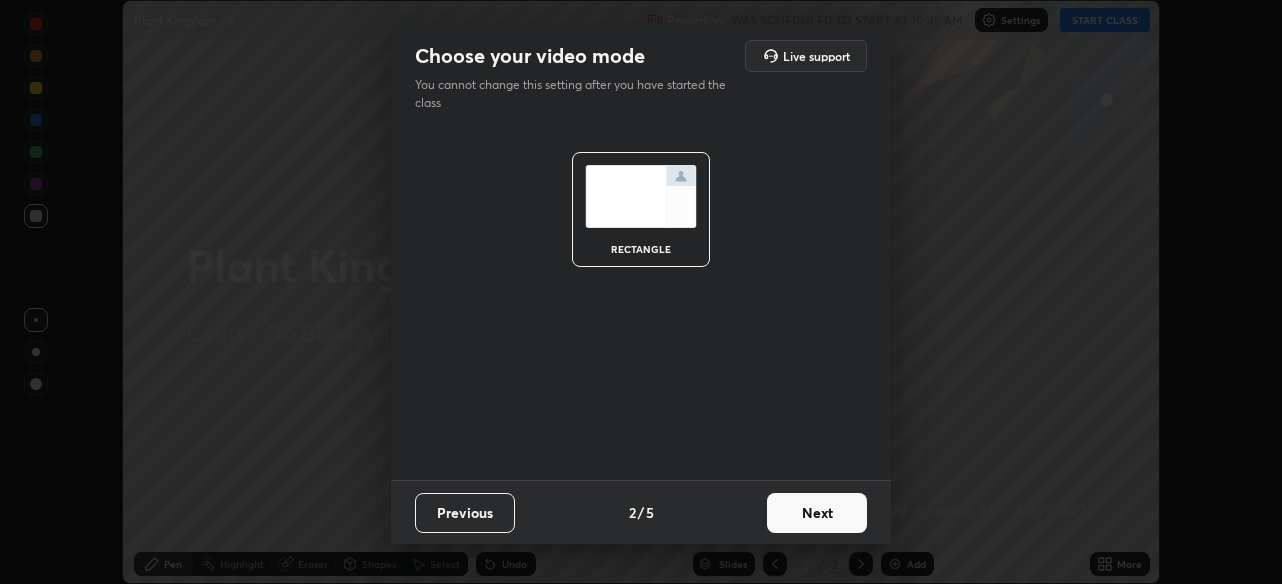 click on "Next" at bounding box center [817, 513] 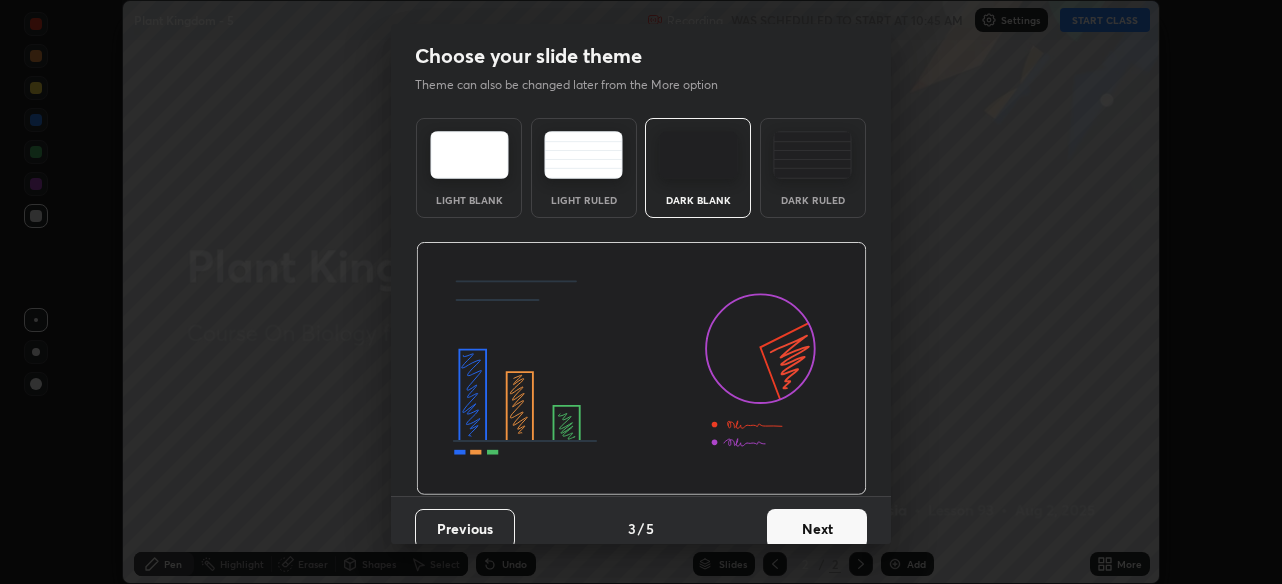 click on "Next" at bounding box center [817, 529] 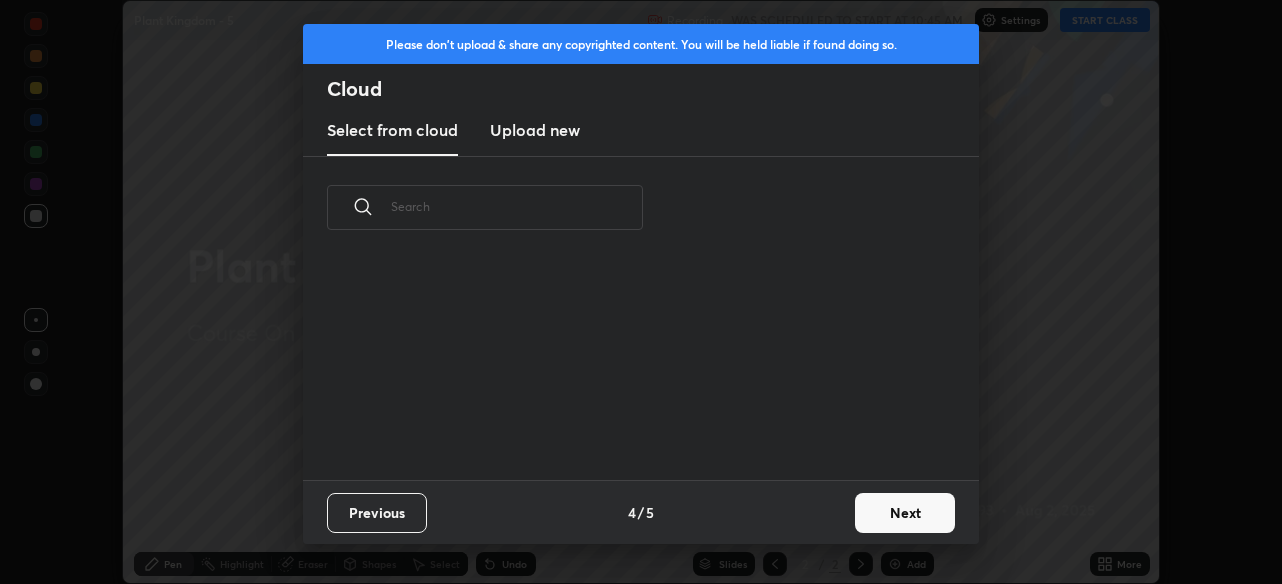 click on "Next" at bounding box center [905, 513] 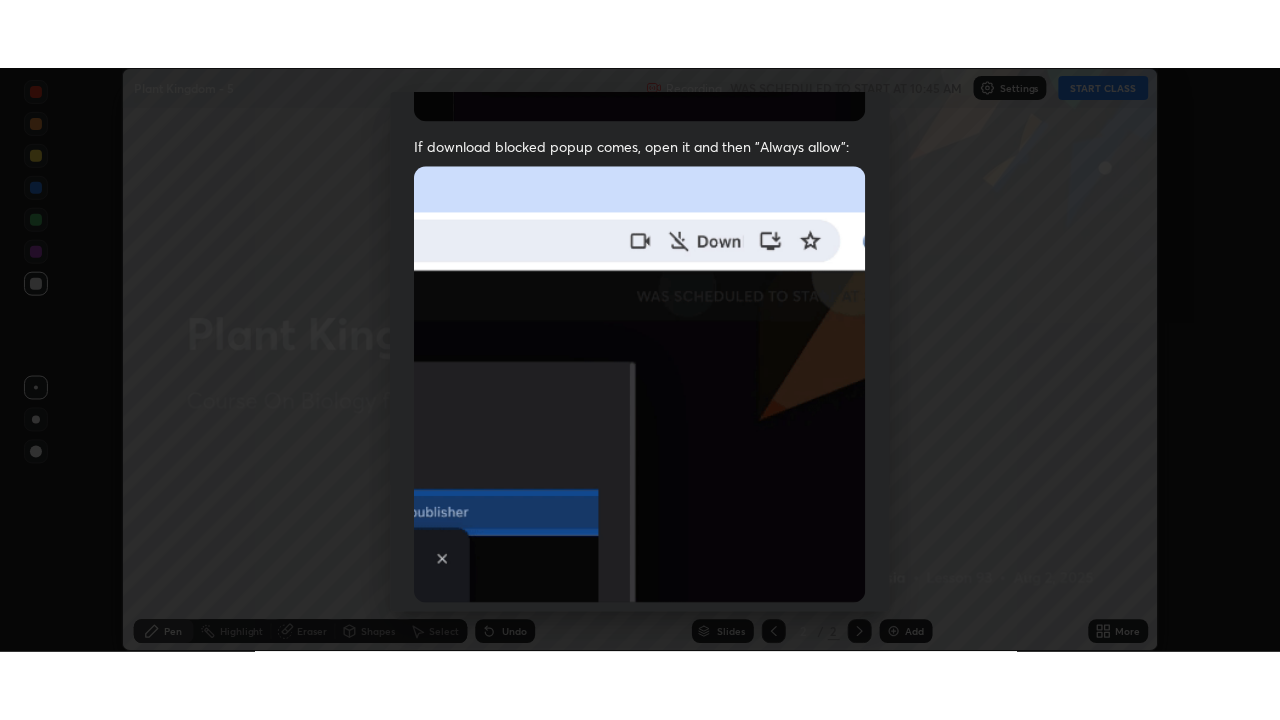 scroll, scrollTop: 480, scrollLeft: 0, axis: vertical 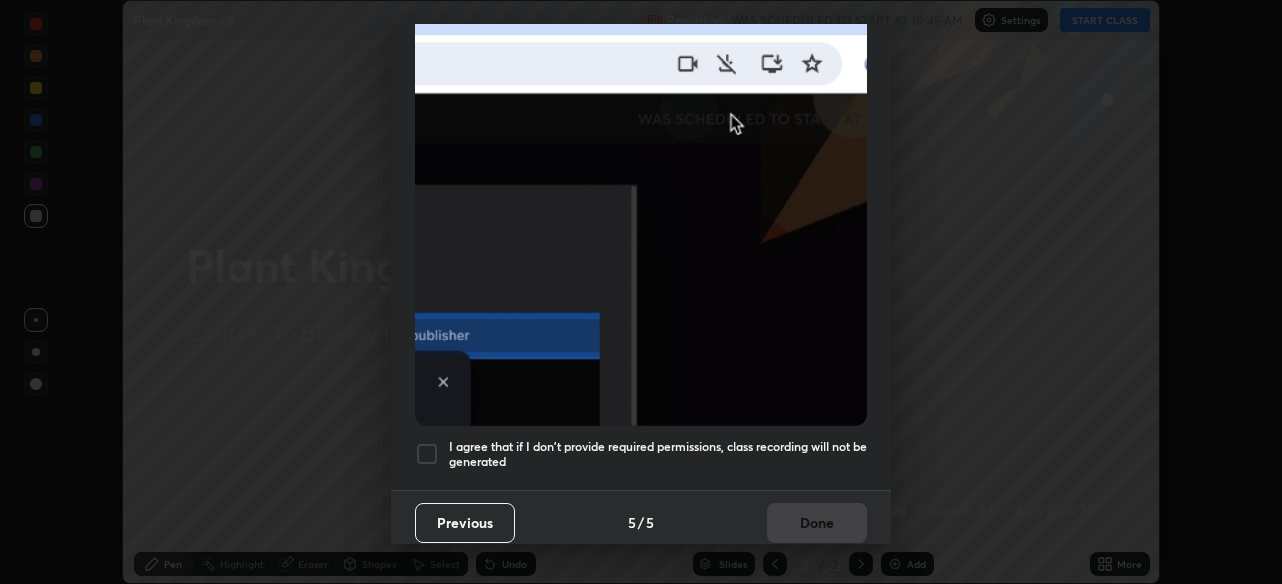 click at bounding box center [427, 454] 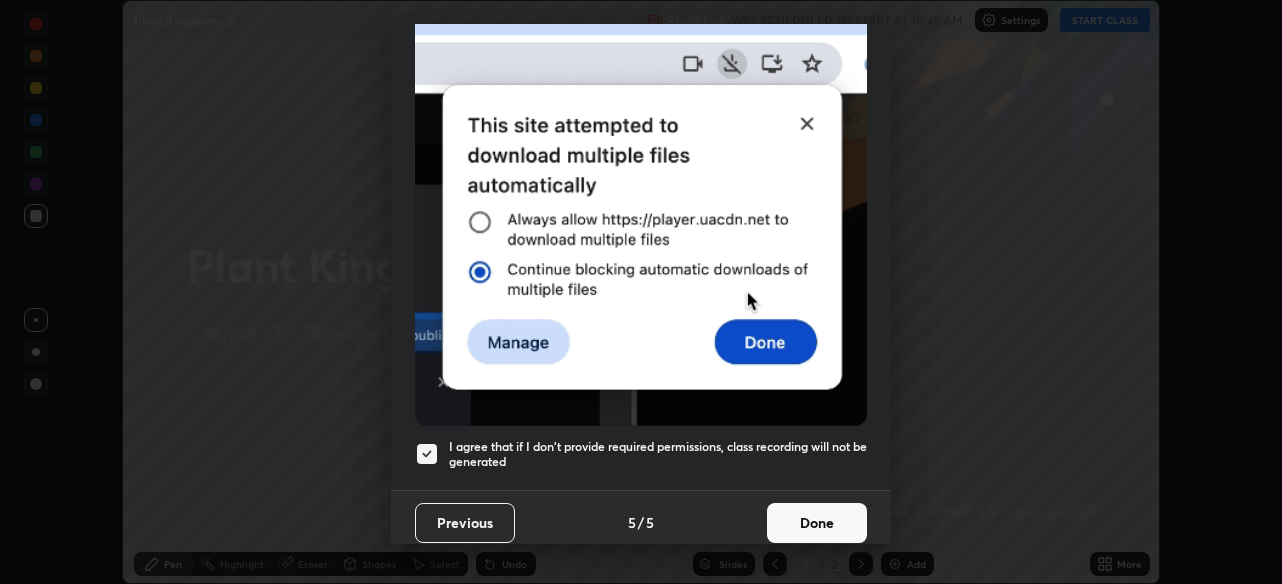 click on "Done" at bounding box center [817, 523] 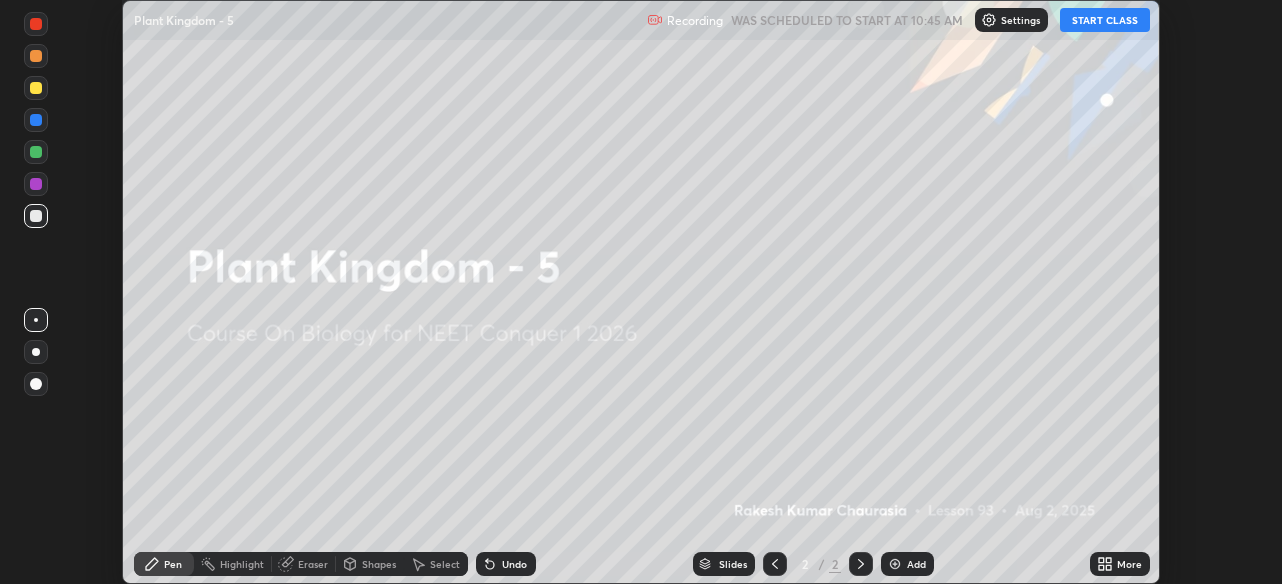 click on "START CLASS" at bounding box center [1105, 20] 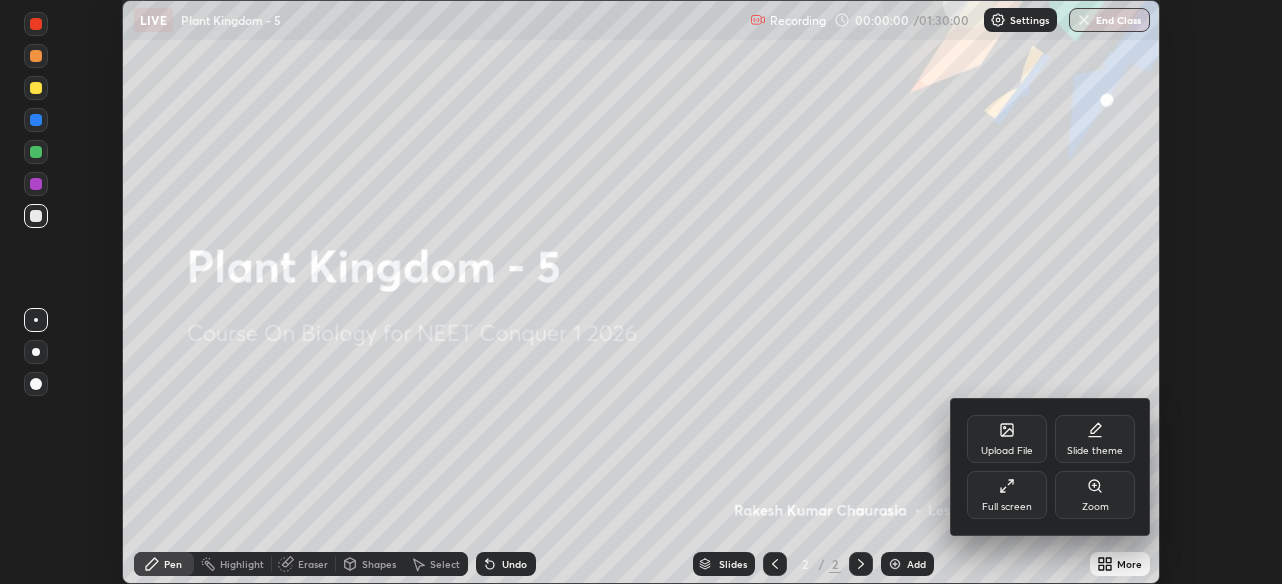 click on "Slide theme" at bounding box center [1095, 451] 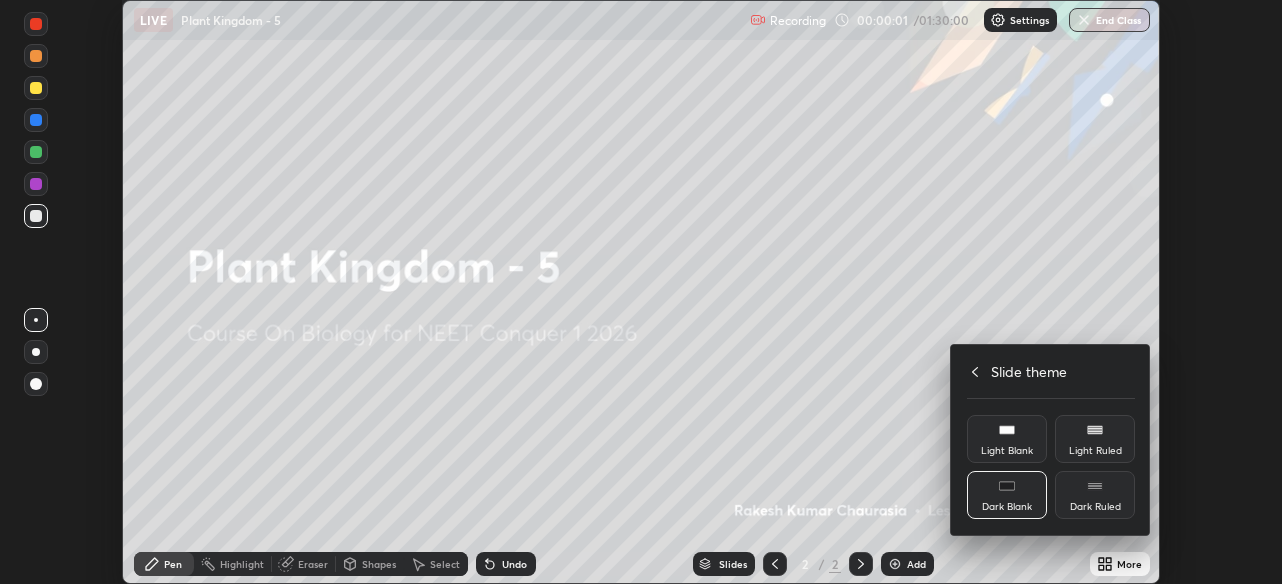 click on "Dark Ruled" at bounding box center (1095, 507) 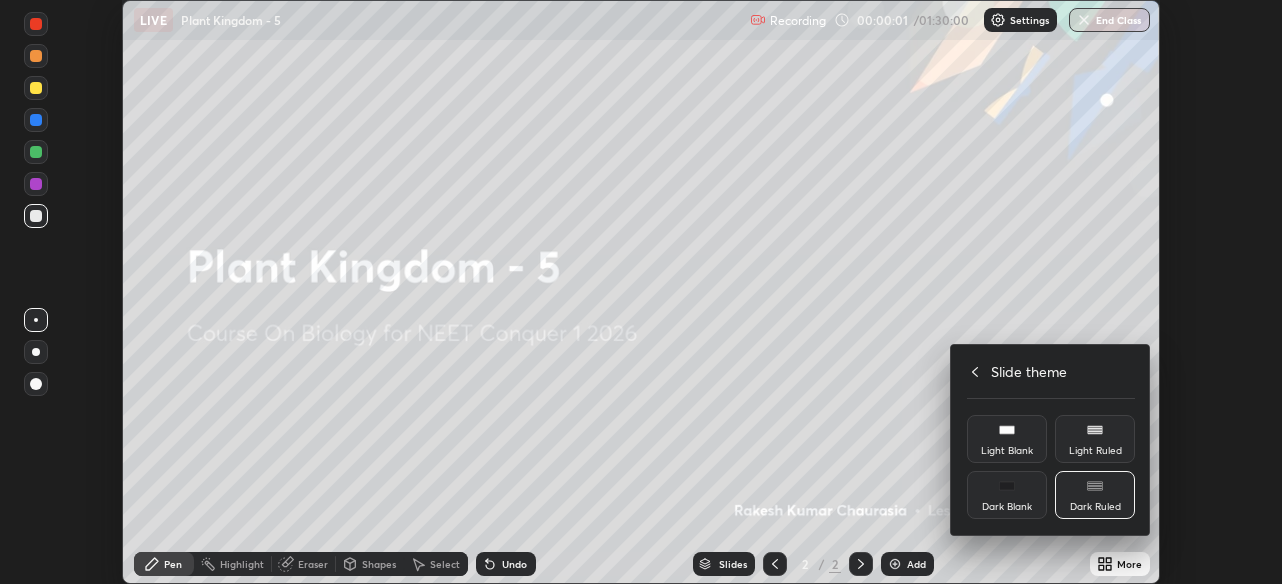 click 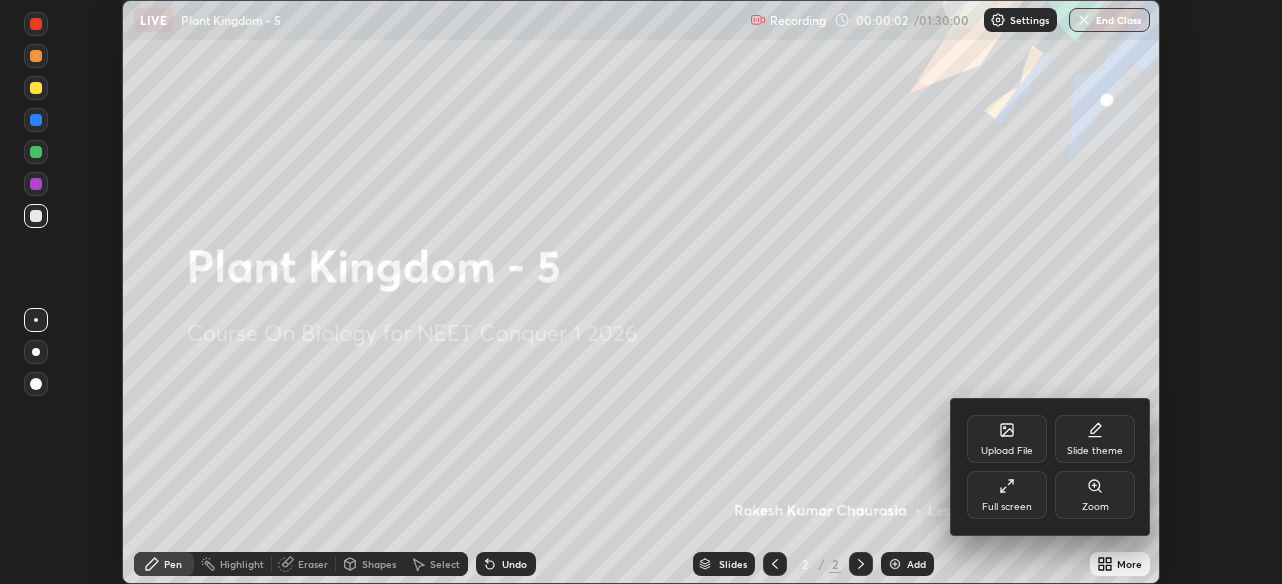 click on "Full screen" at bounding box center [1007, 507] 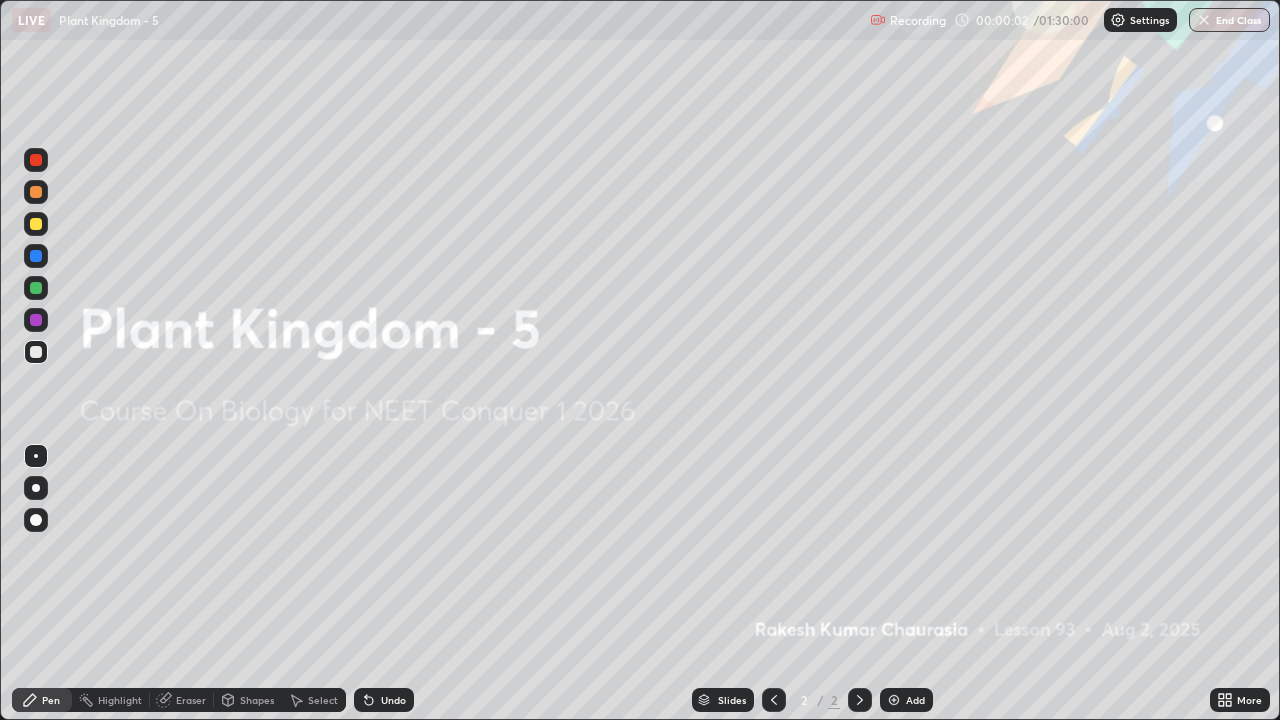 scroll, scrollTop: 99280, scrollLeft: 98720, axis: both 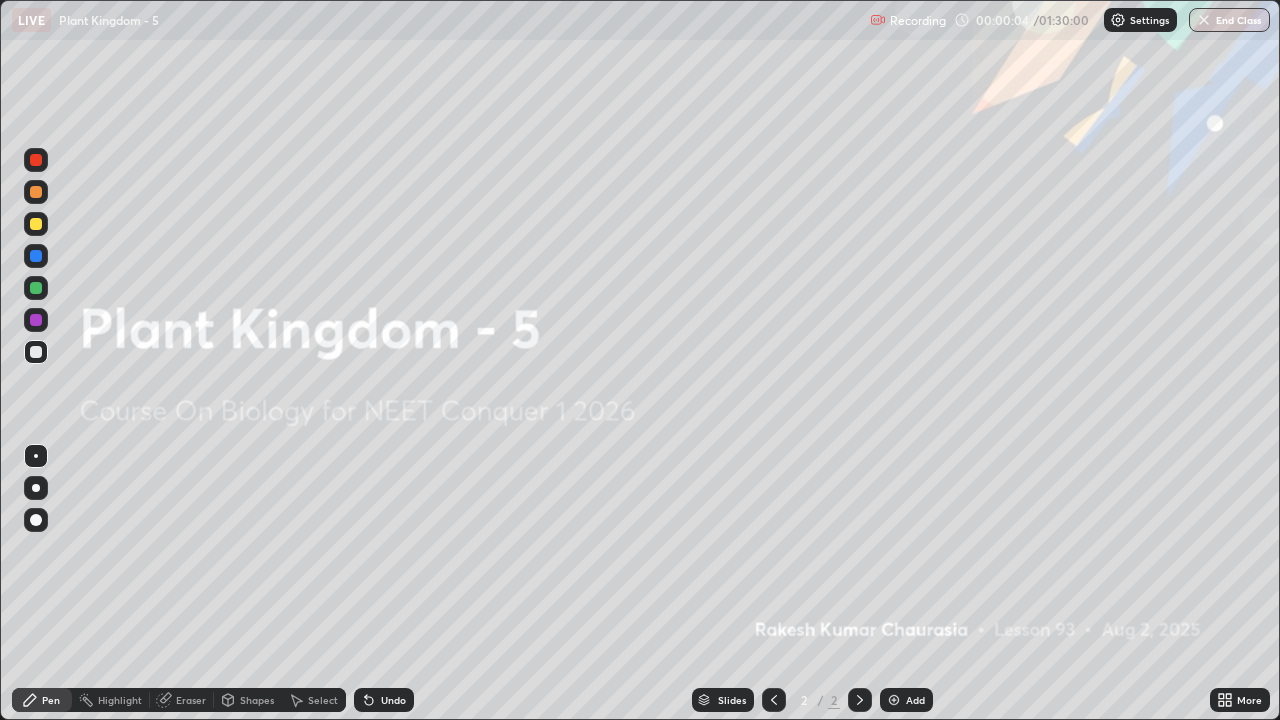 click at bounding box center [894, 700] 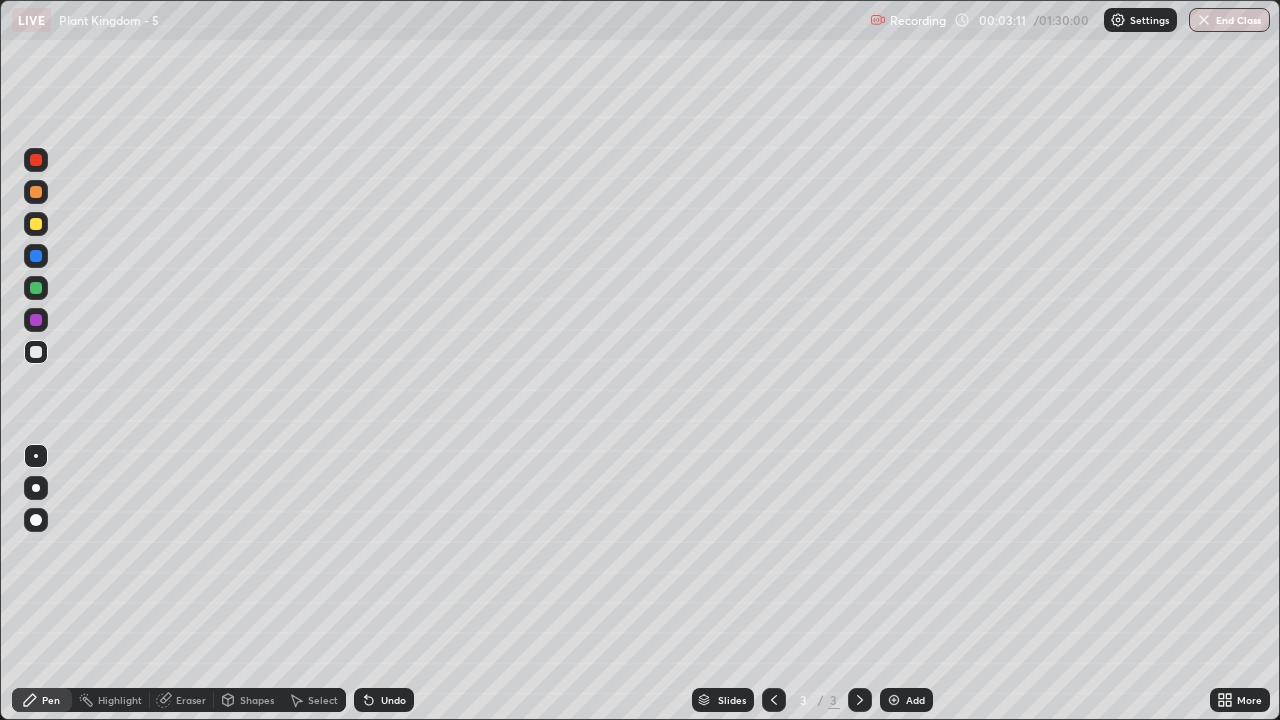 click 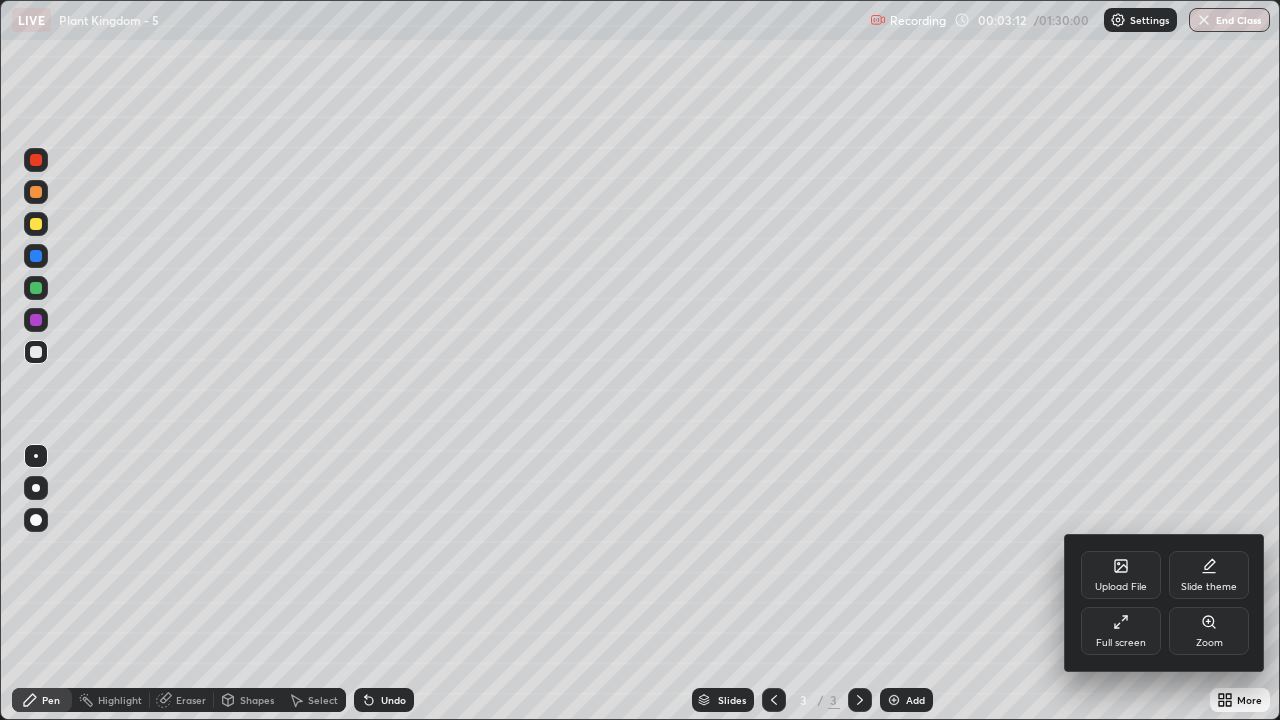 click on "Full screen" at bounding box center (1121, 643) 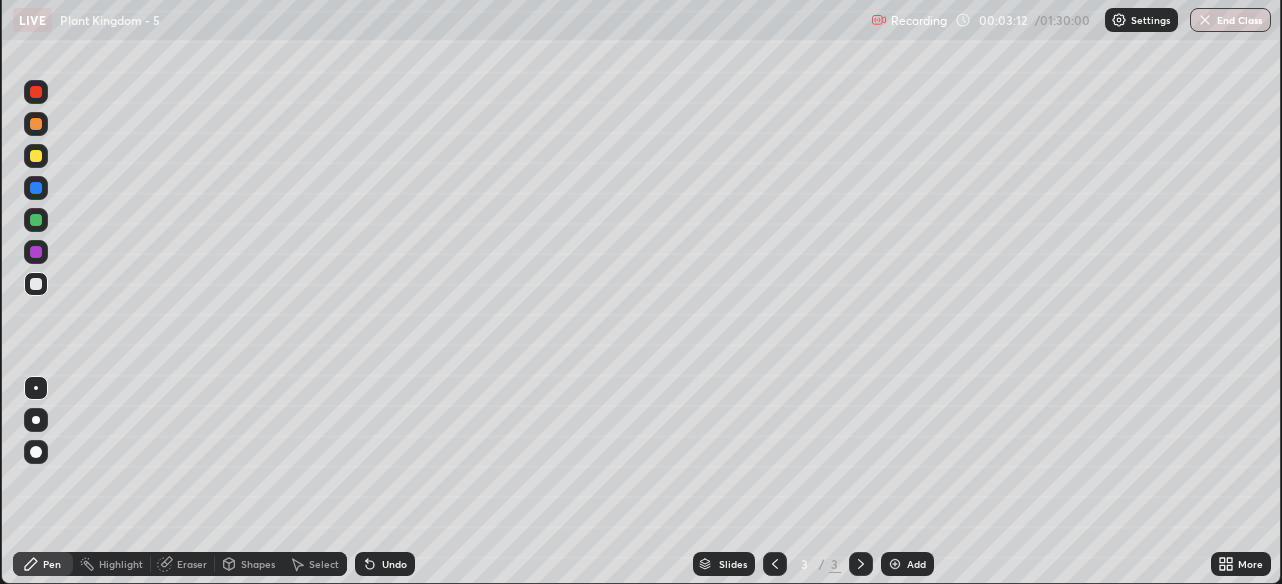 scroll, scrollTop: 99416, scrollLeft: 98718, axis: both 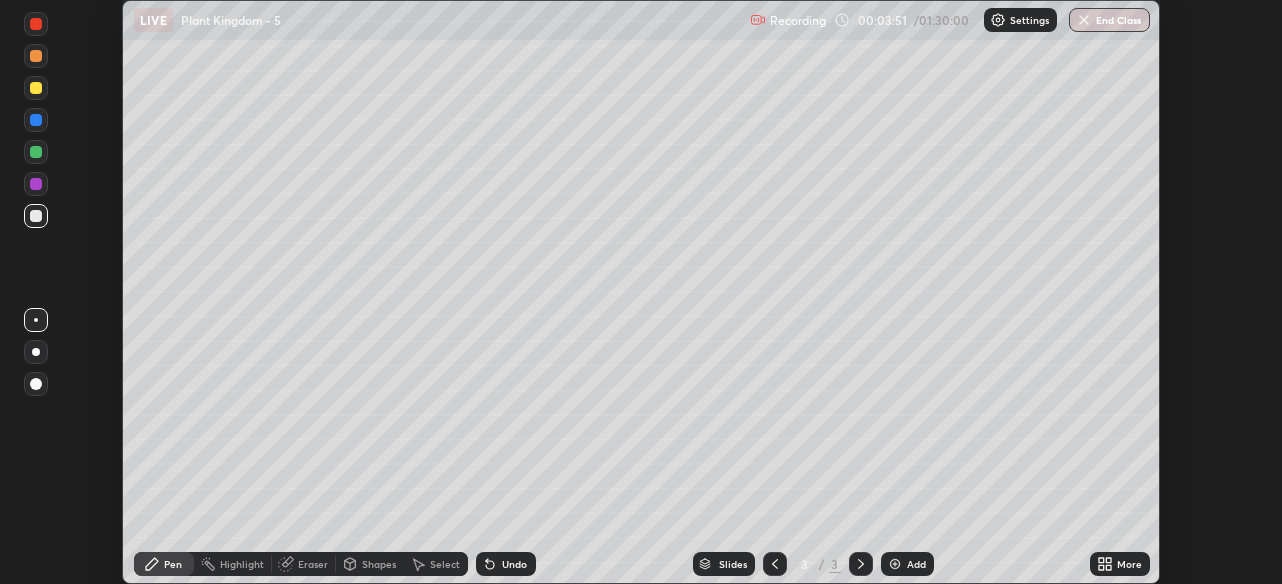 click 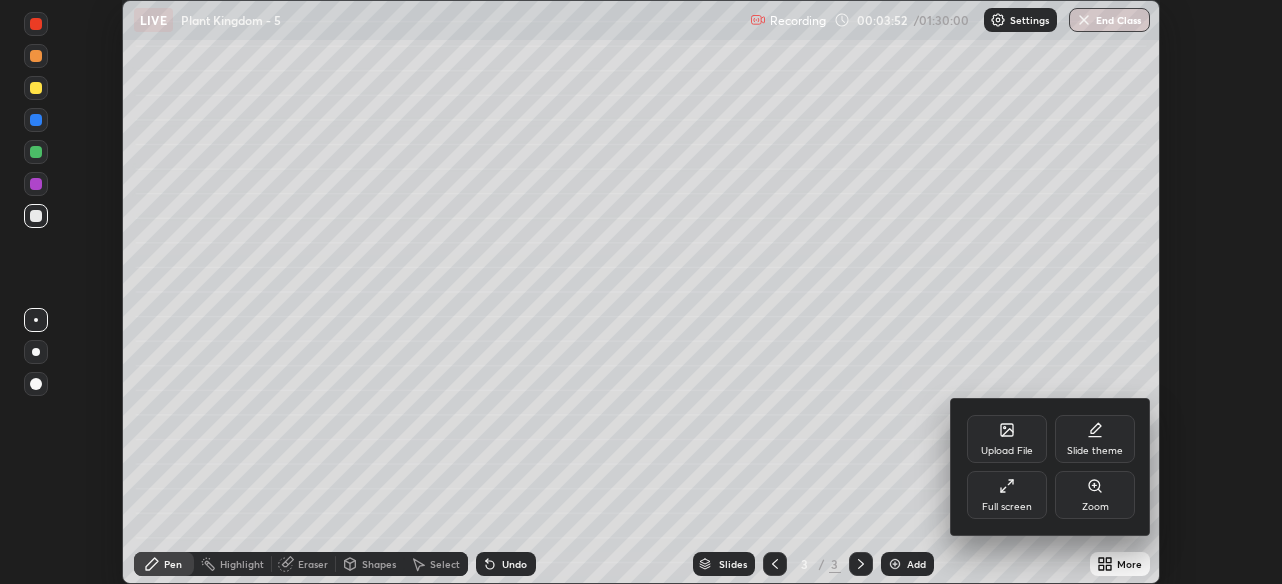 click on "Upload File" at bounding box center (1007, 451) 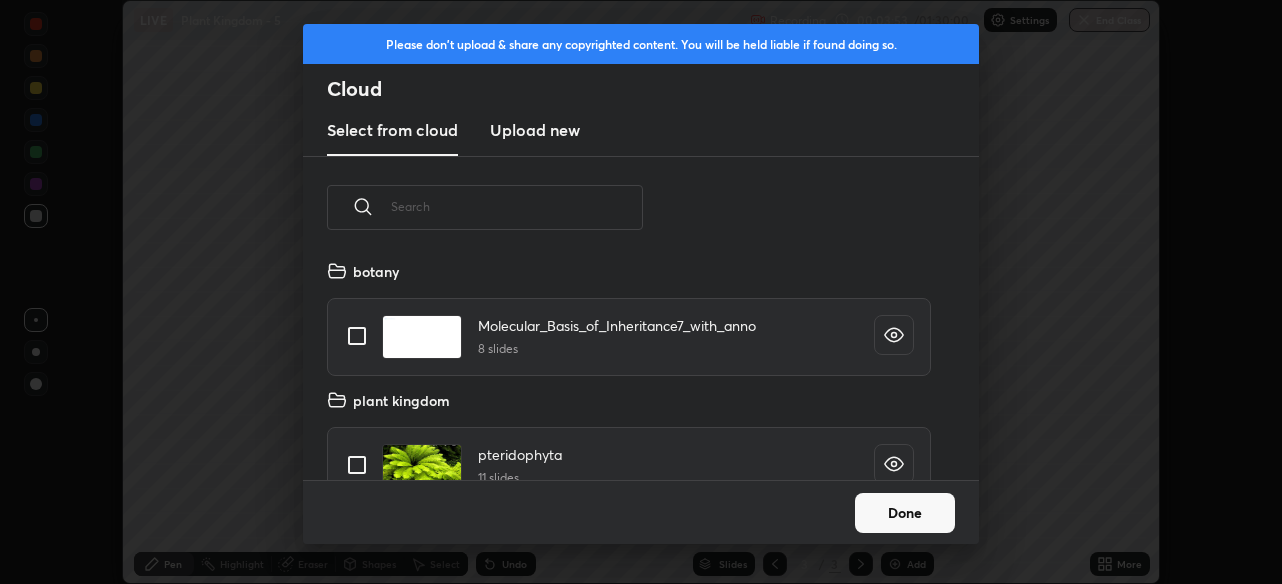 scroll, scrollTop: 7, scrollLeft: 11, axis: both 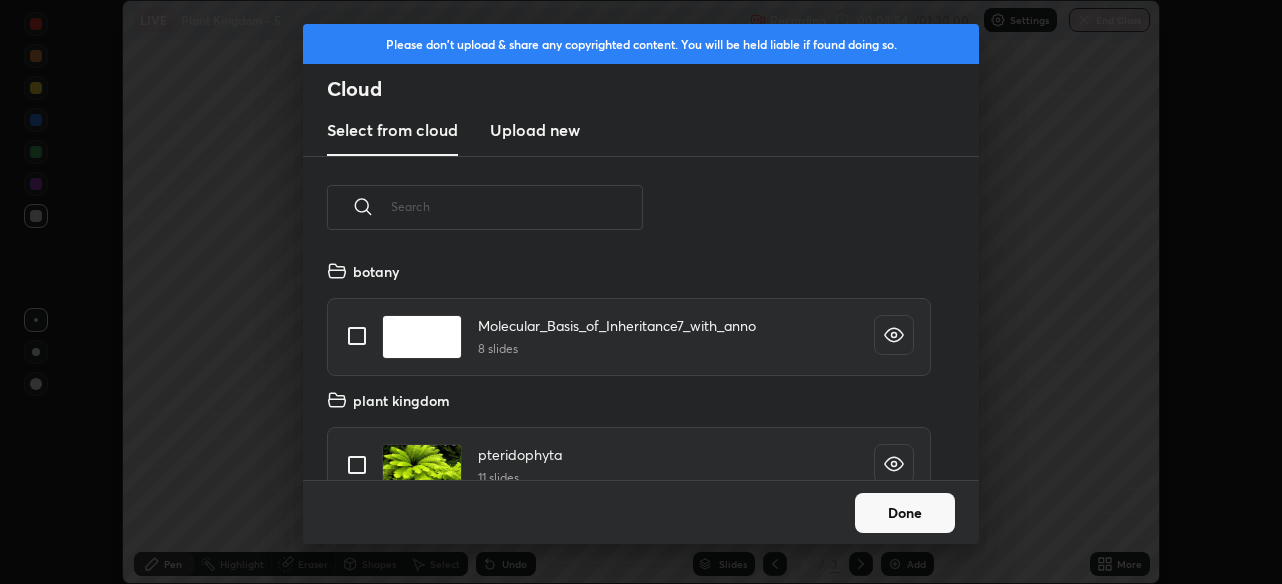 click on "Upload new" at bounding box center [535, 130] 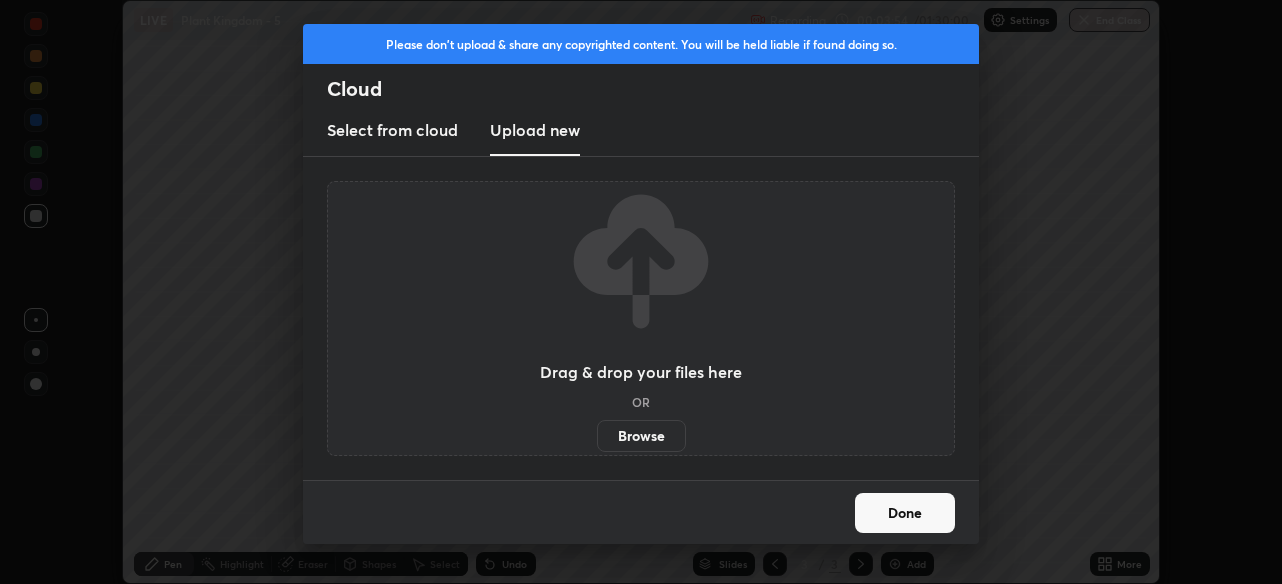 click on "Browse" at bounding box center [641, 436] 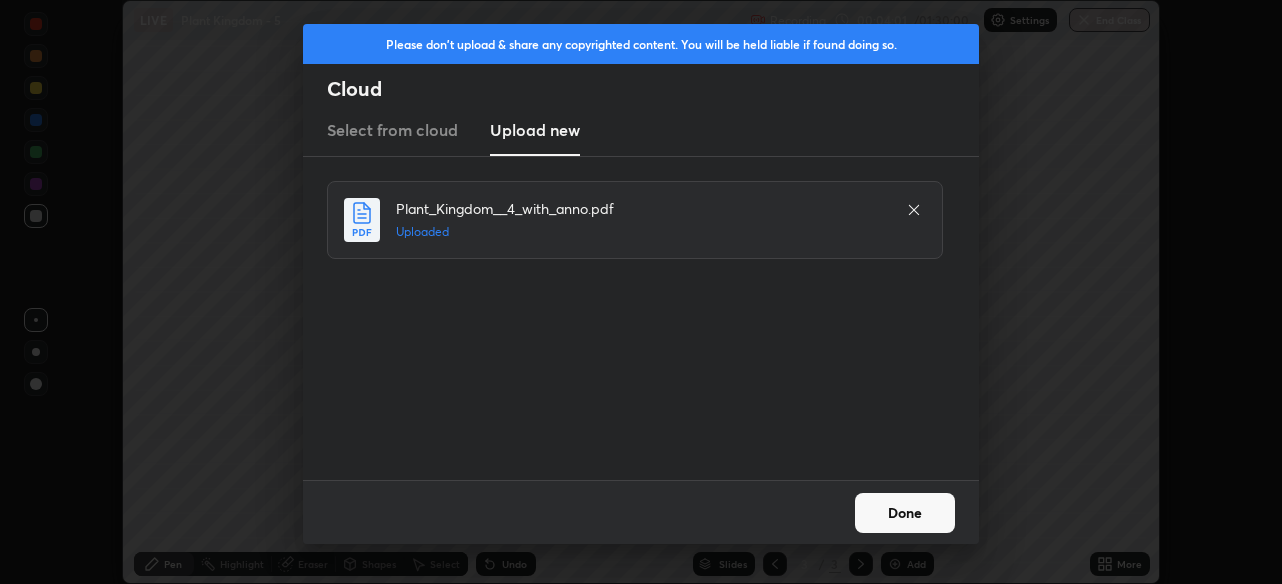 click on "Done" at bounding box center (905, 513) 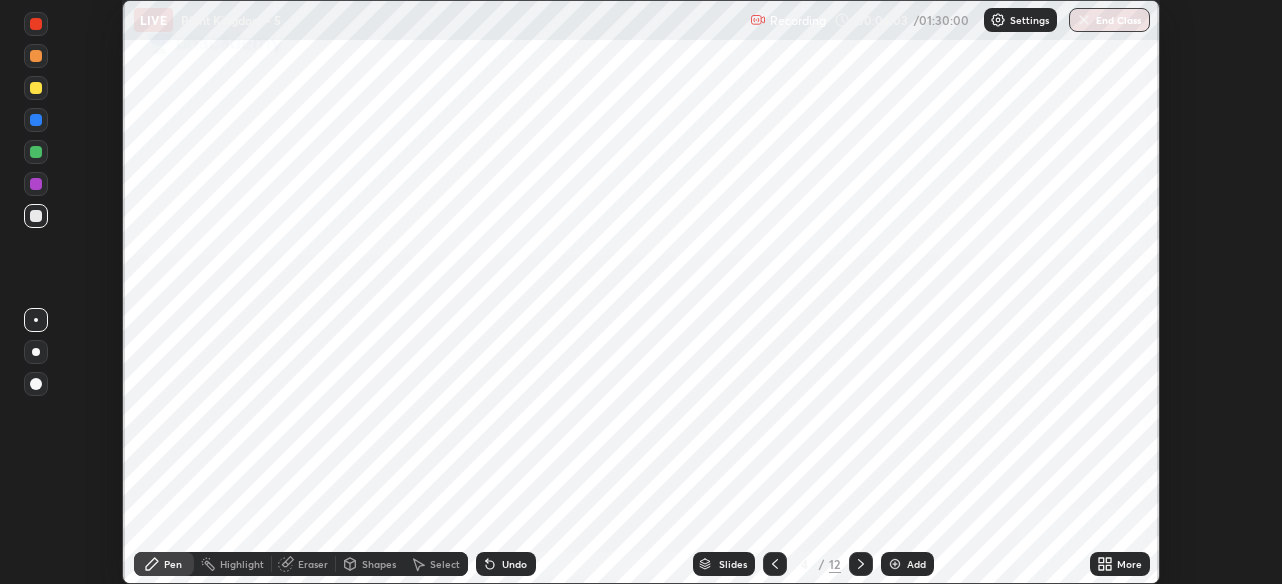 click 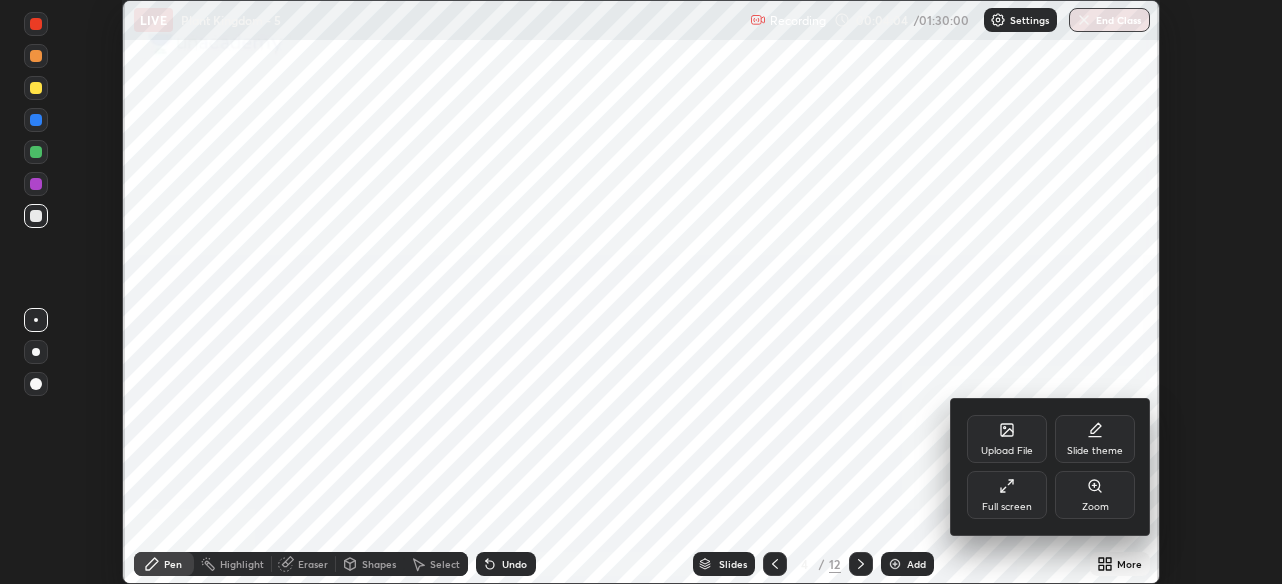 click on "Full screen" at bounding box center [1007, 495] 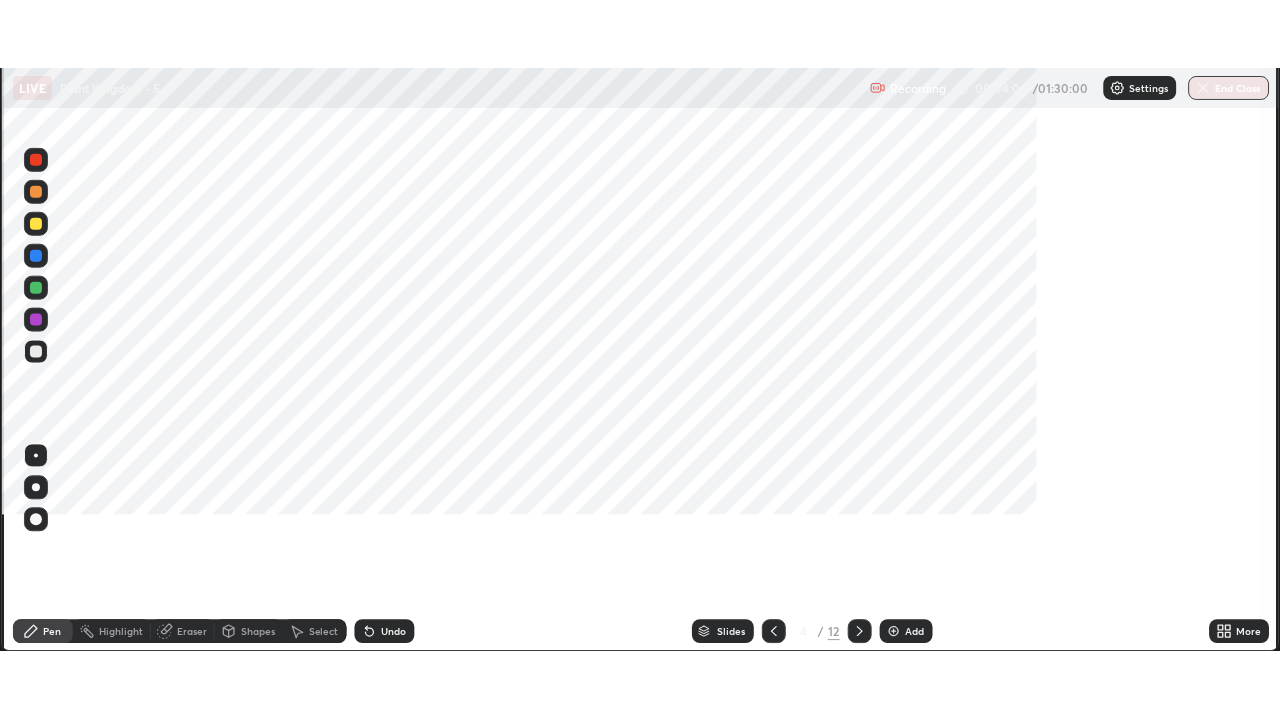 scroll, scrollTop: 99280, scrollLeft: 98720, axis: both 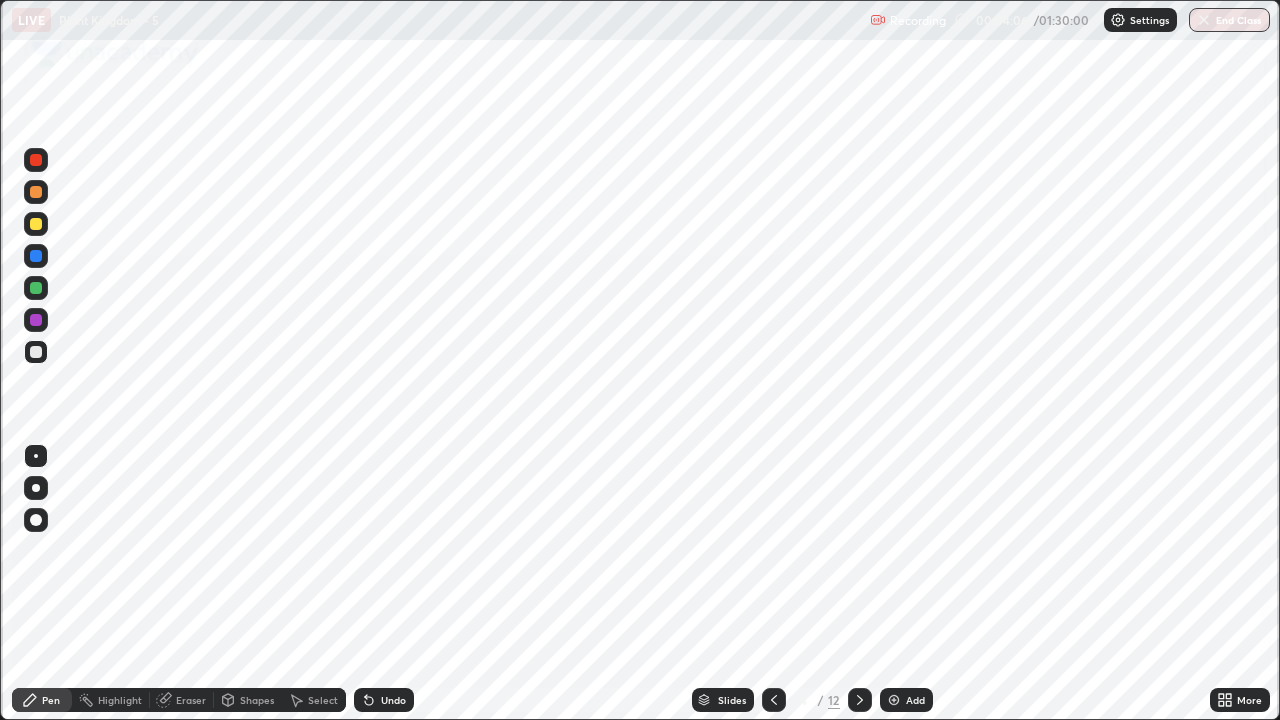 click on "Slides" at bounding box center [732, 700] 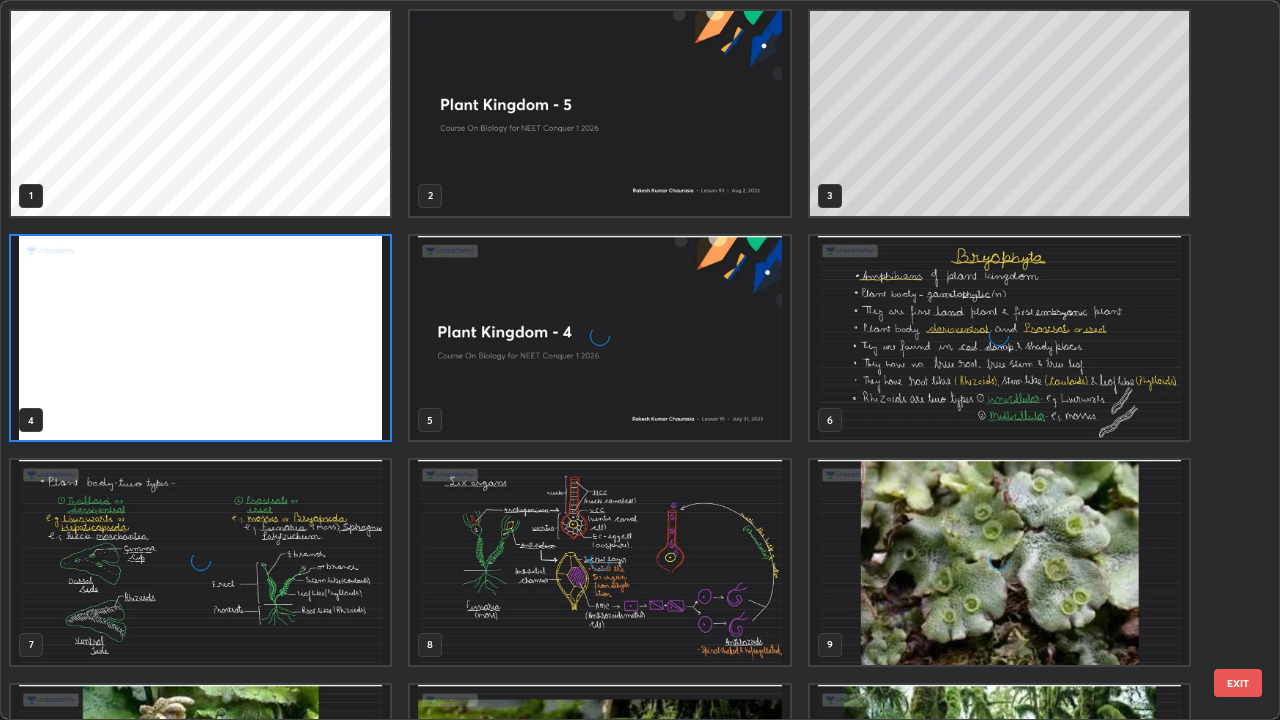 scroll, scrollTop: 7, scrollLeft: 11, axis: both 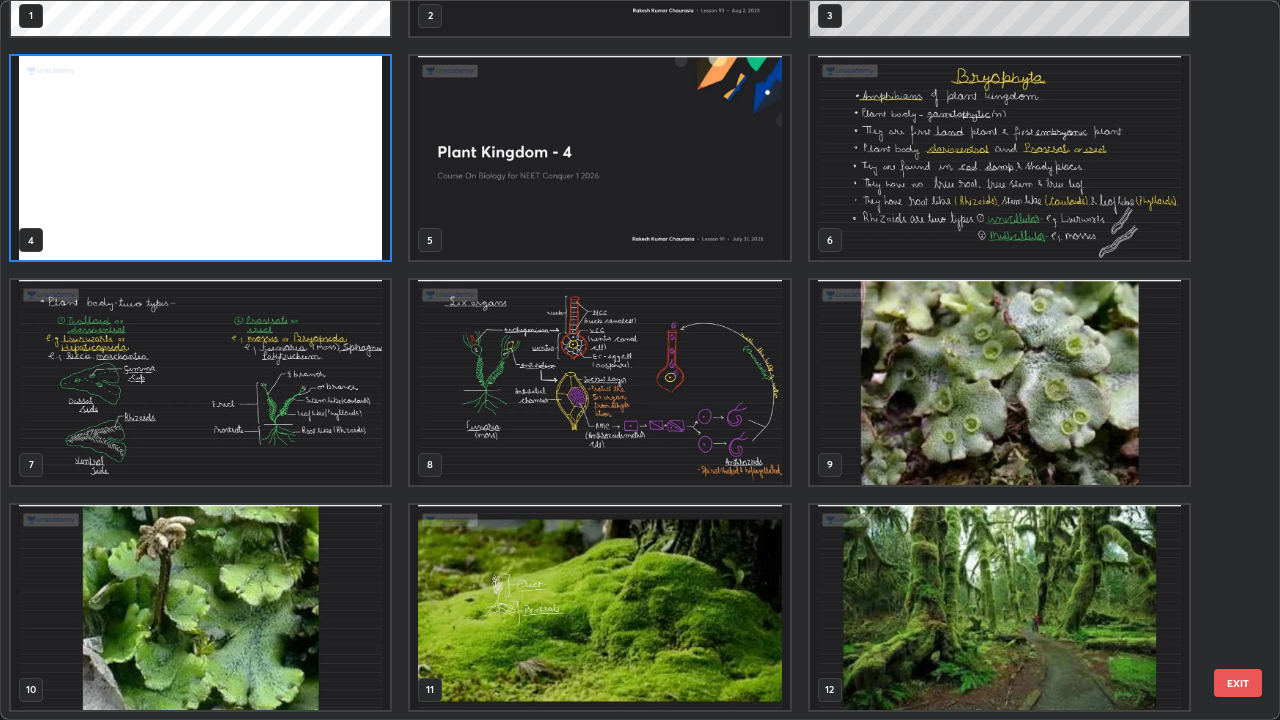 click at bounding box center (599, 382) 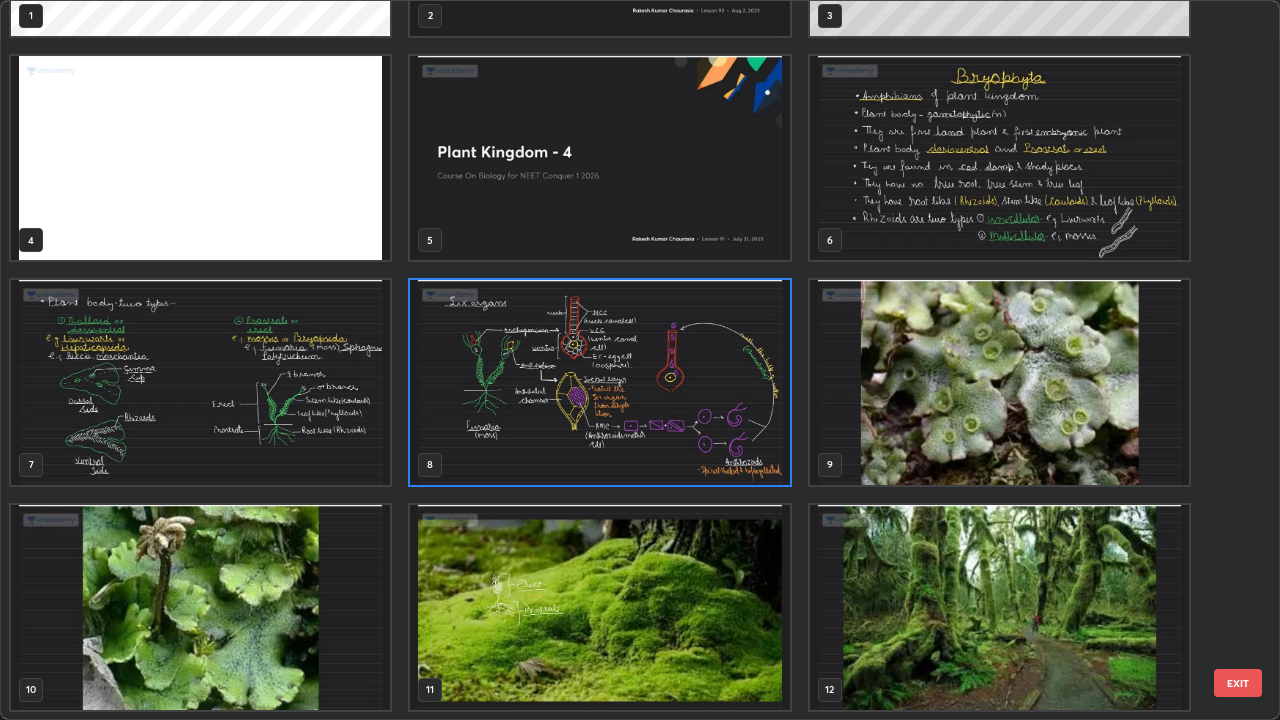 click at bounding box center (599, 382) 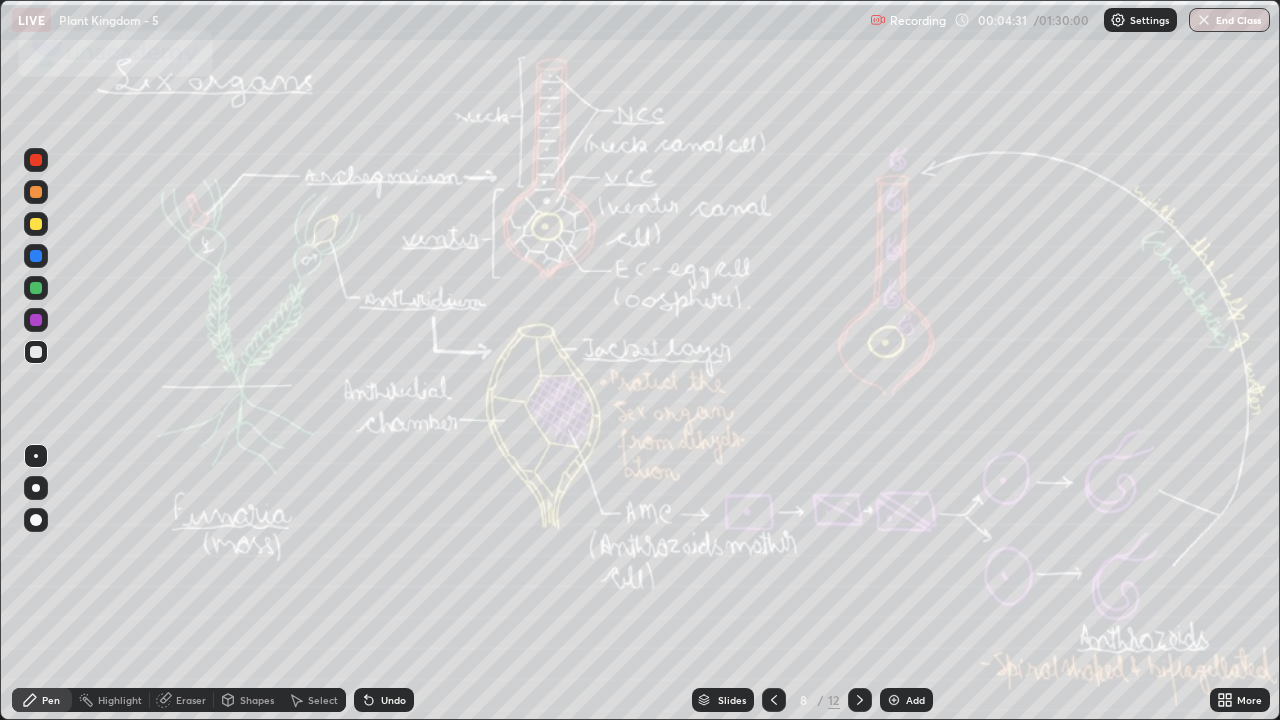 click at bounding box center (36, 352) 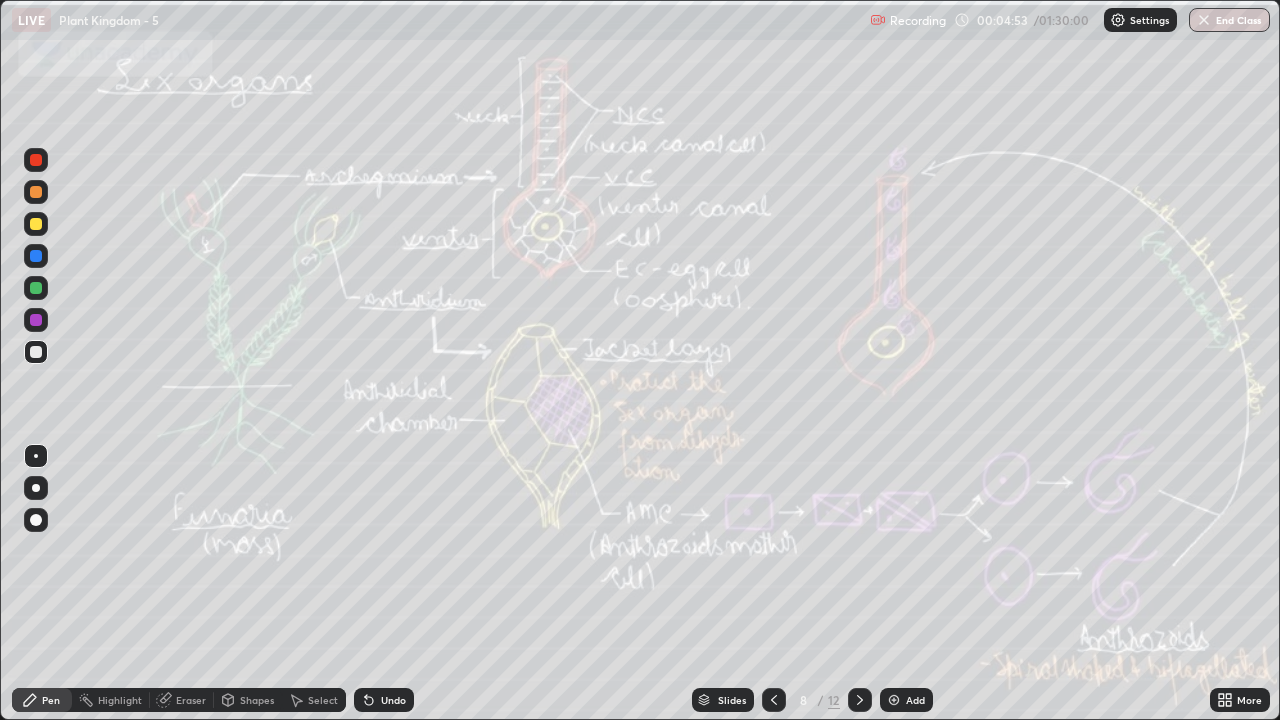 click on "Add" at bounding box center [915, 700] 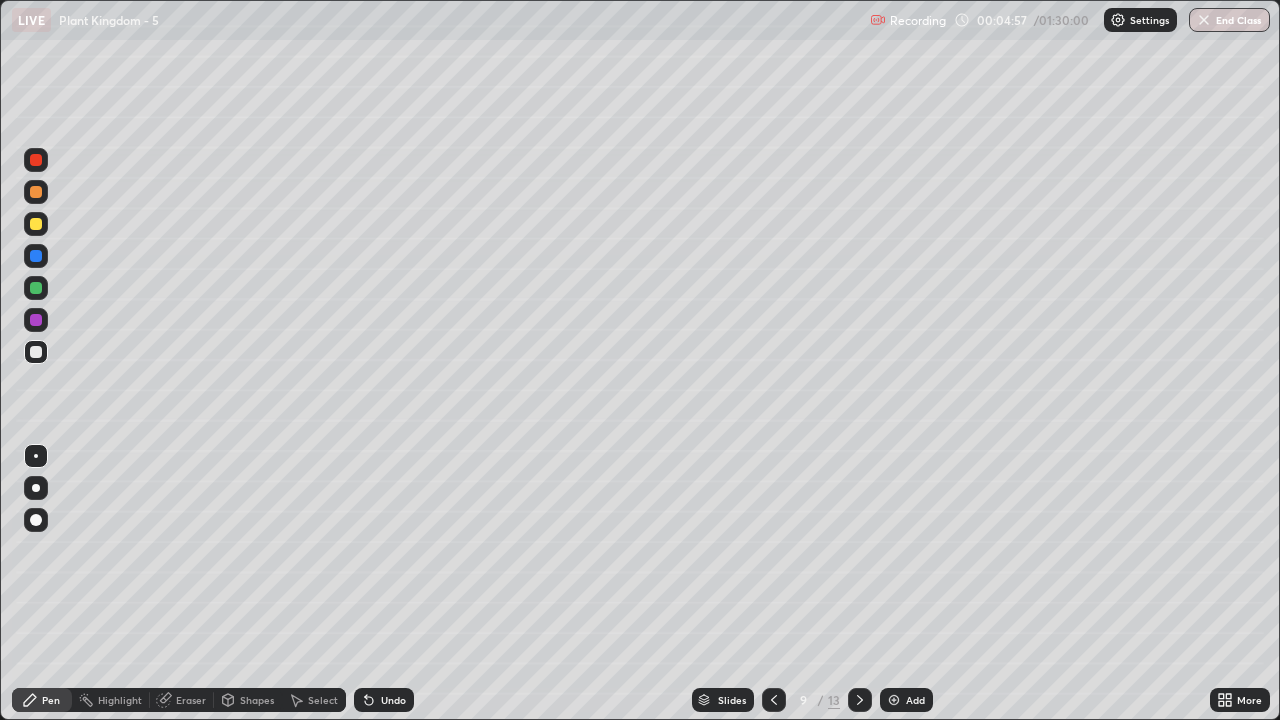 click at bounding box center [36, 352] 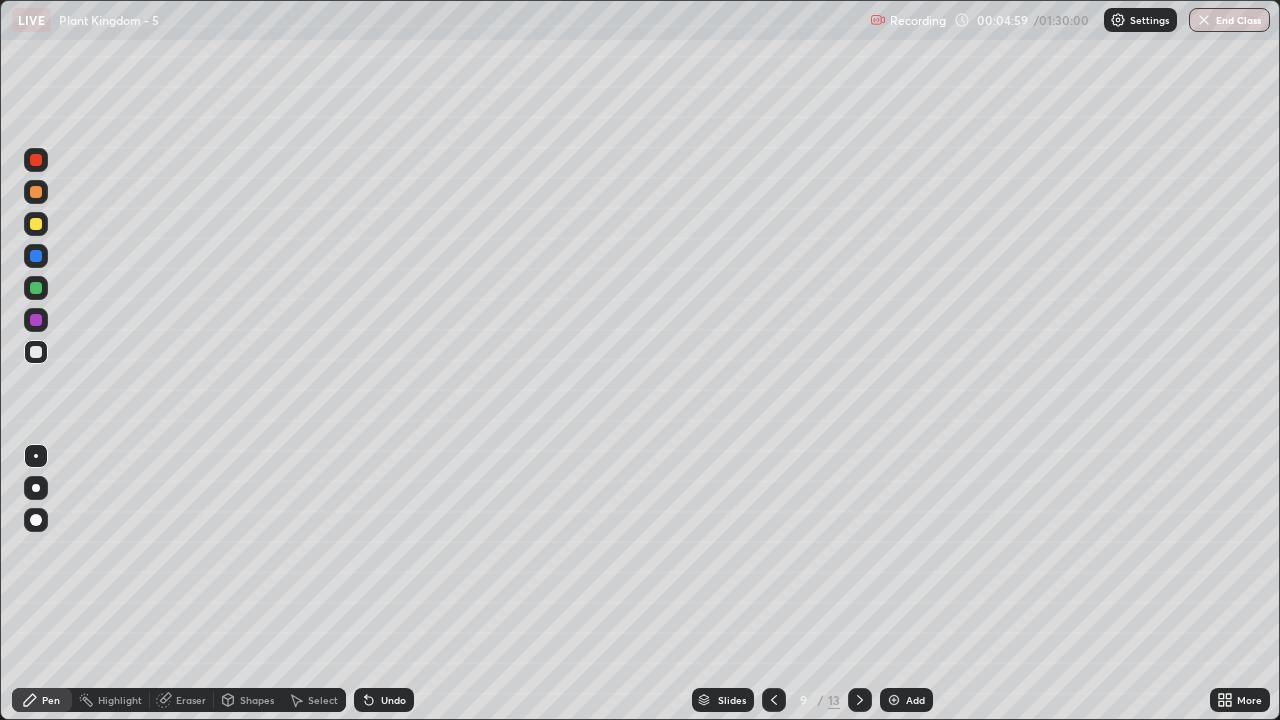 click 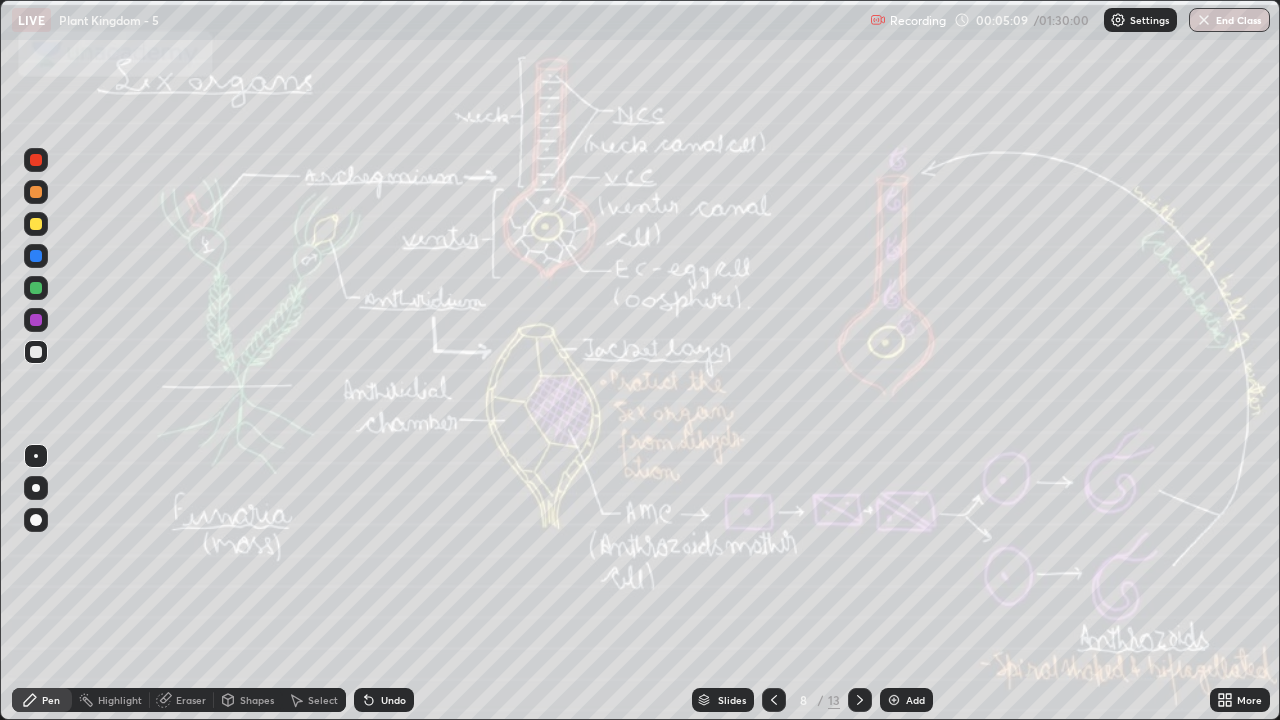 click 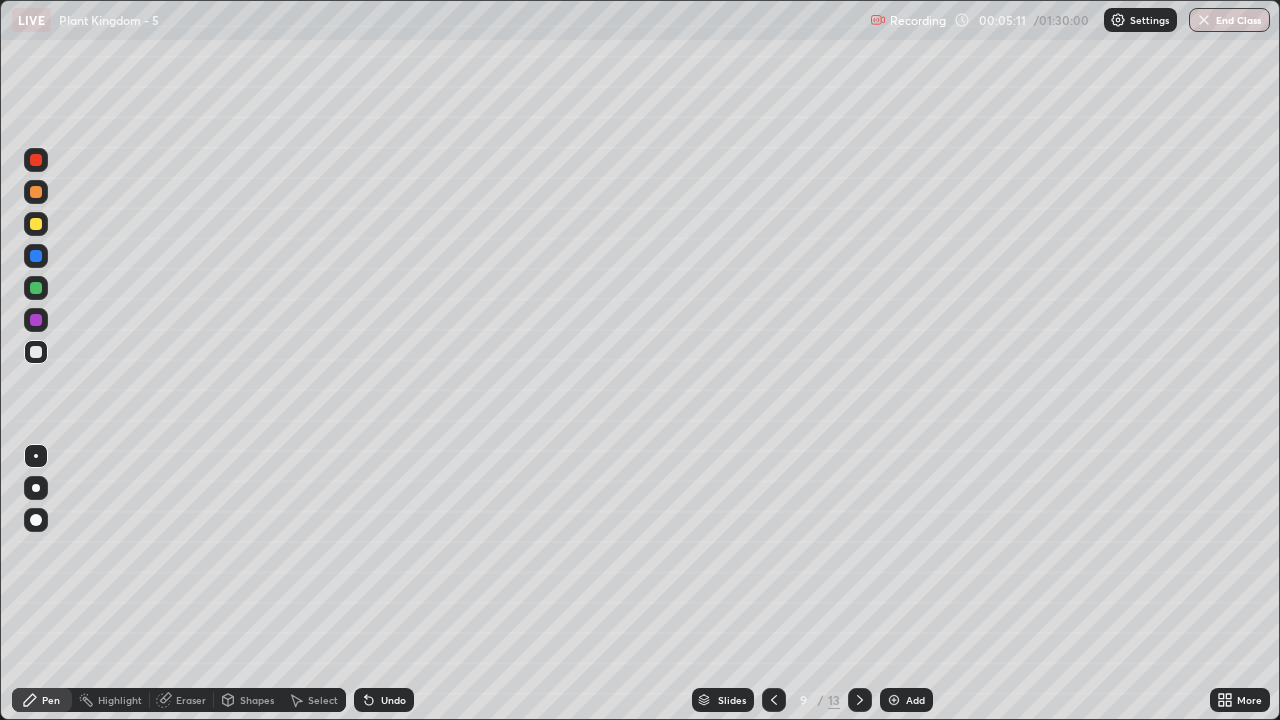 click at bounding box center [36, 160] 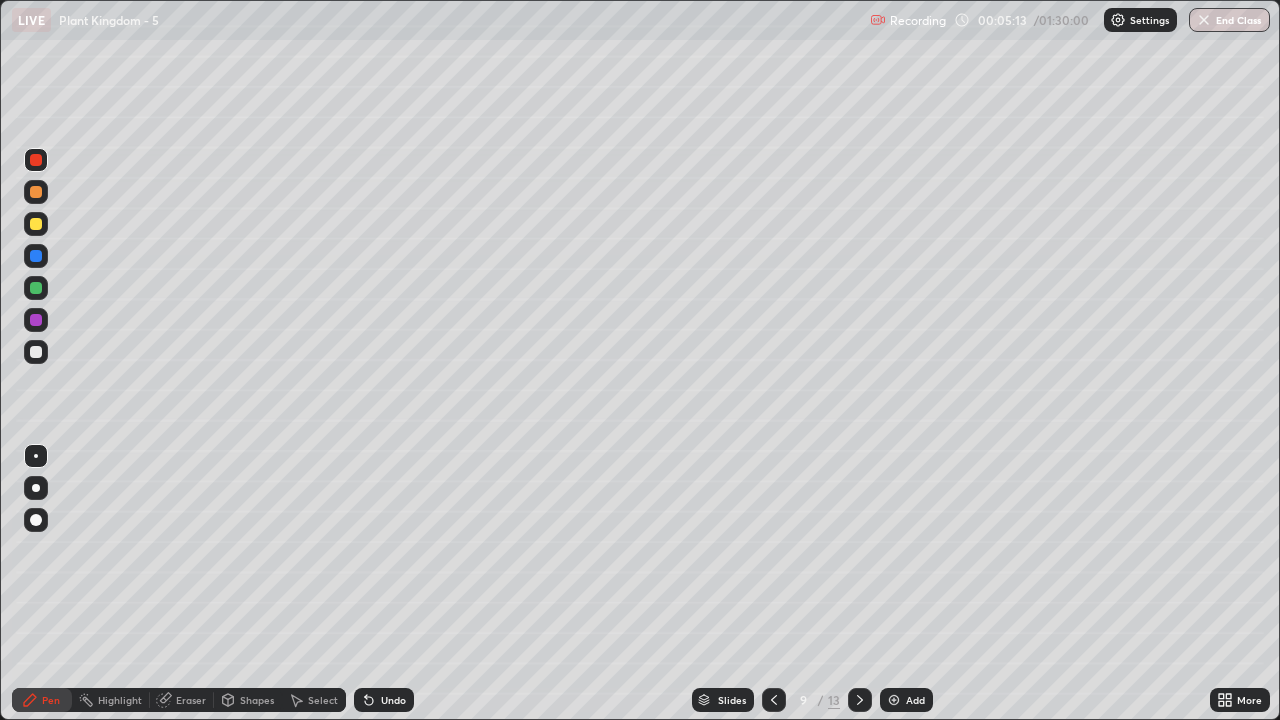 click at bounding box center (36, 456) 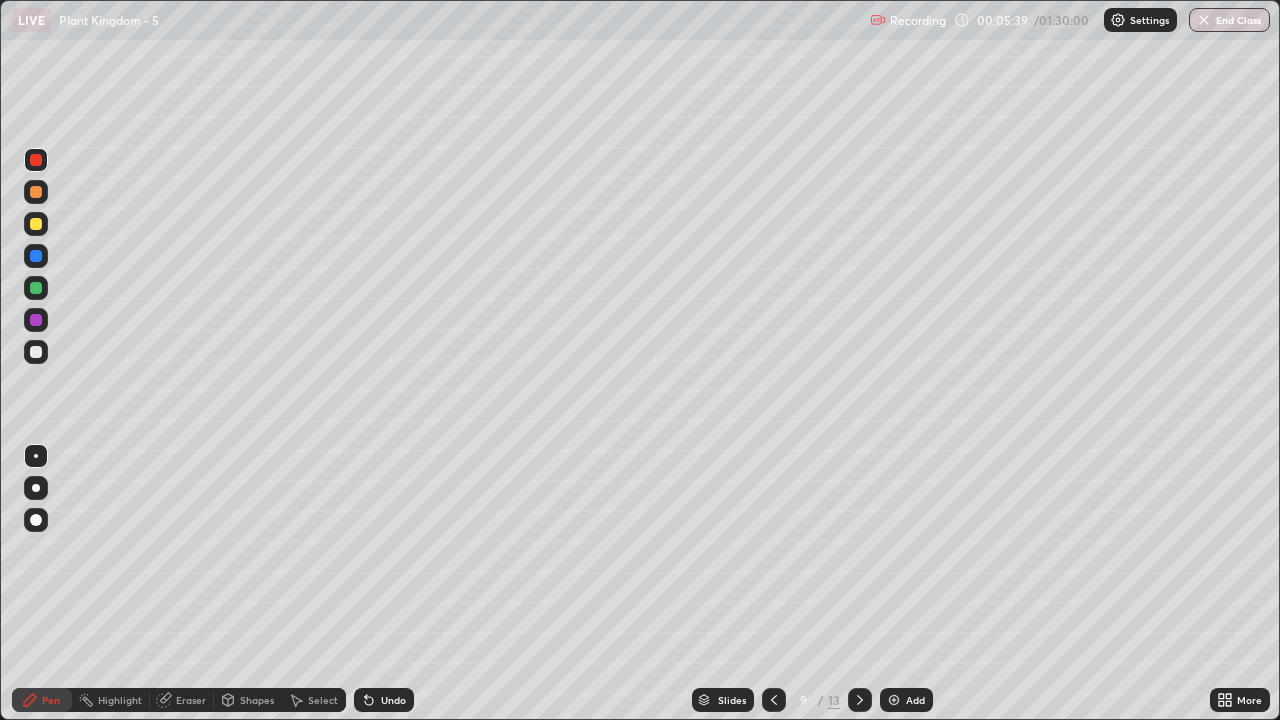 click on "Select" at bounding box center (314, 700) 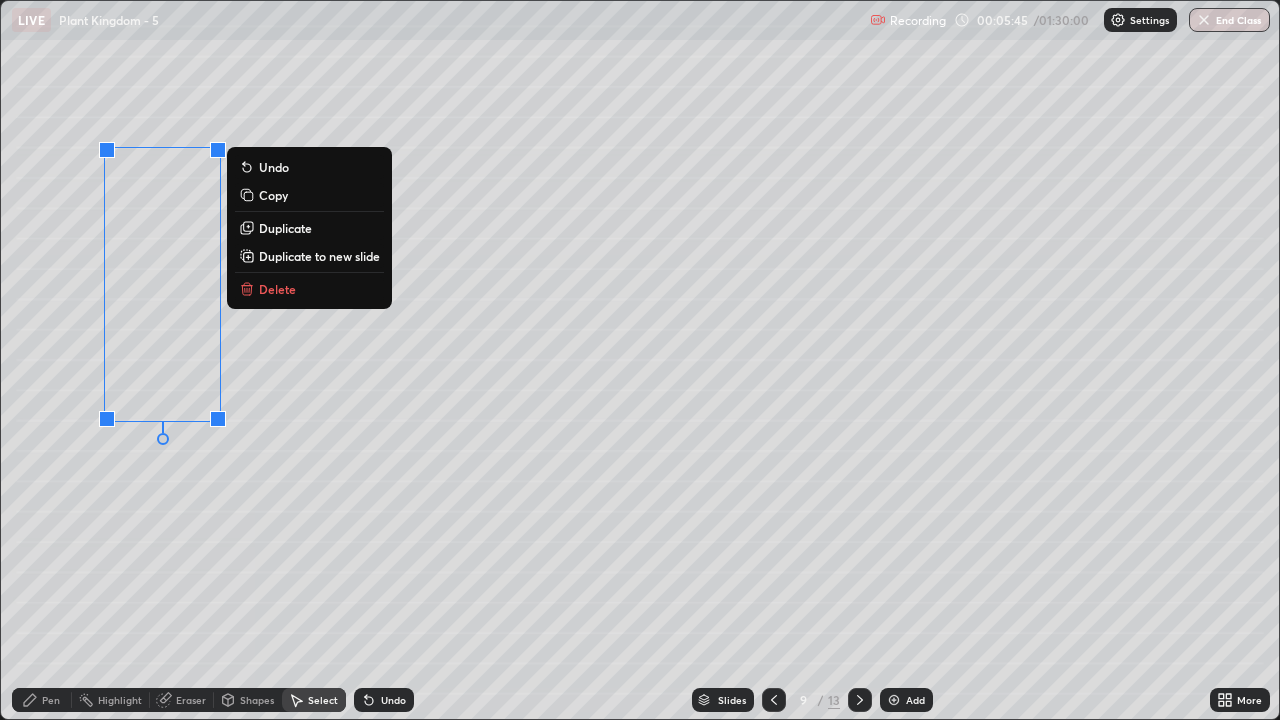 click on "Copy" at bounding box center (273, 195) 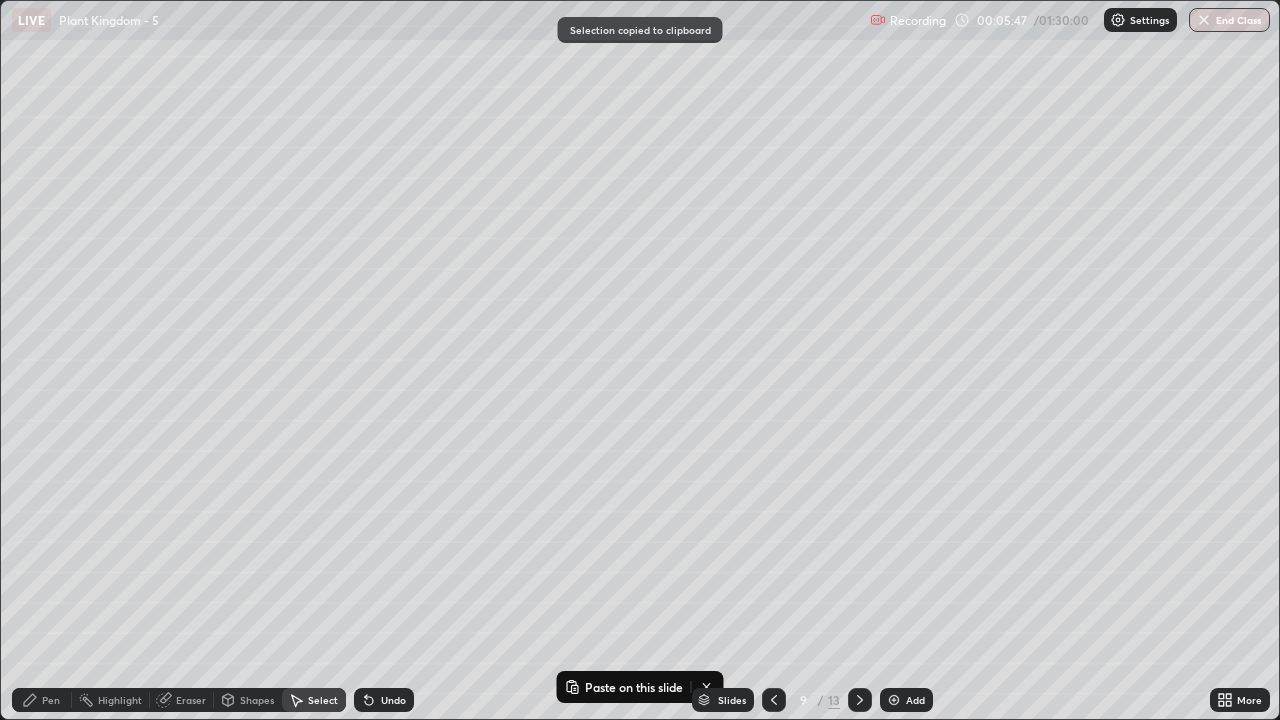 click on "Pen" at bounding box center (51, 700) 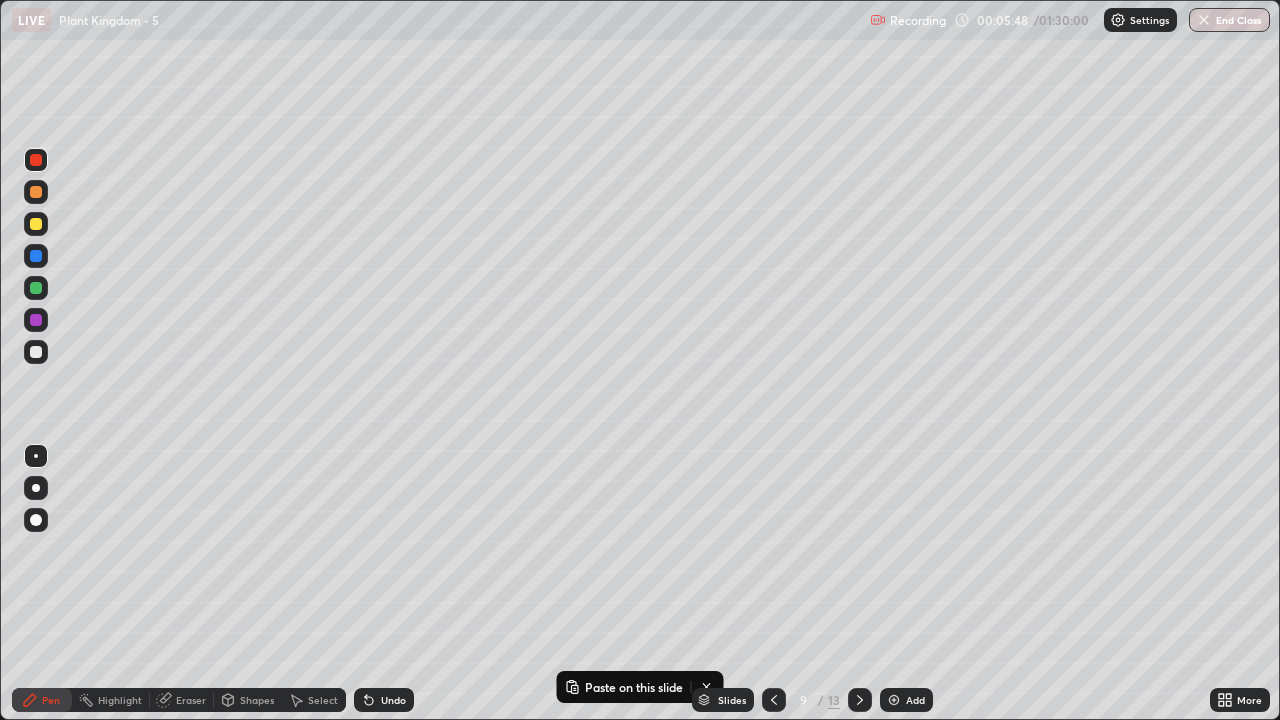 click at bounding box center (36, 352) 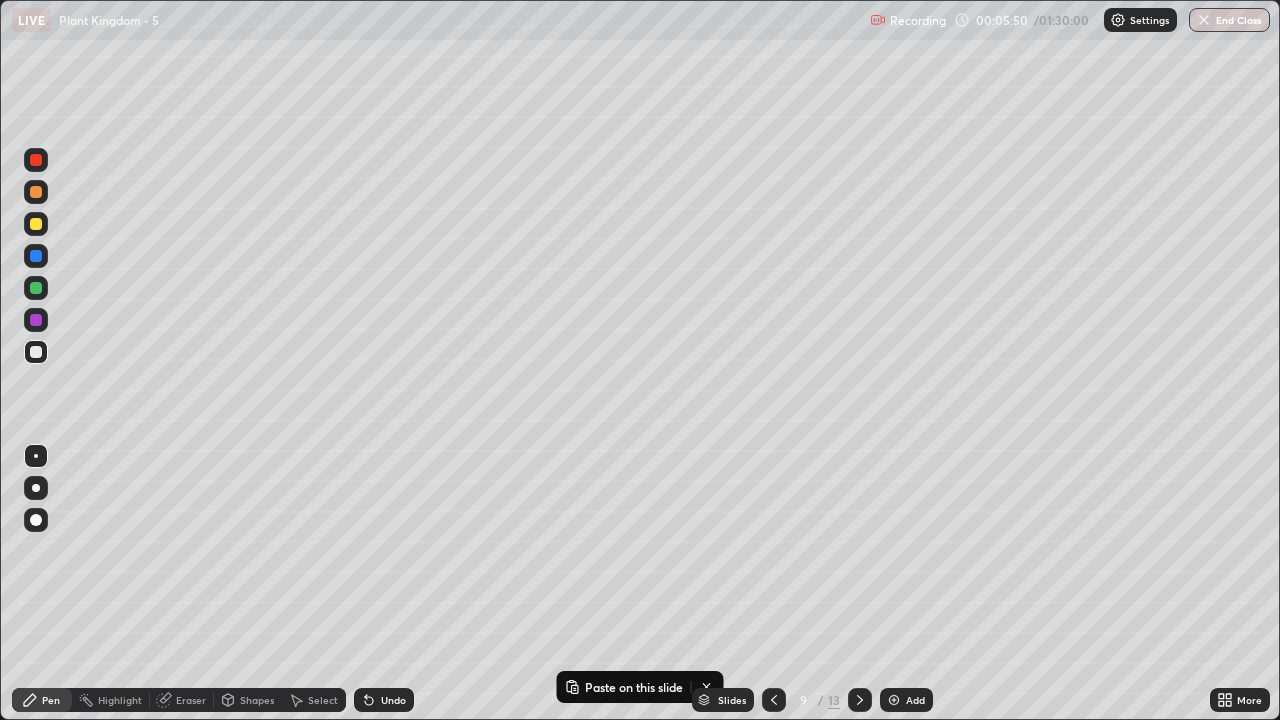 click 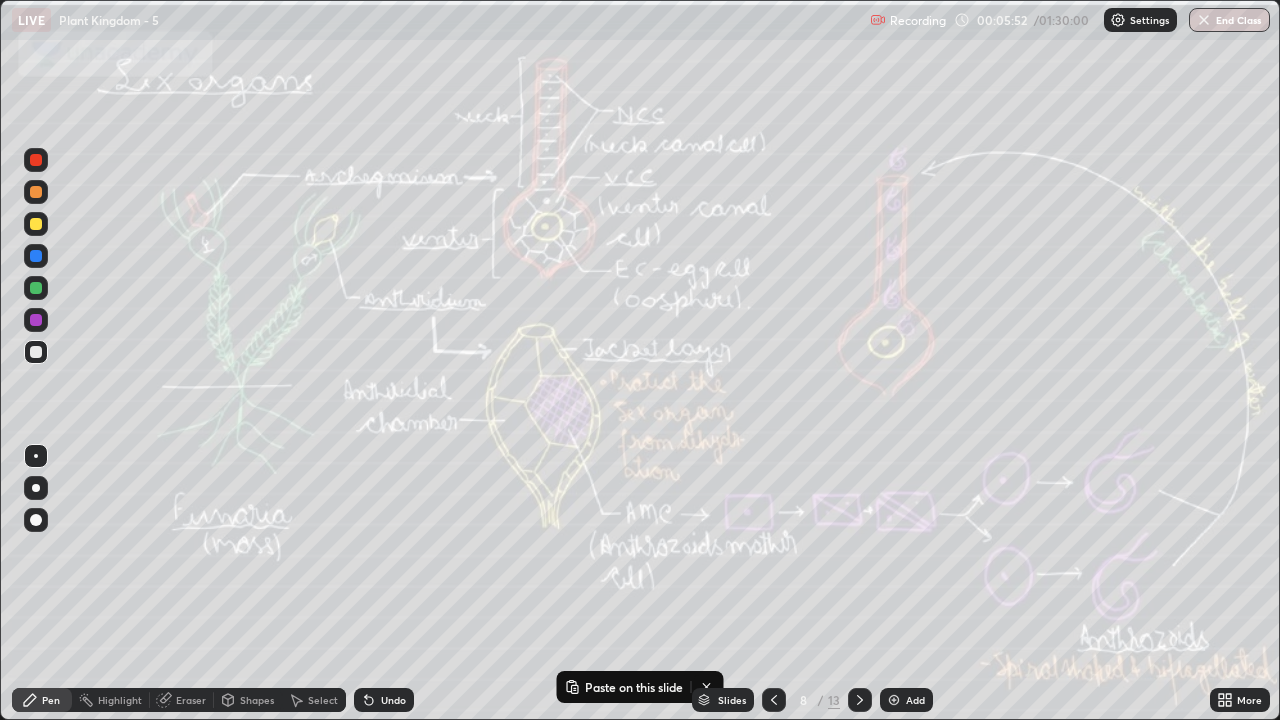 click 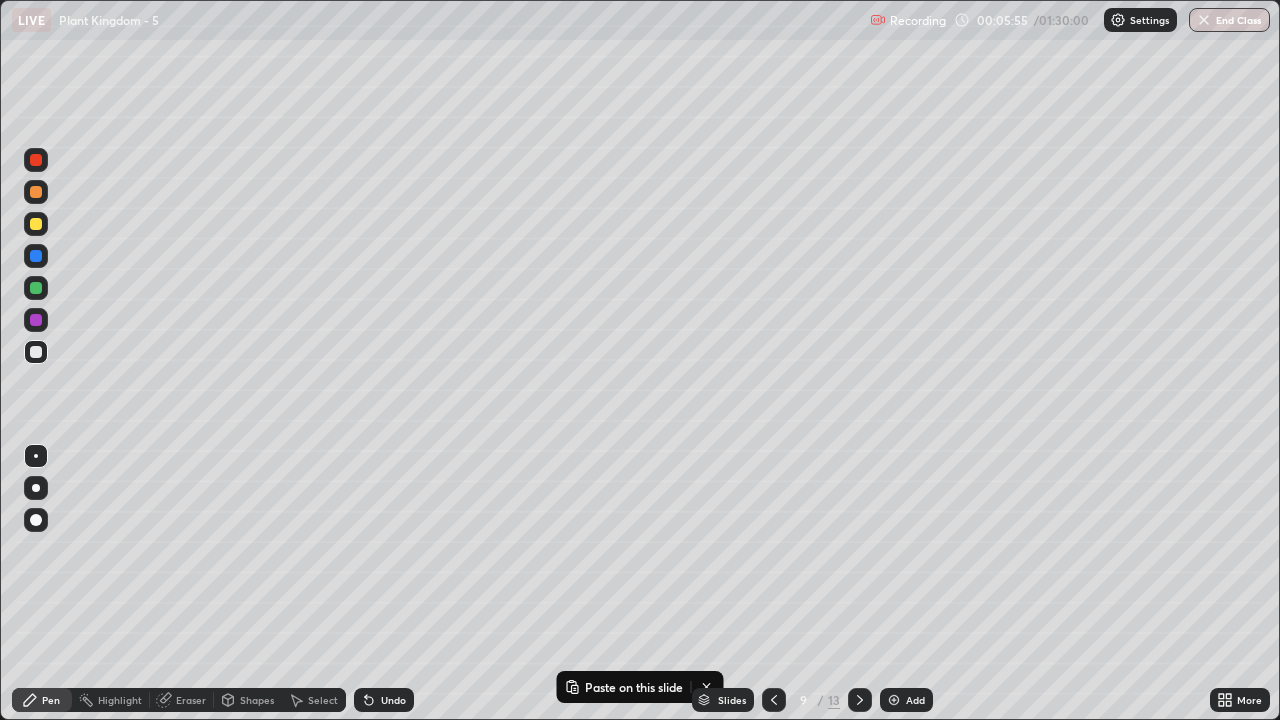 click at bounding box center [36, 224] 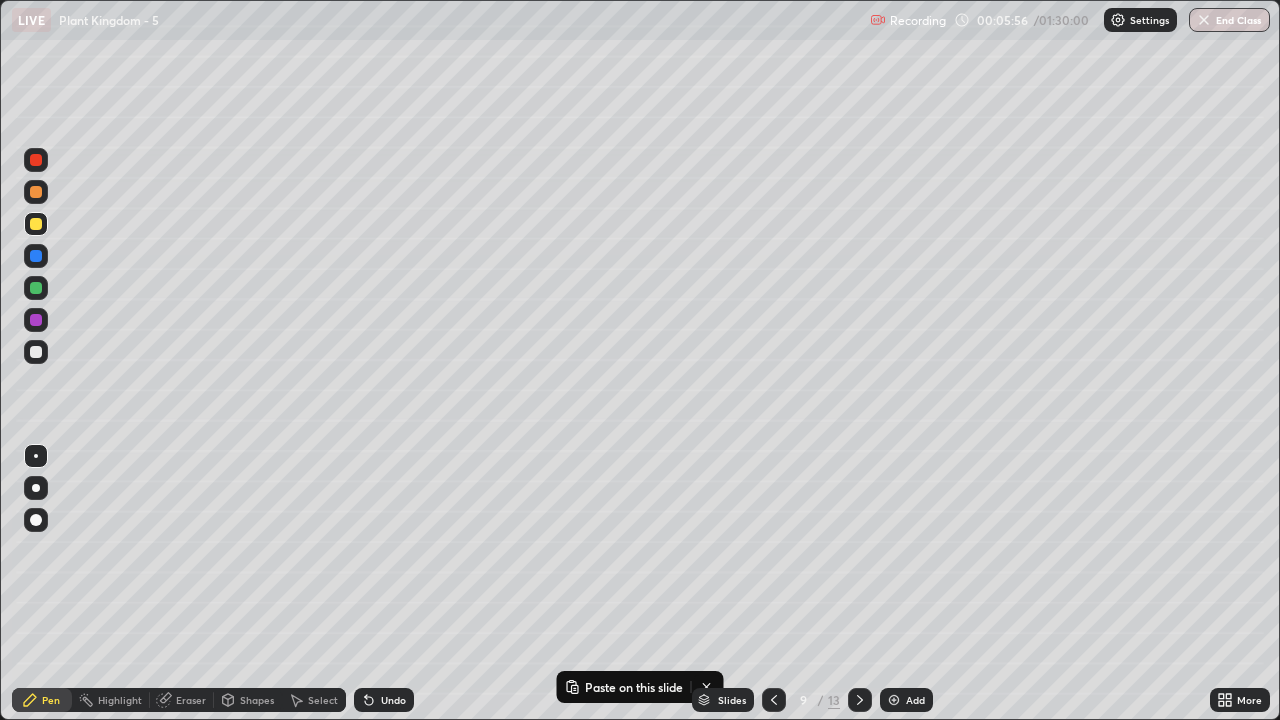 click at bounding box center (36, 488) 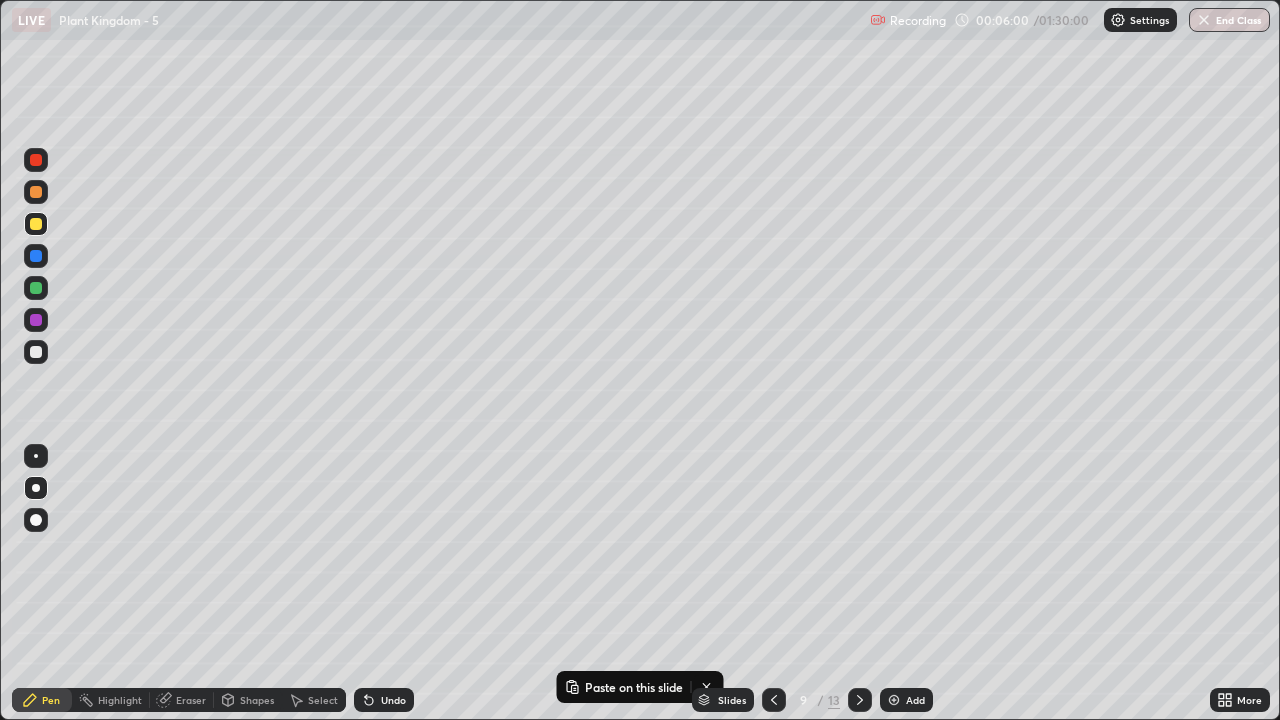 click at bounding box center [36, 320] 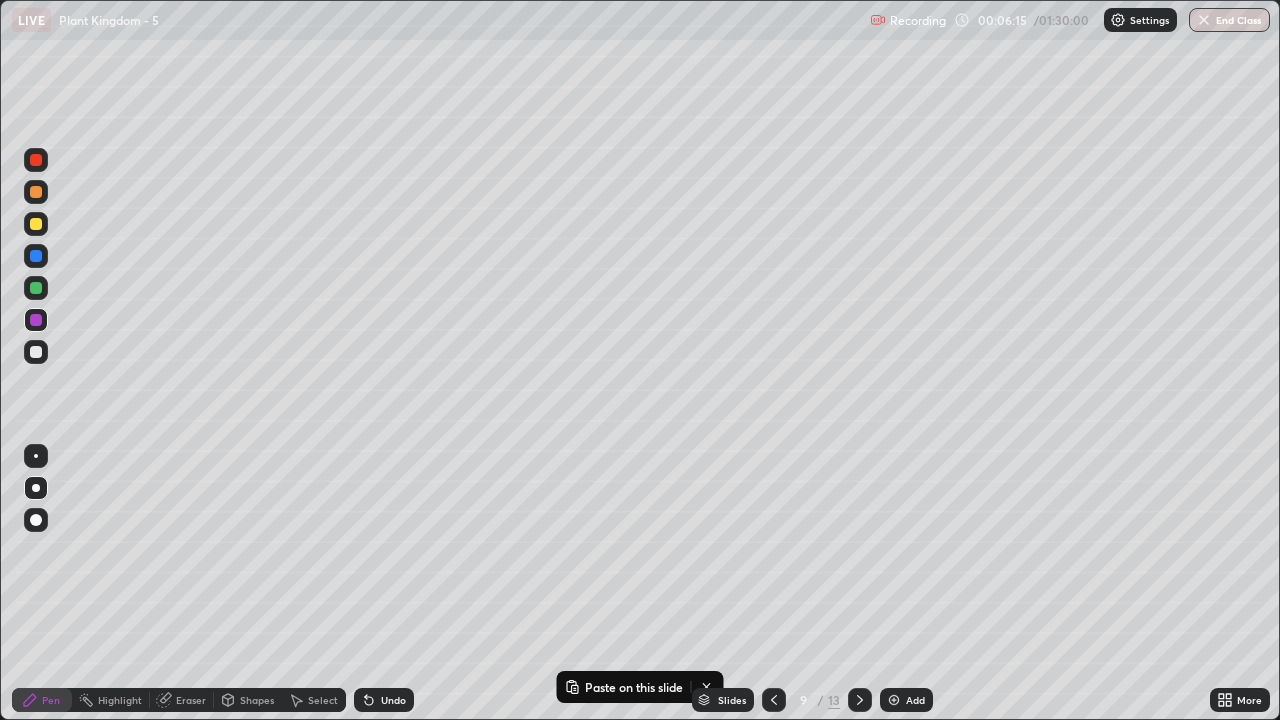 click on "Select" at bounding box center (323, 700) 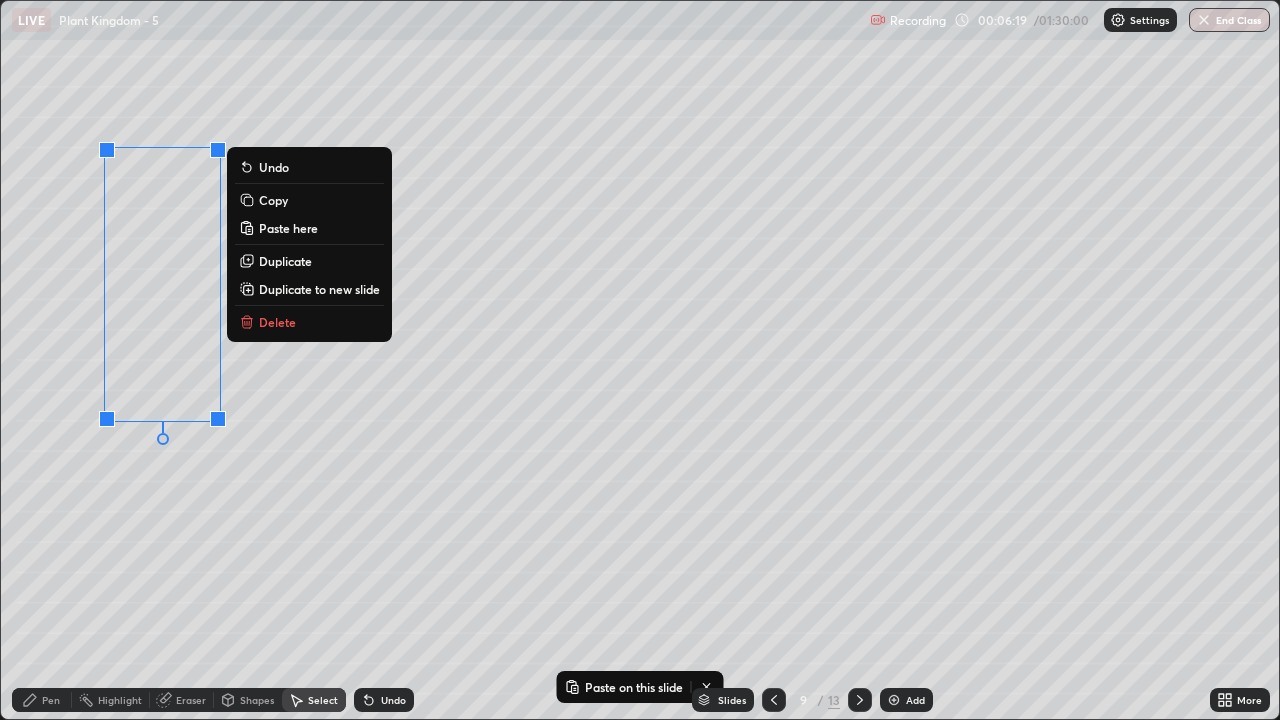 click on "Copy" at bounding box center (273, 200) 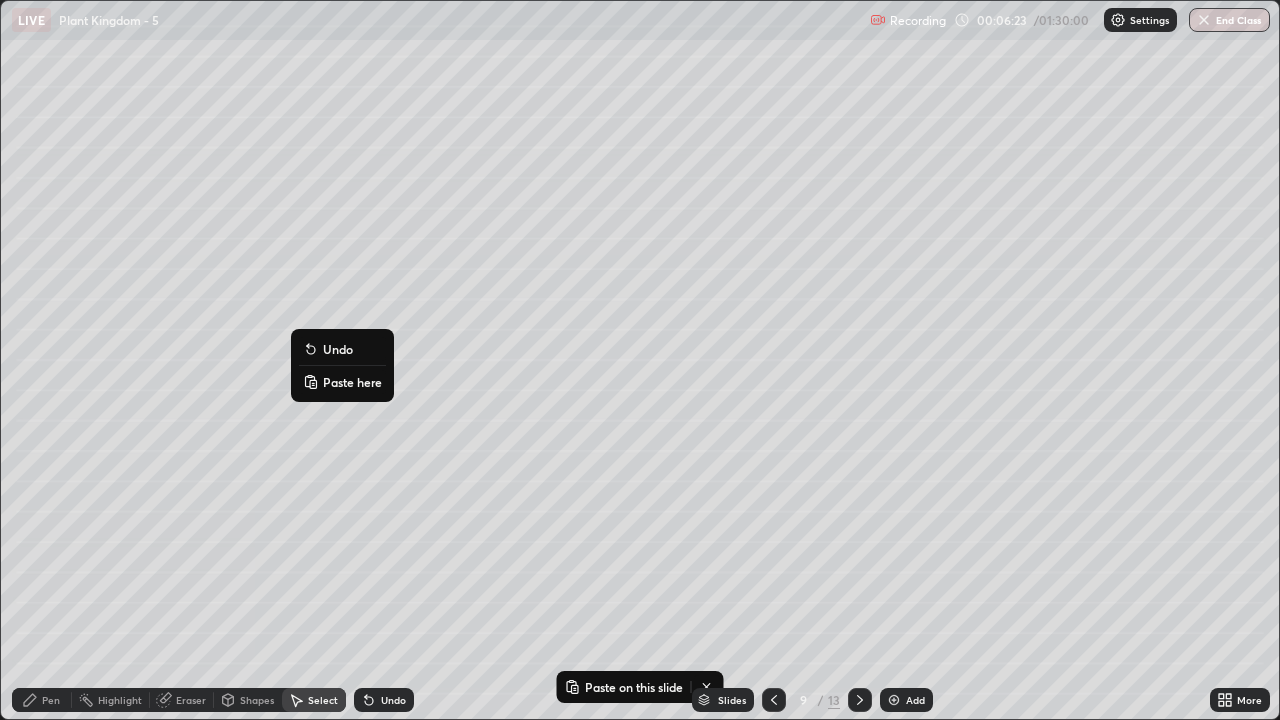 click on "Paste here" at bounding box center (352, 382) 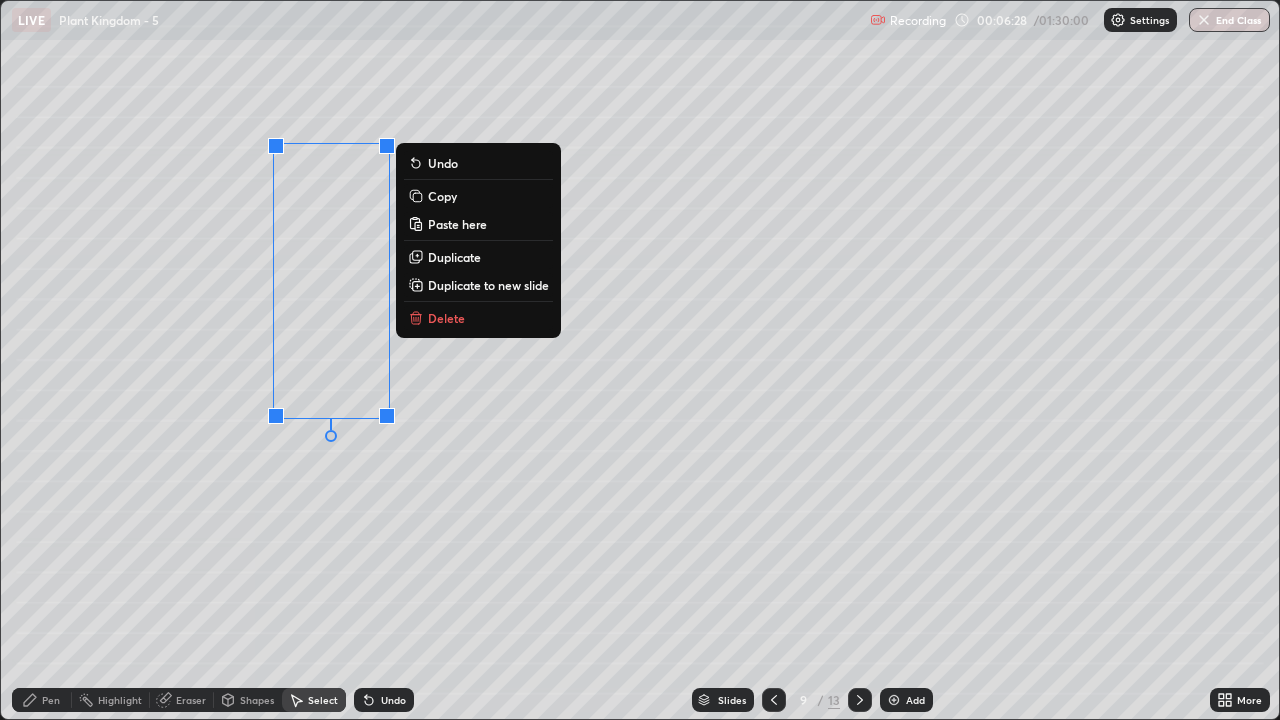 click on "0 ° Undo Copy Paste here Duplicate Duplicate to new slide Delete" at bounding box center [640, 360] 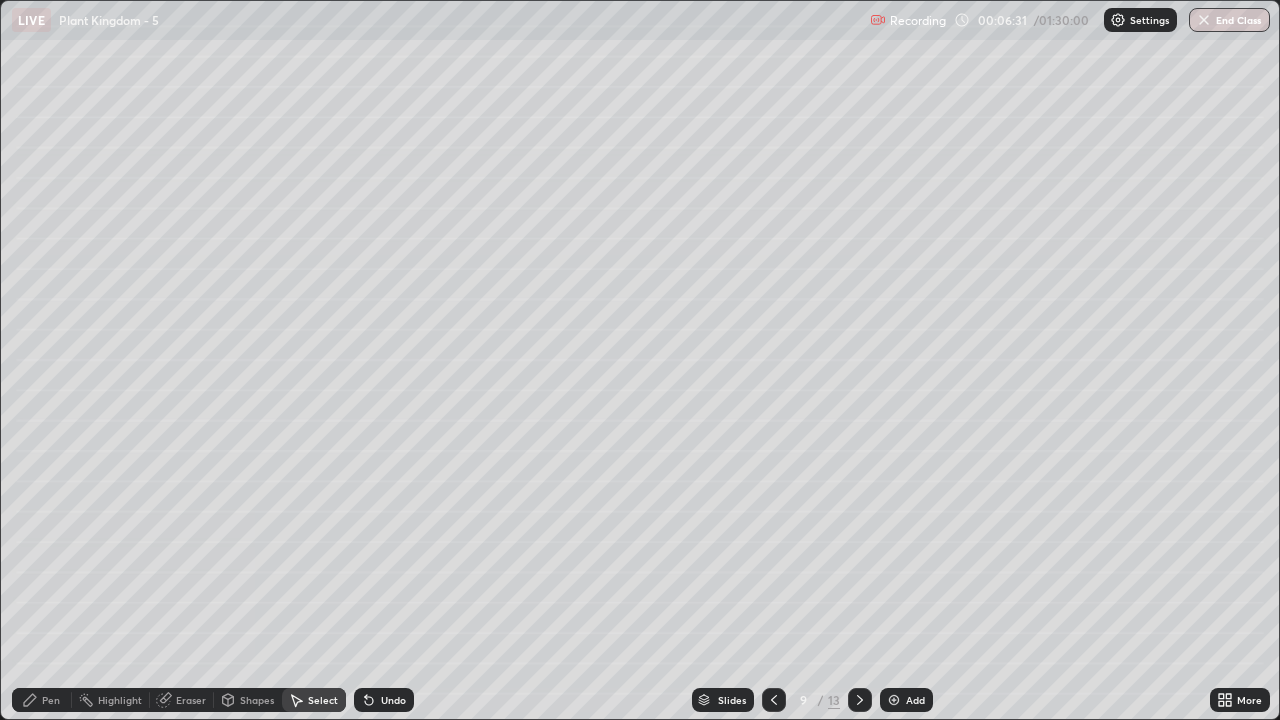click on "Eraser" at bounding box center (191, 700) 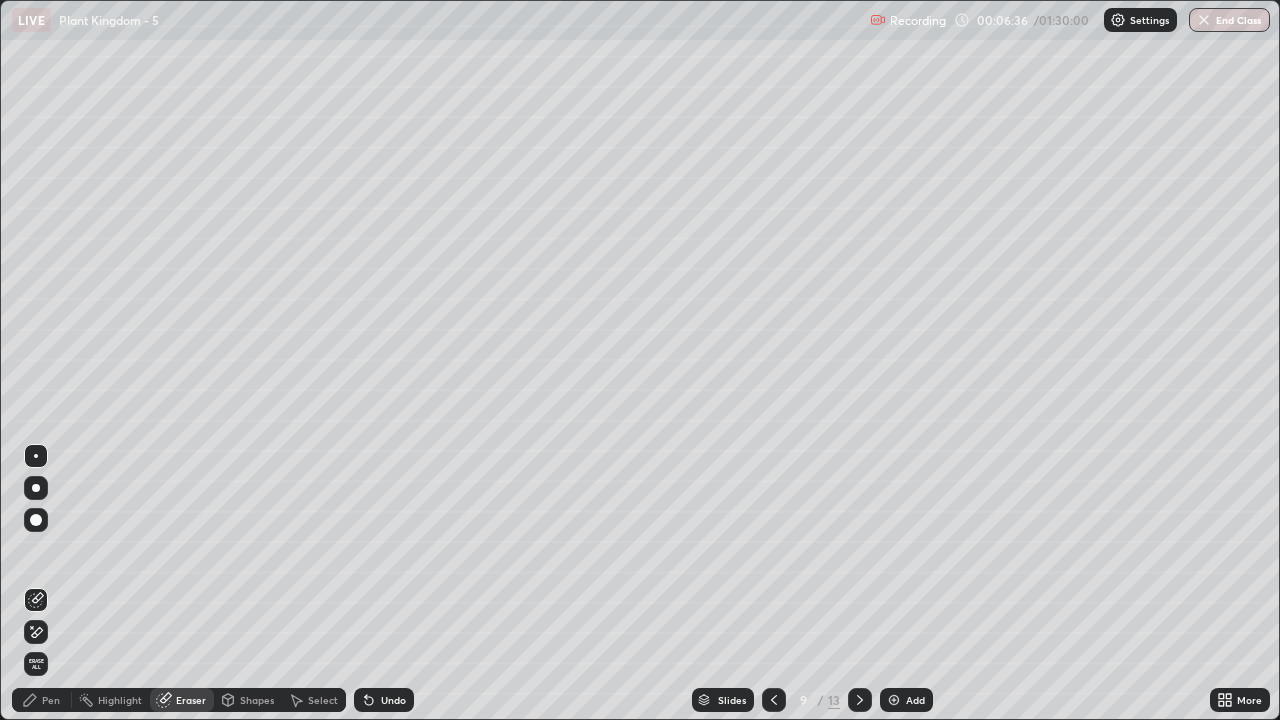 click on "Pen" at bounding box center [51, 700] 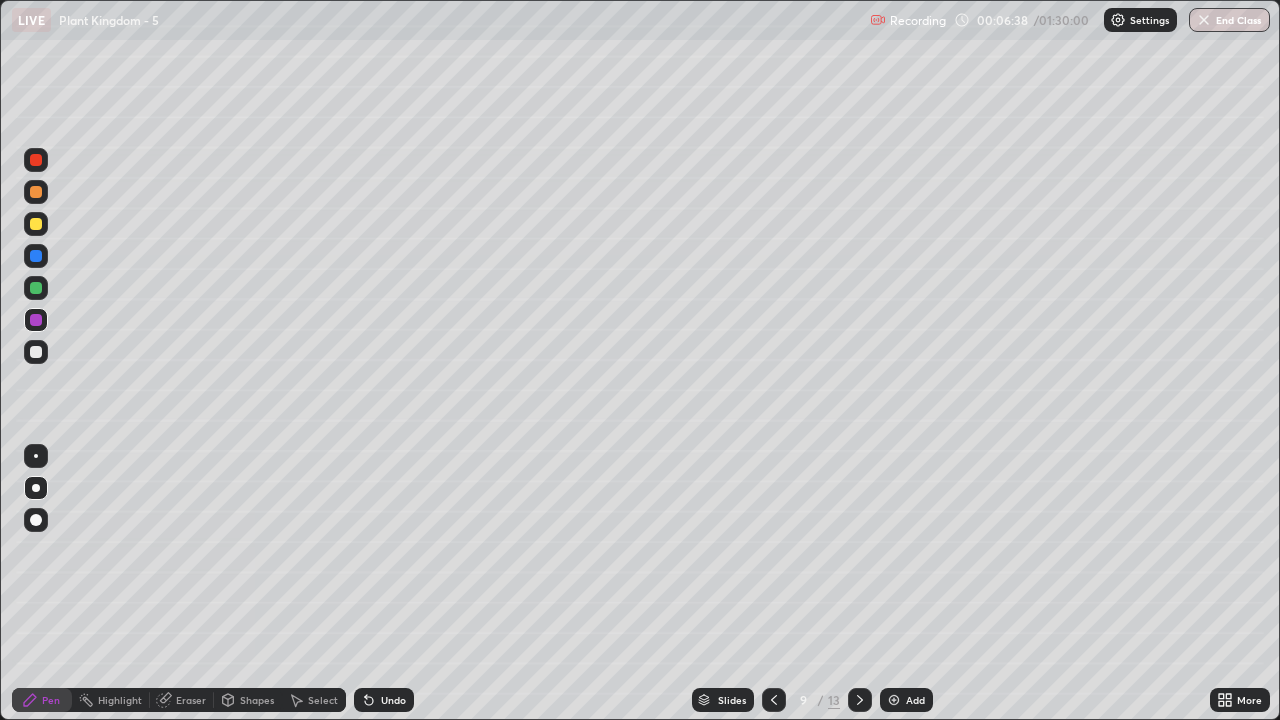 click at bounding box center [36, 160] 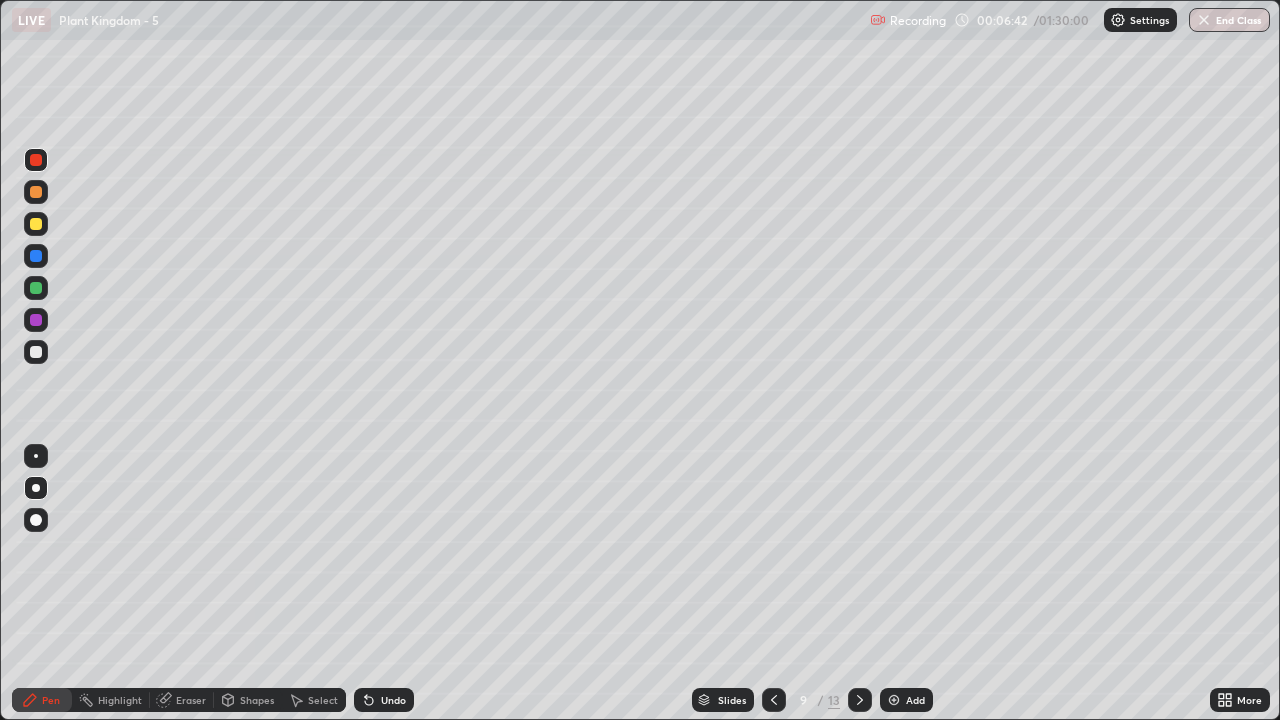 click on "Undo" at bounding box center [384, 700] 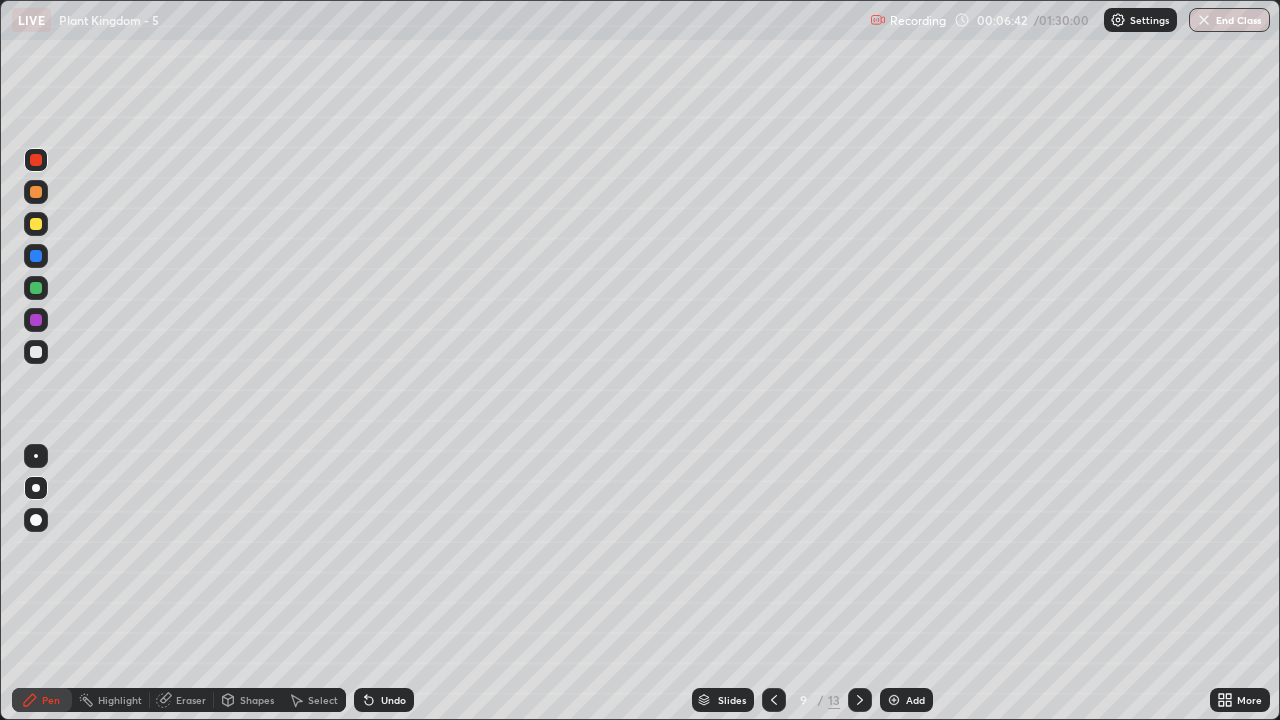 click at bounding box center [36, 456] 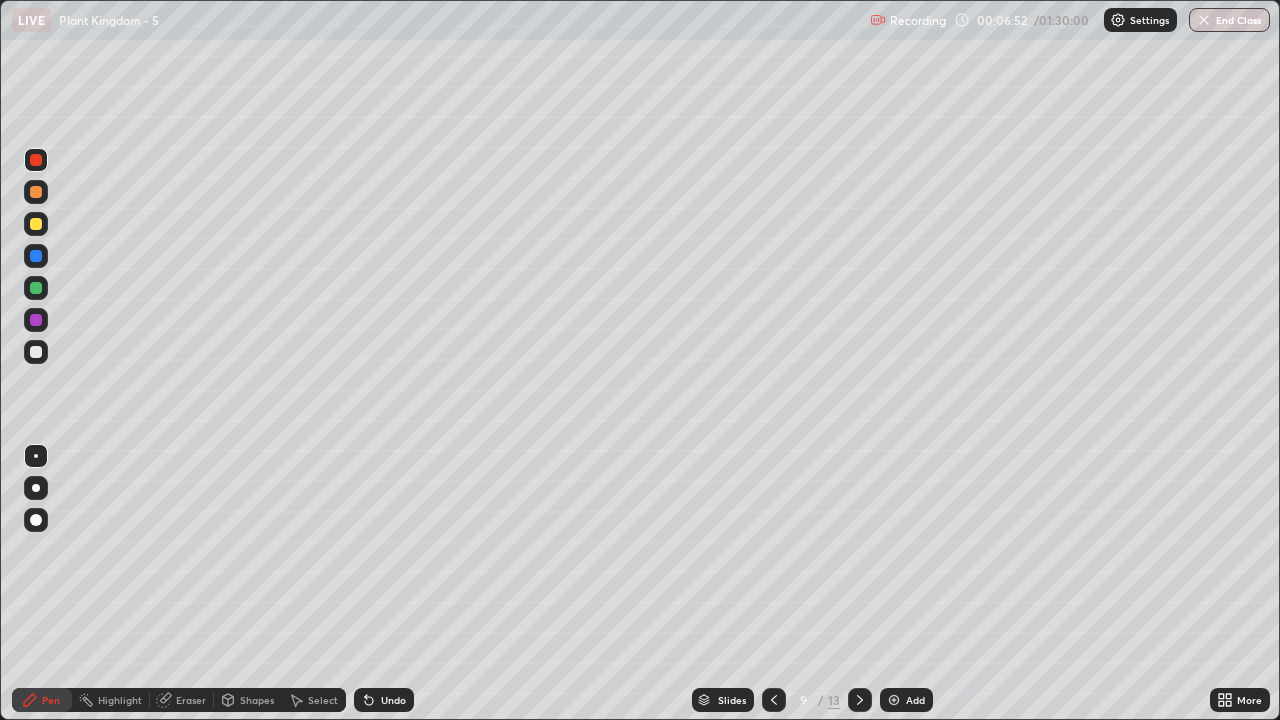 click on "Eraser" at bounding box center (191, 700) 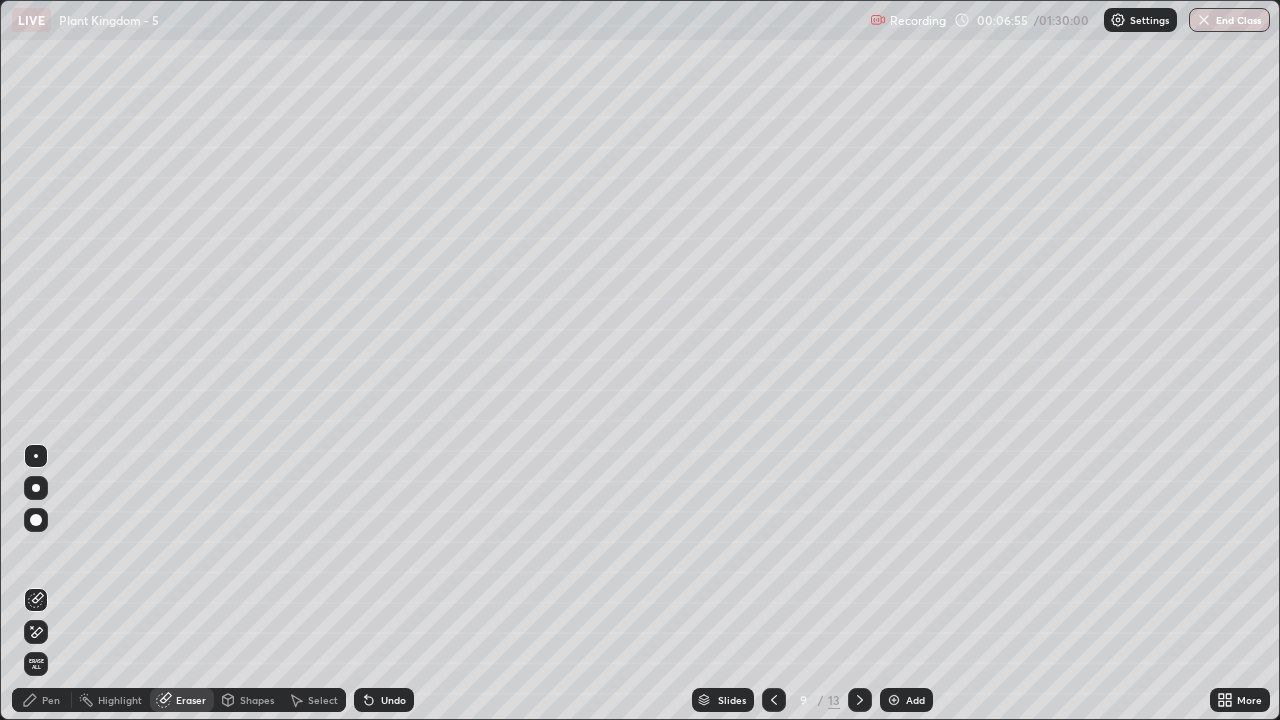 click on "Pen" at bounding box center (51, 700) 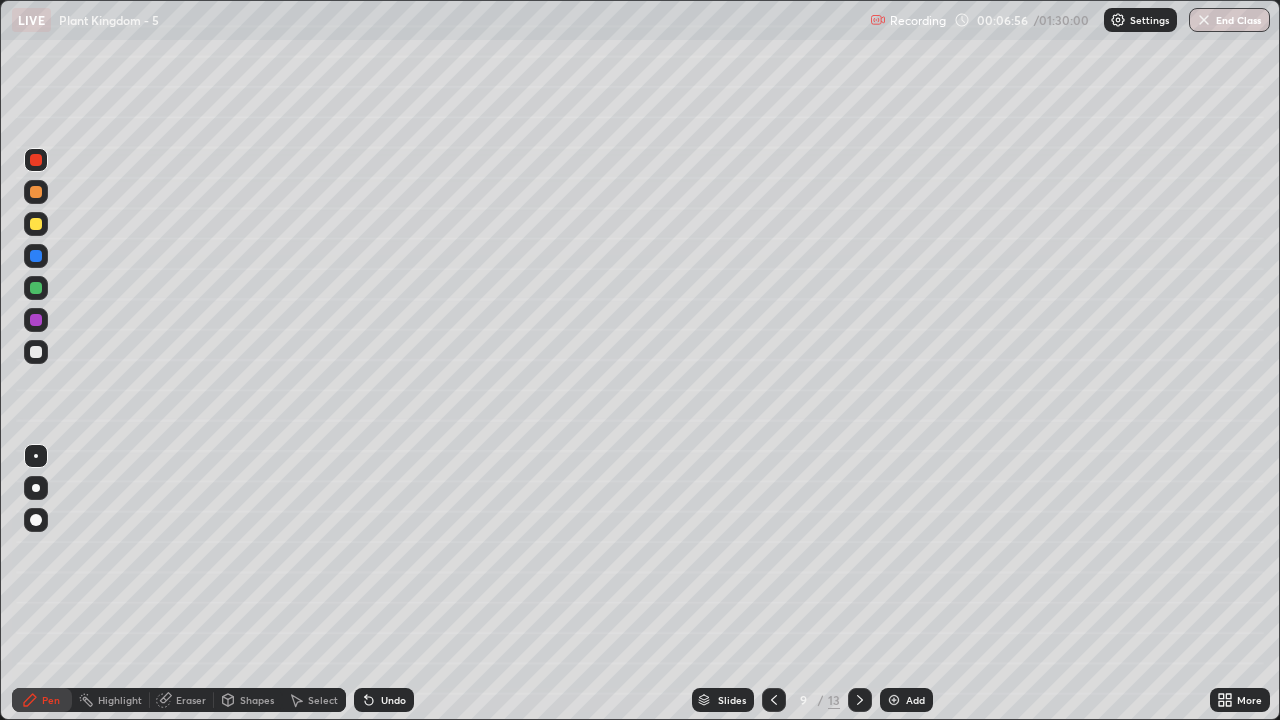 click at bounding box center (36, 224) 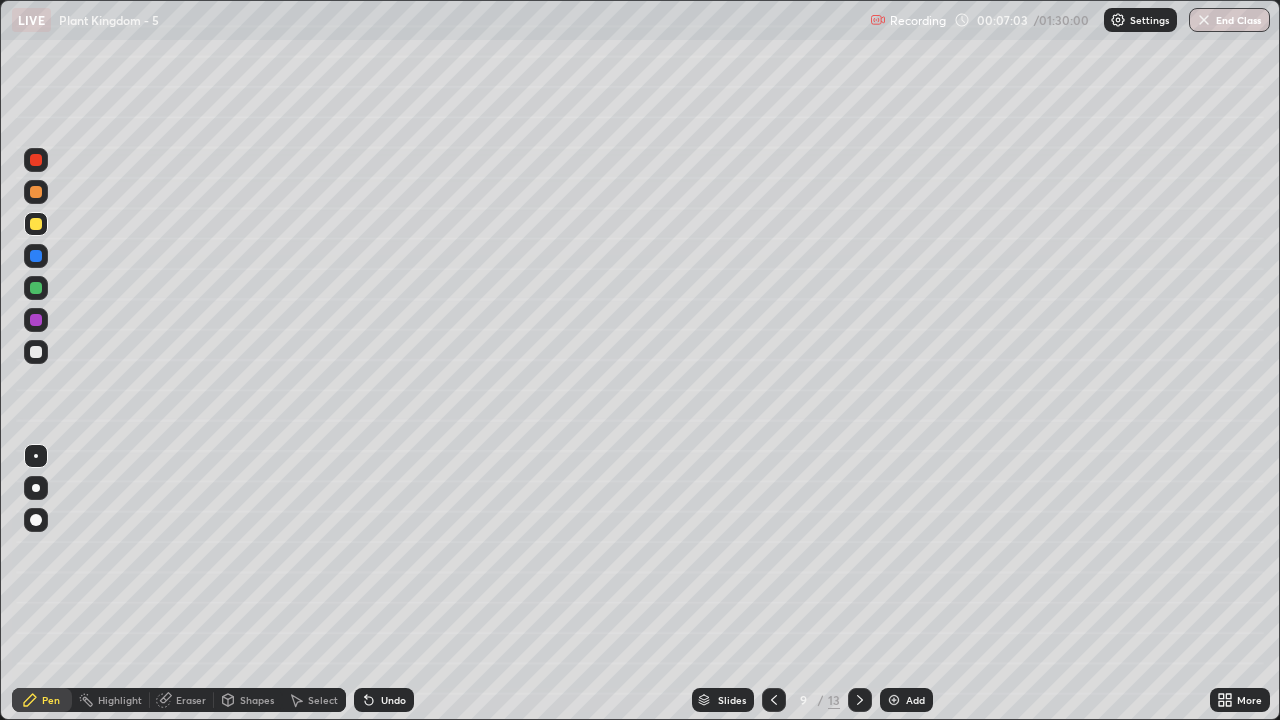 click at bounding box center [36, 320] 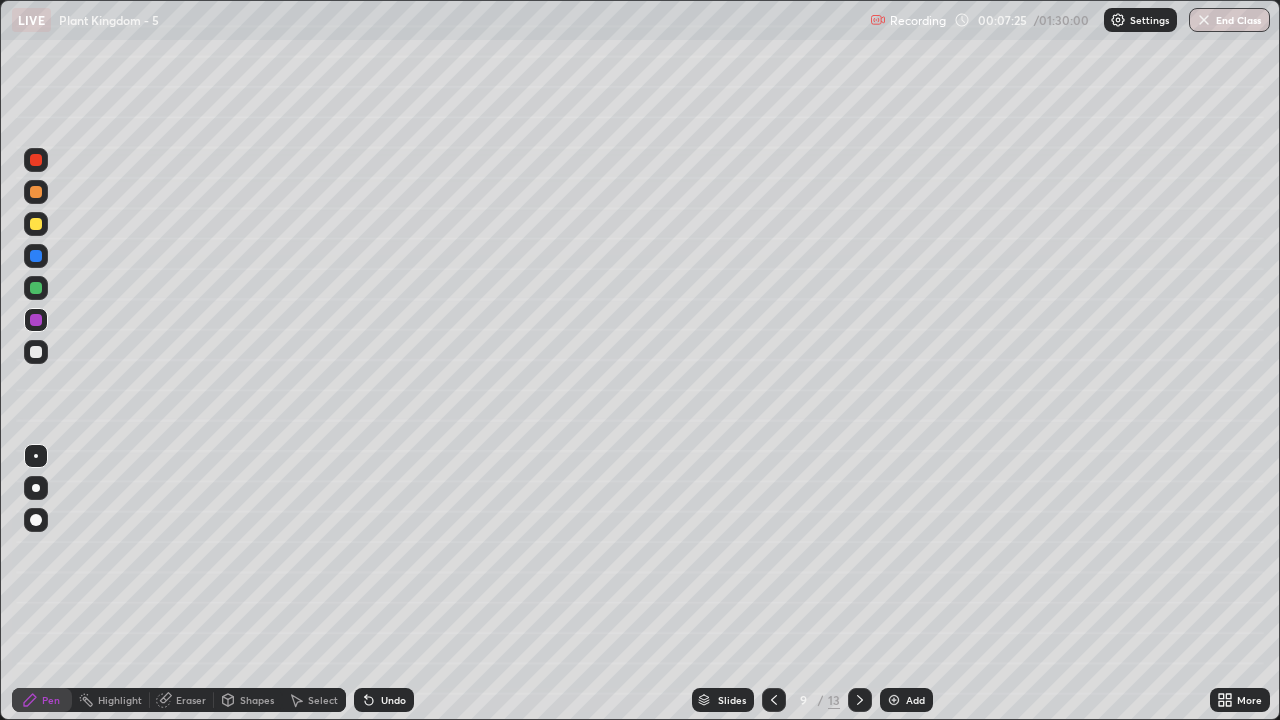click on "Select" at bounding box center [314, 700] 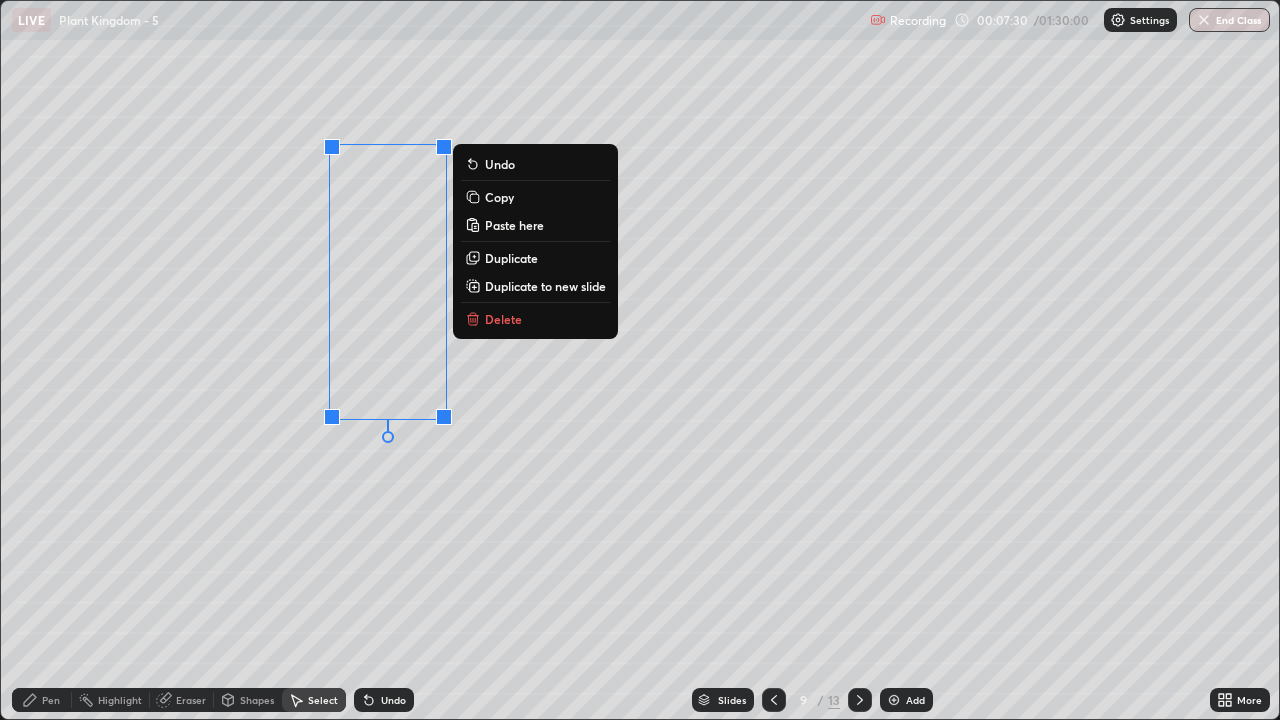 click on "0 ° Undo Copy Paste here Duplicate Duplicate to new slide Delete" at bounding box center [640, 360] 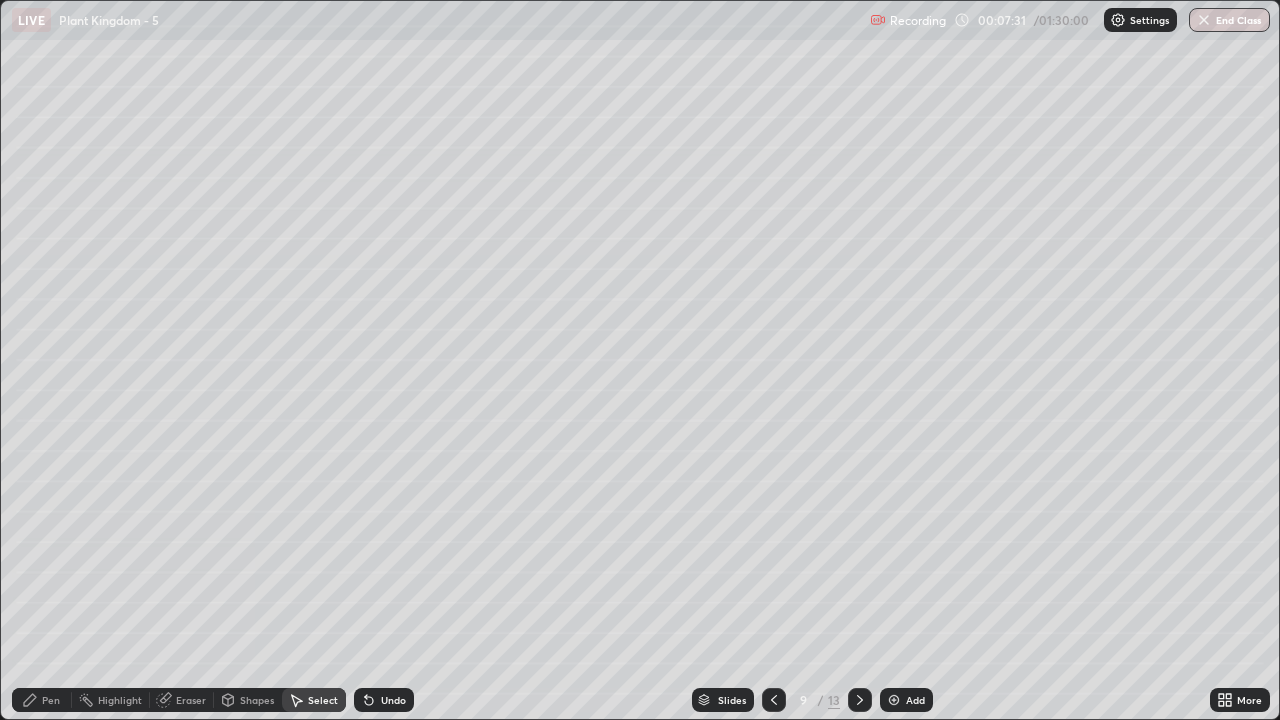 click on "Pen" at bounding box center [42, 700] 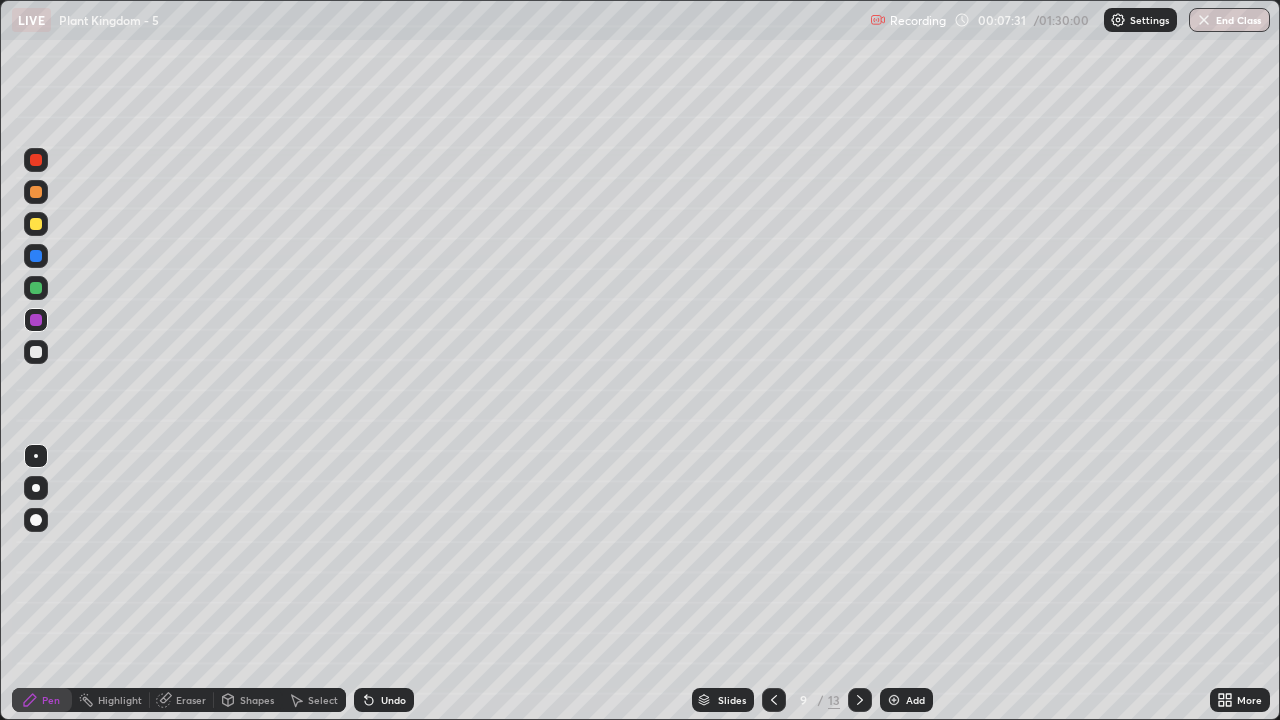 click at bounding box center (36, 352) 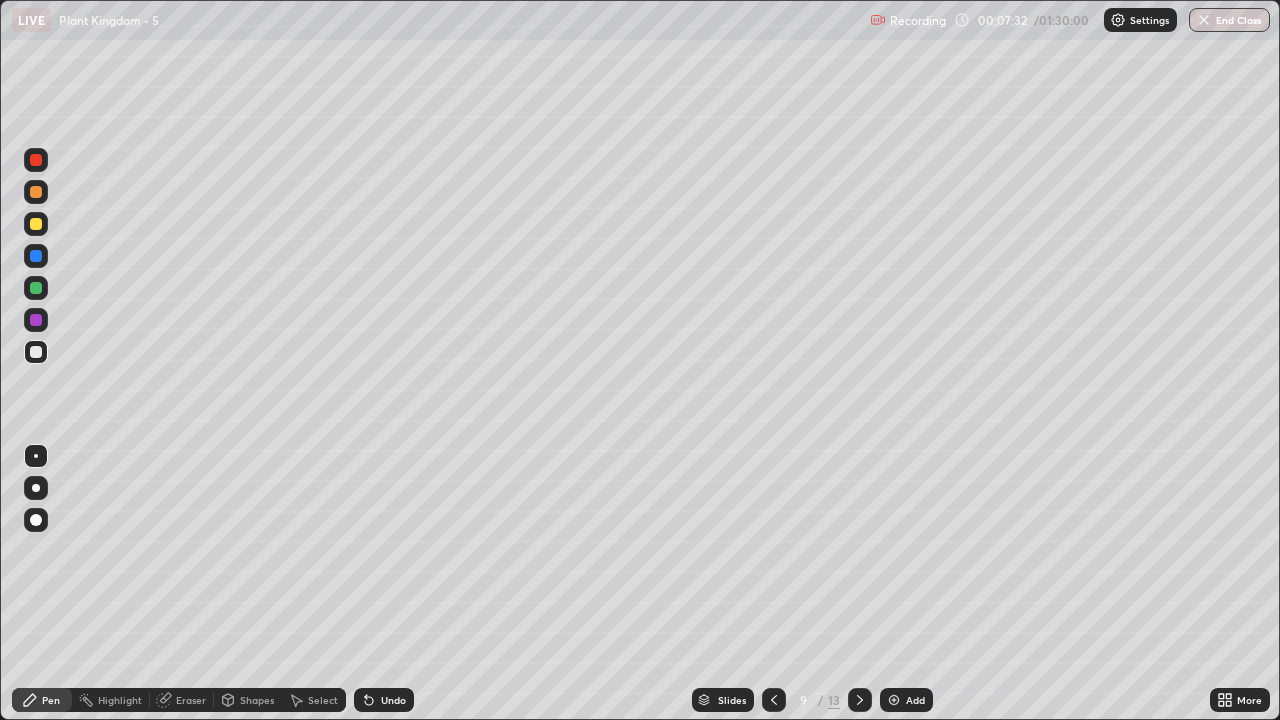 click at bounding box center [36, 456] 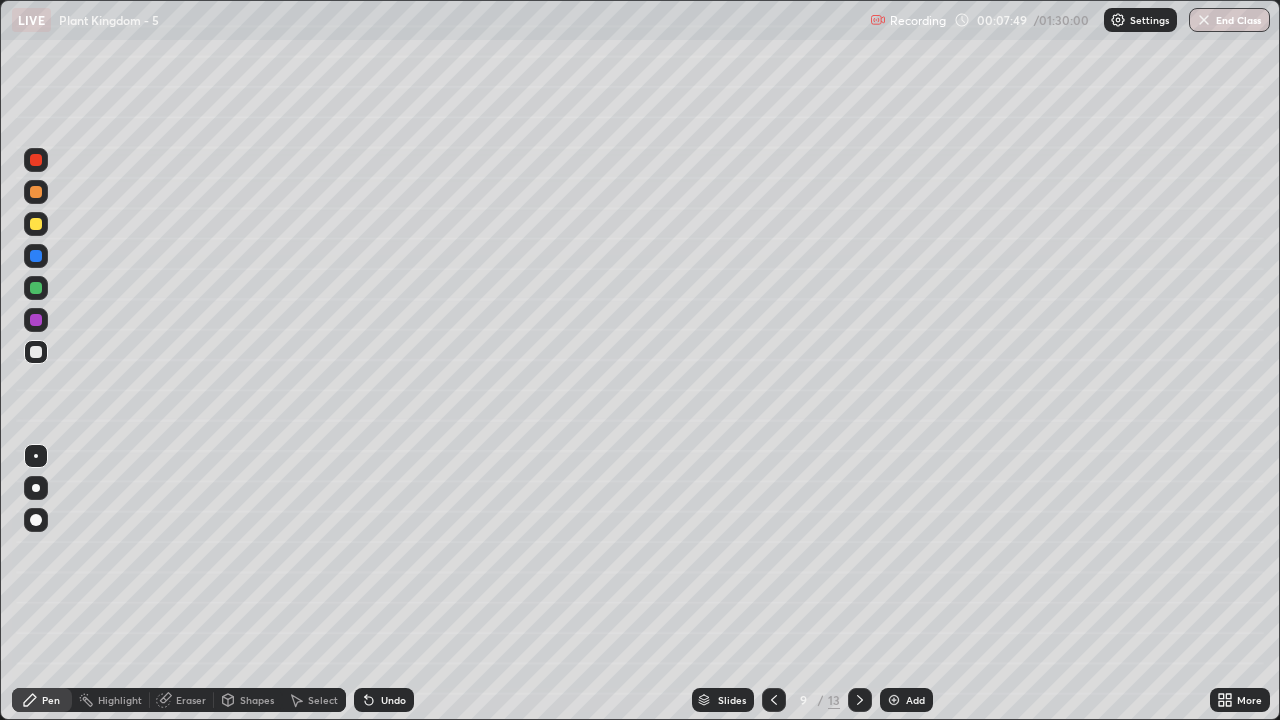 click on "Undo" at bounding box center [393, 700] 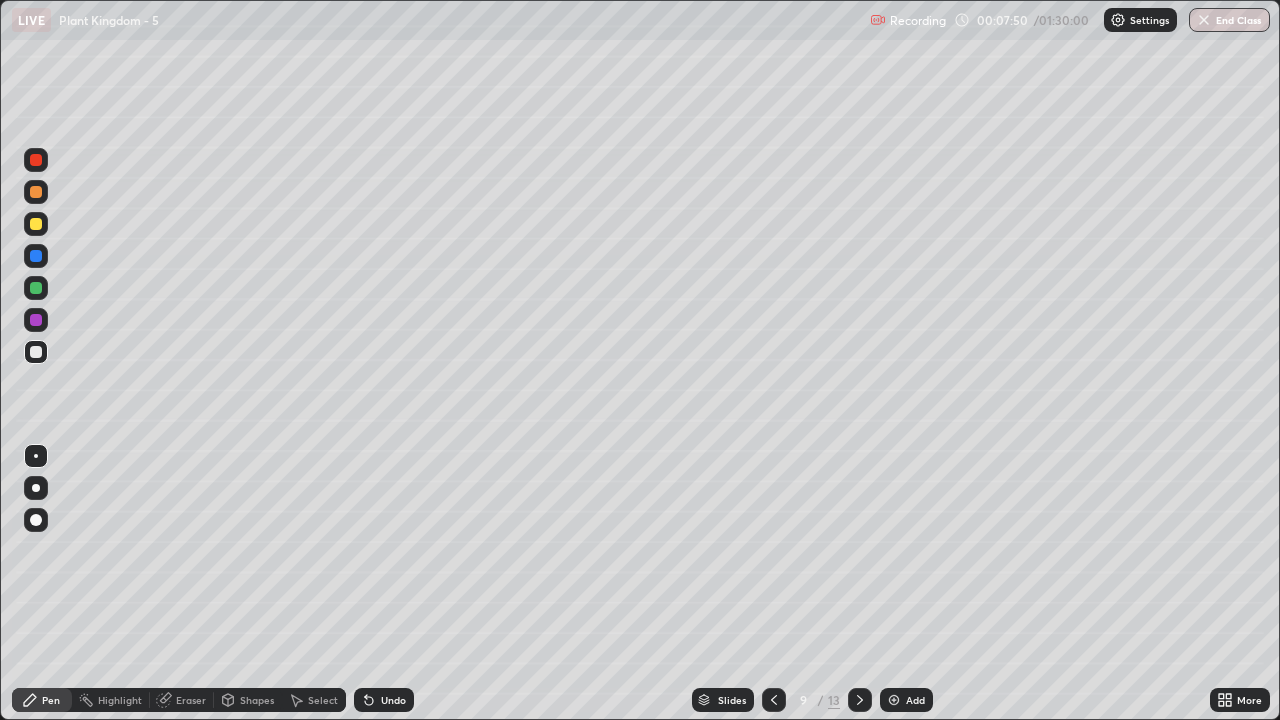 click on "Undo" at bounding box center [393, 700] 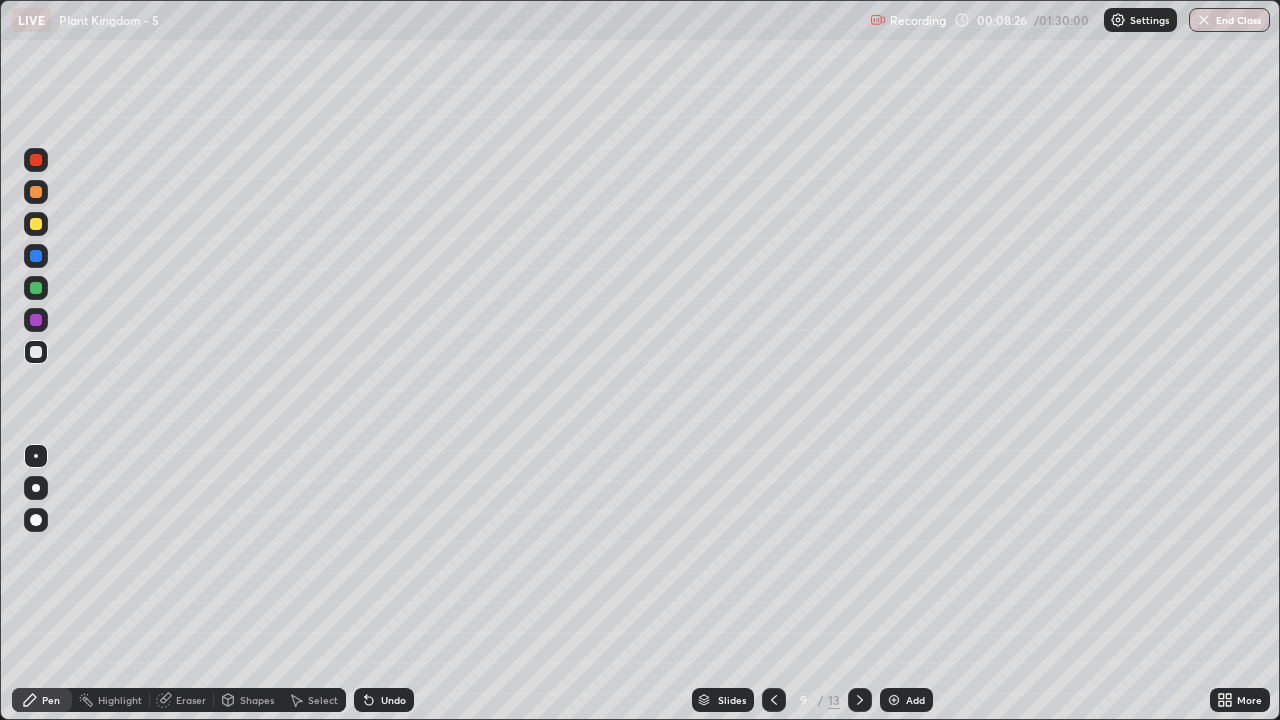 click on "Select" at bounding box center (323, 700) 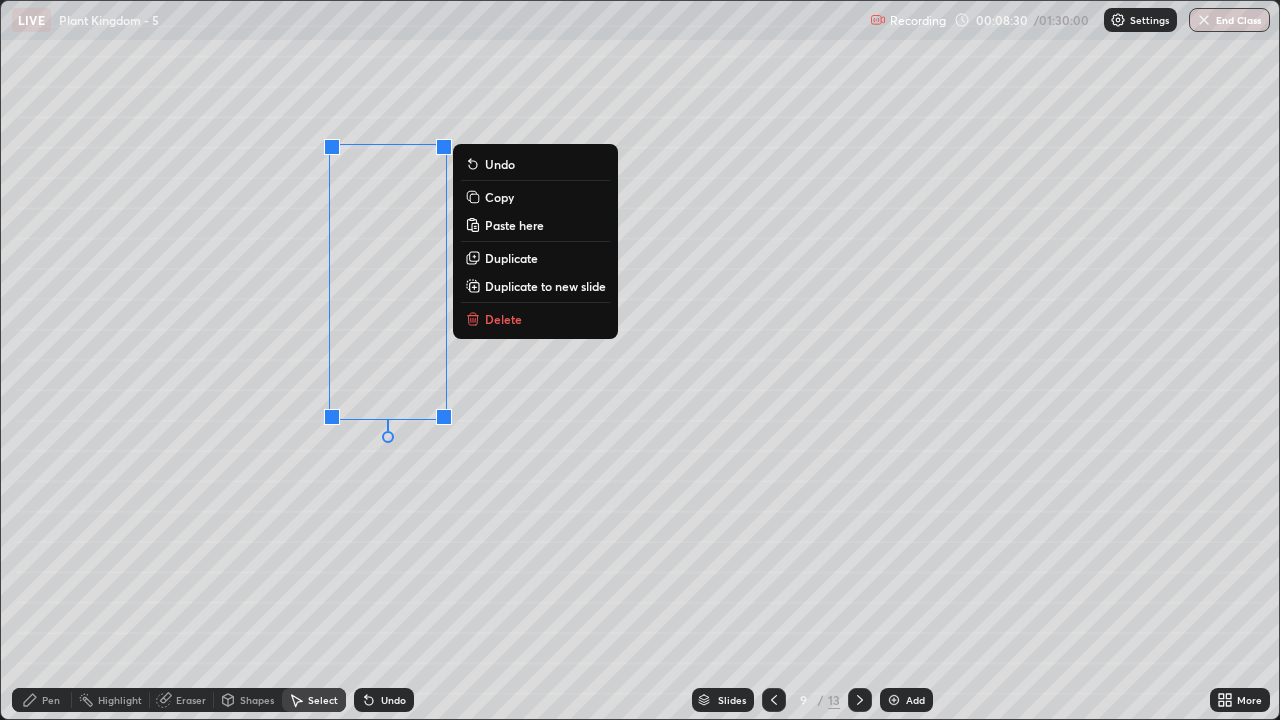 click on "Duplicate" at bounding box center (511, 258) 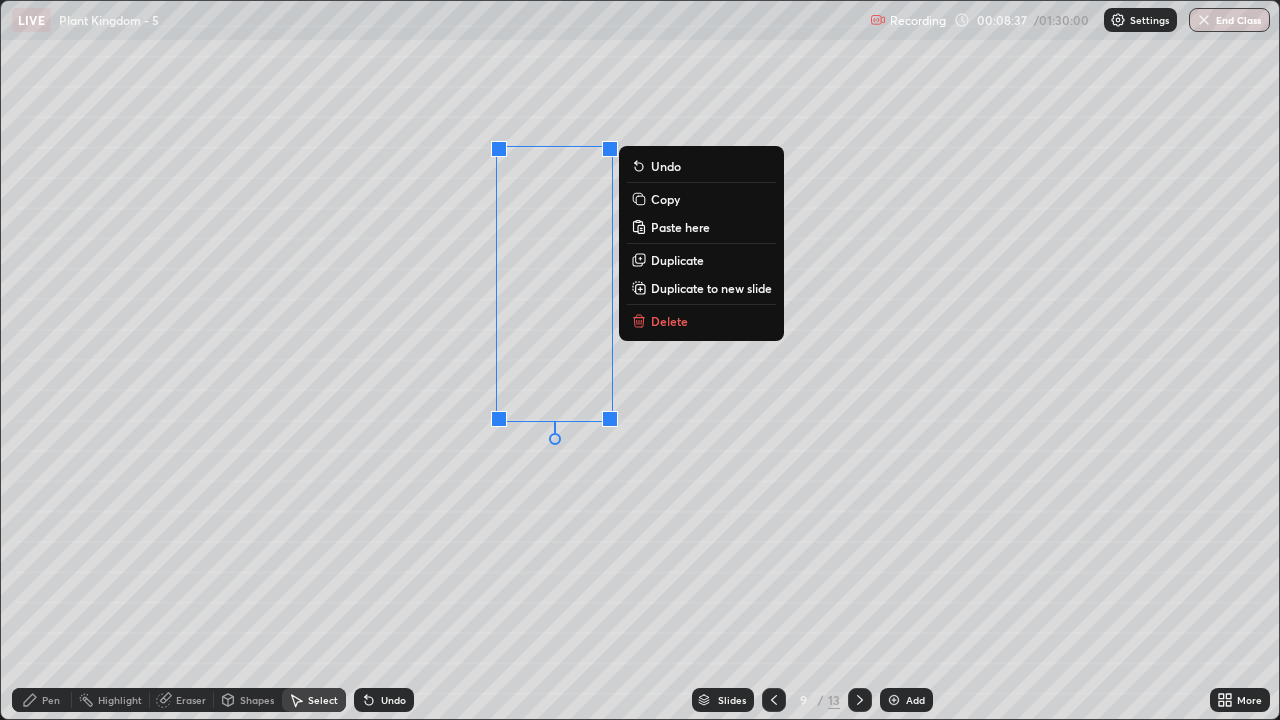 click on "Pen" at bounding box center (51, 700) 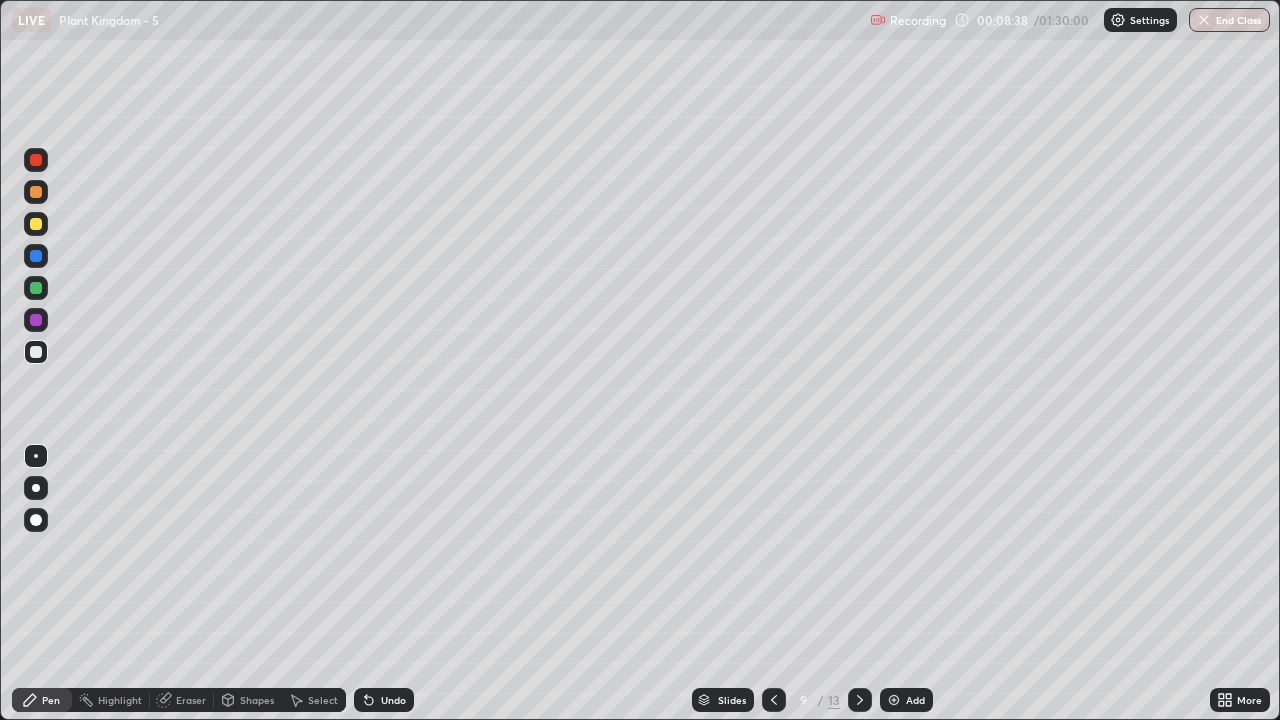 click at bounding box center (36, 288) 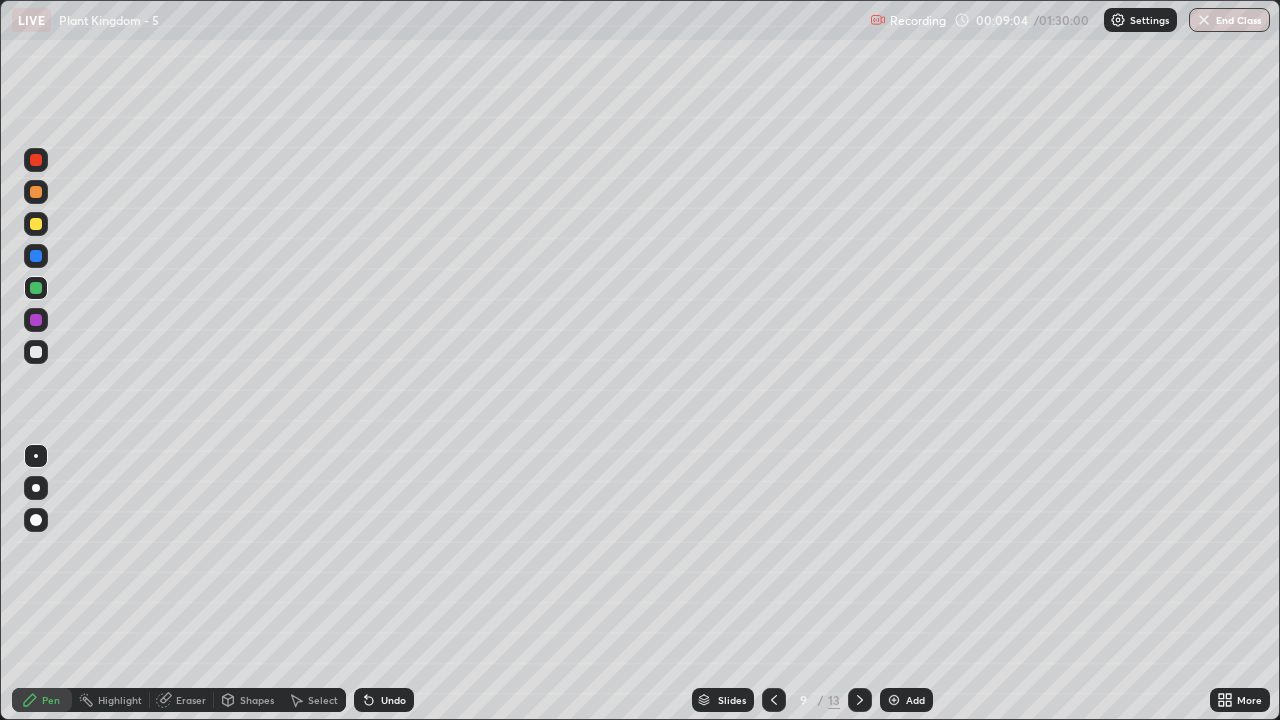 click on "Eraser" at bounding box center (191, 700) 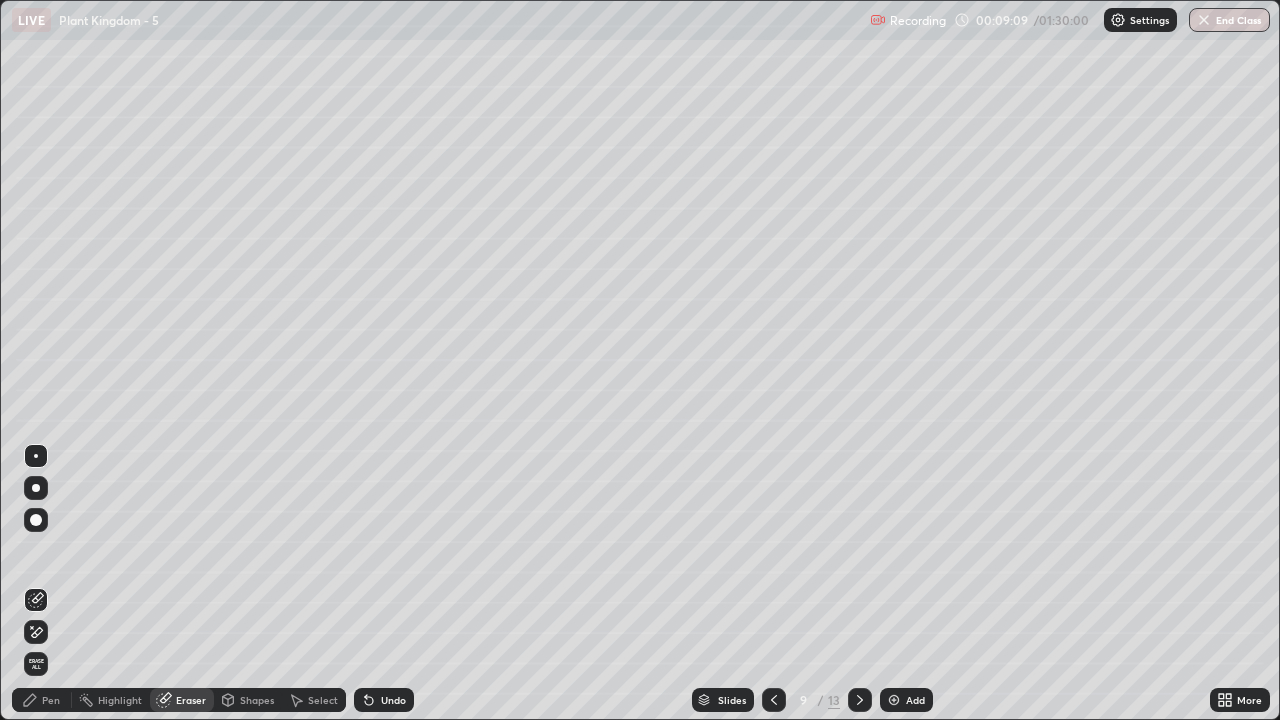 click on "Pen" at bounding box center [42, 700] 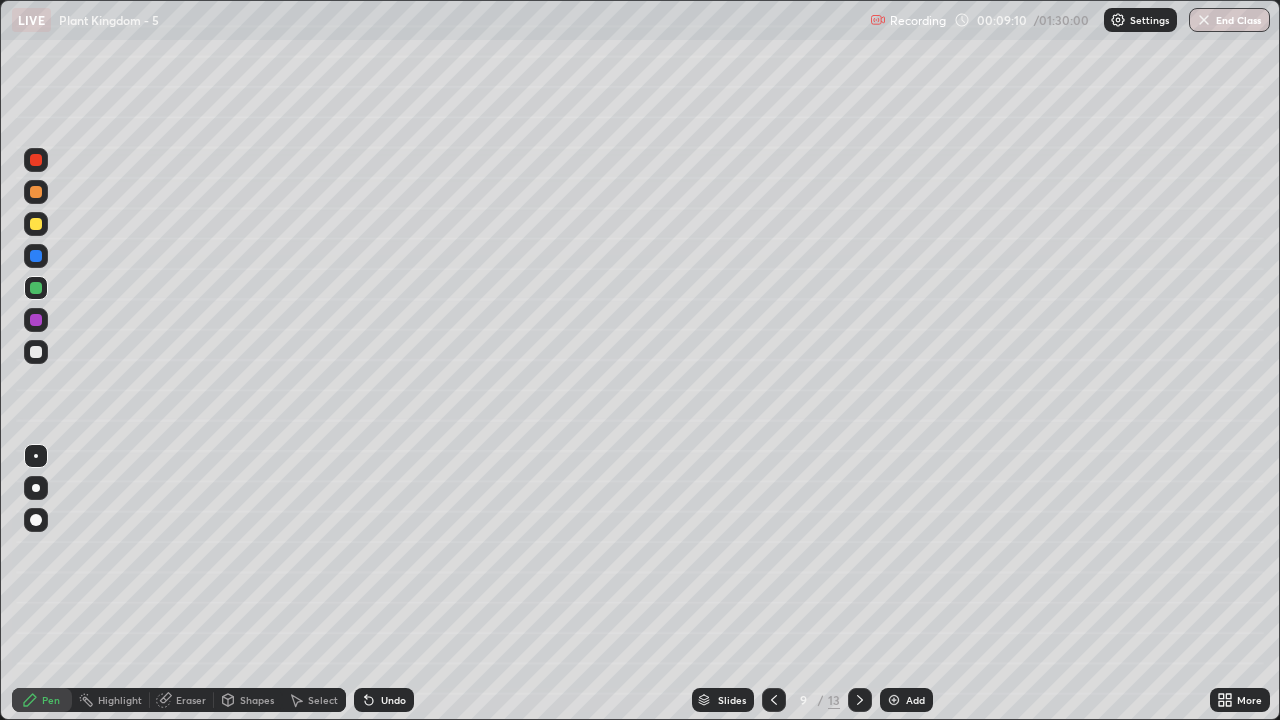 click at bounding box center (36, 160) 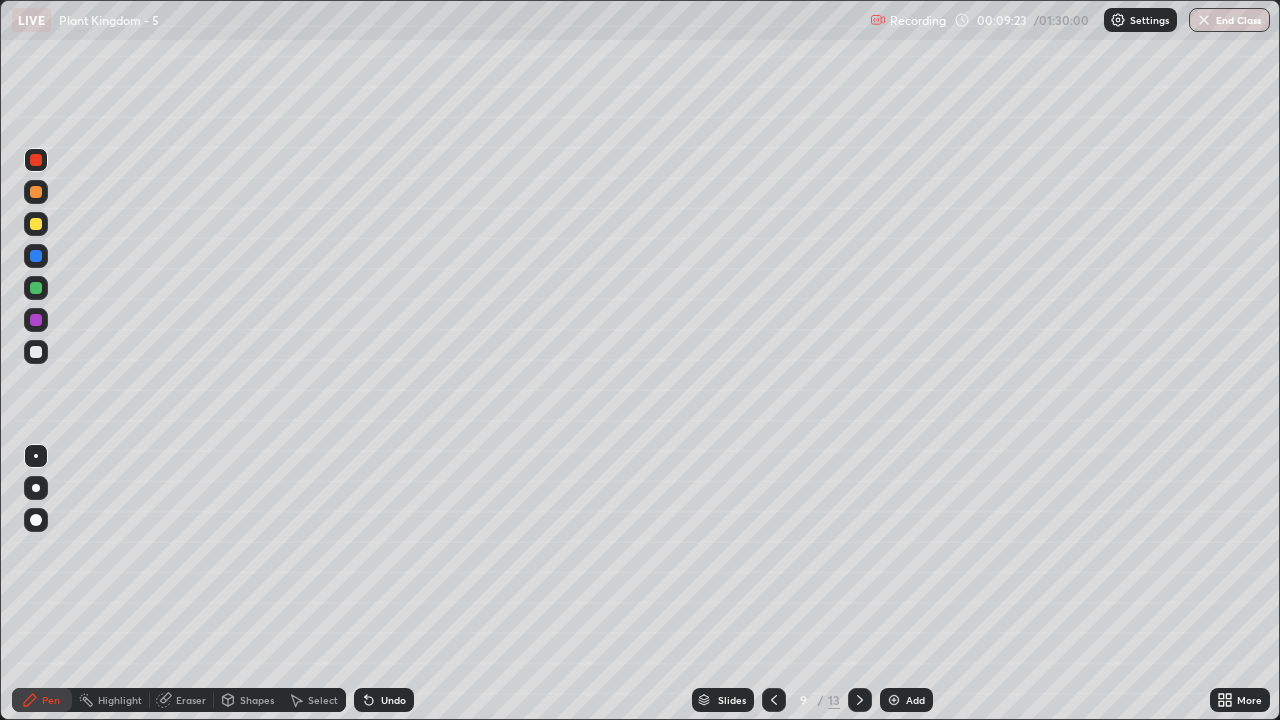 click on "Eraser" at bounding box center [191, 700] 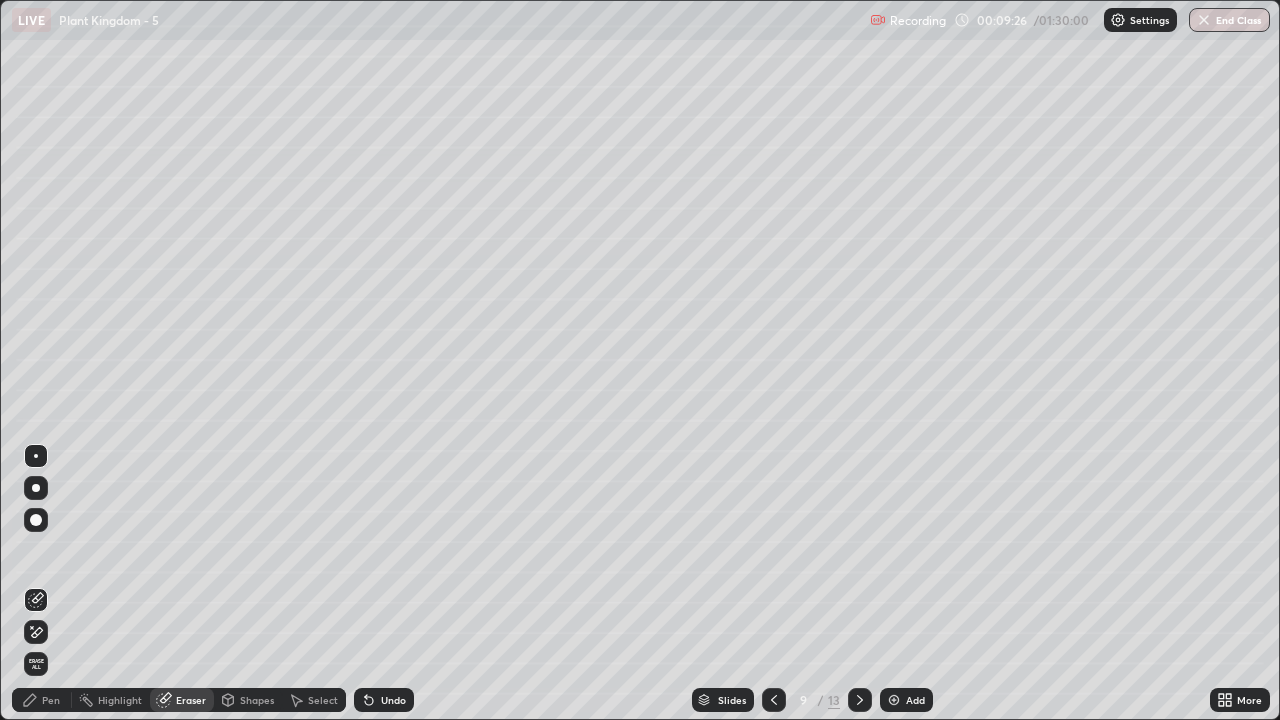 click on "Pen" at bounding box center (51, 700) 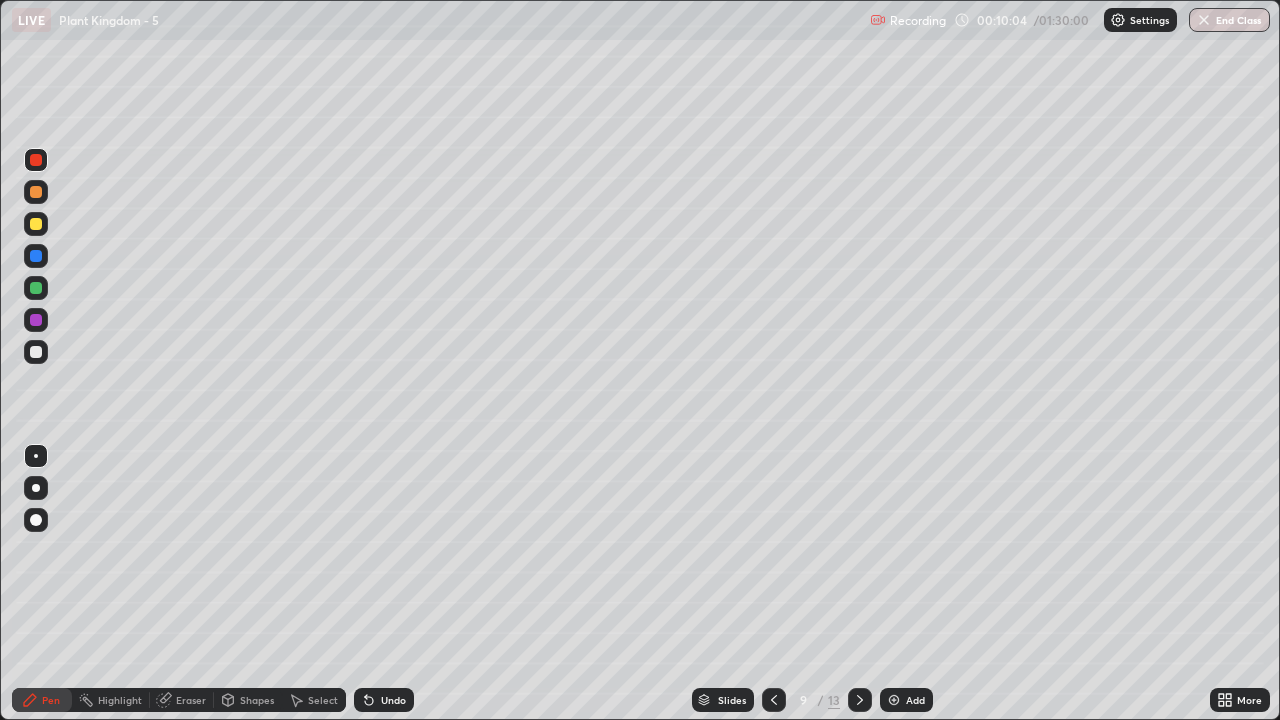 click on "Select" at bounding box center (323, 700) 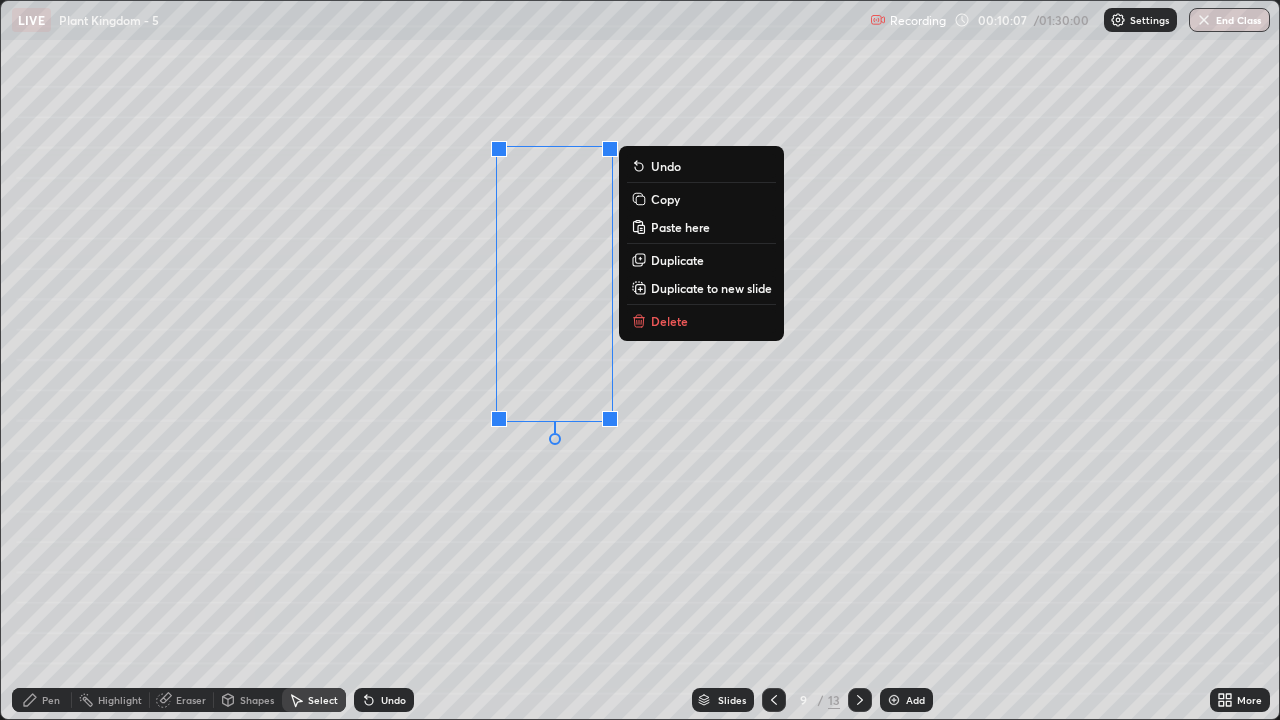 click on "Duplicate" at bounding box center (677, 260) 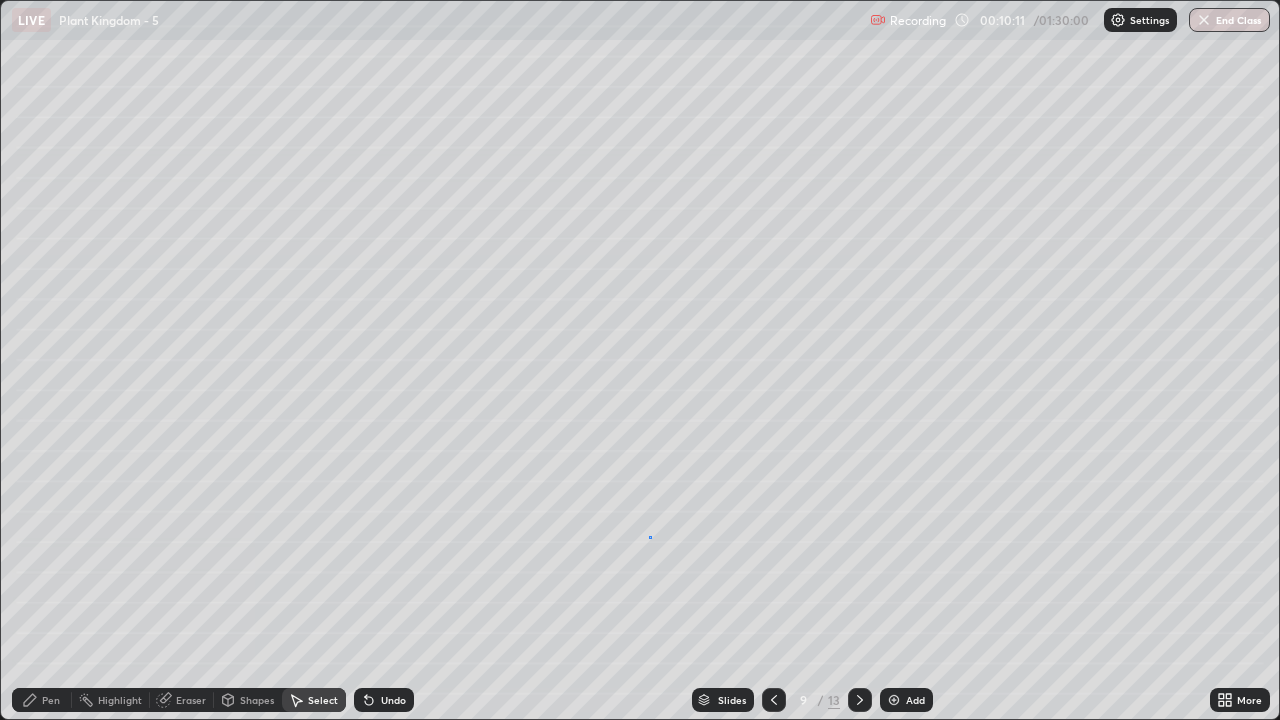 click on "0 ° Undo Copy Paste here Duplicate Duplicate to new slide Delete" at bounding box center [640, 360] 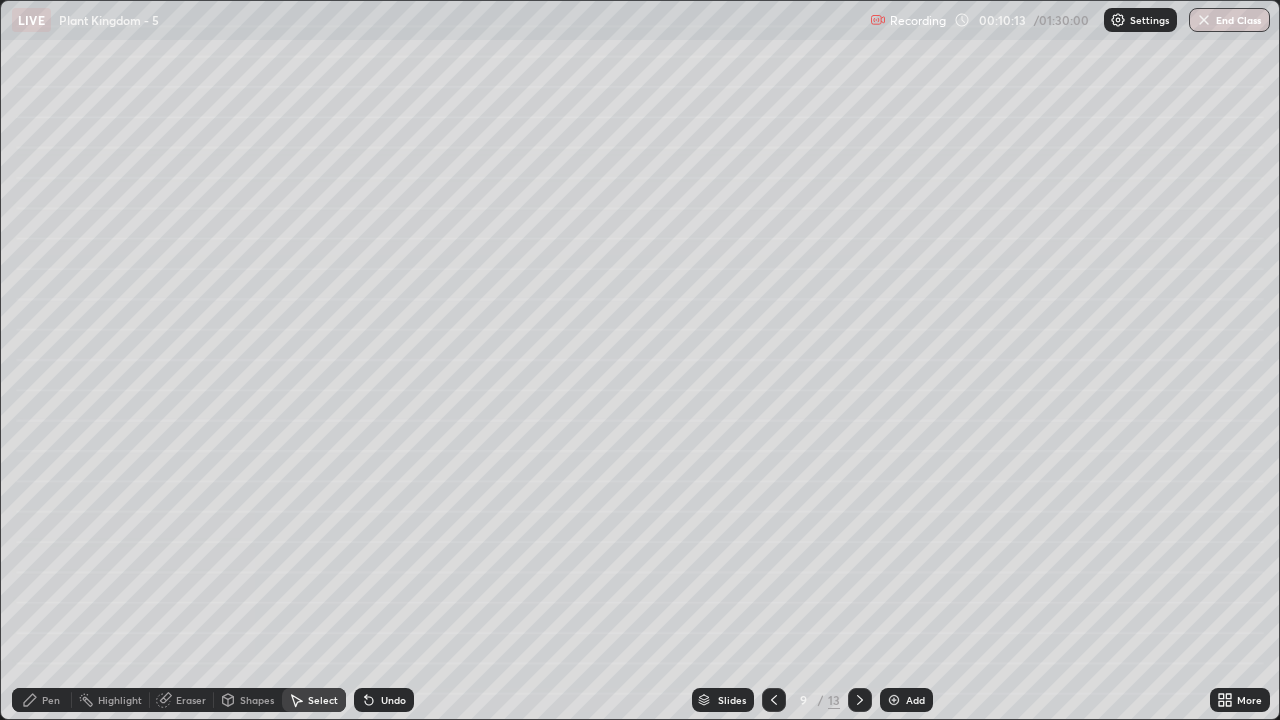 click on "Eraser" at bounding box center (191, 700) 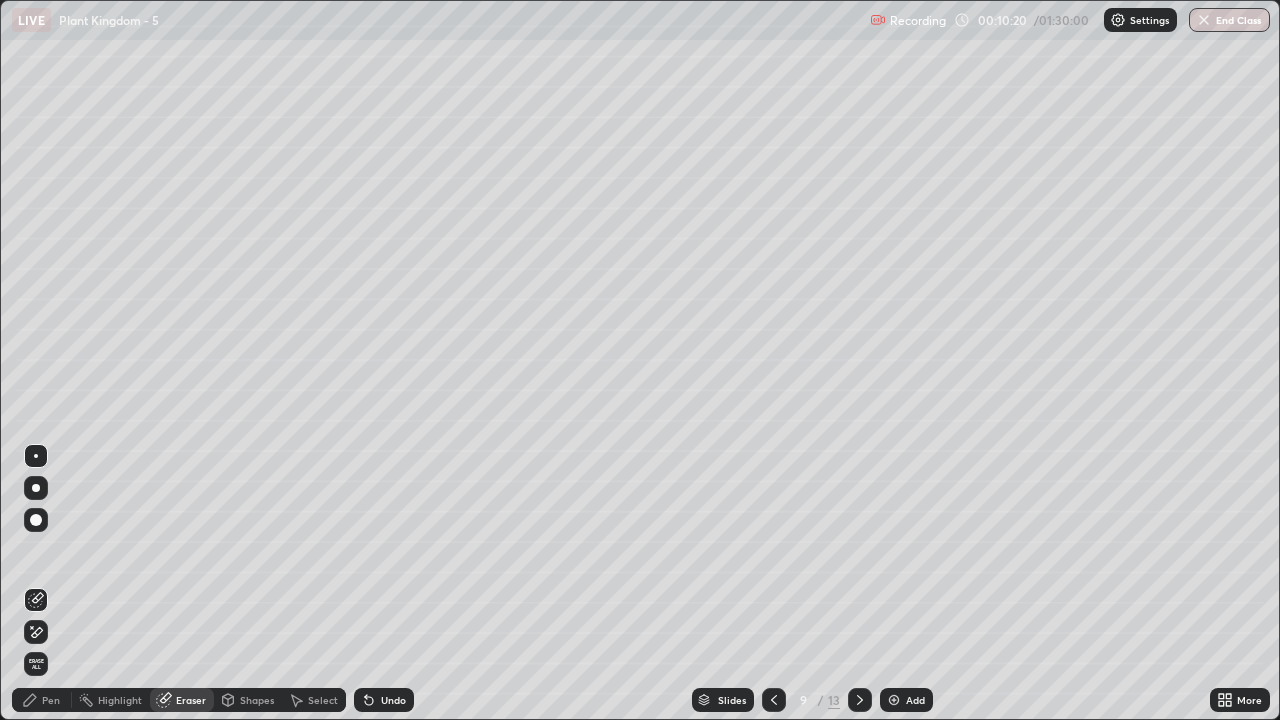 click on "Pen" at bounding box center [51, 700] 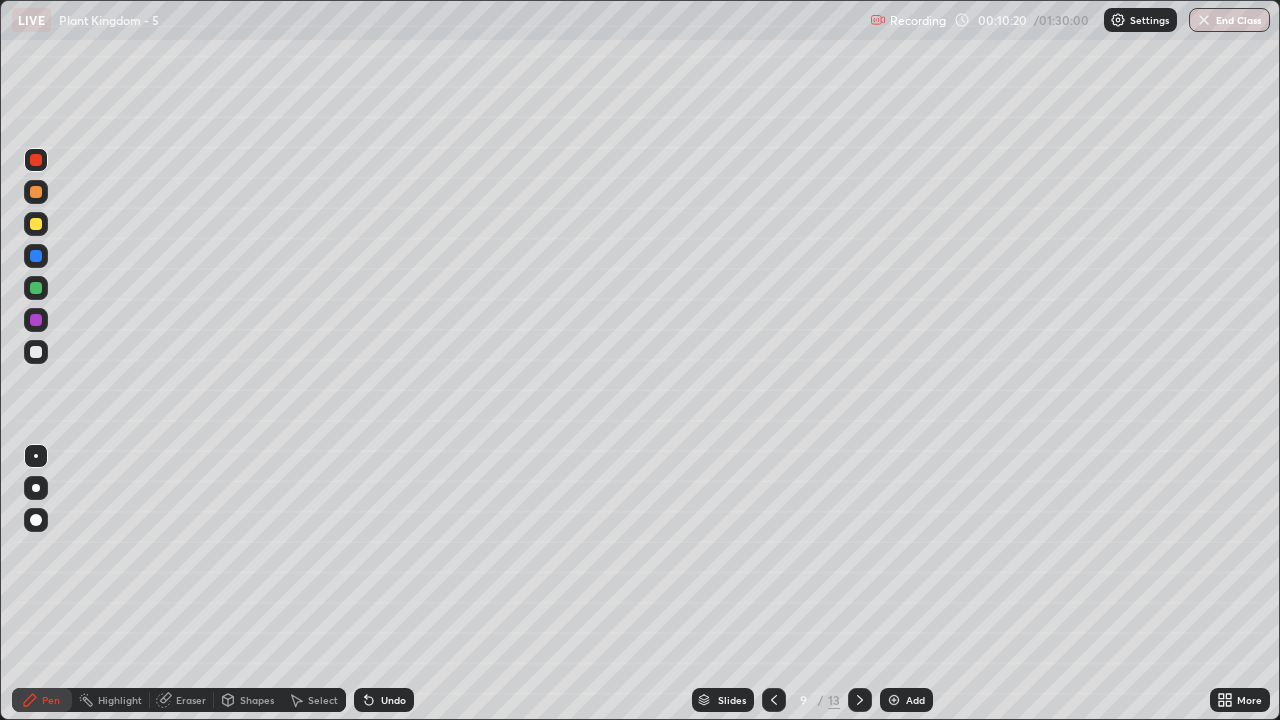 click at bounding box center (36, 288) 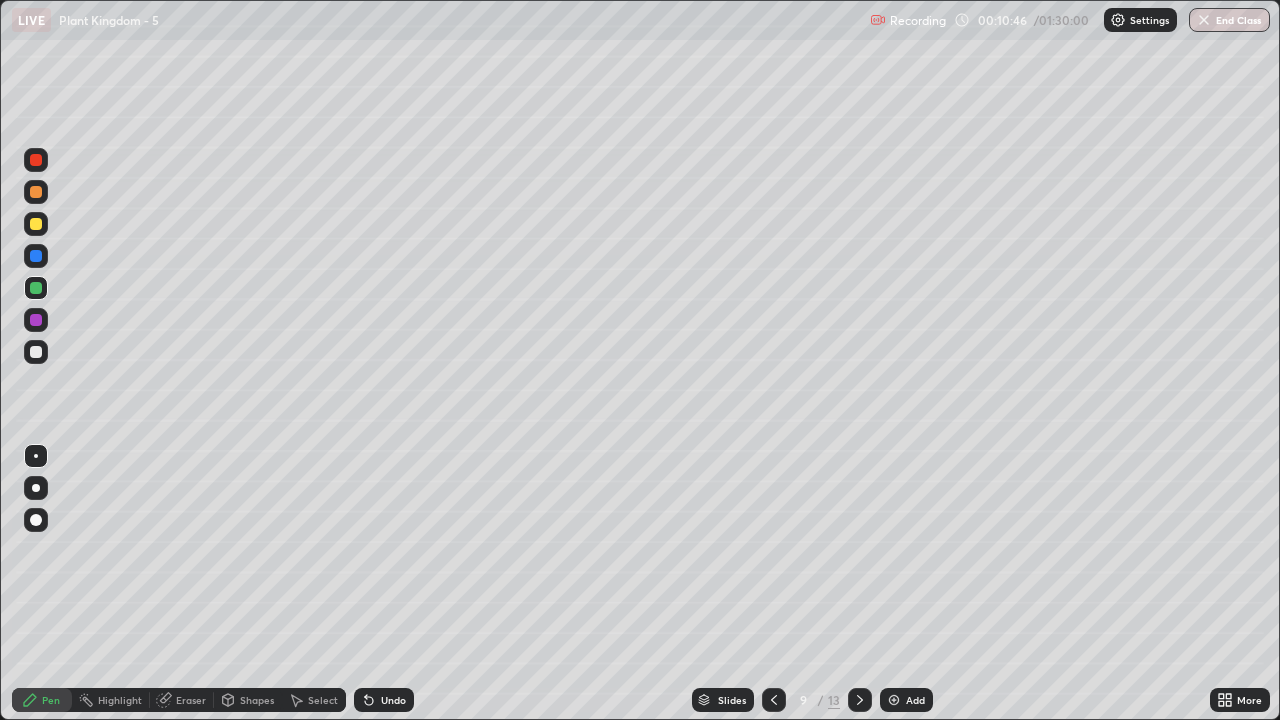 click on "Slides" at bounding box center [723, 700] 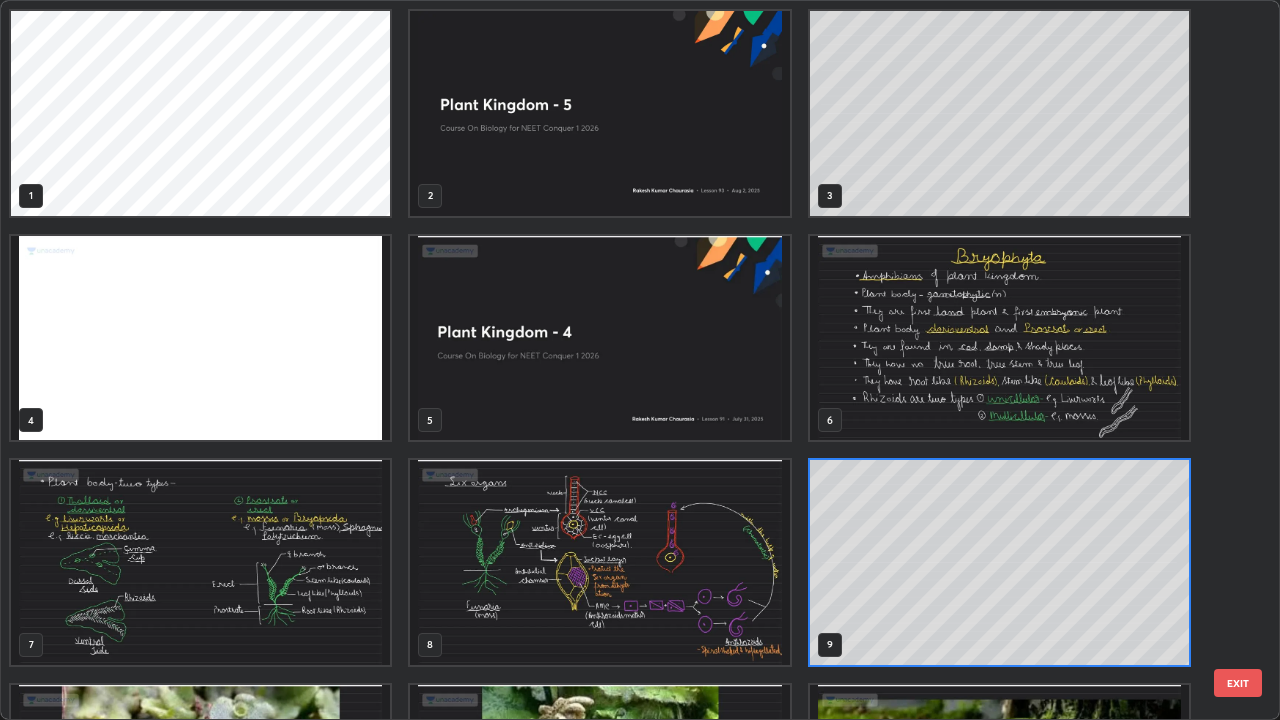 scroll, scrollTop: 7, scrollLeft: 11, axis: both 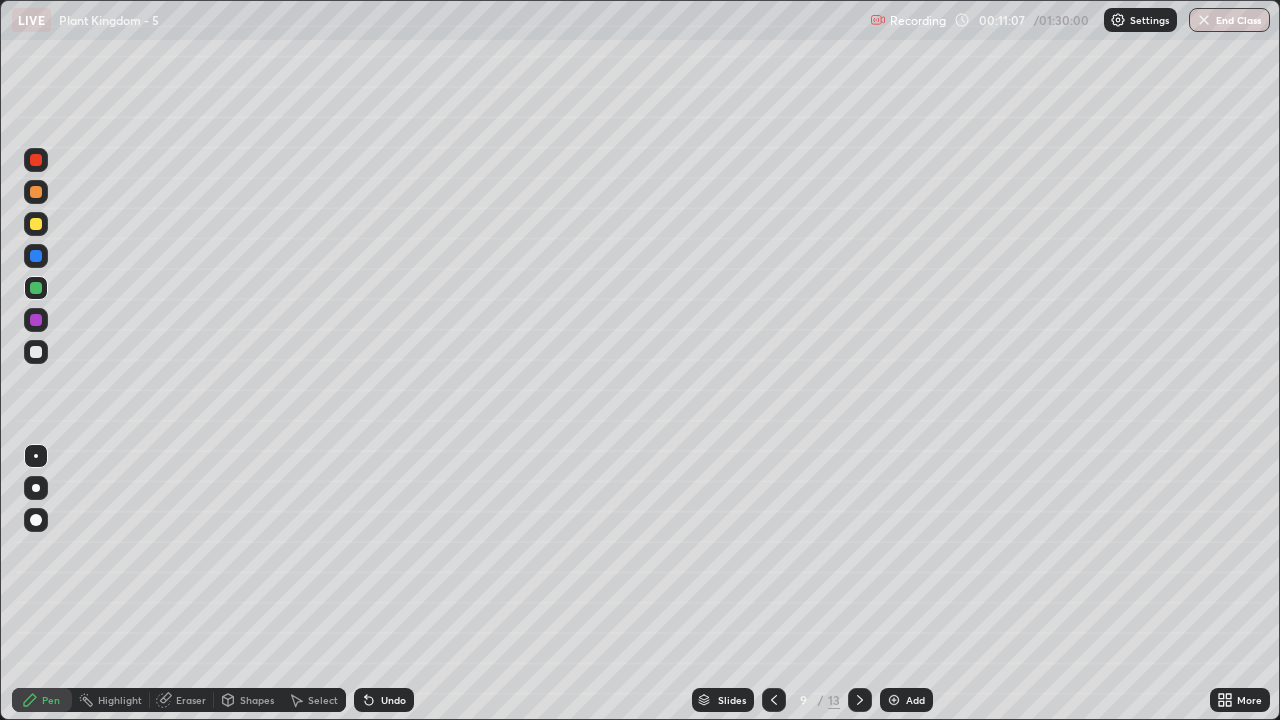 click at bounding box center [36, 352] 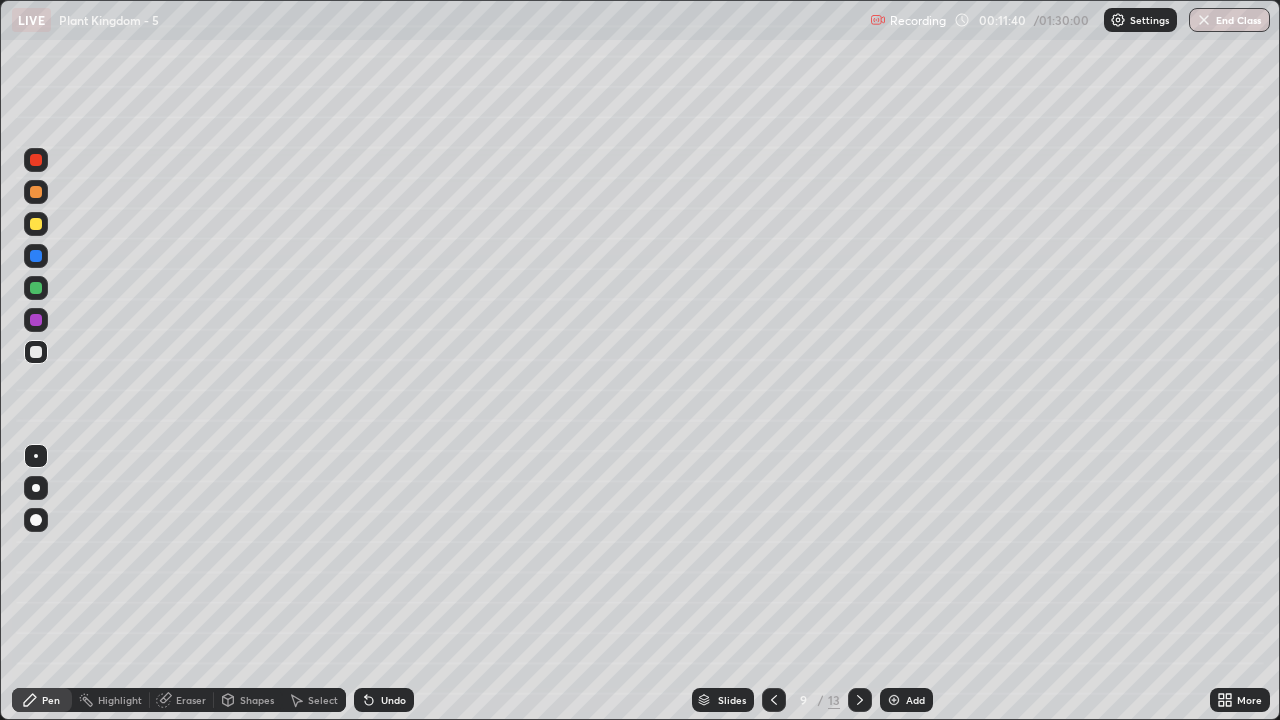 click at bounding box center [36, 160] 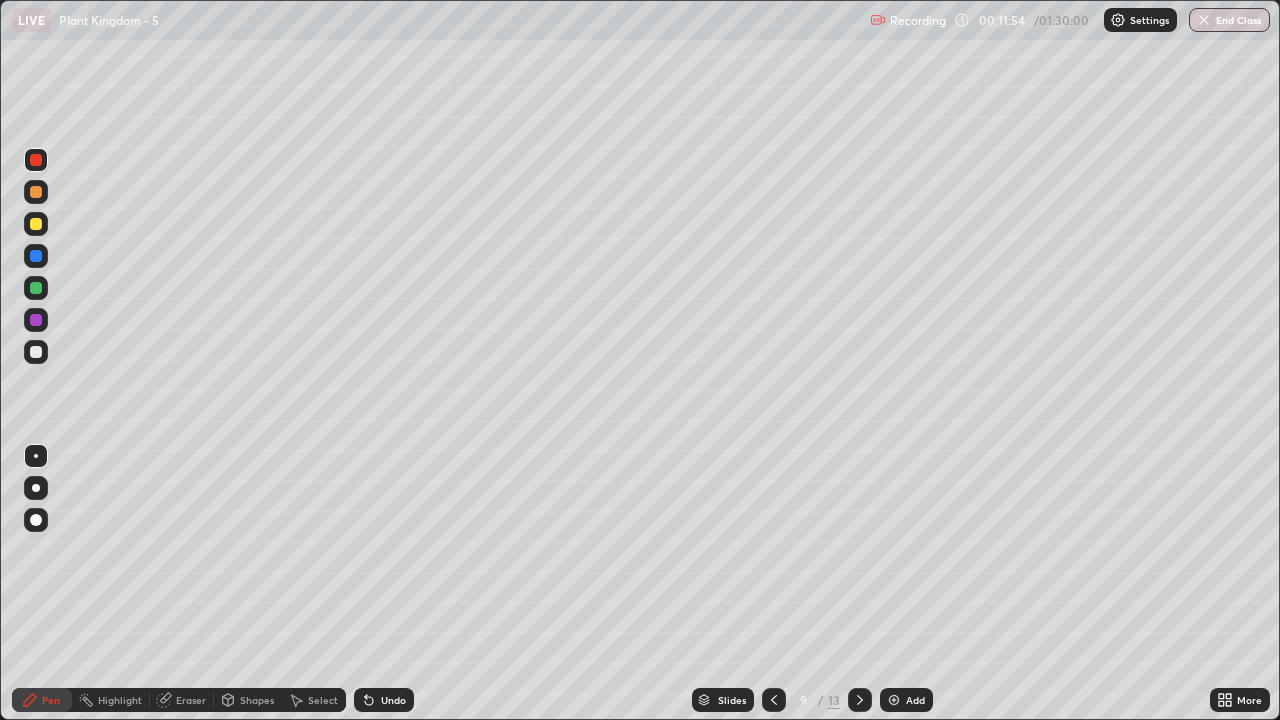 click at bounding box center [36, 352] 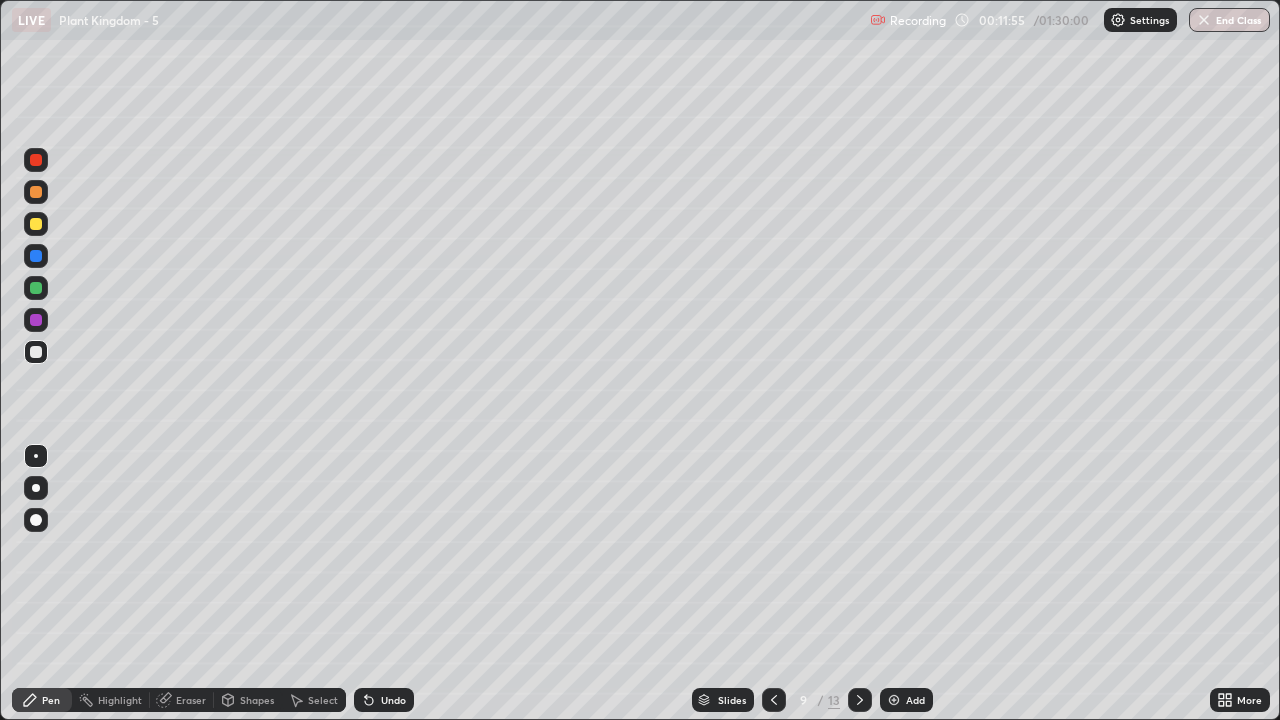click at bounding box center [36, 456] 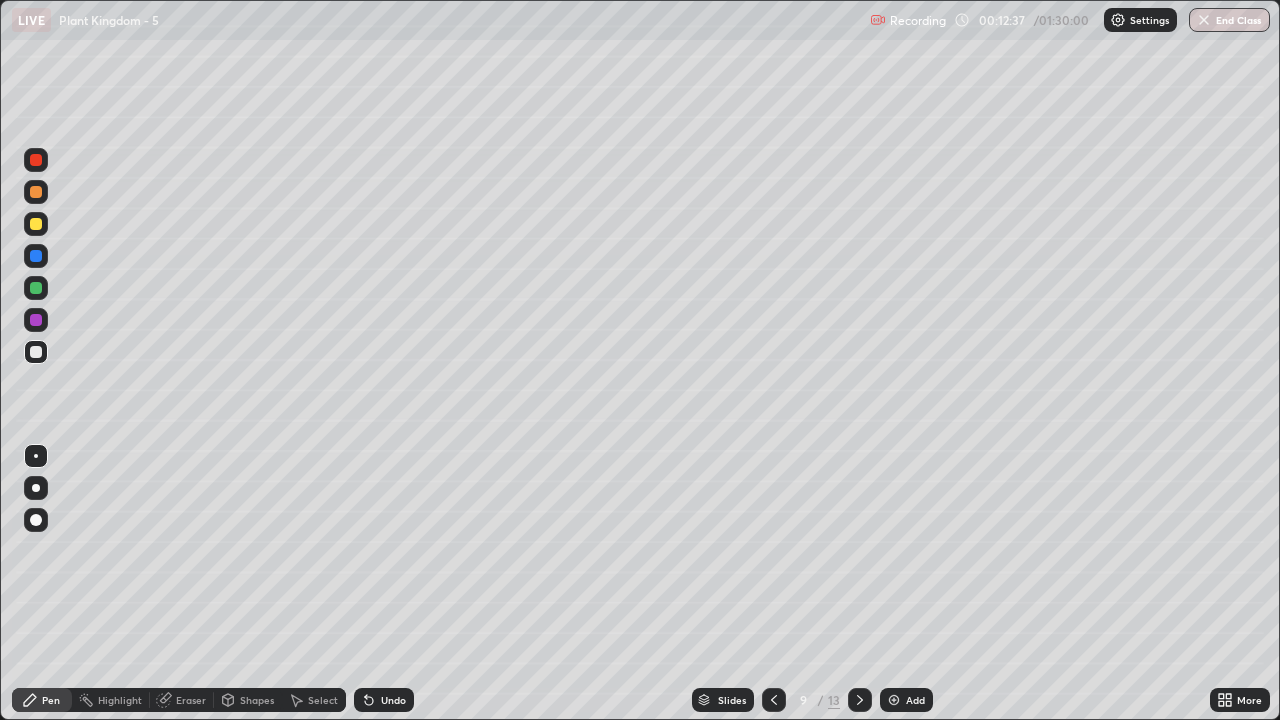 click at bounding box center [36, 224] 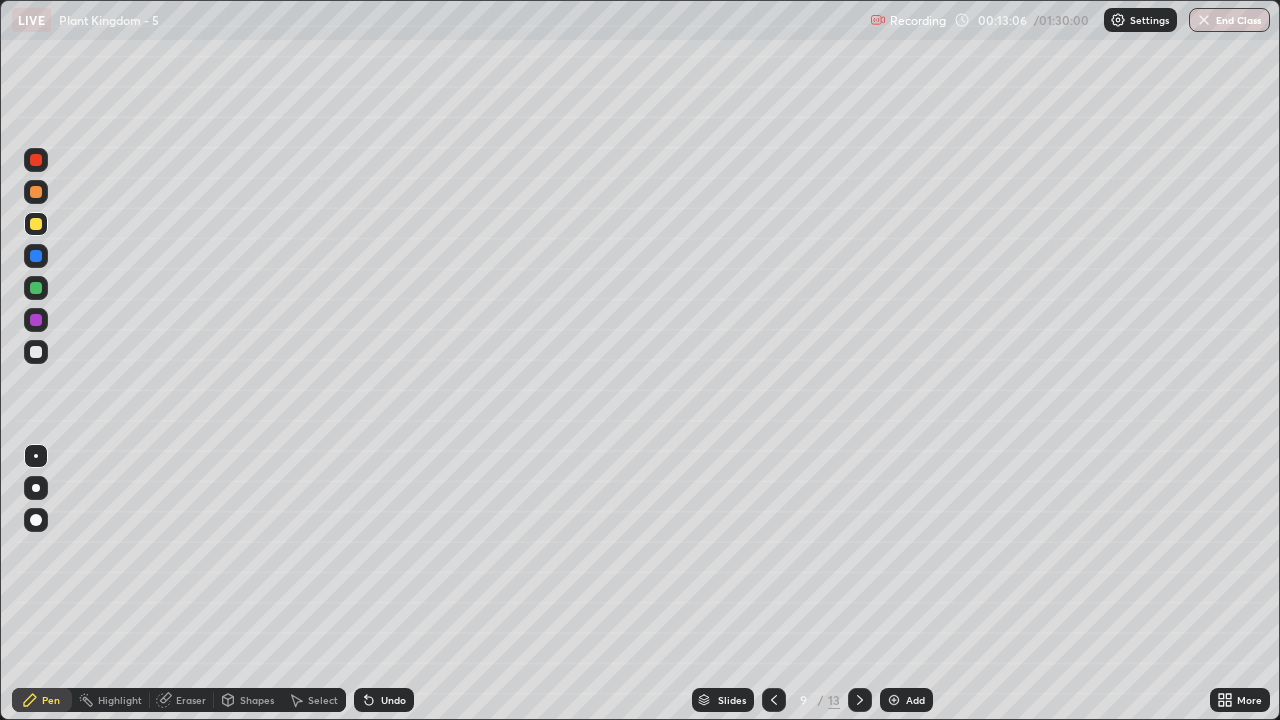 click at bounding box center (36, 352) 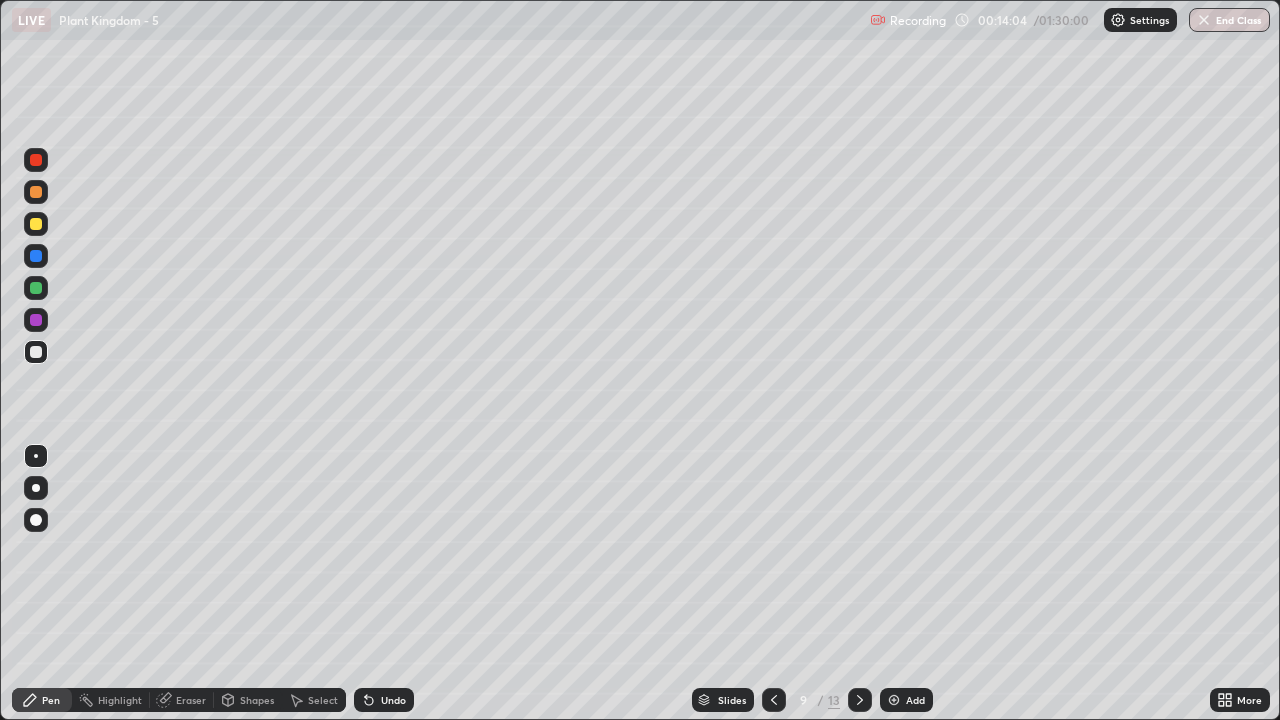 click 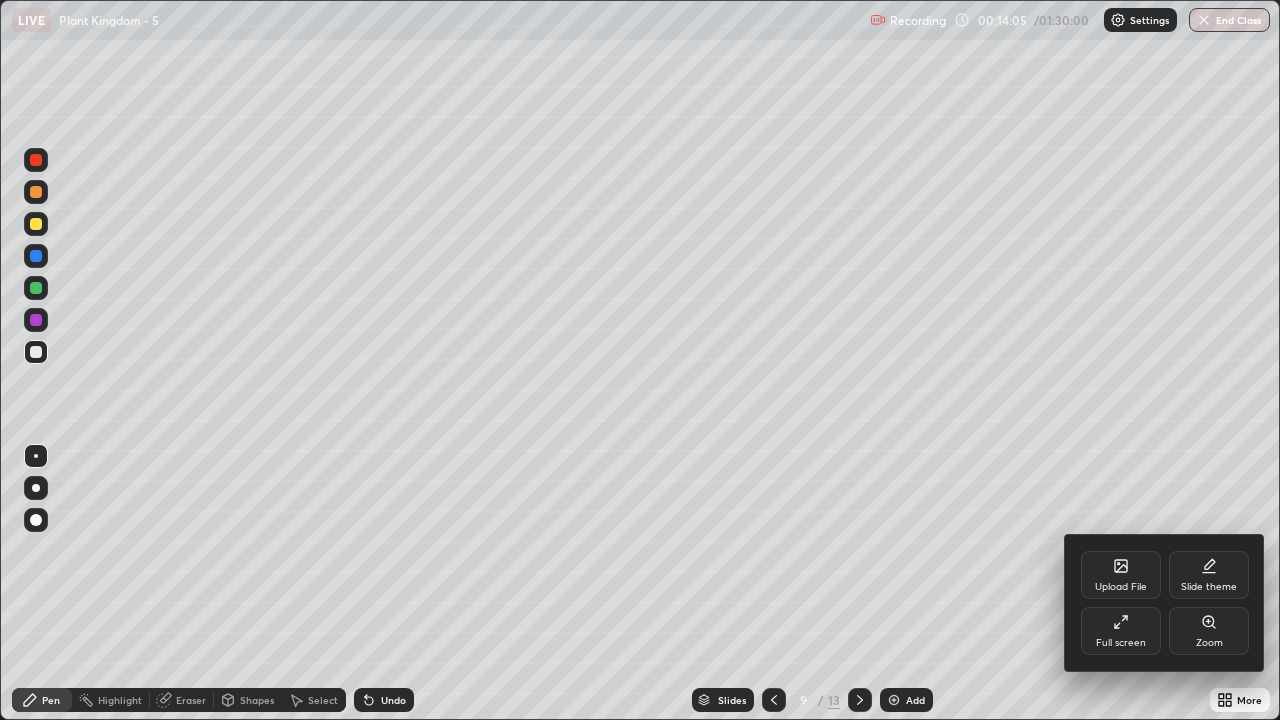 click on "Full screen" at bounding box center [1121, 631] 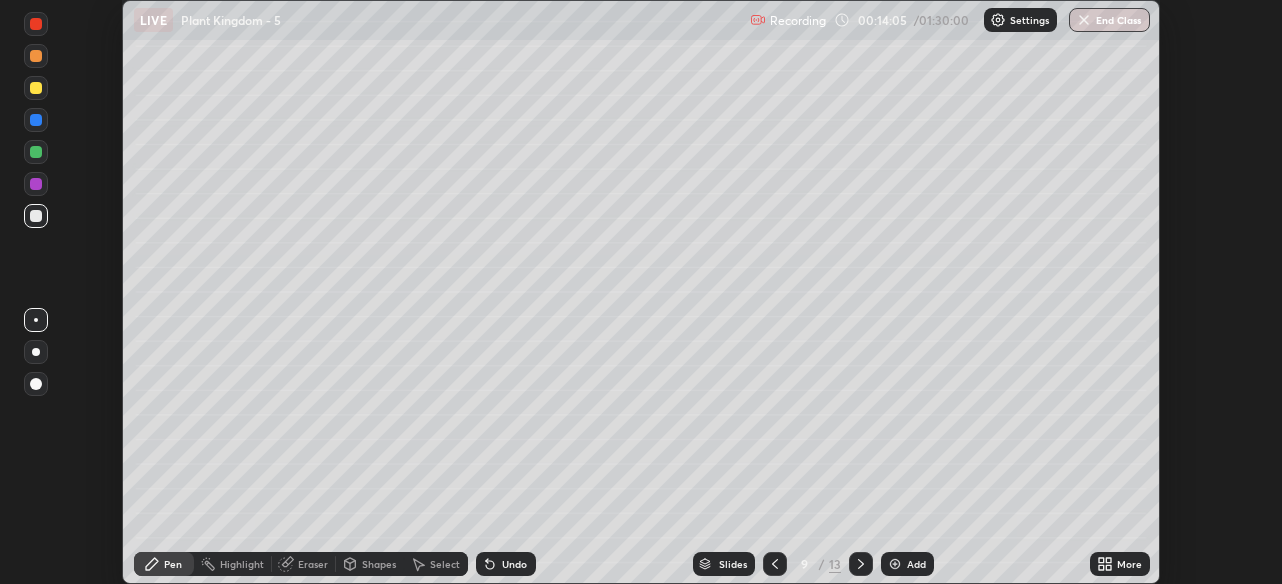 scroll, scrollTop: 99416, scrollLeft: 98718, axis: both 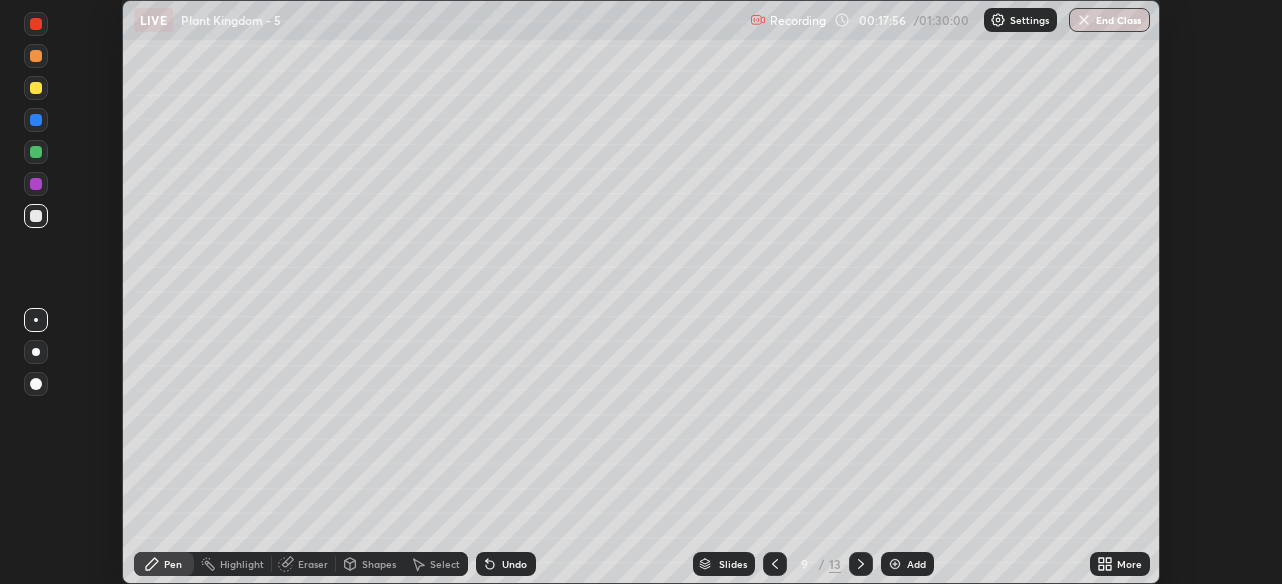 click 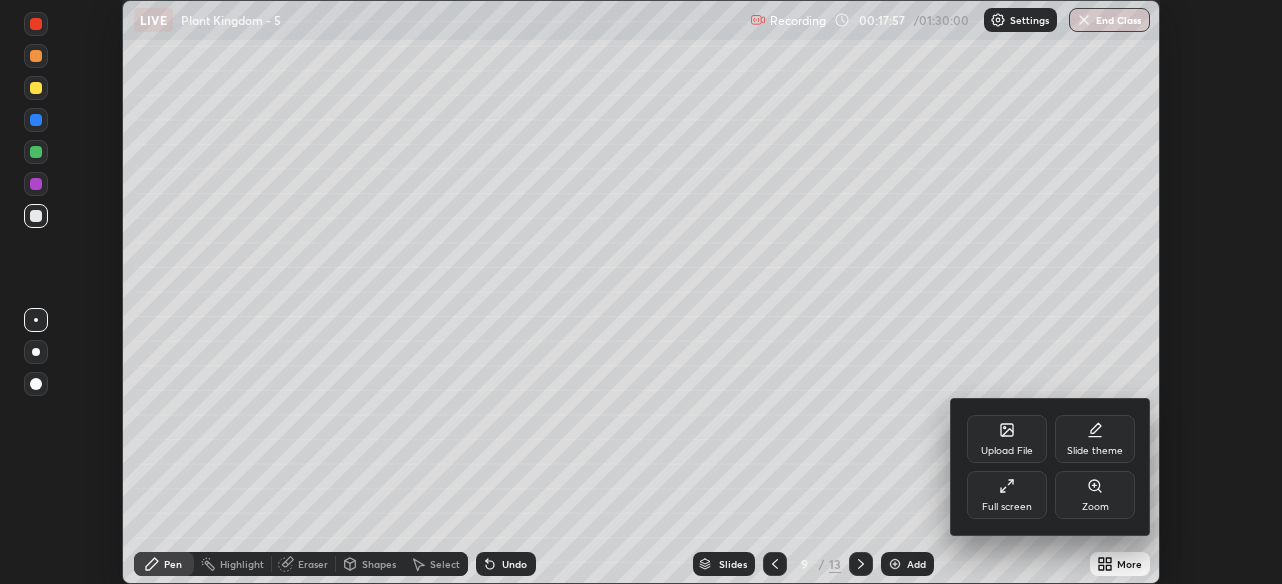 click on "Upload File" at bounding box center [1007, 439] 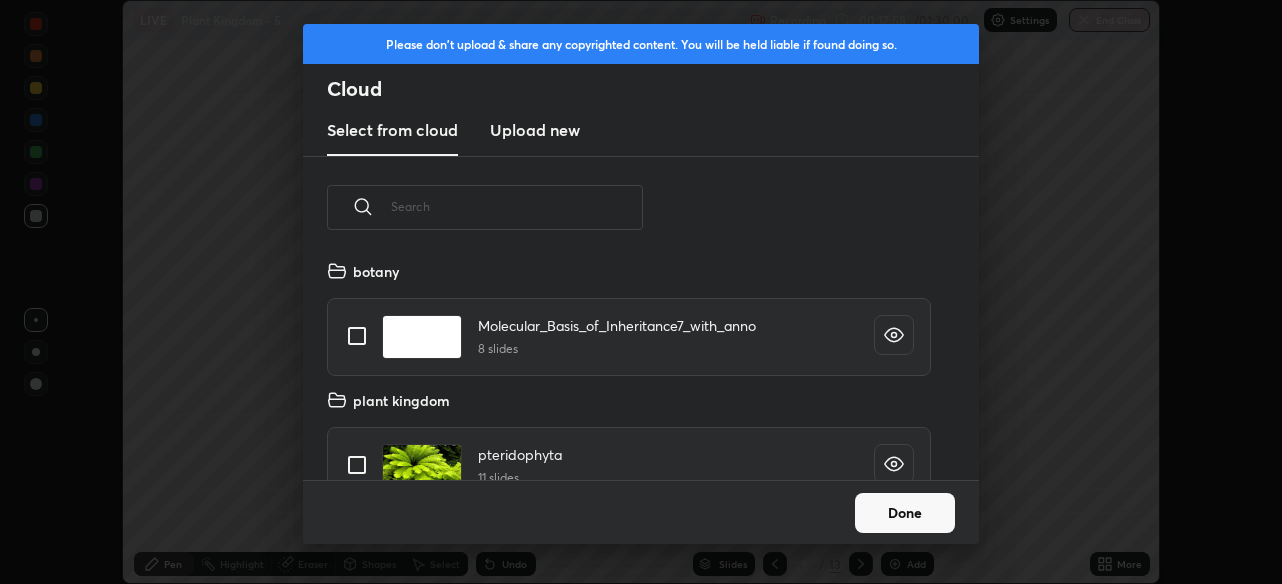 scroll, scrollTop: 7, scrollLeft: 11, axis: both 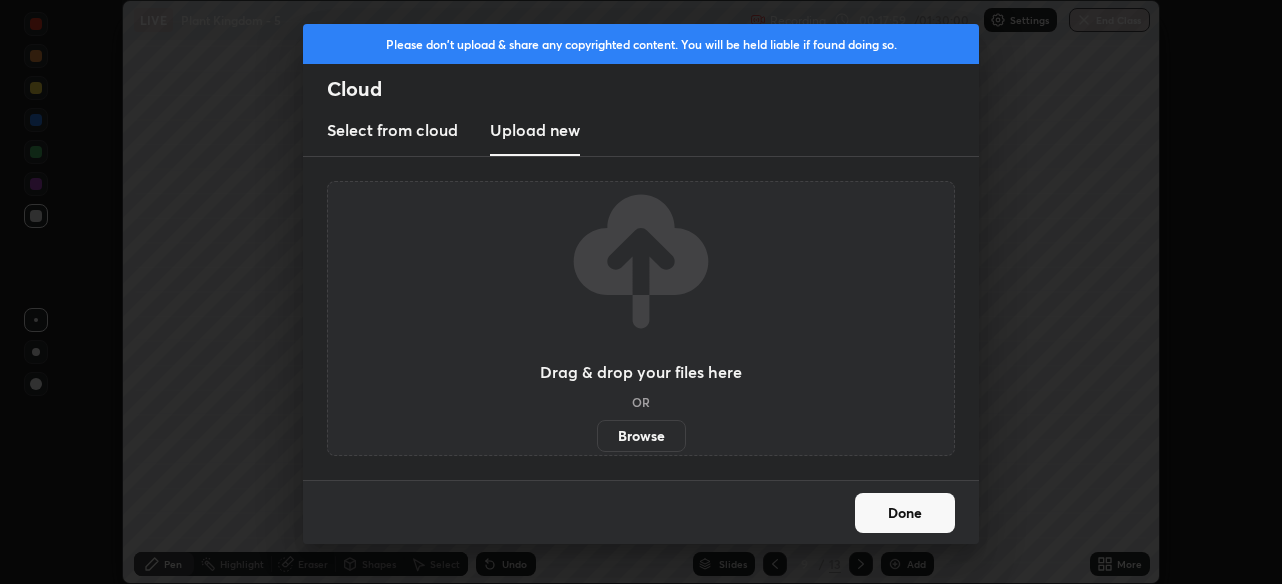 click on "Browse" at bounding box center (641, 436) 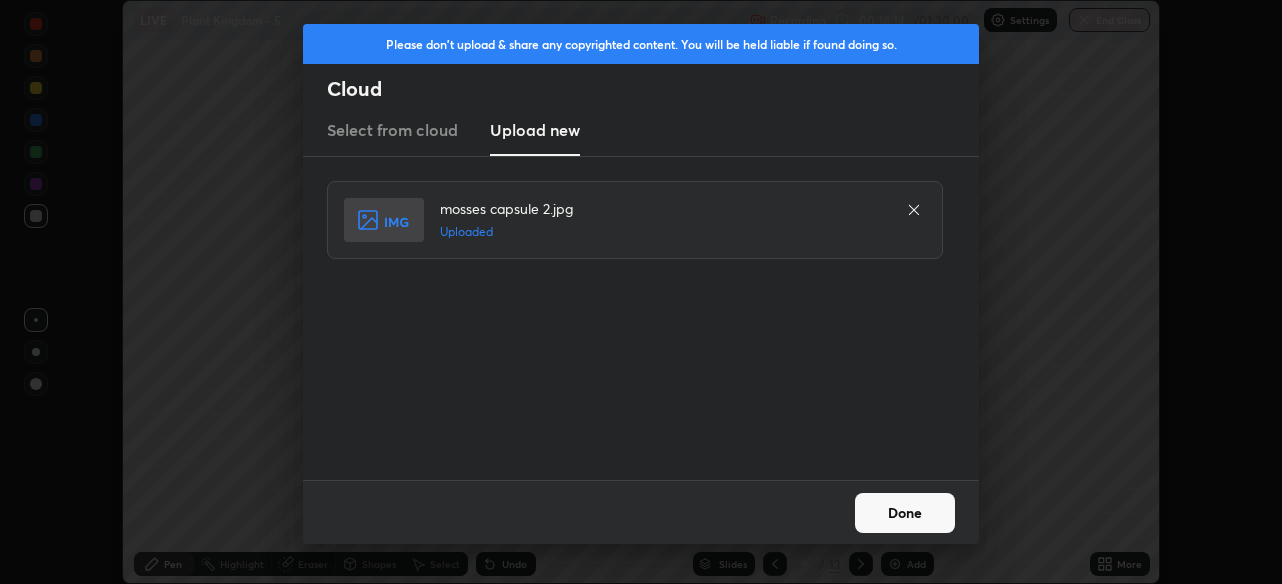 click on "Done" at bounding box center (905, 513) 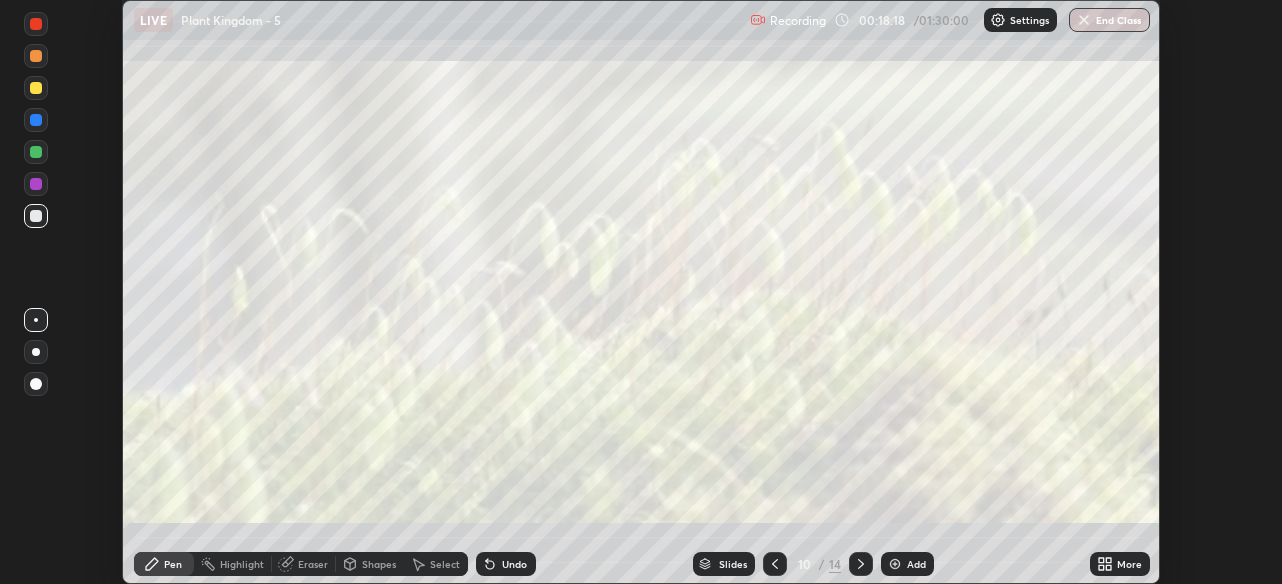 click 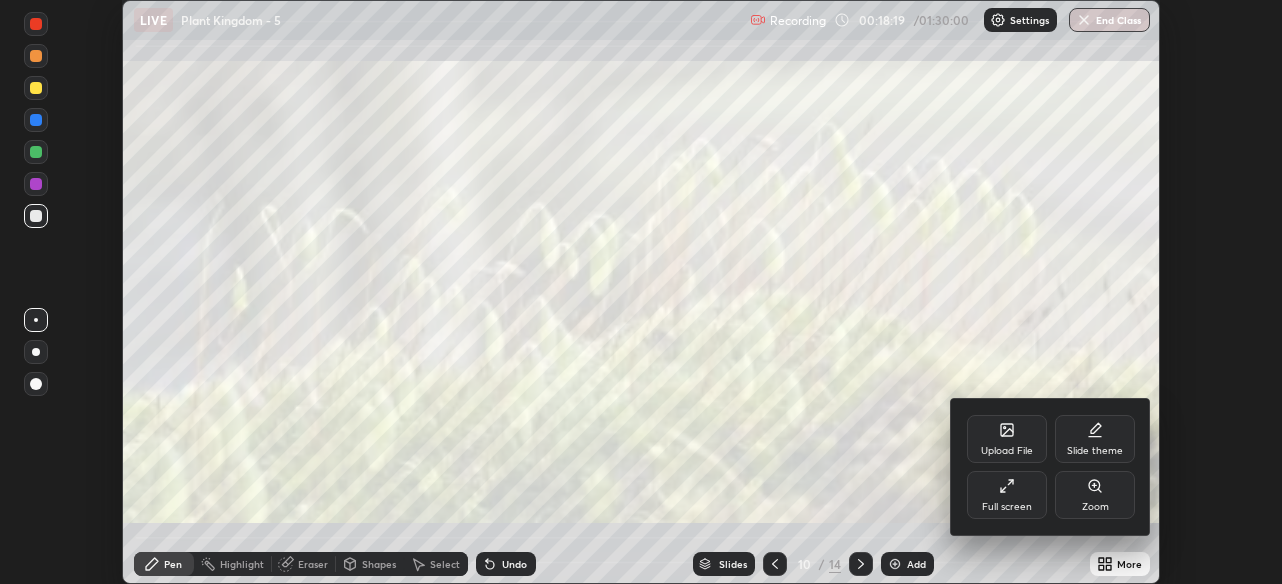 click on "Full screen" at bounding box center (1007, 507) 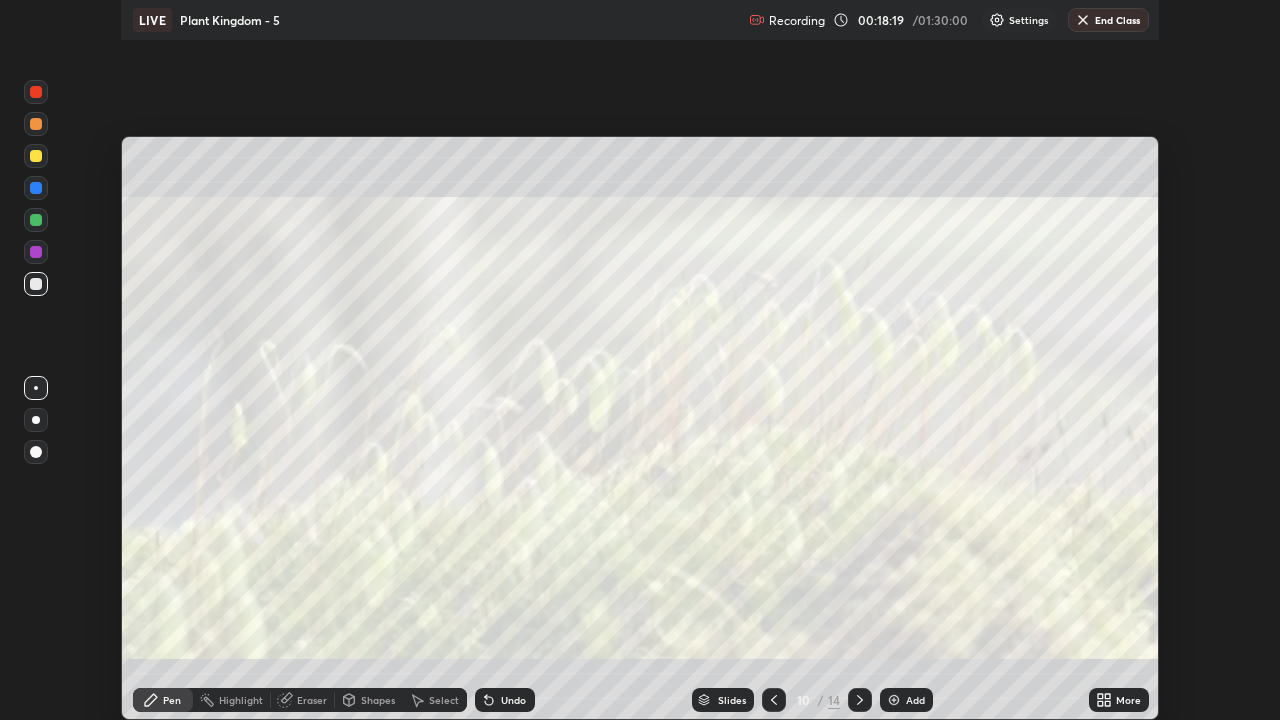 scroll, scrollTop: 99280, scrollLeft: 98720, axis: both 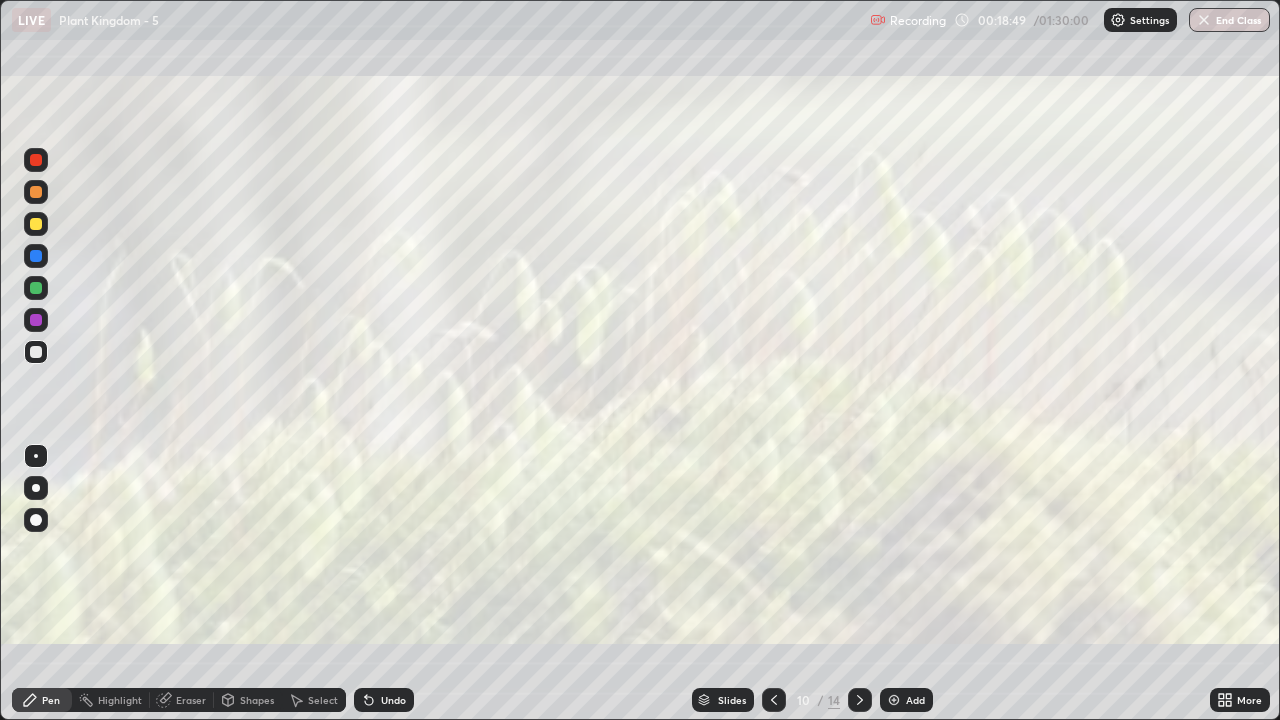 click 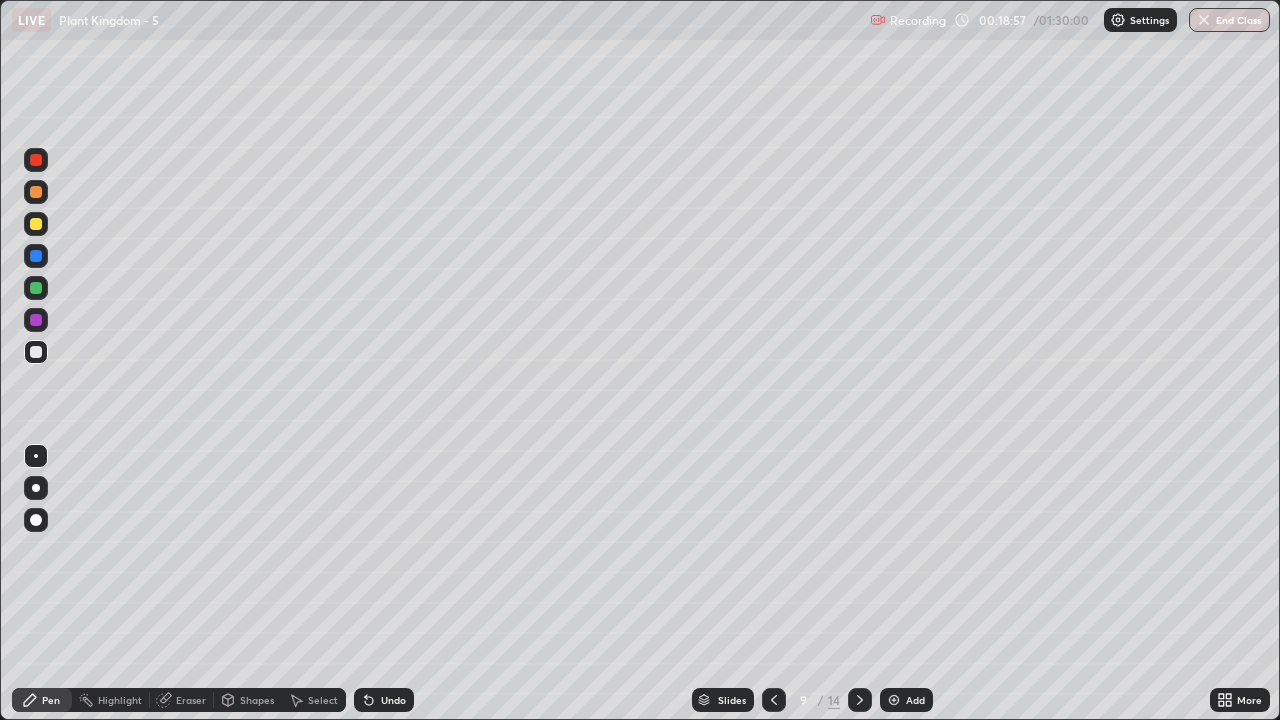 click at bounding box center (36, 352) 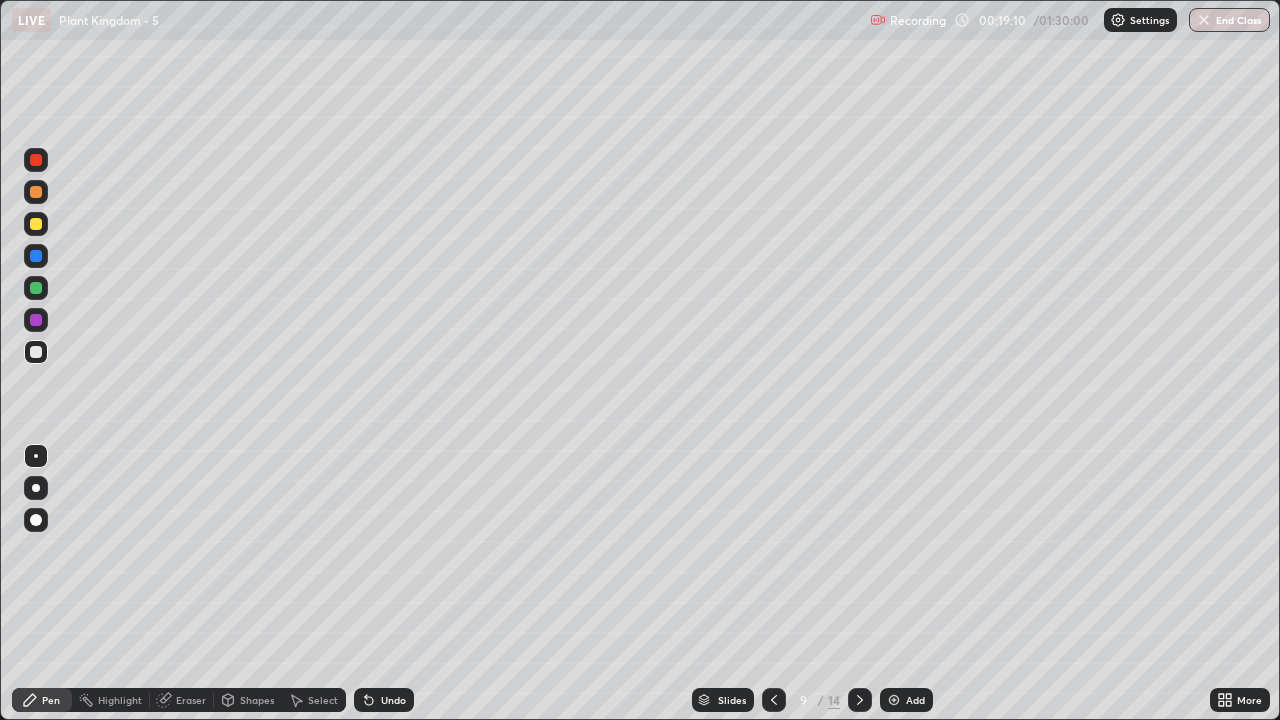 click at bounding box center (36, 288) 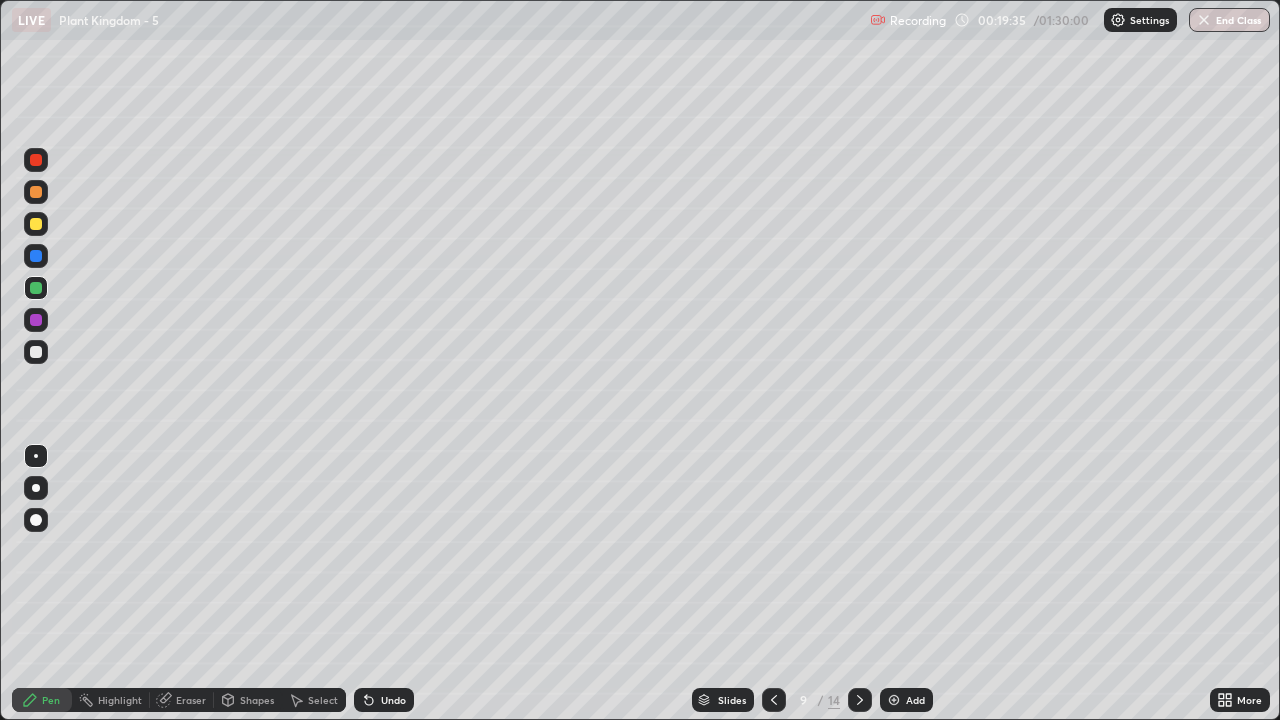 click on "Undo" at bounding box center [393, 700] 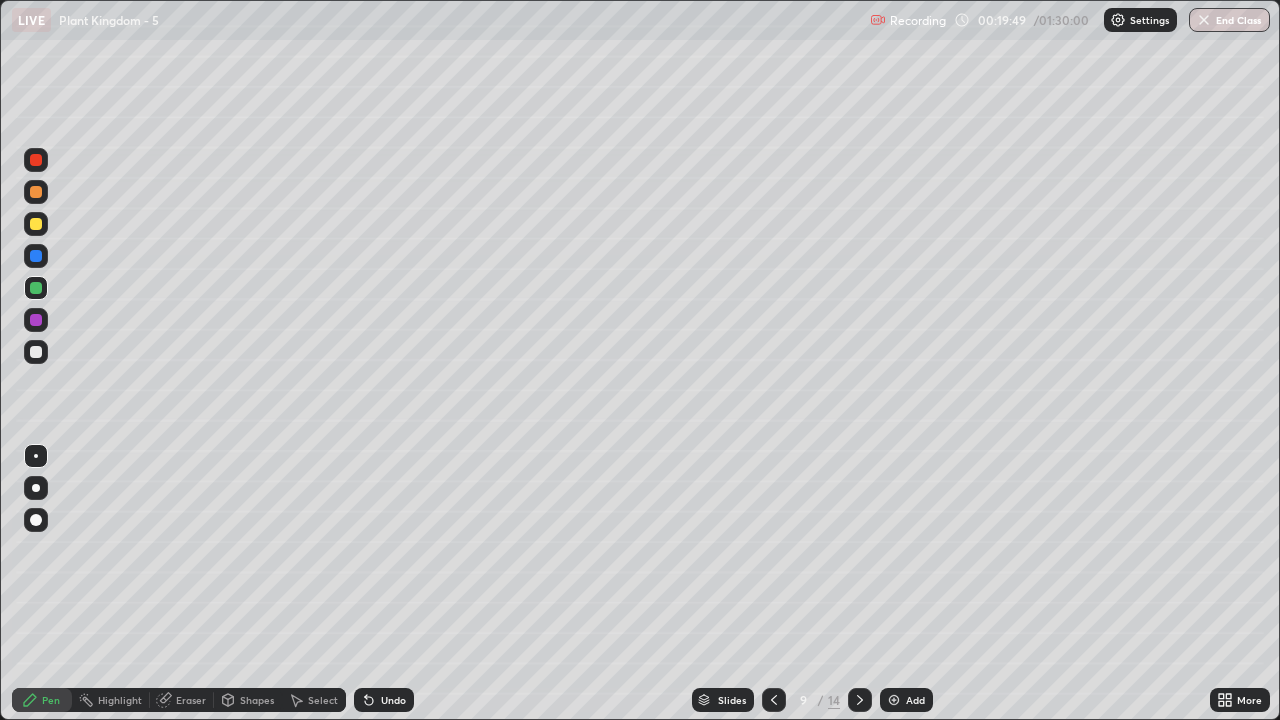 click on "Undo" at bounding box center [384, 700] 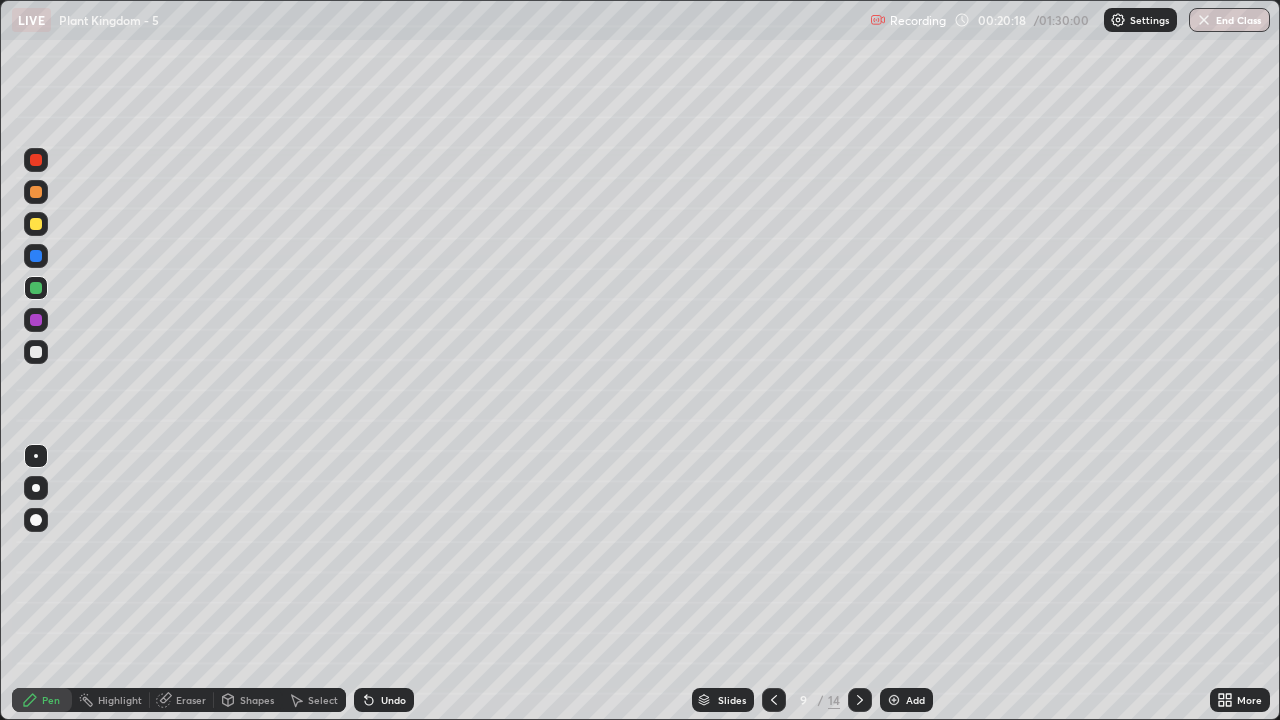 click on "Shapes" at bounding box center [257, 700] 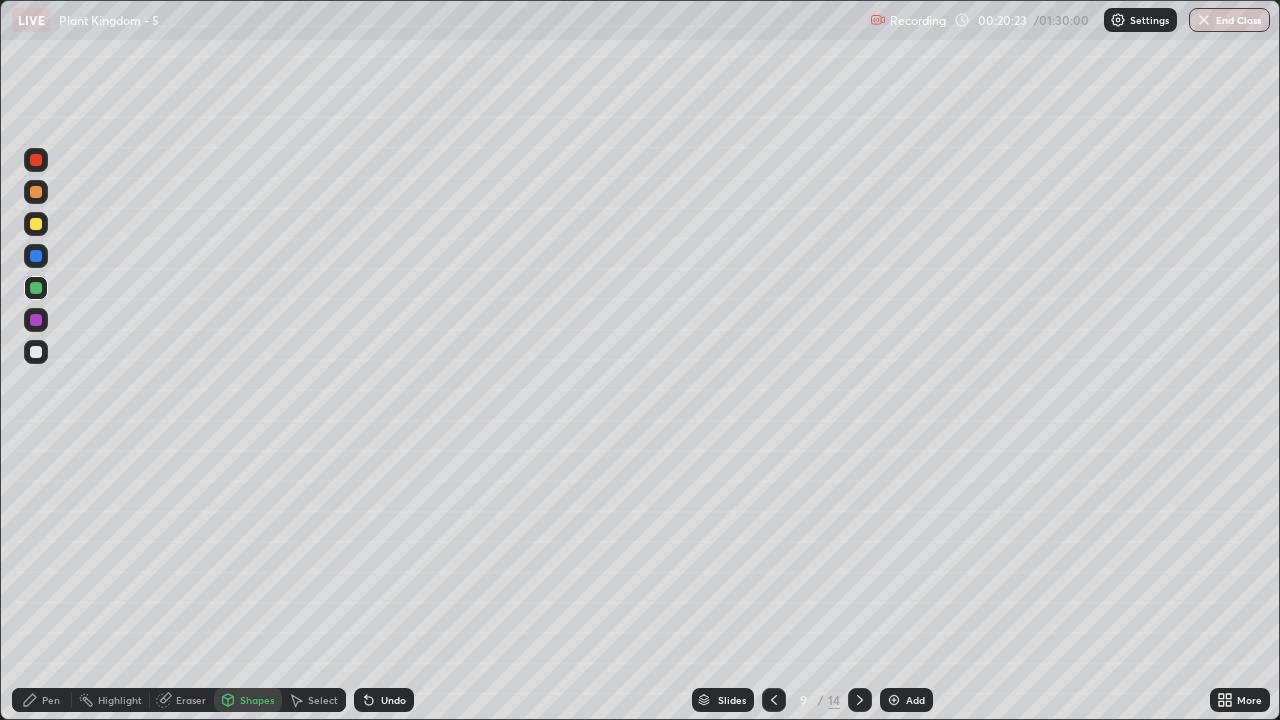 click on "Eraser" at bounding box center (191, 700) 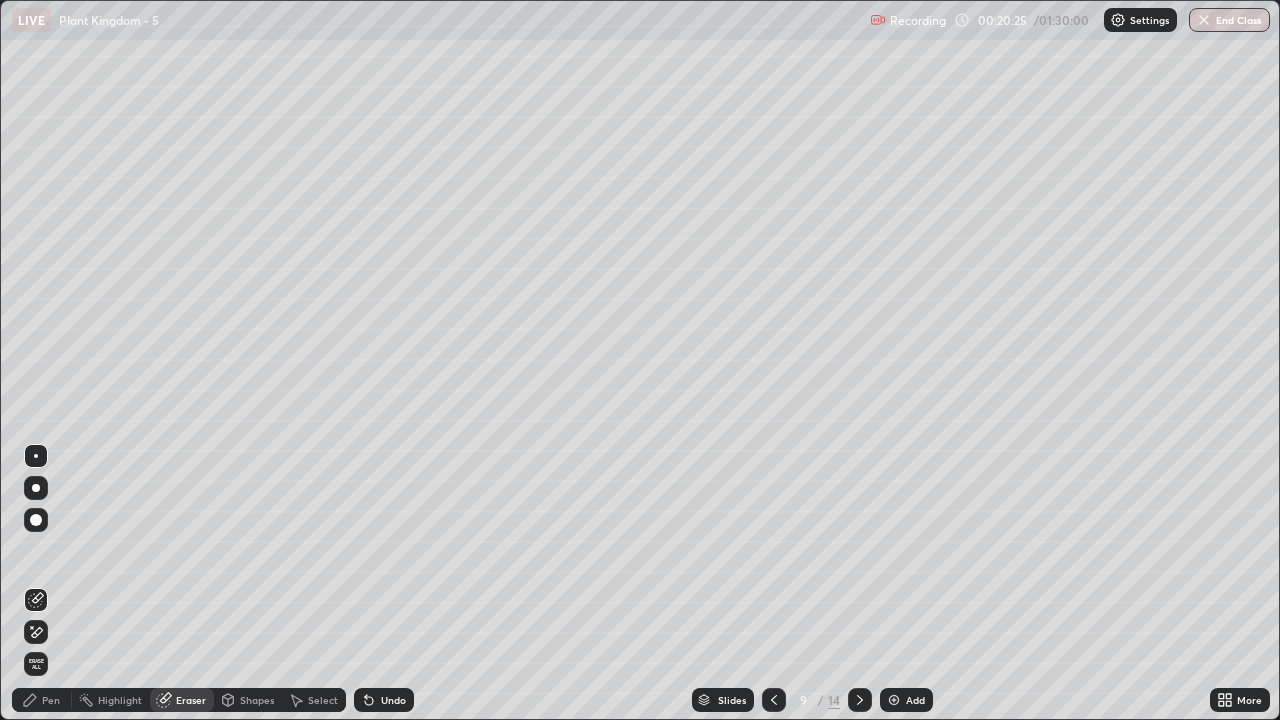 click on "Pen" at bounding box center [51, 700] 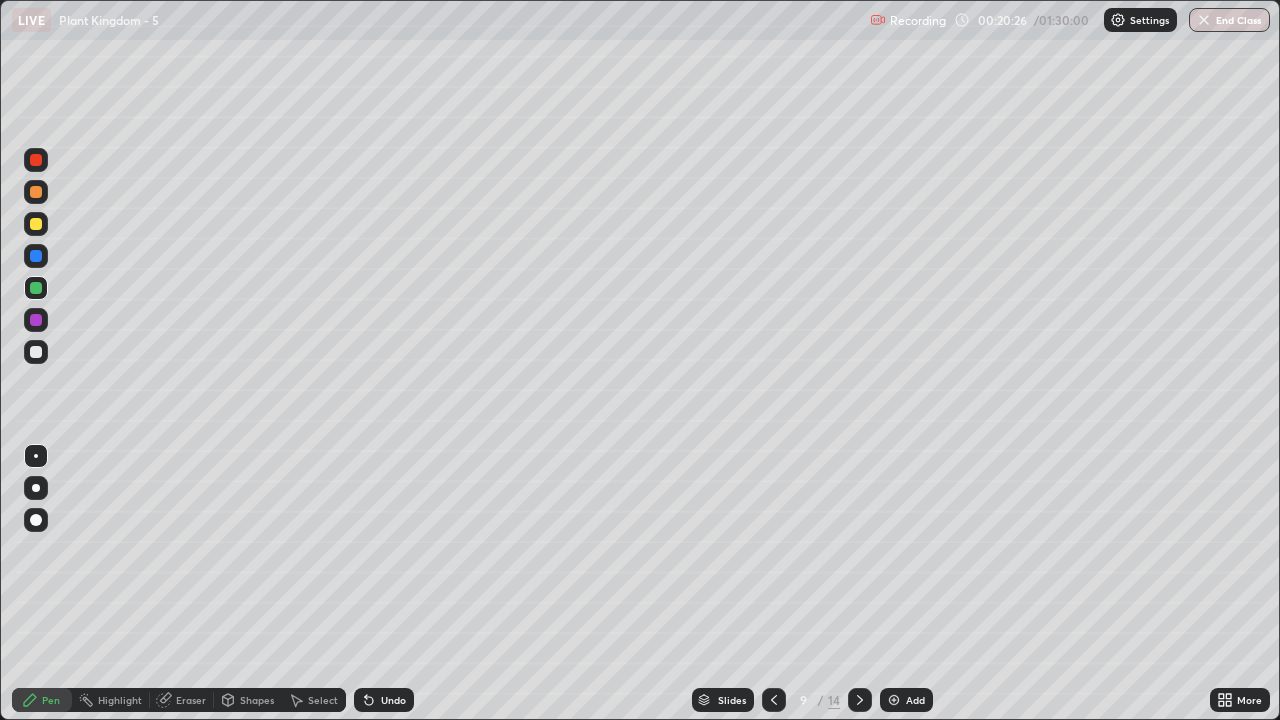 click at bounding box center [36, 352] 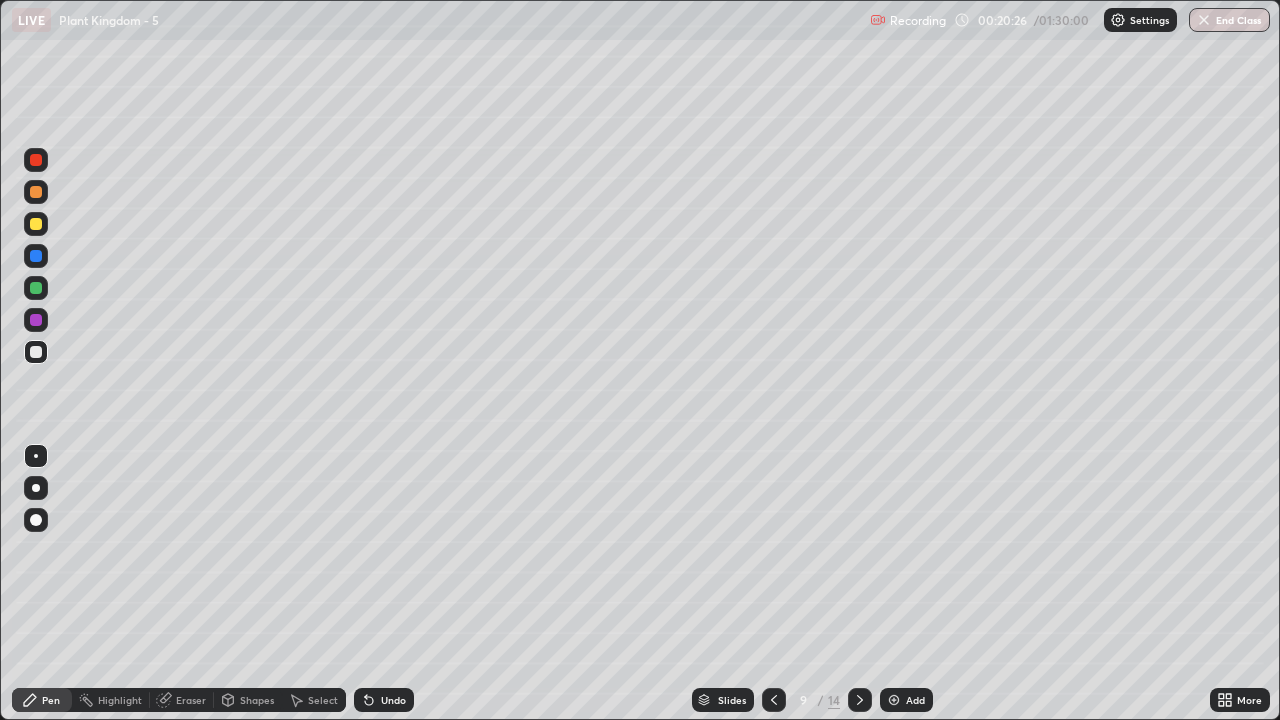 click at bounding box center [36, 456] 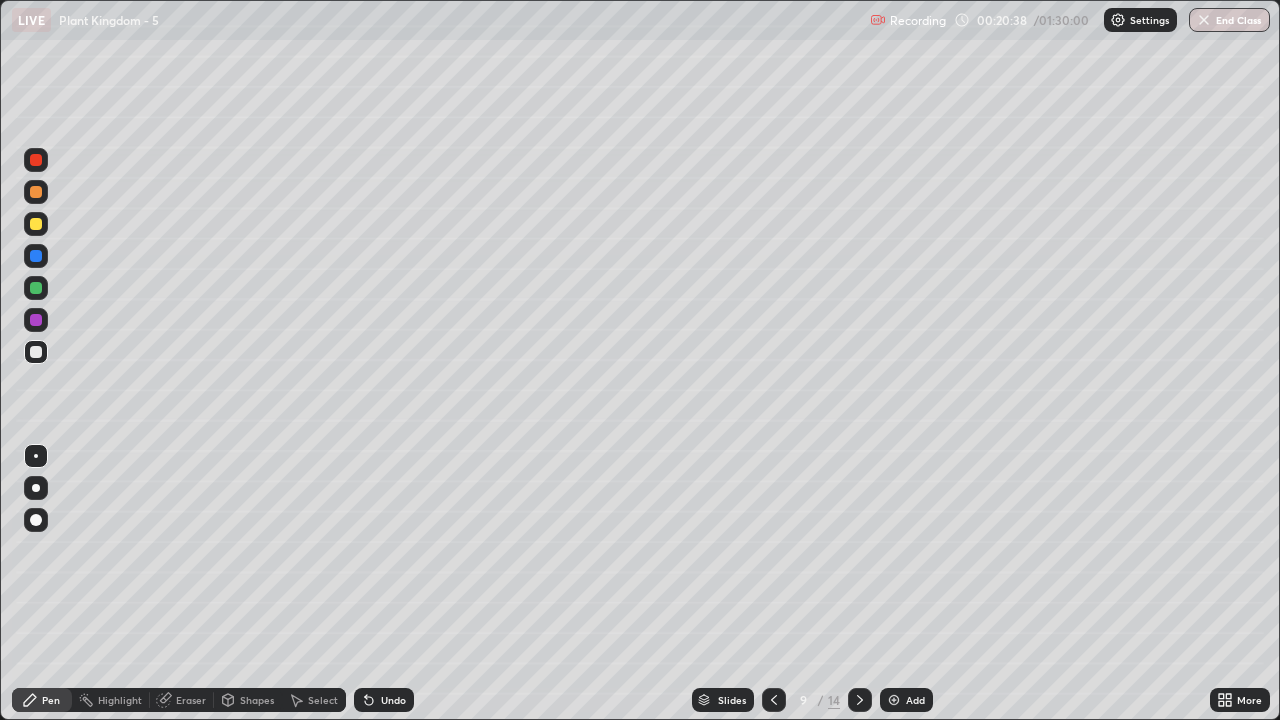click at bounding box center [36, 352] 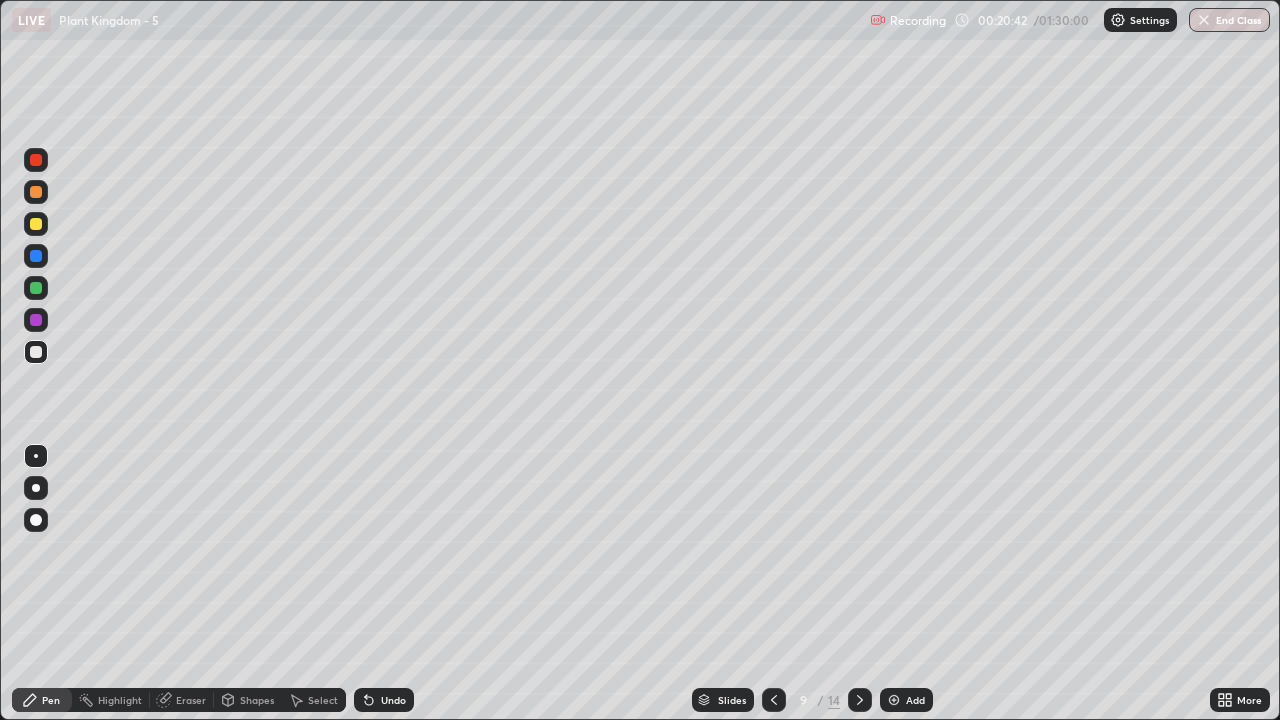 click at bounding box center [36, 256] 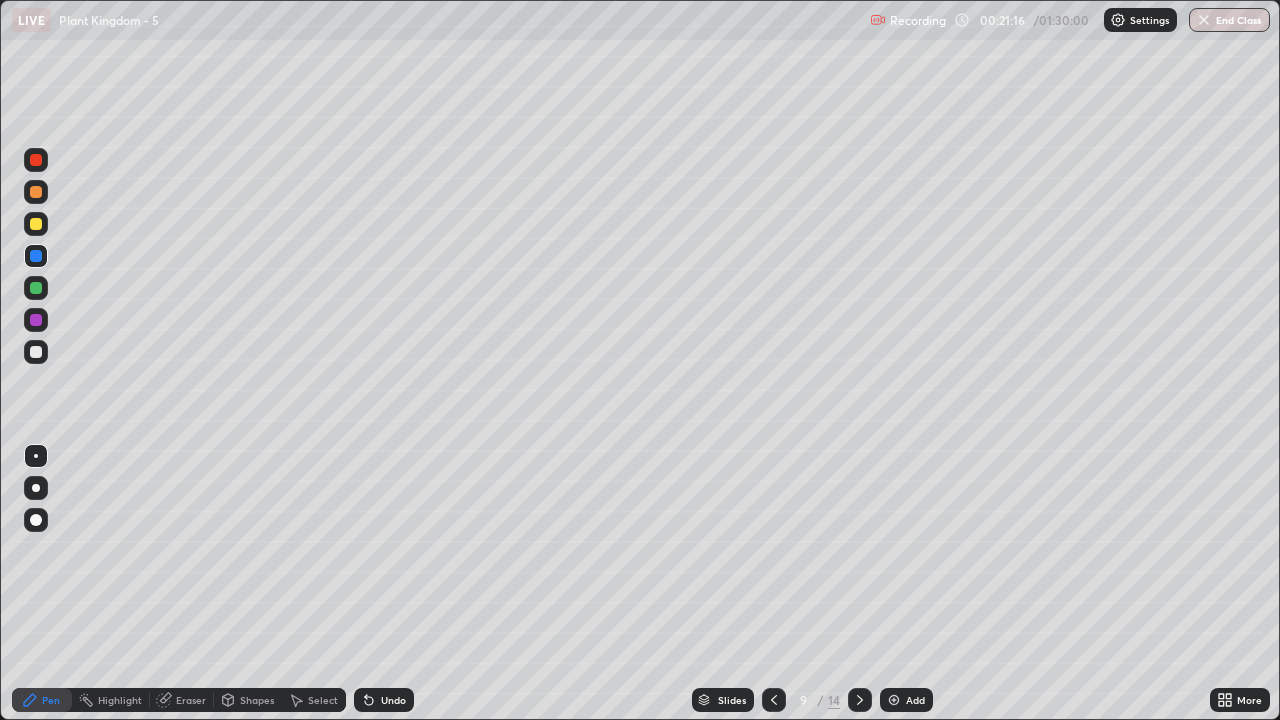click on "Eraser" at bounding box center (191, 700) 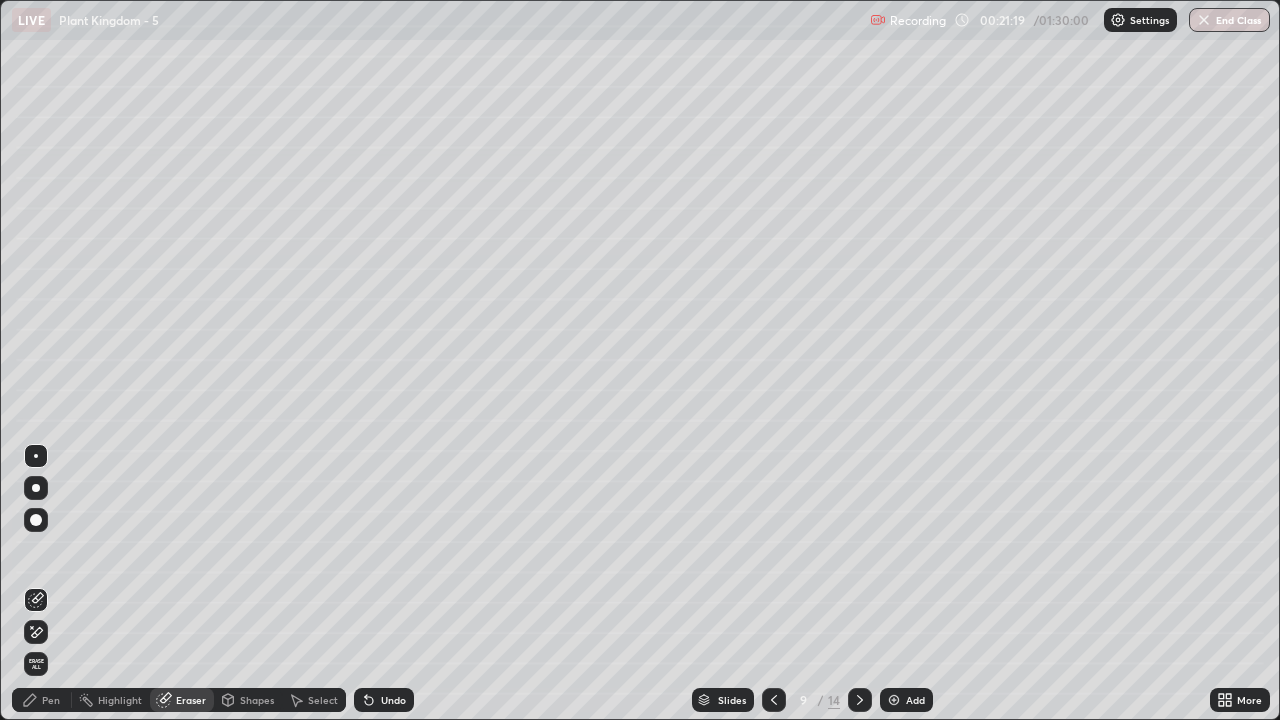 click on "Pen" at bounding box center [42, 700] 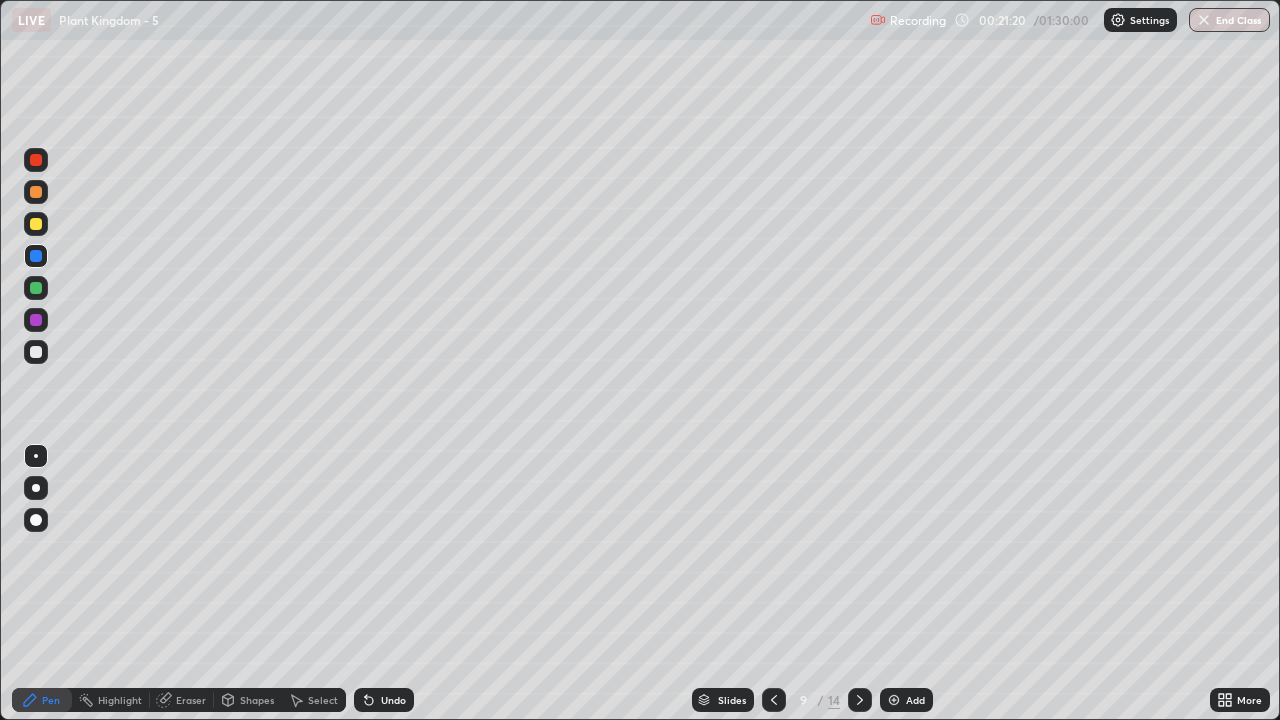 click at bounding box center [36, 256] 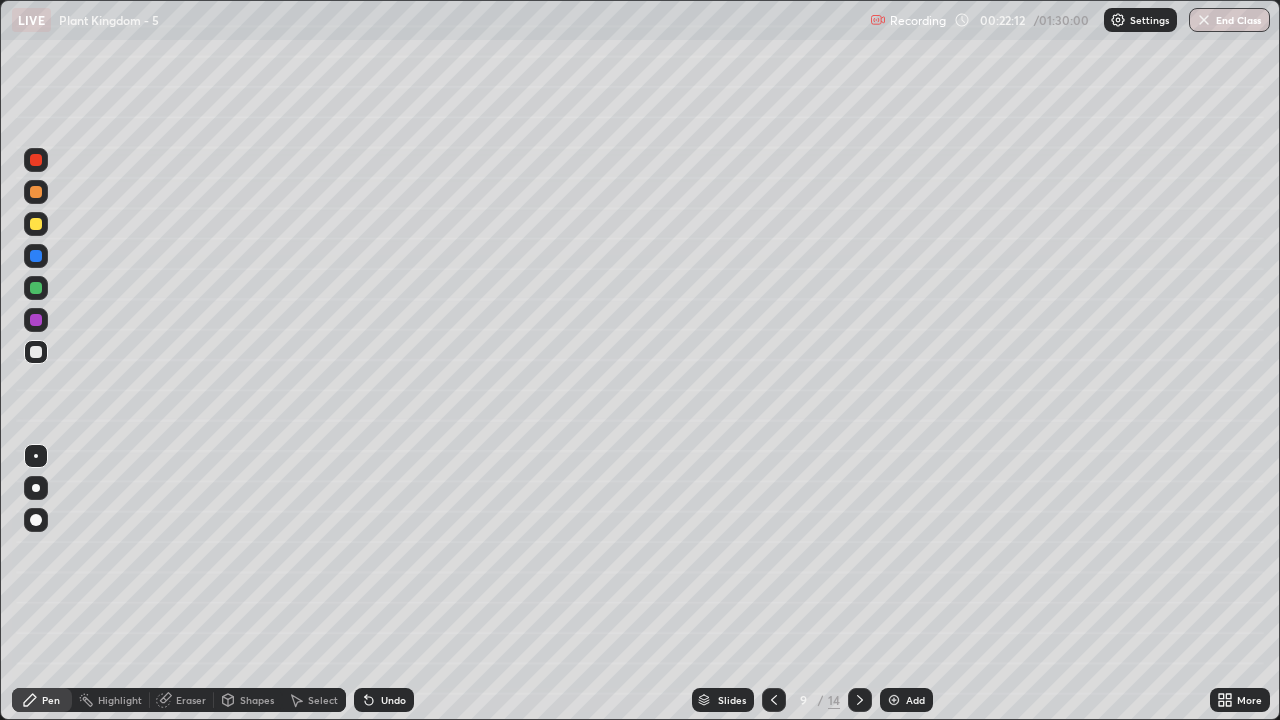click on "Eraser" at bounding box center (191, 700) 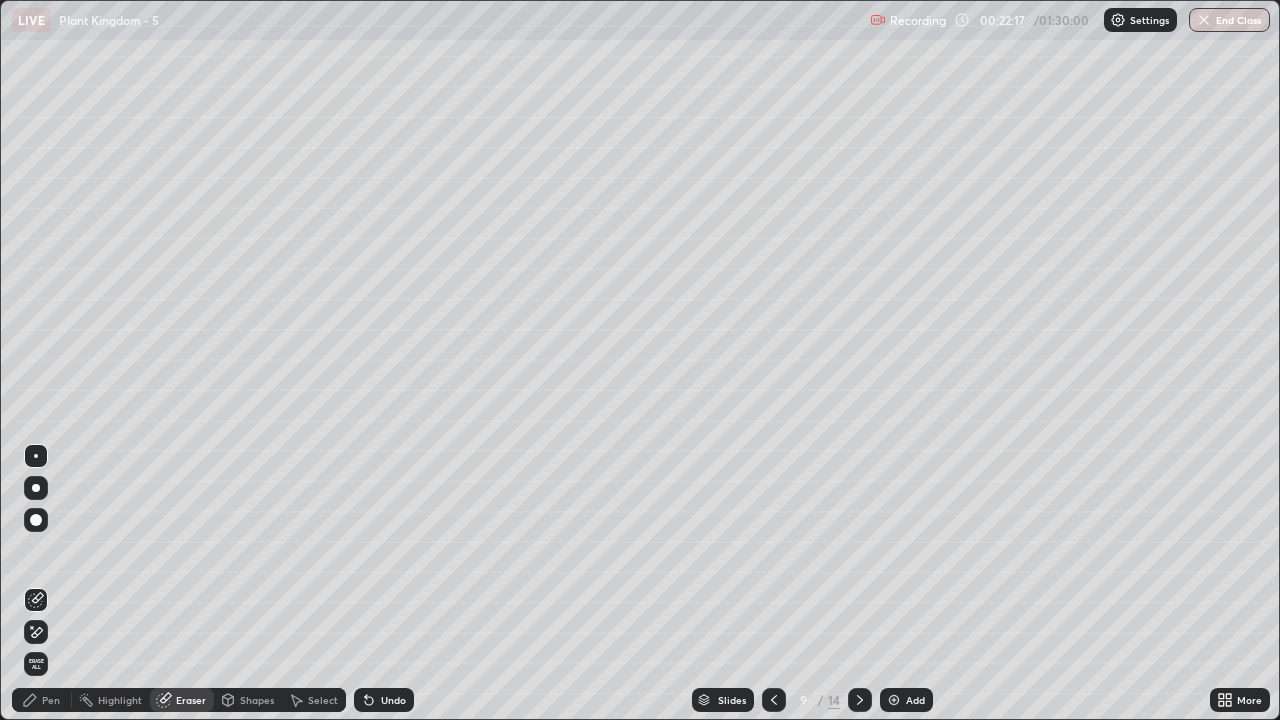 click on "Pen" at bounding box center (42, 700) 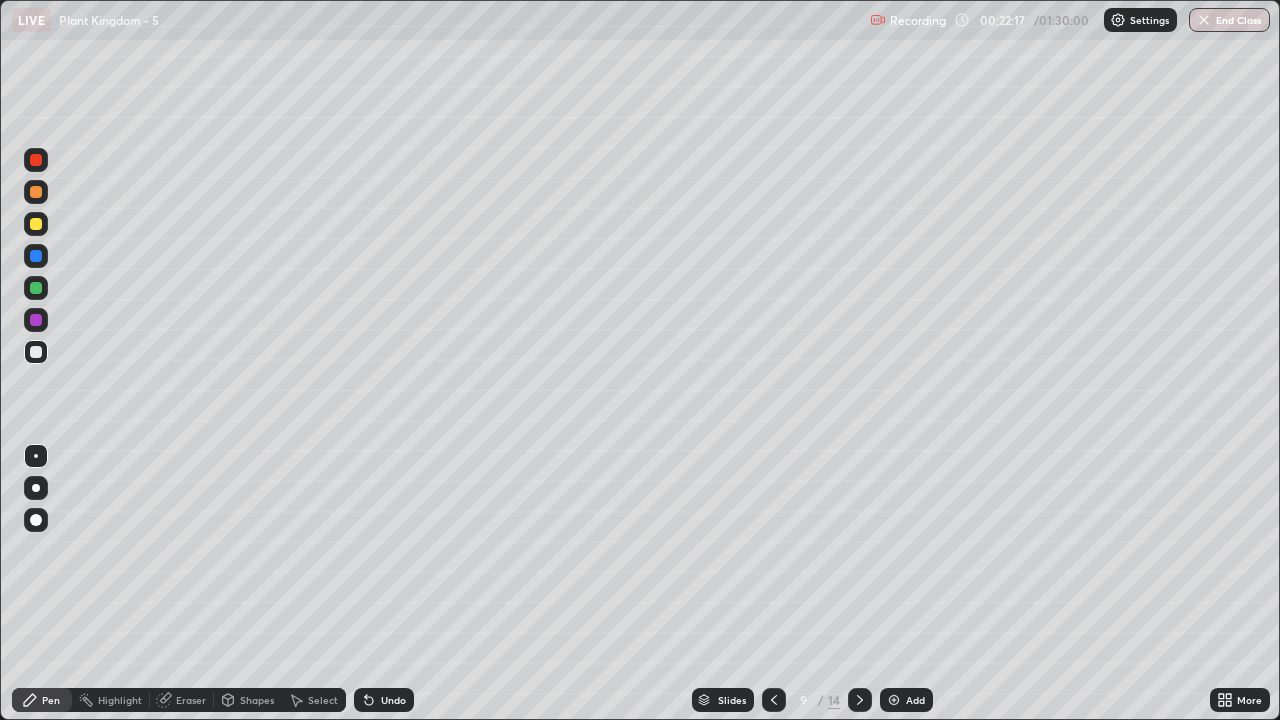 click at bounding box center (36, 288) 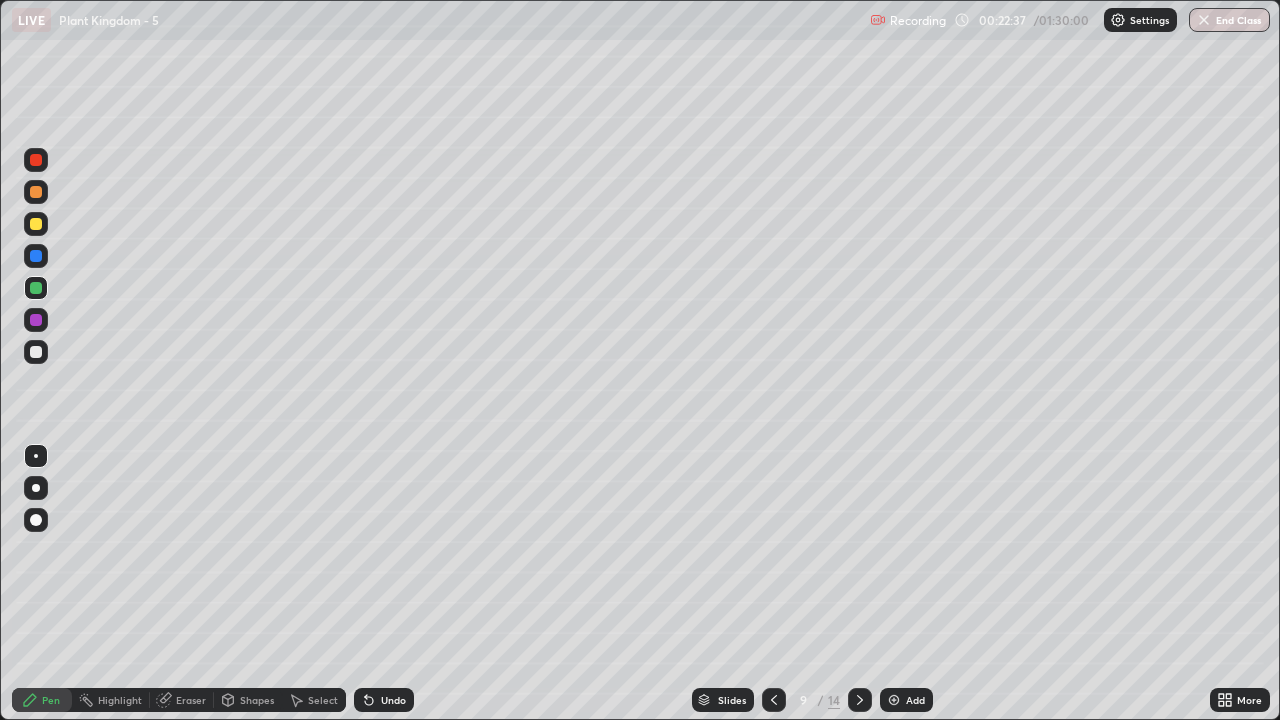 click at bounding box center [36, 352] 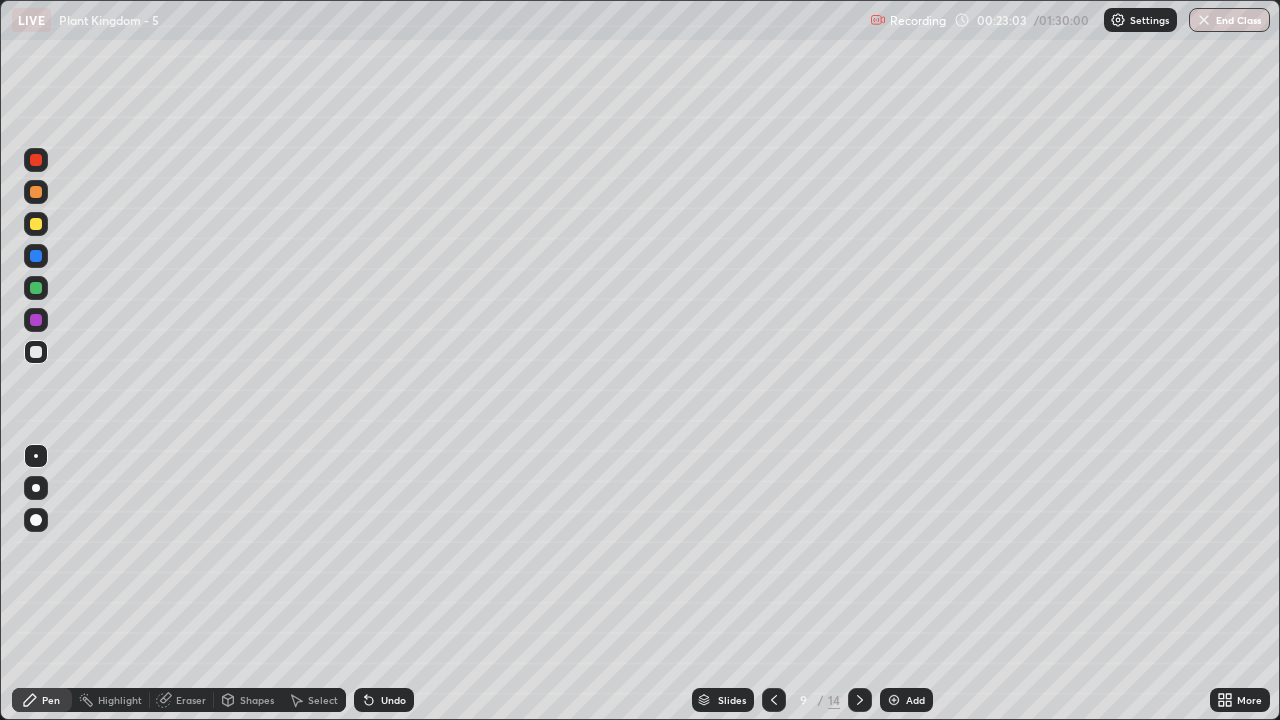 click on "Undo" at bounding box center (393, 700) 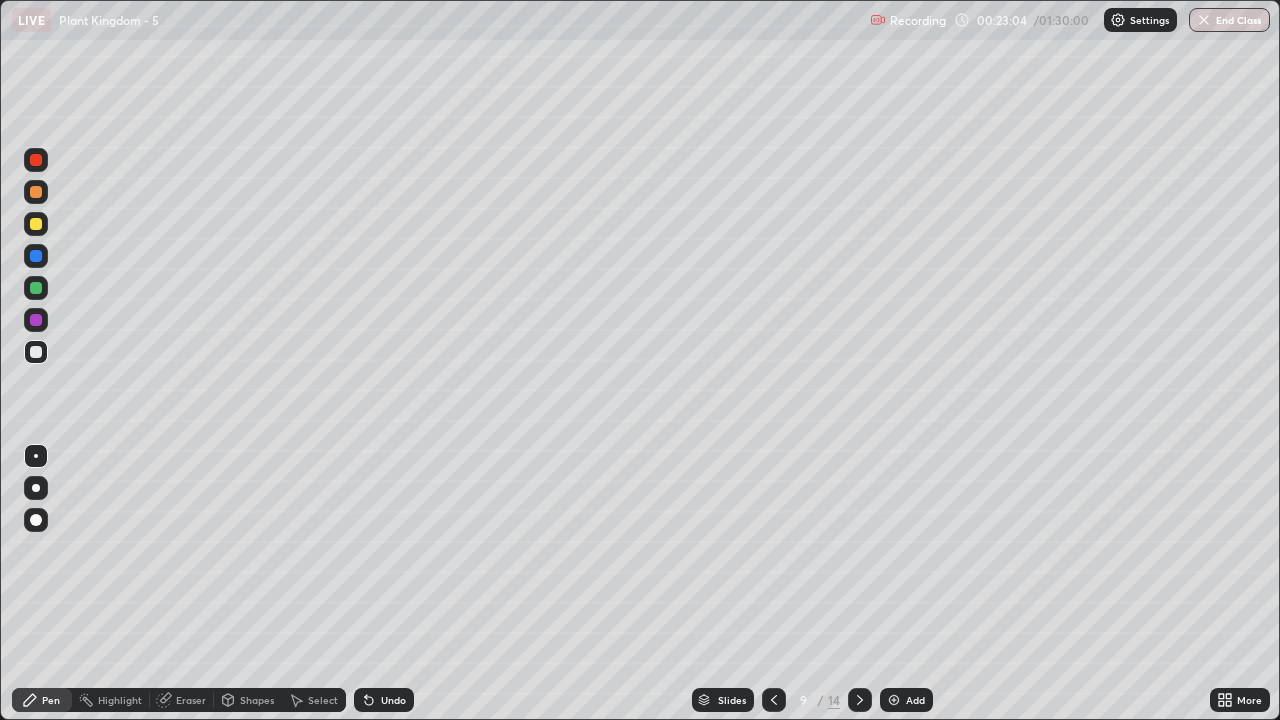 click on "Undo" at bounding box center [384, 700] 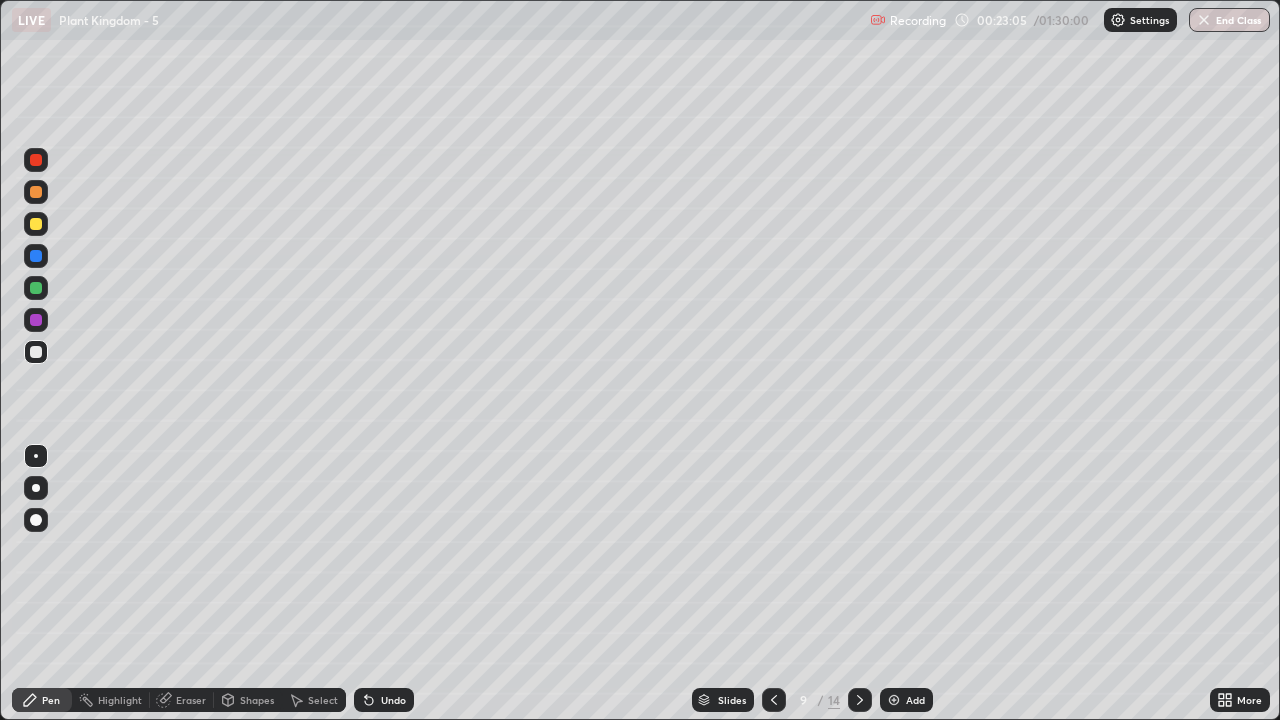click on "Undo" at bounding box center [384, 700] 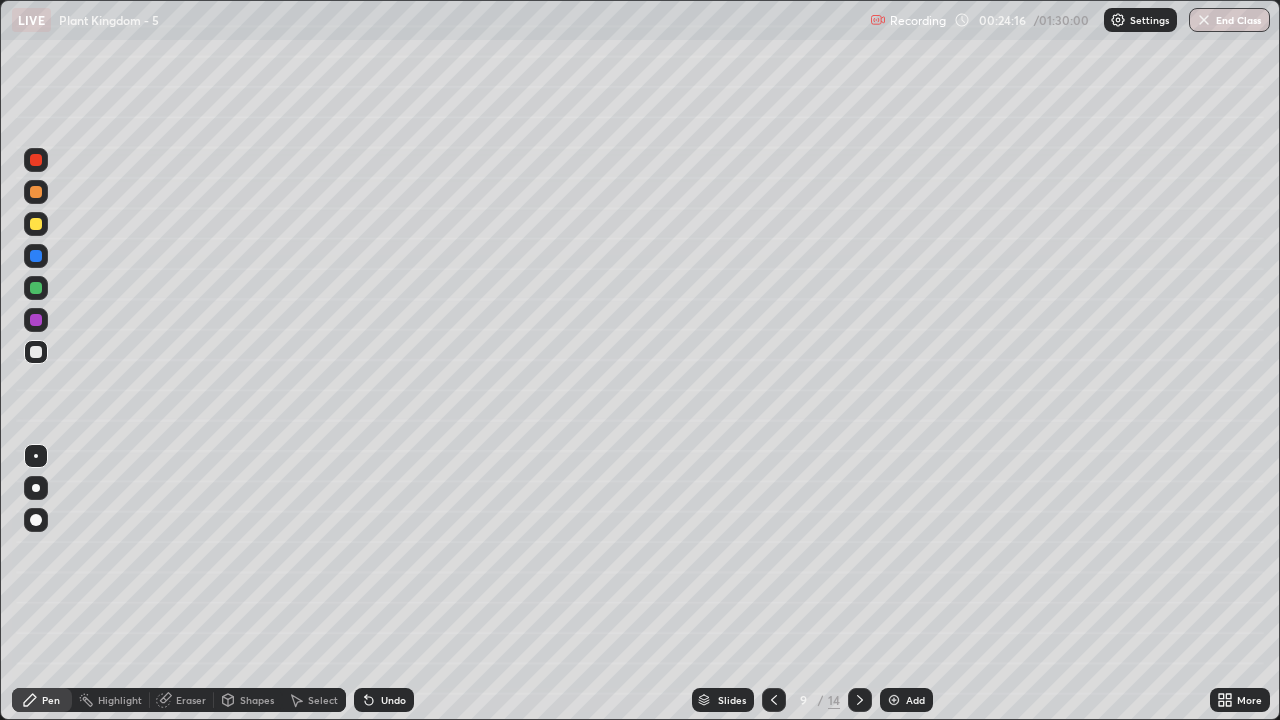 click at bounding box center (36, 256) 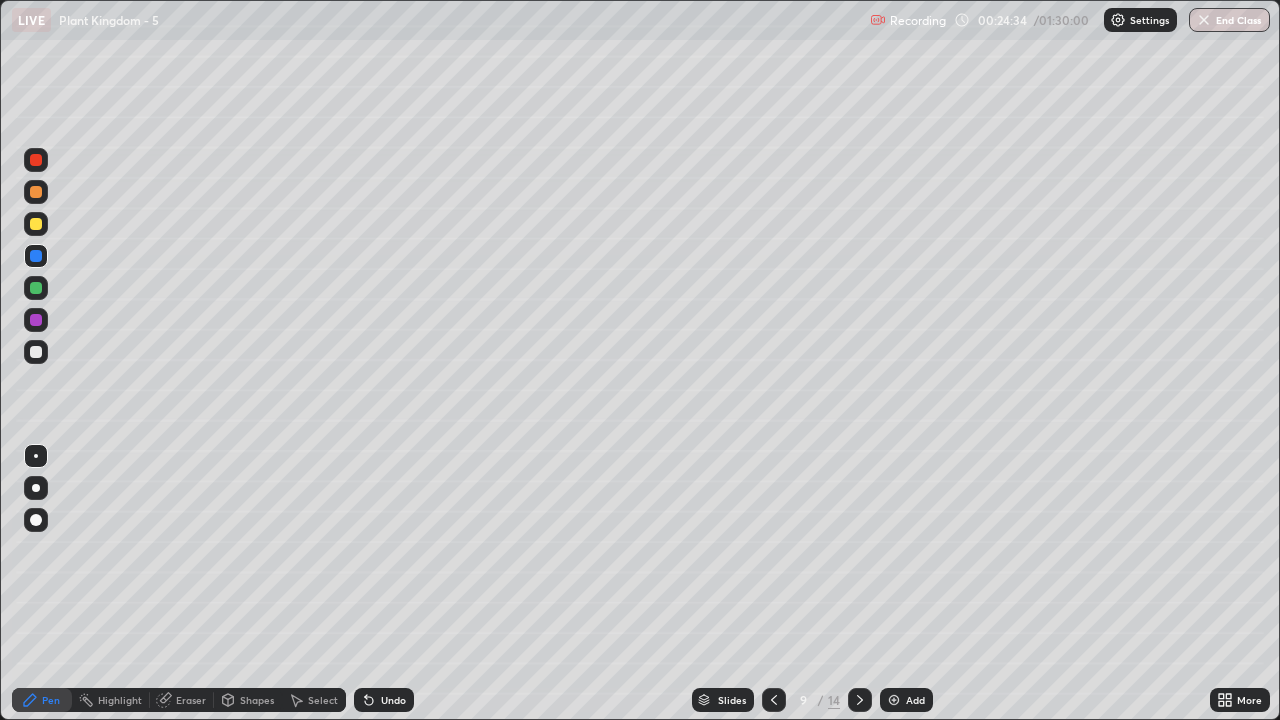 click at bounding box center (36, 352) 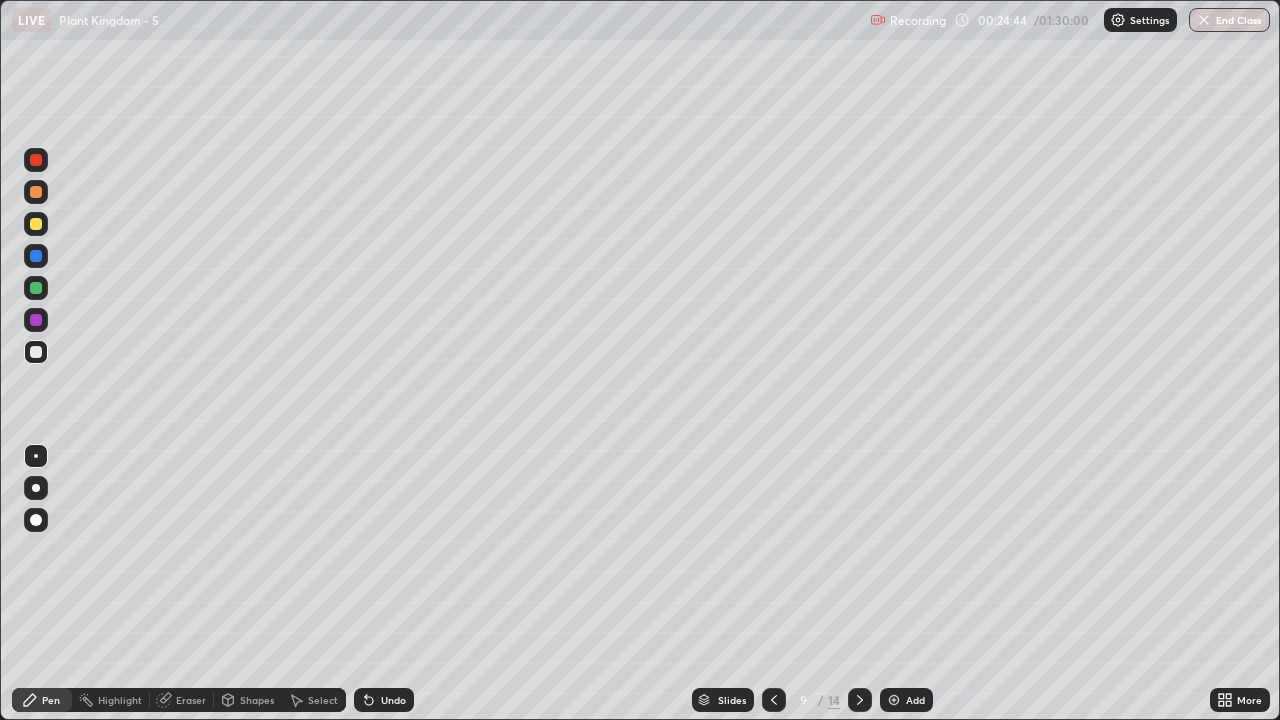 click at bounding box center (36, 224) 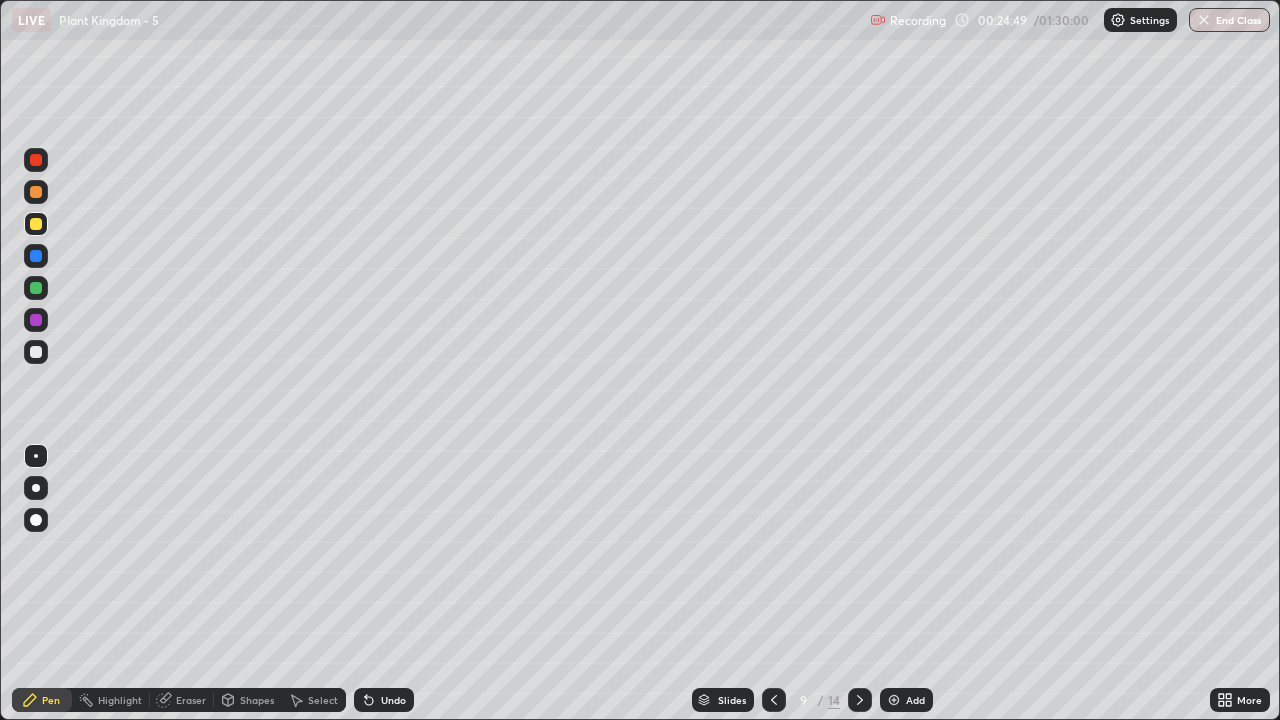 click at bounding box center [36, 256] 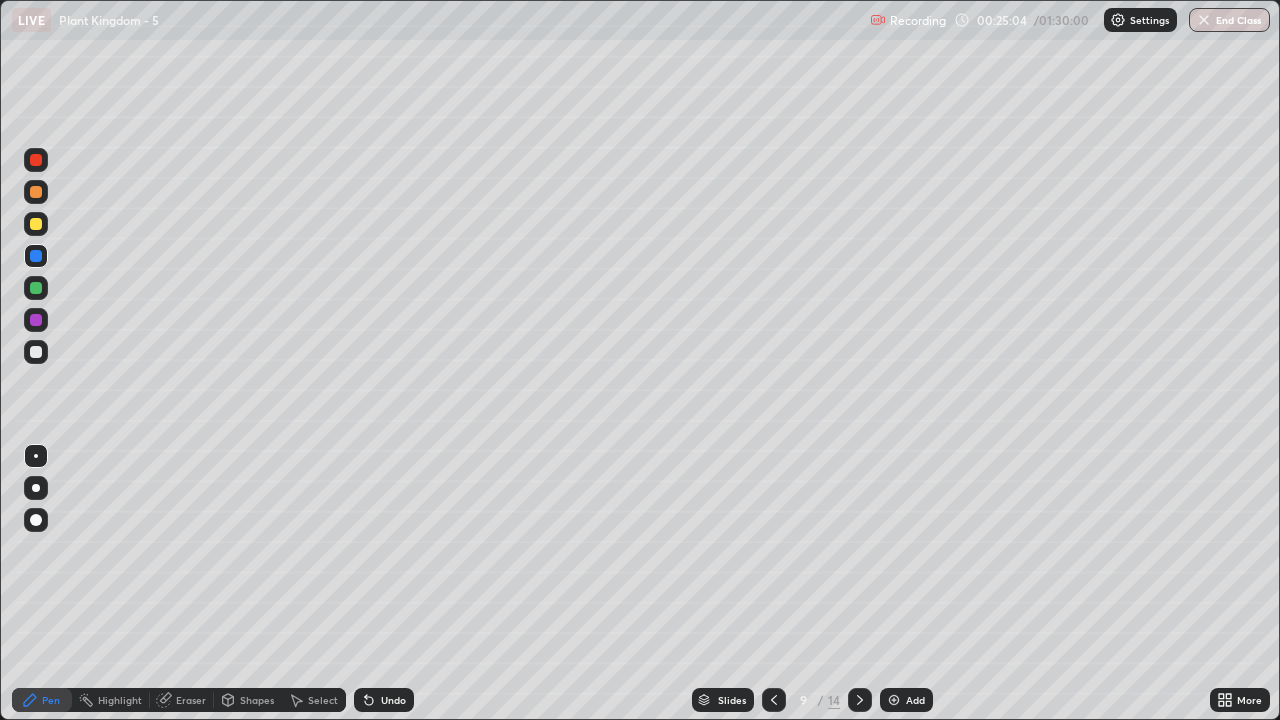 click at bounding box center [36, 352] 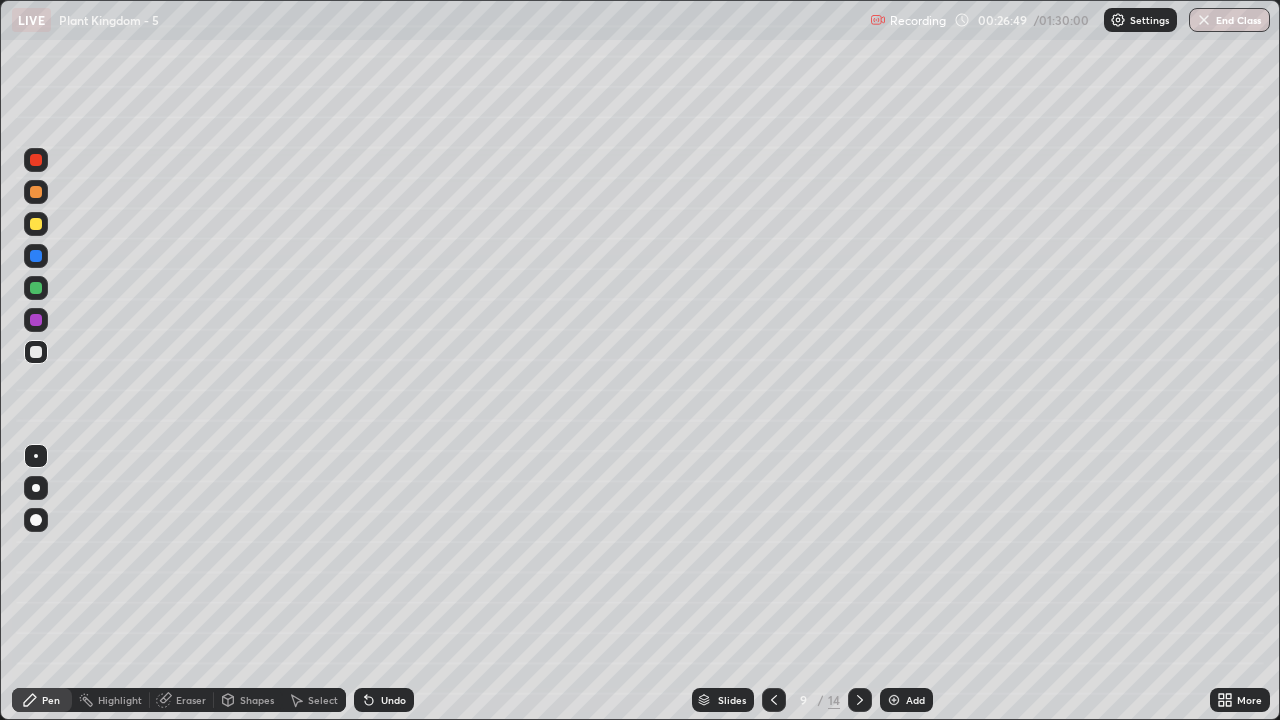 click at bounding box center [36, 456] 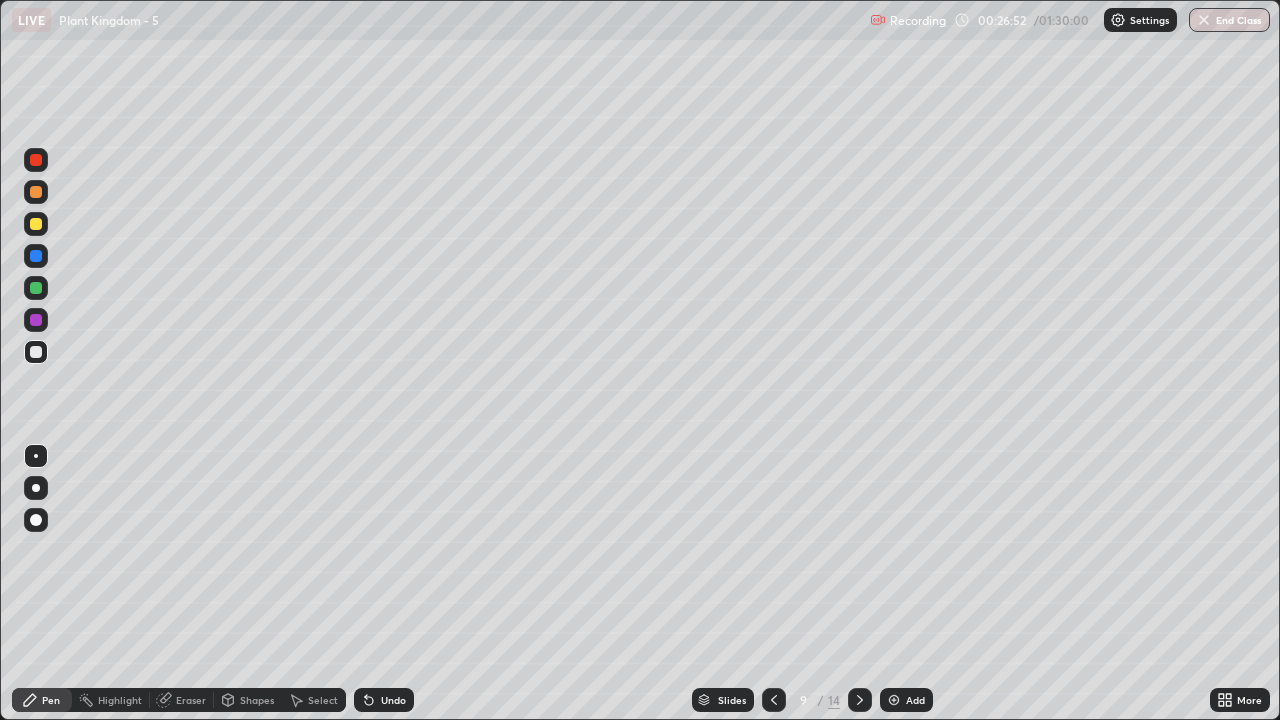 click at bounding box center [36, 192] 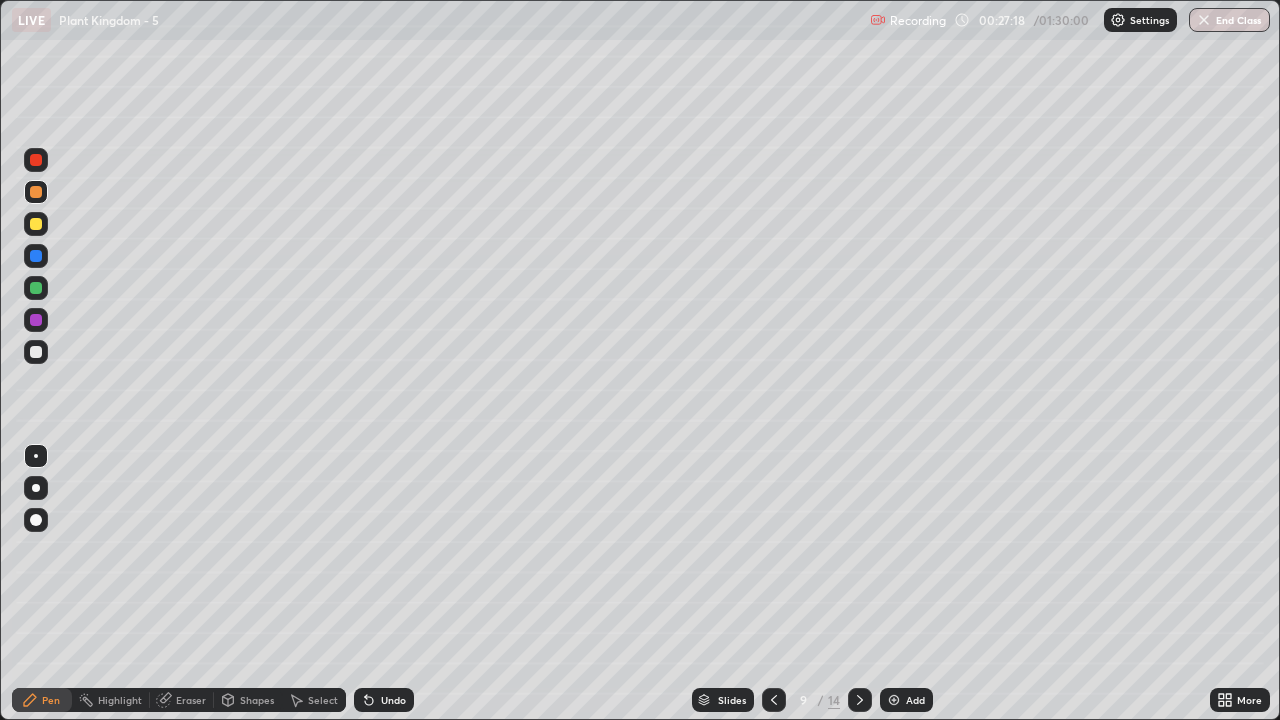 click at bounding box center (36, 224) 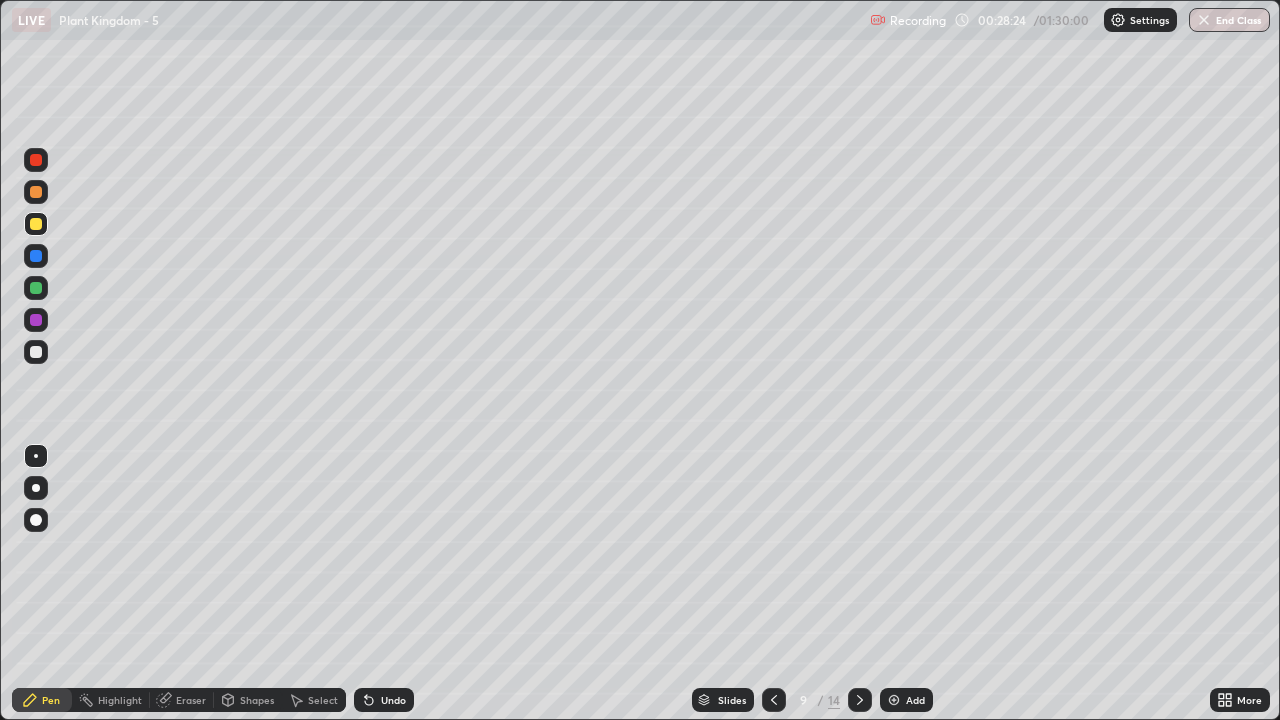 click at bounding box center (36, 192) 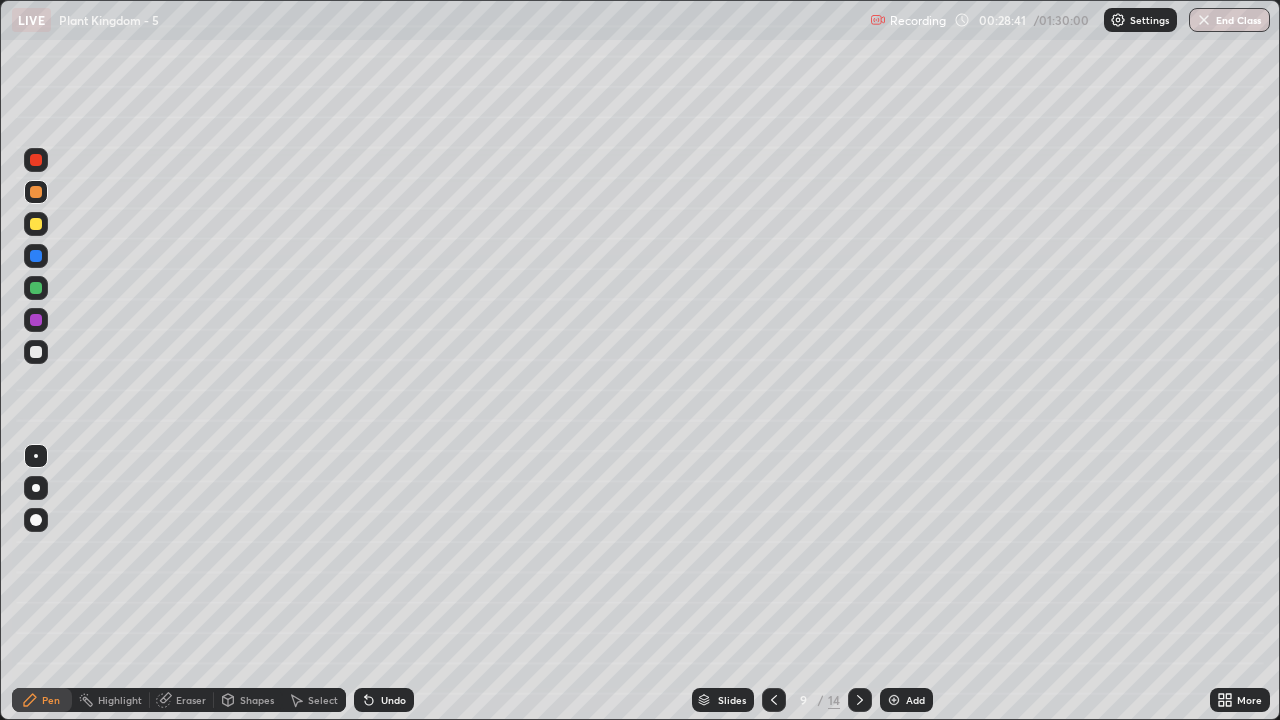 click on "Undo" at bounding box center [393, 700] 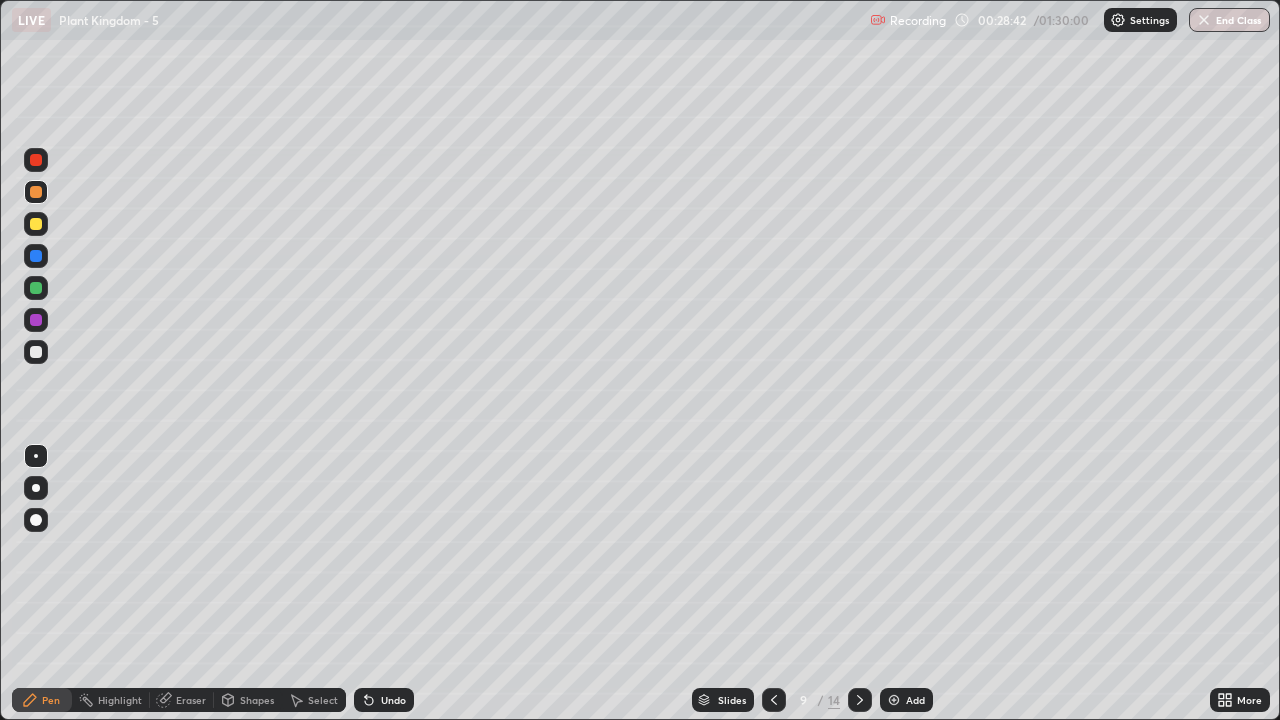 click on "Undo" at bounding box center [393, 700] 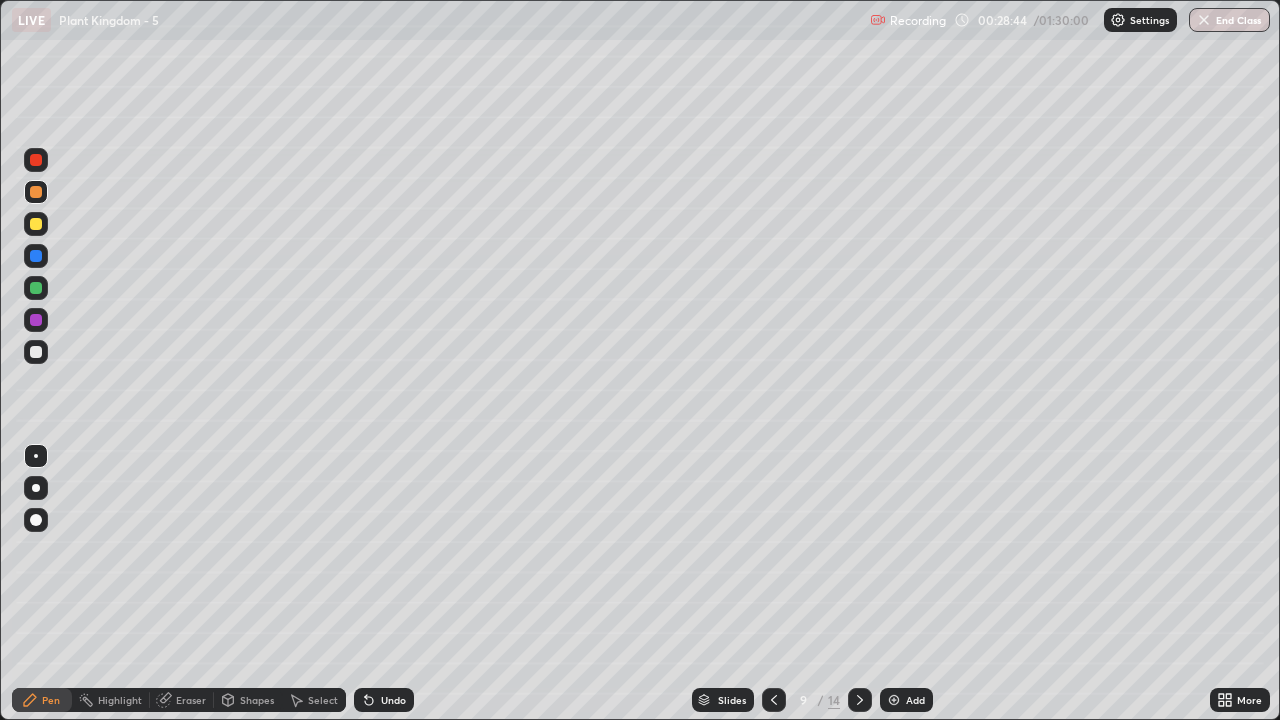 click at bounding box center (36, 224) 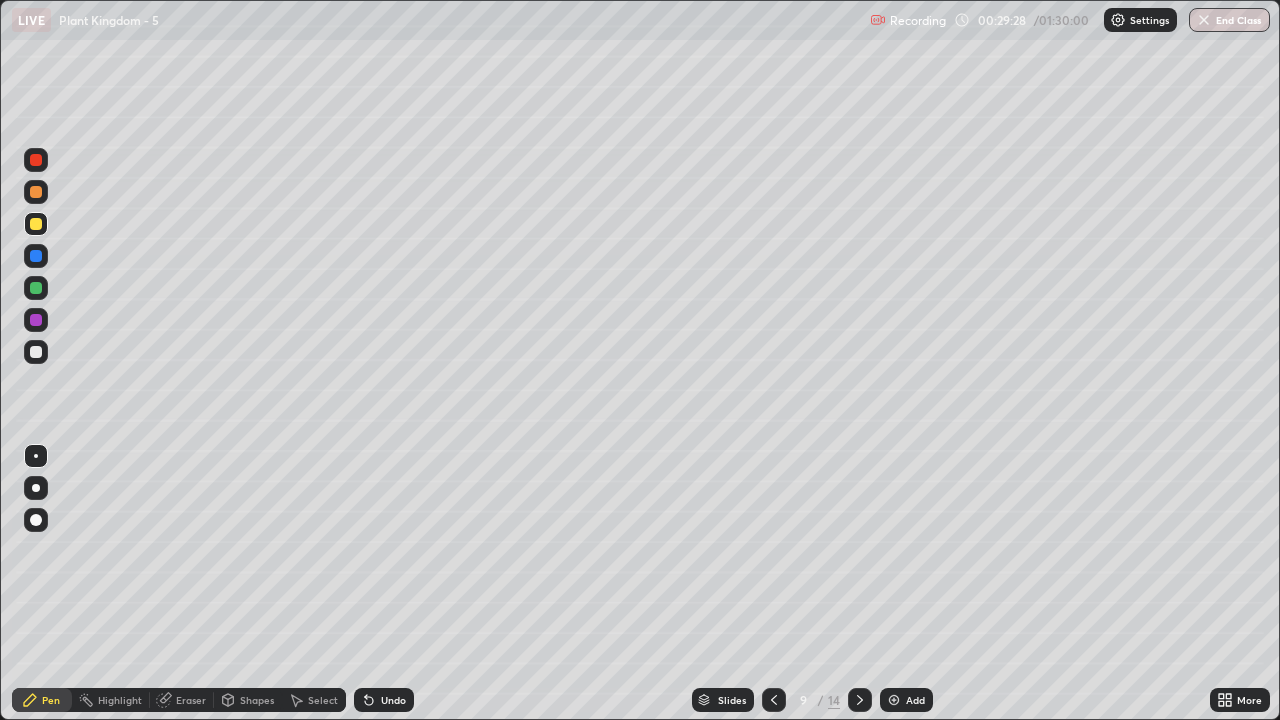 click at bounding box center (36, 192) 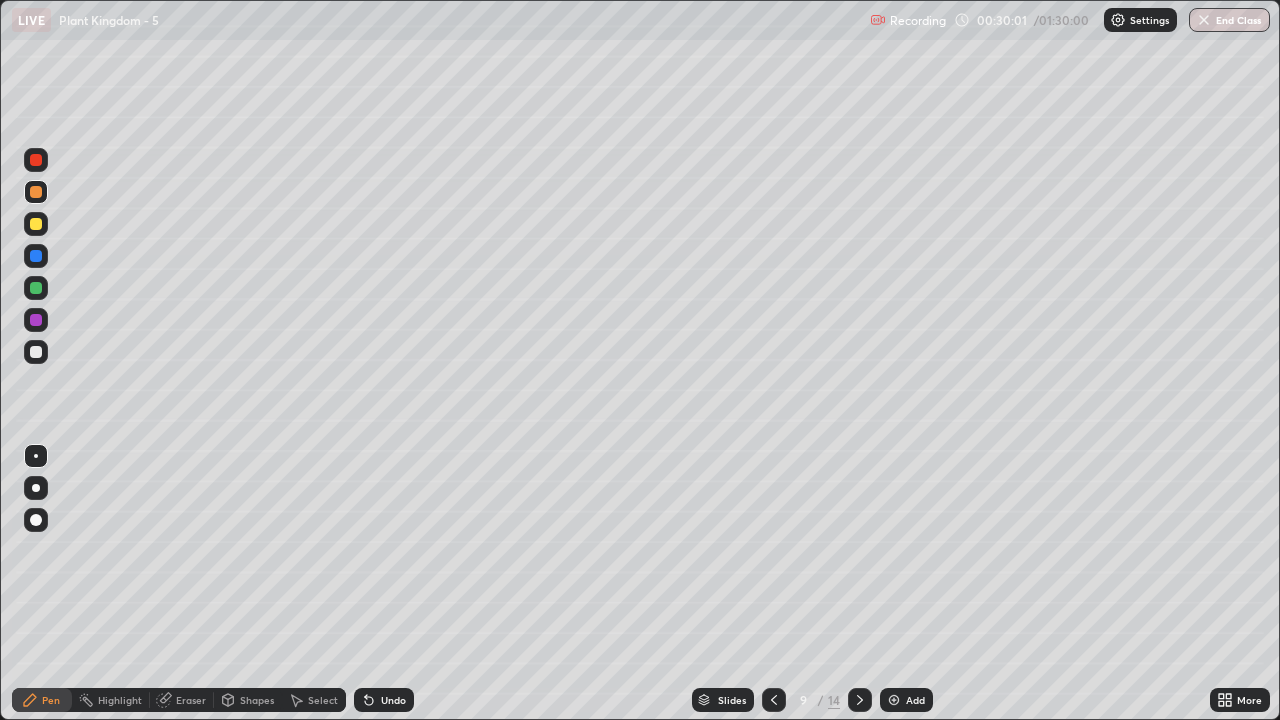 click at bounding box center (894, 700) 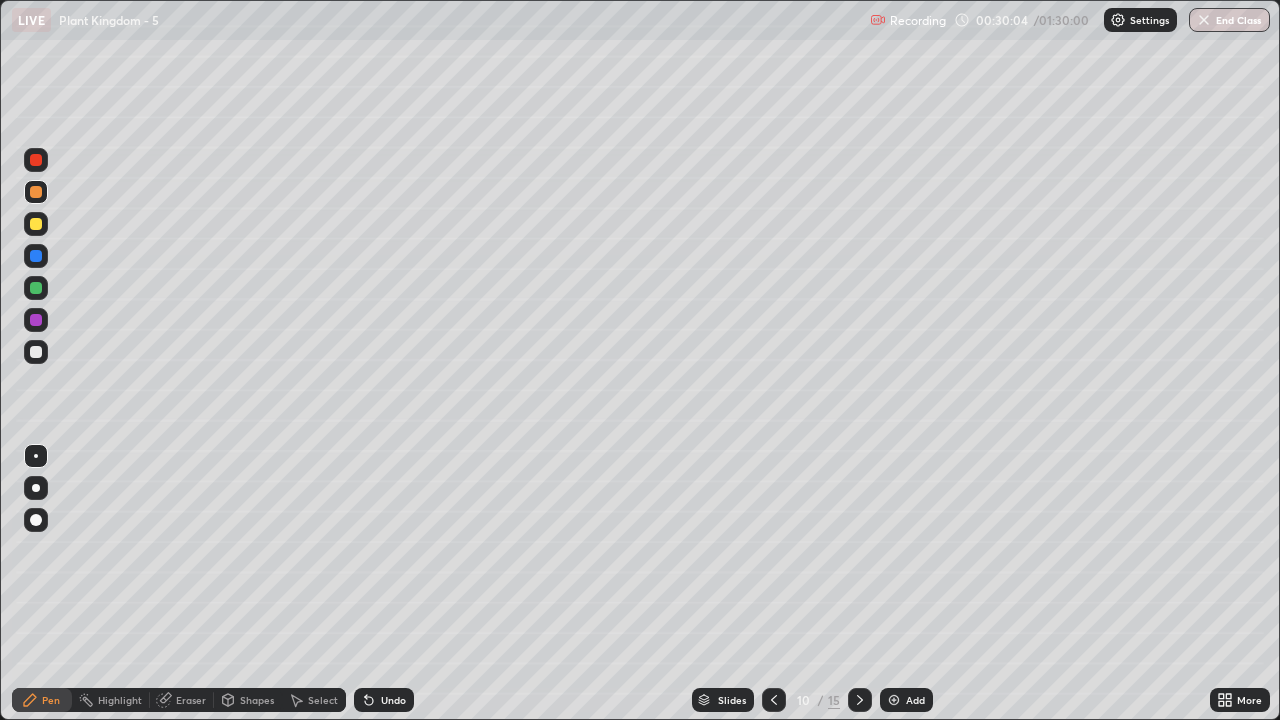 click at bounding box center (36, 256) 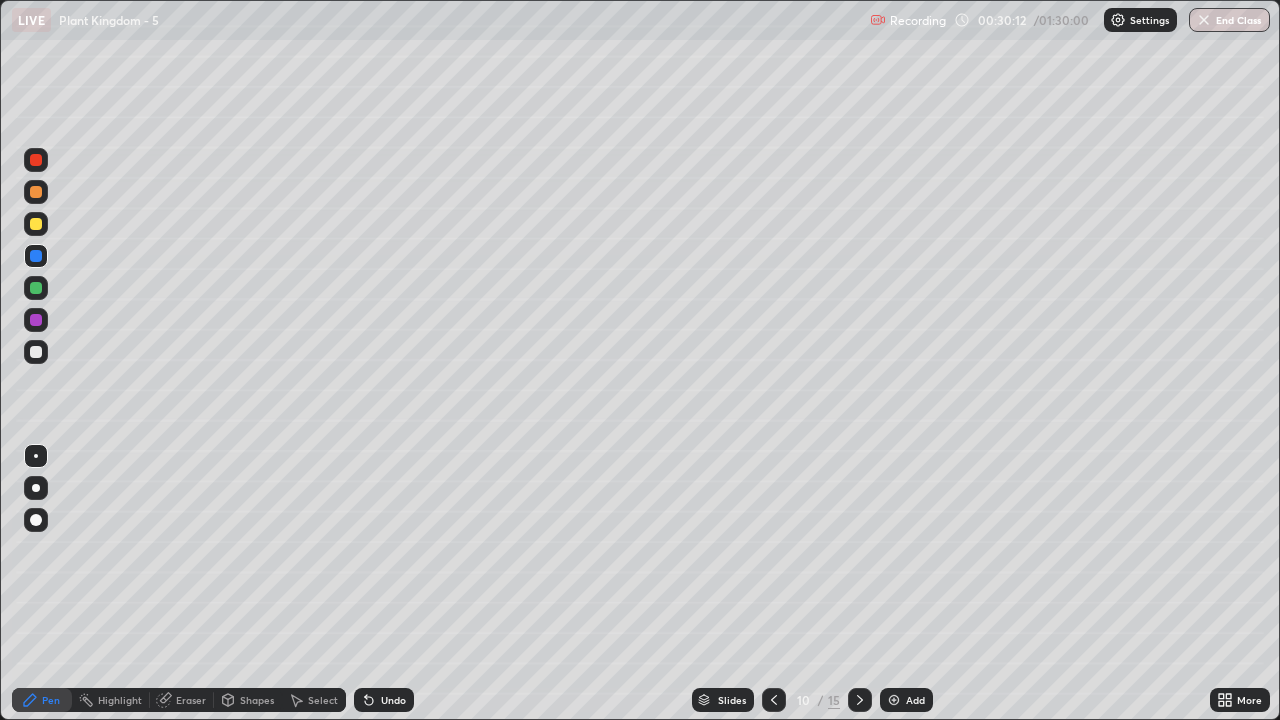 click 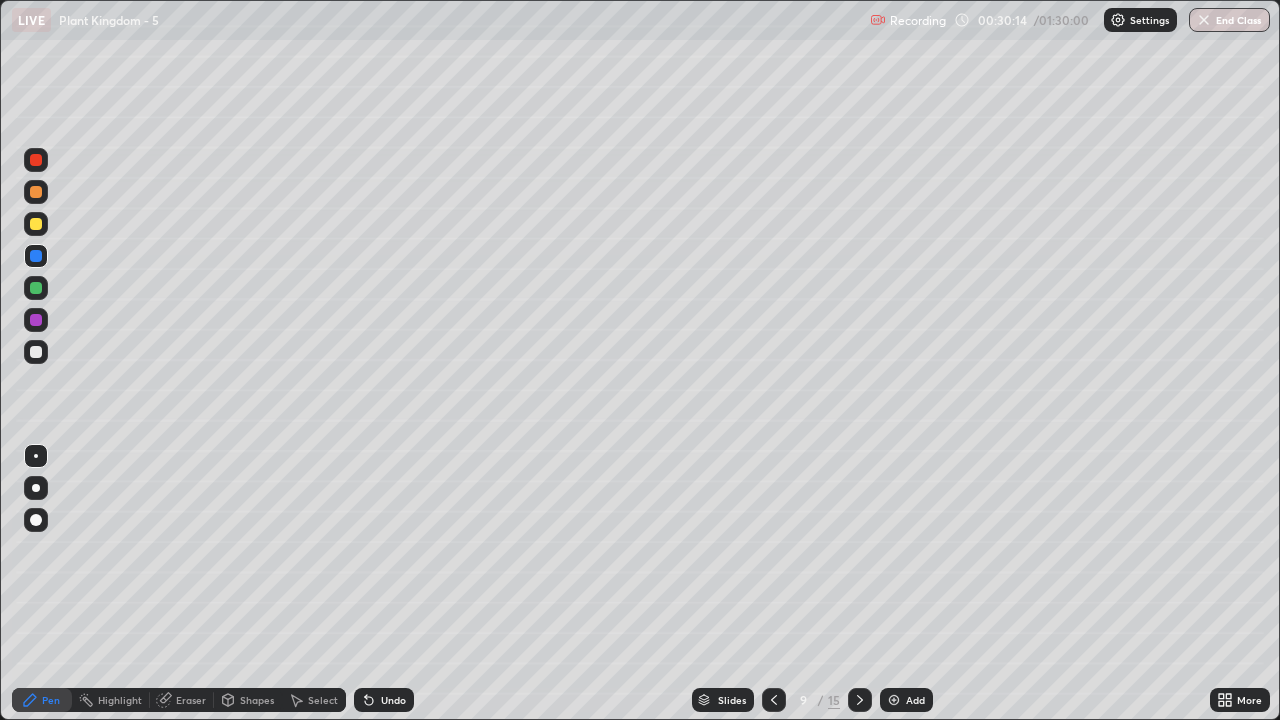 click 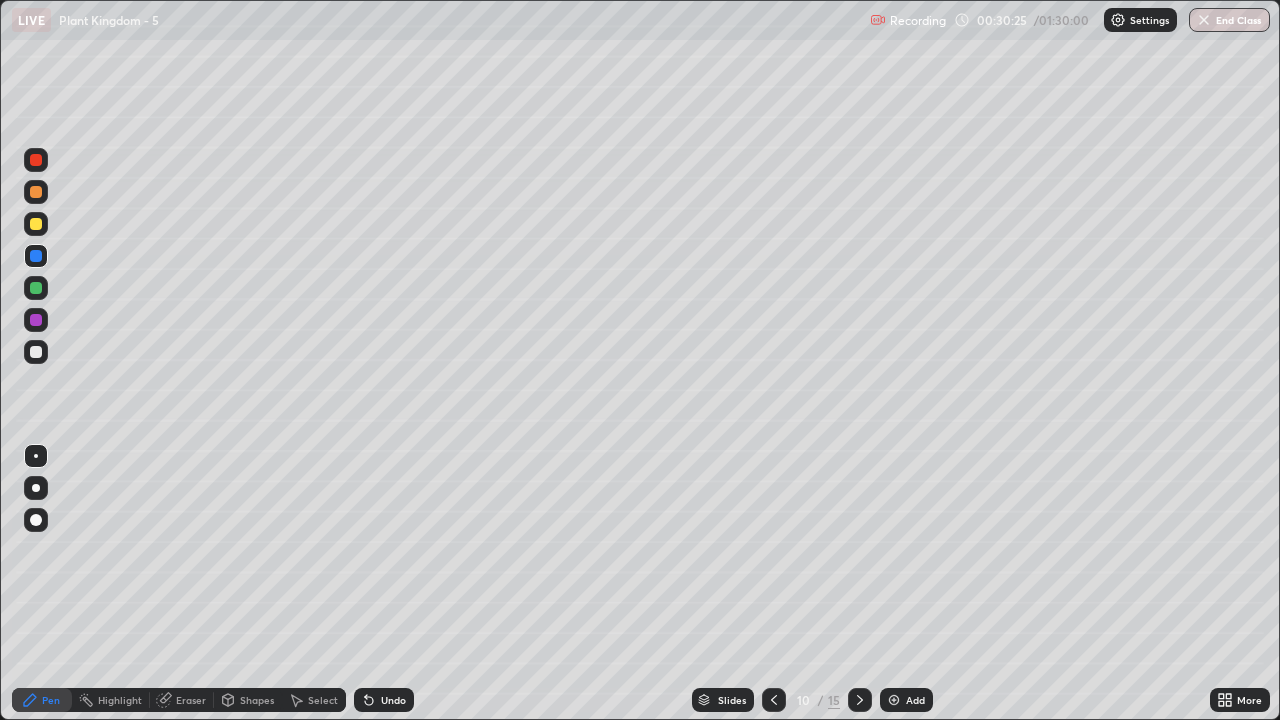 click at bounding box center (36, 288) 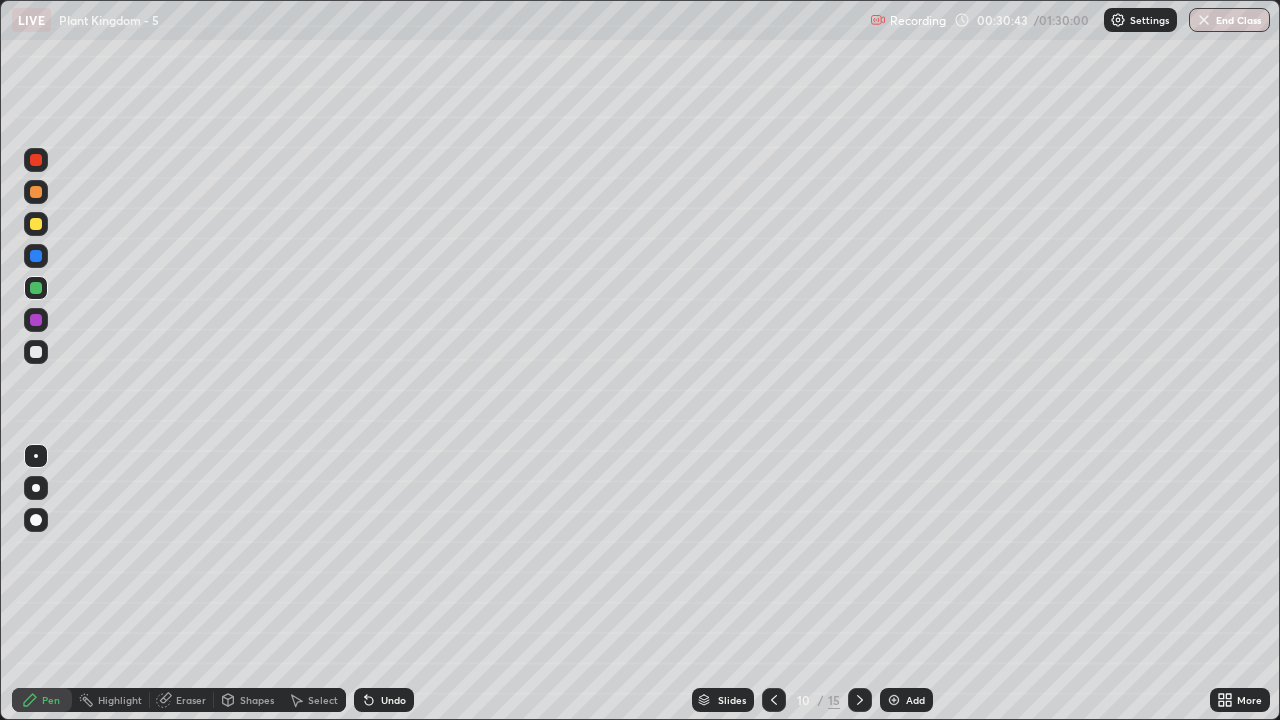 click at bounding box center [36, 352] 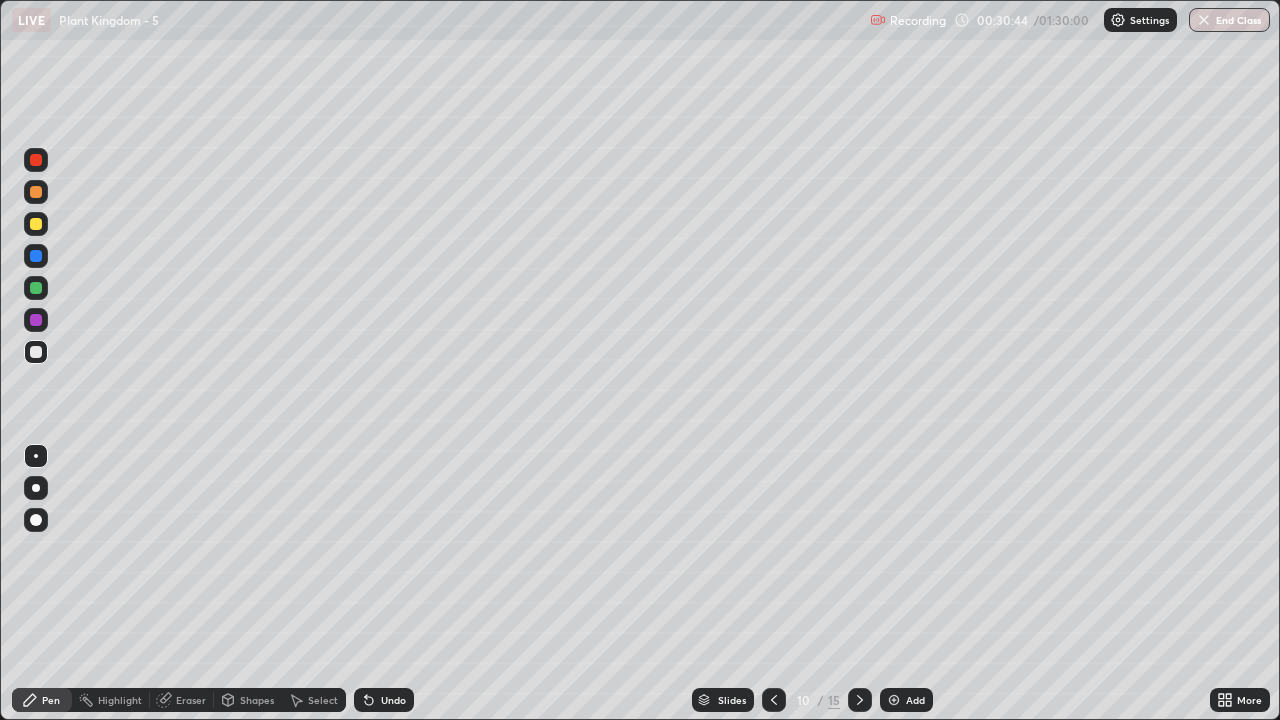 click at bounding box center [36, 456] 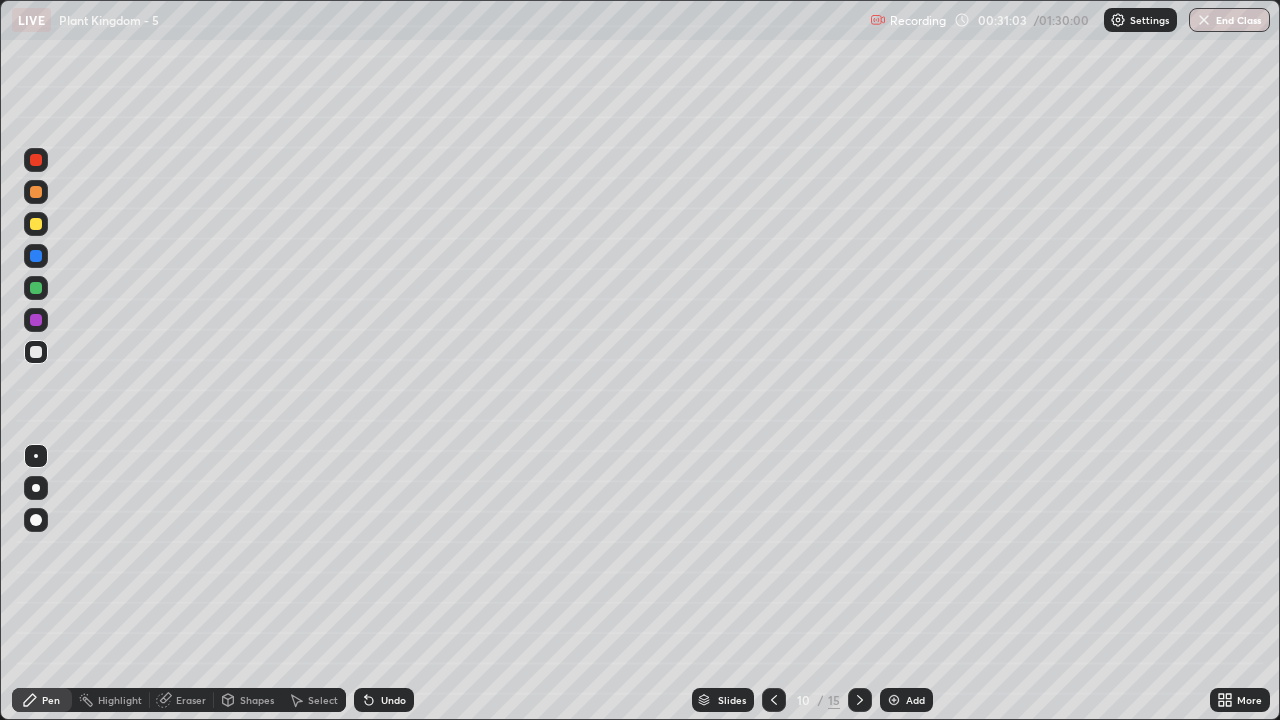click at bounding box center (36, 256) 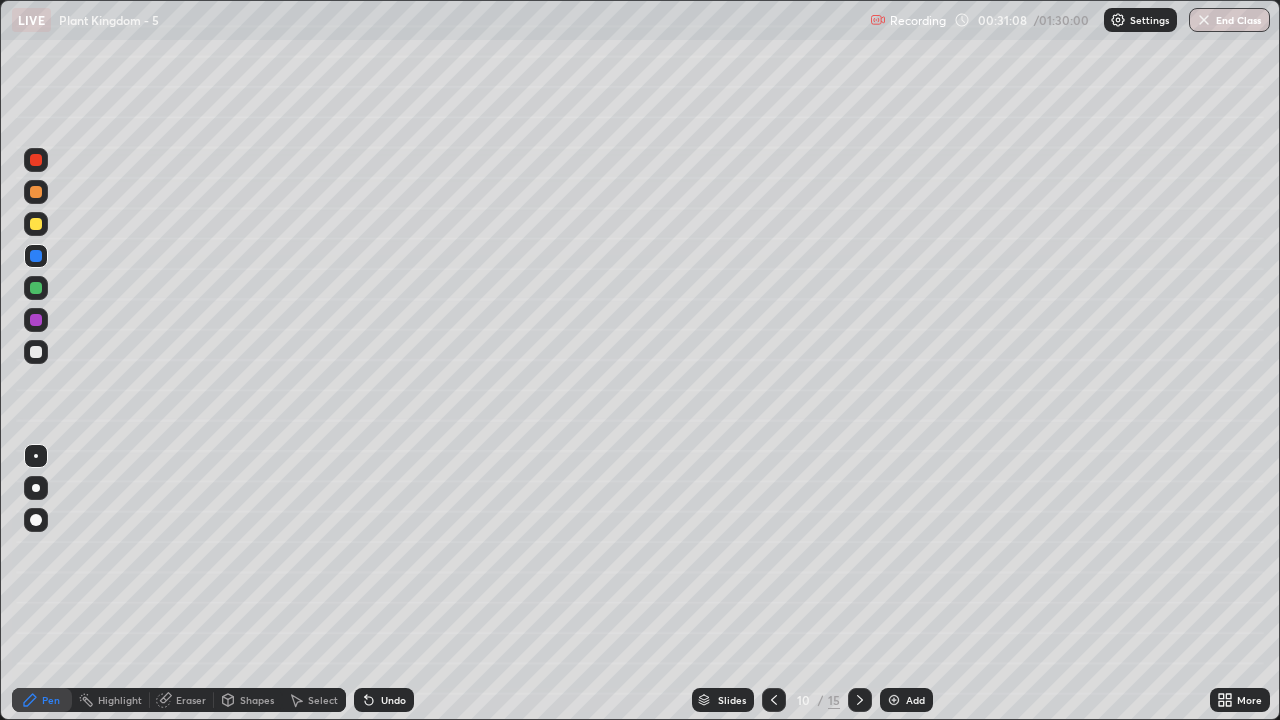 click on "Select" at bounding box center [323, 700] 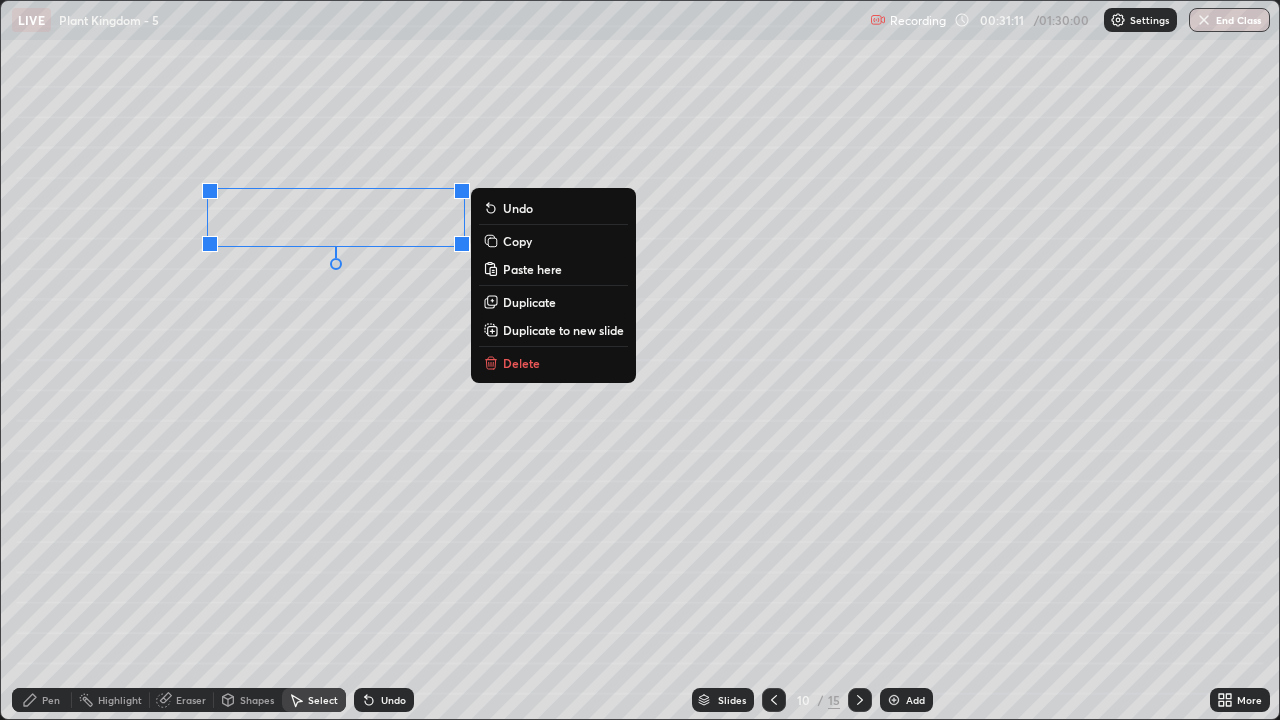 click on "Duplicate" at bounding box center (529, 302) 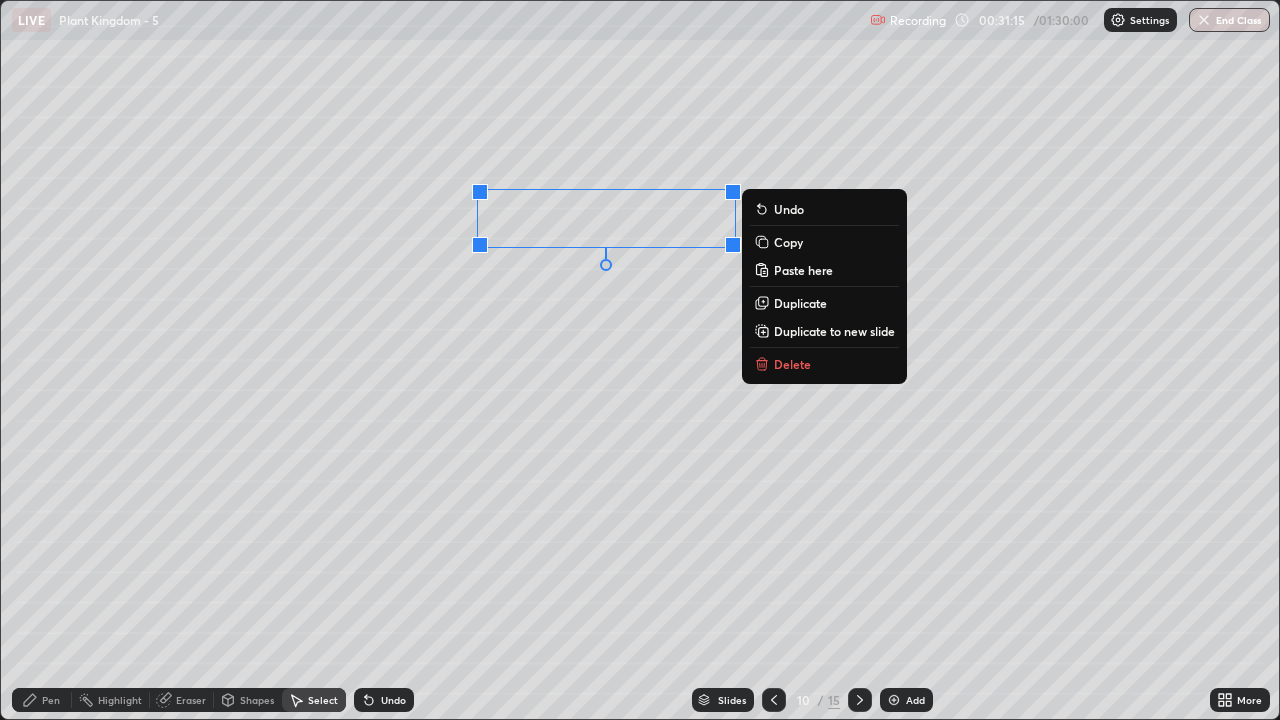 click on "0 ° Undo Copy Paste here Duplicate Duplicate to new slide Delete" at bounding box center [640, 360] 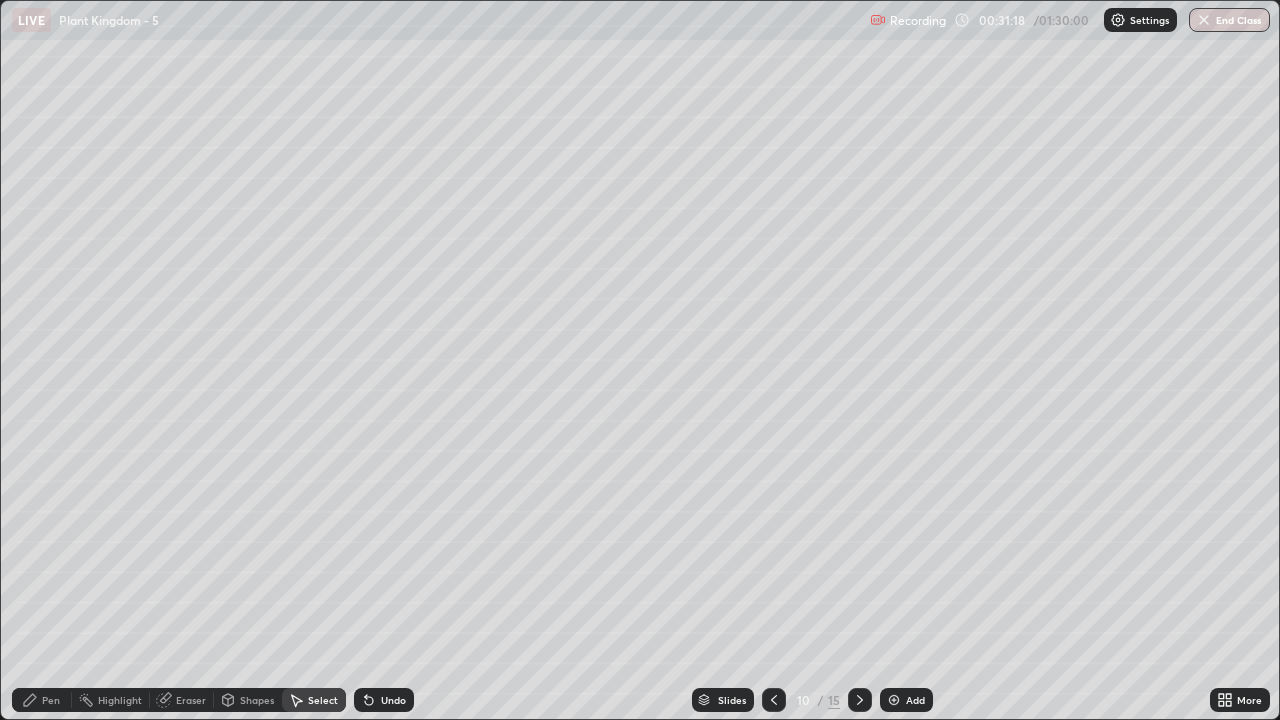 click on "Pen" at bounding box center (42, 700) 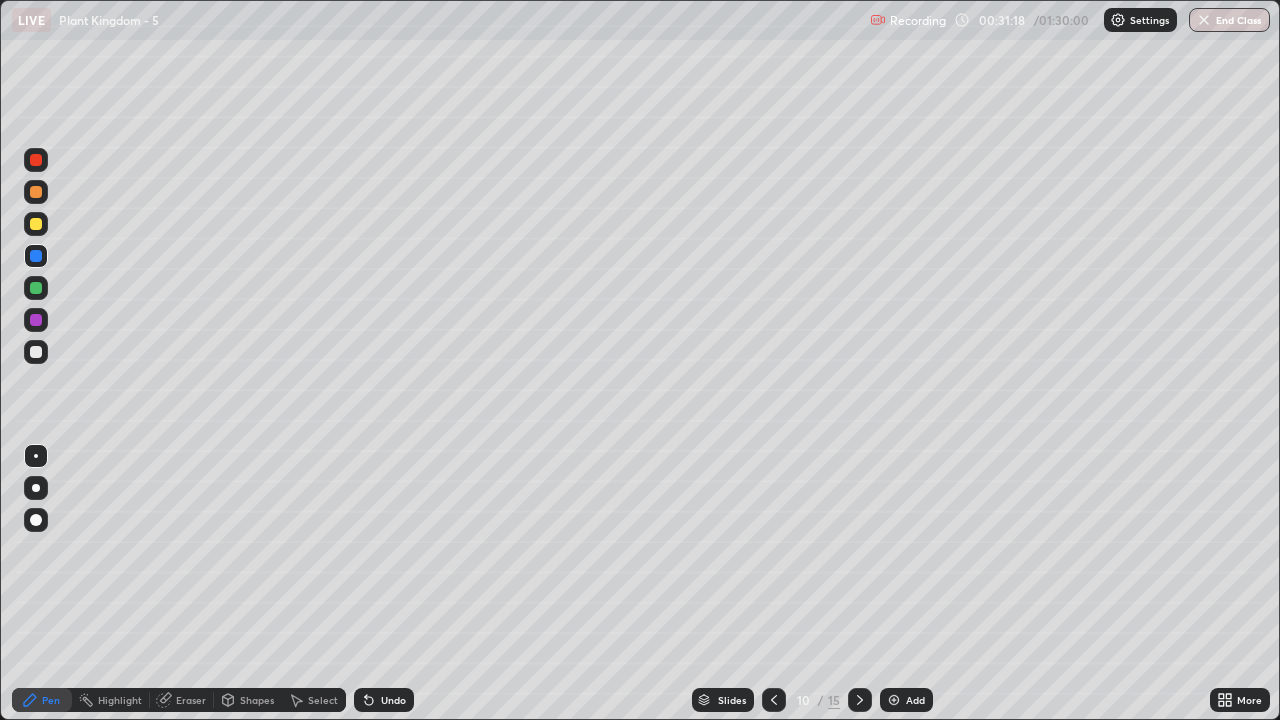 click at bounding box center [36, 288] 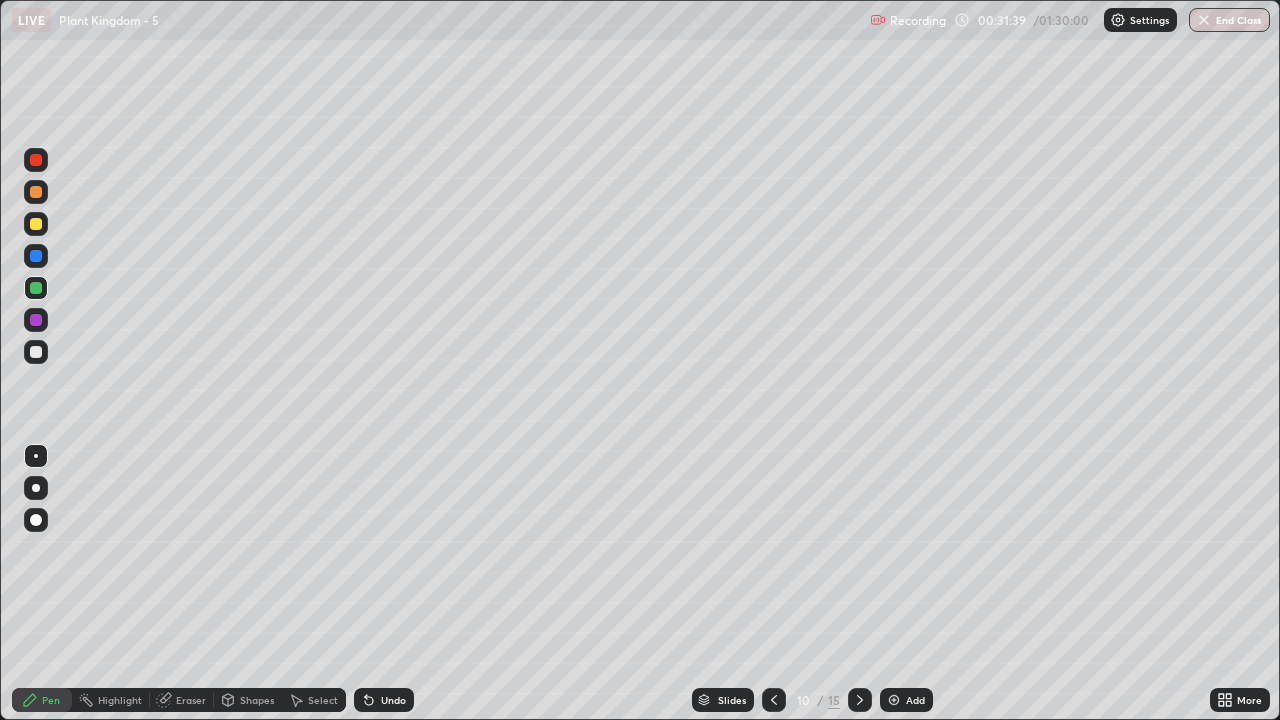 click at bounding box center (36, 352) 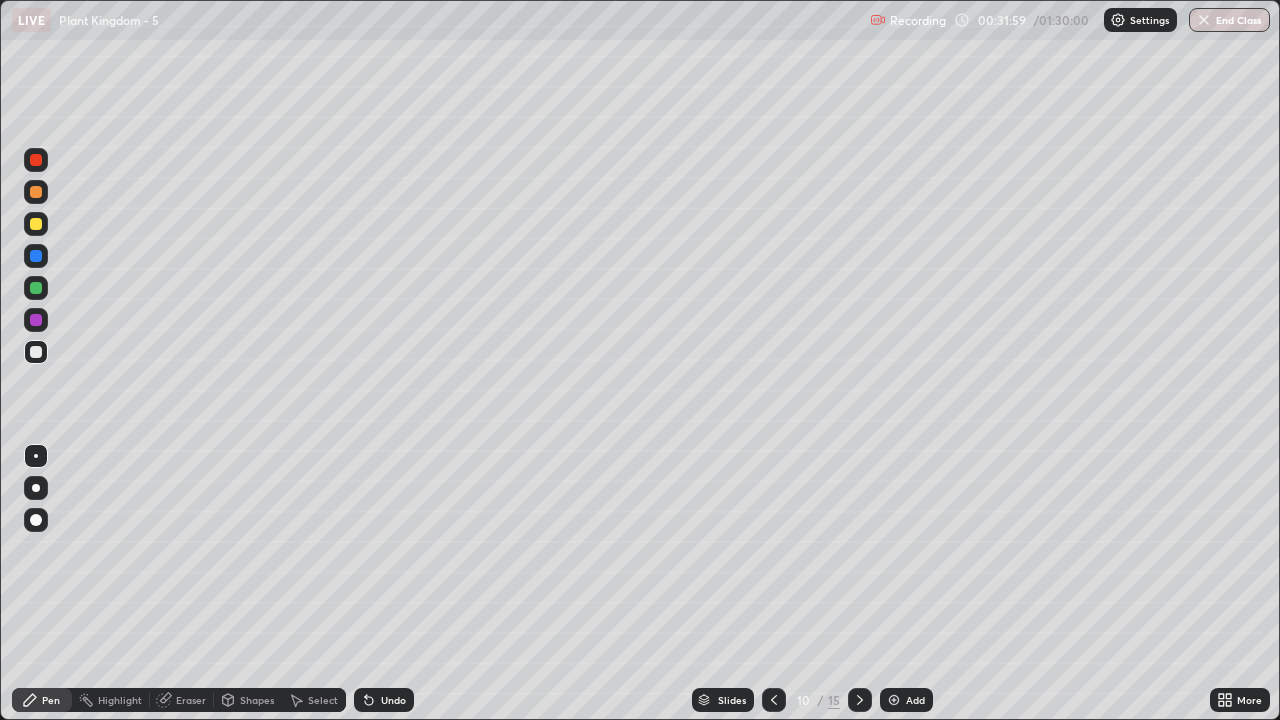 click at bounding box center (36, 224) 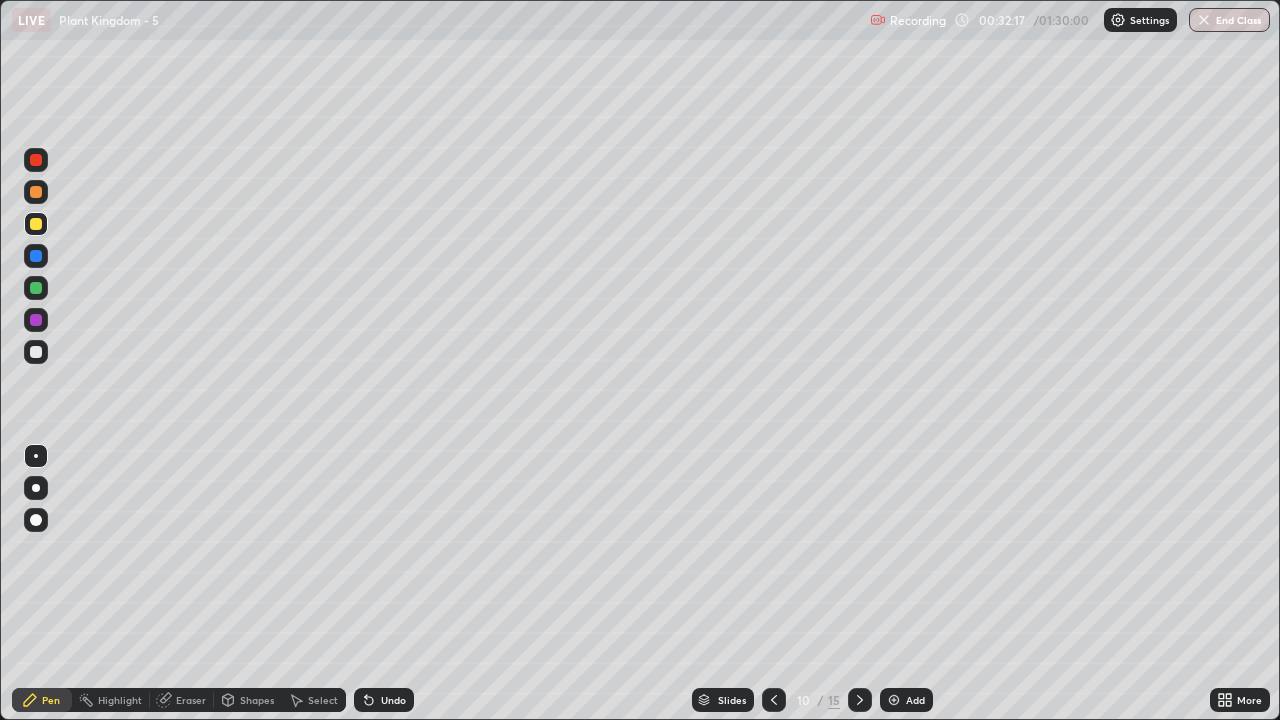 click at bounding box center (36, 352) 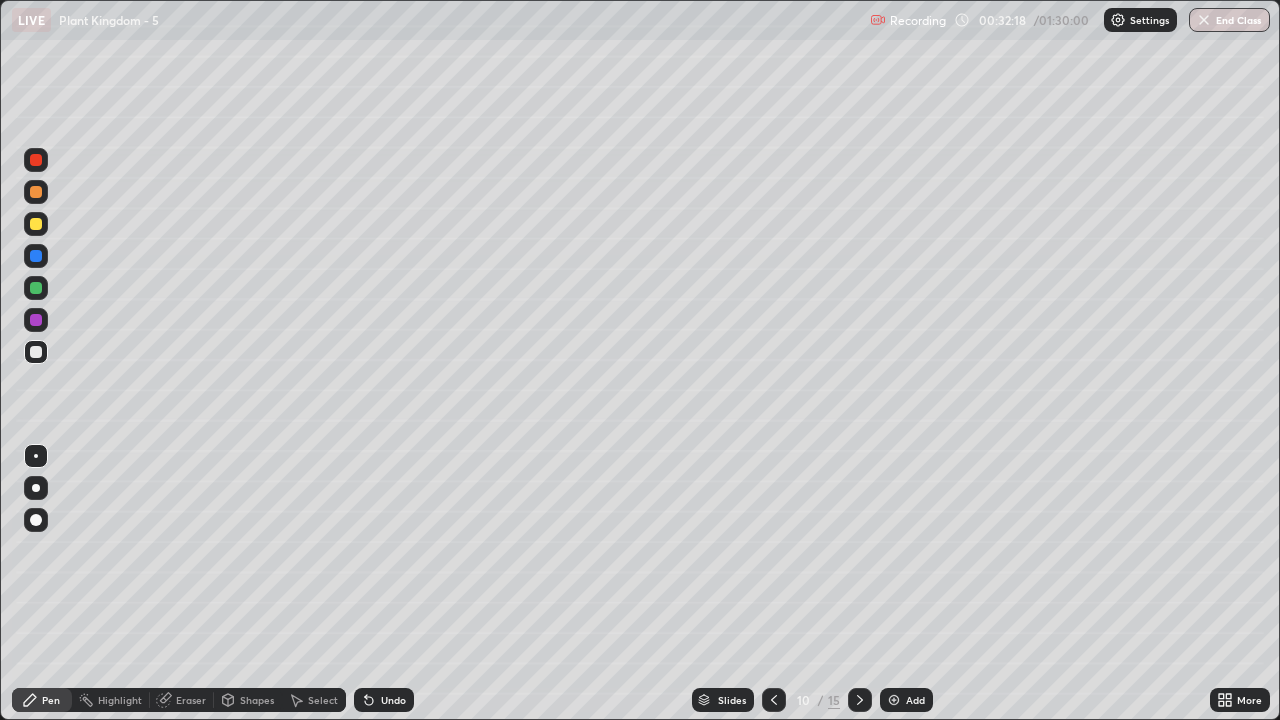 click at bounding box center (36, 456) 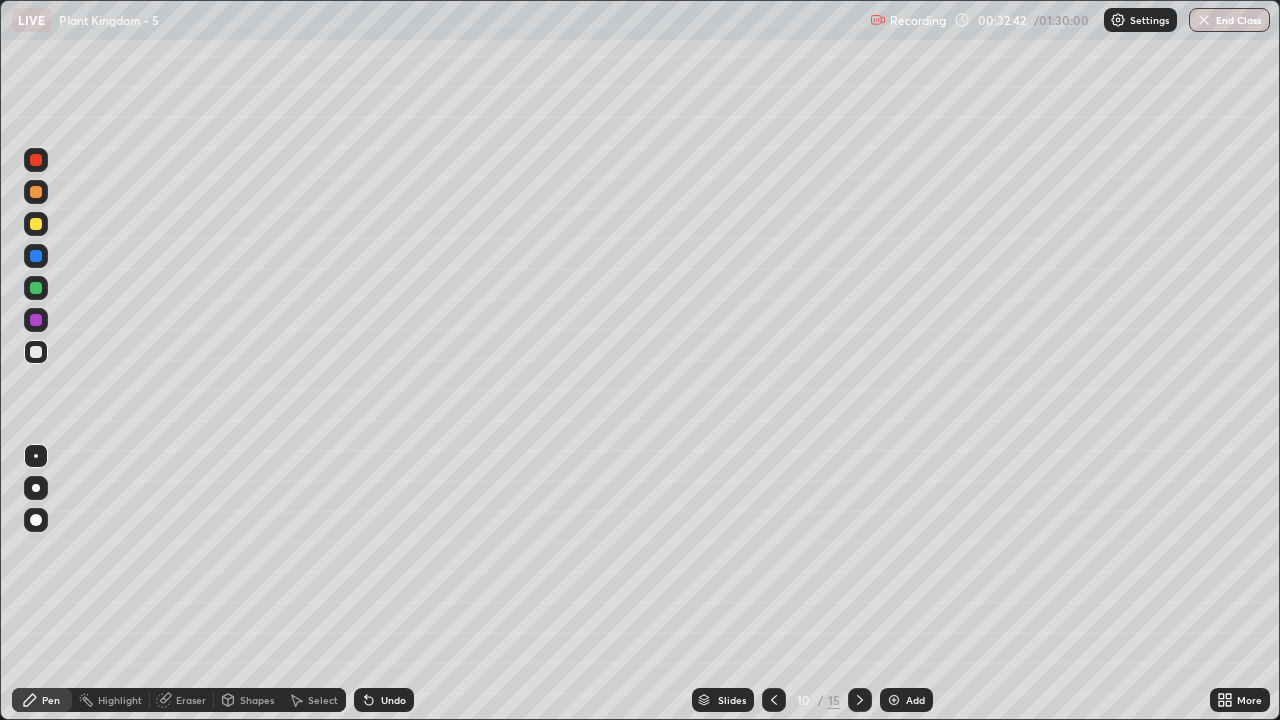 click at bounding box center [36, 352] 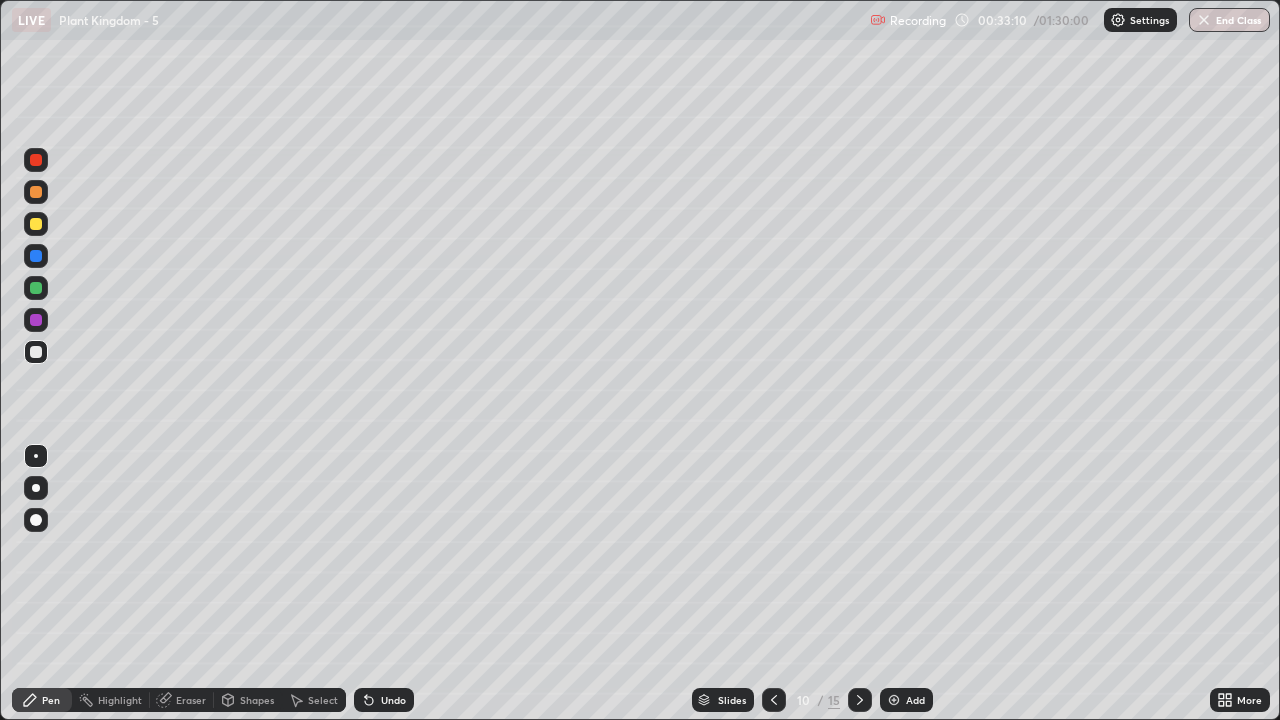 click at bounding box center (36, 288) 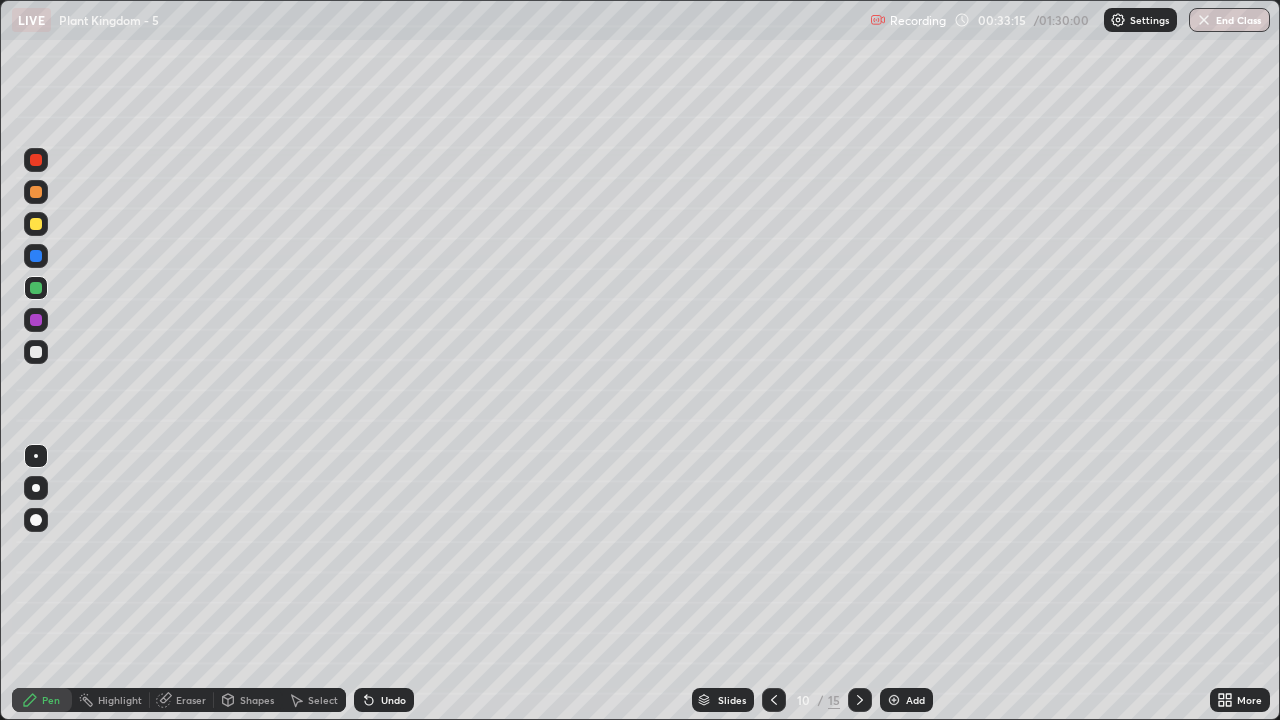 click on "Undo" at bounding box center [393, 700] 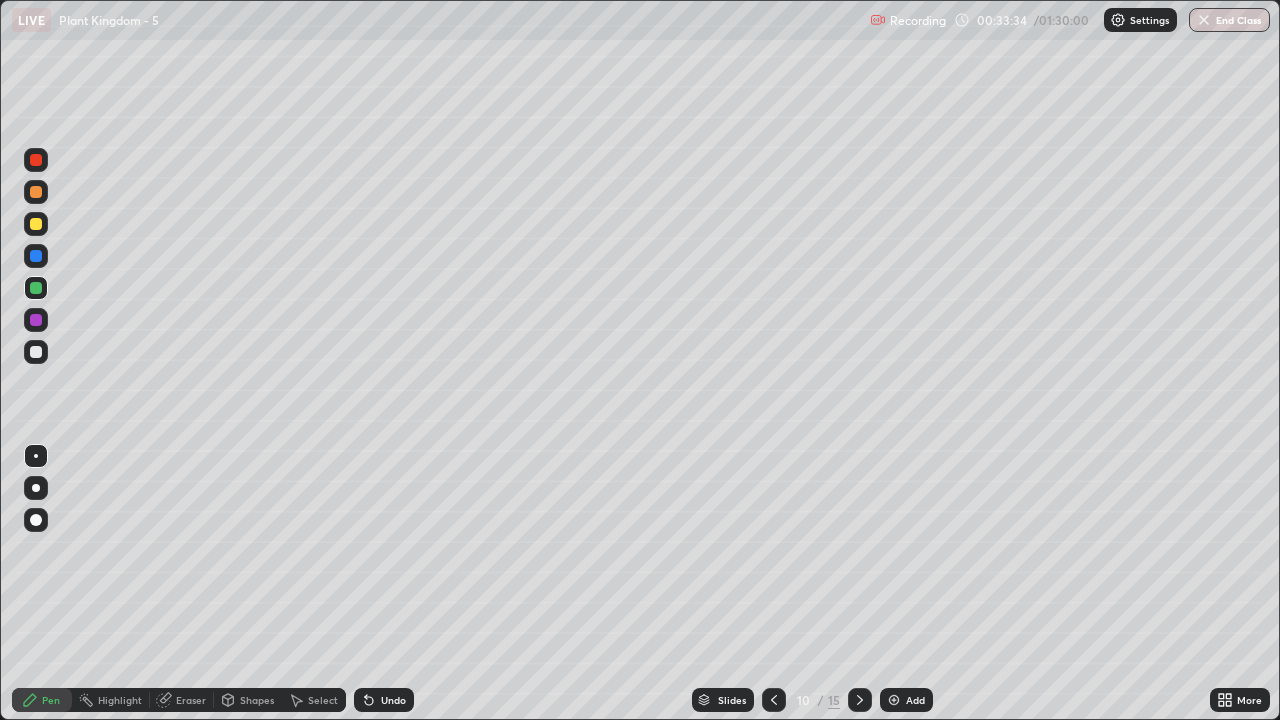 click on "Undo" at bounding box center [393, 700] 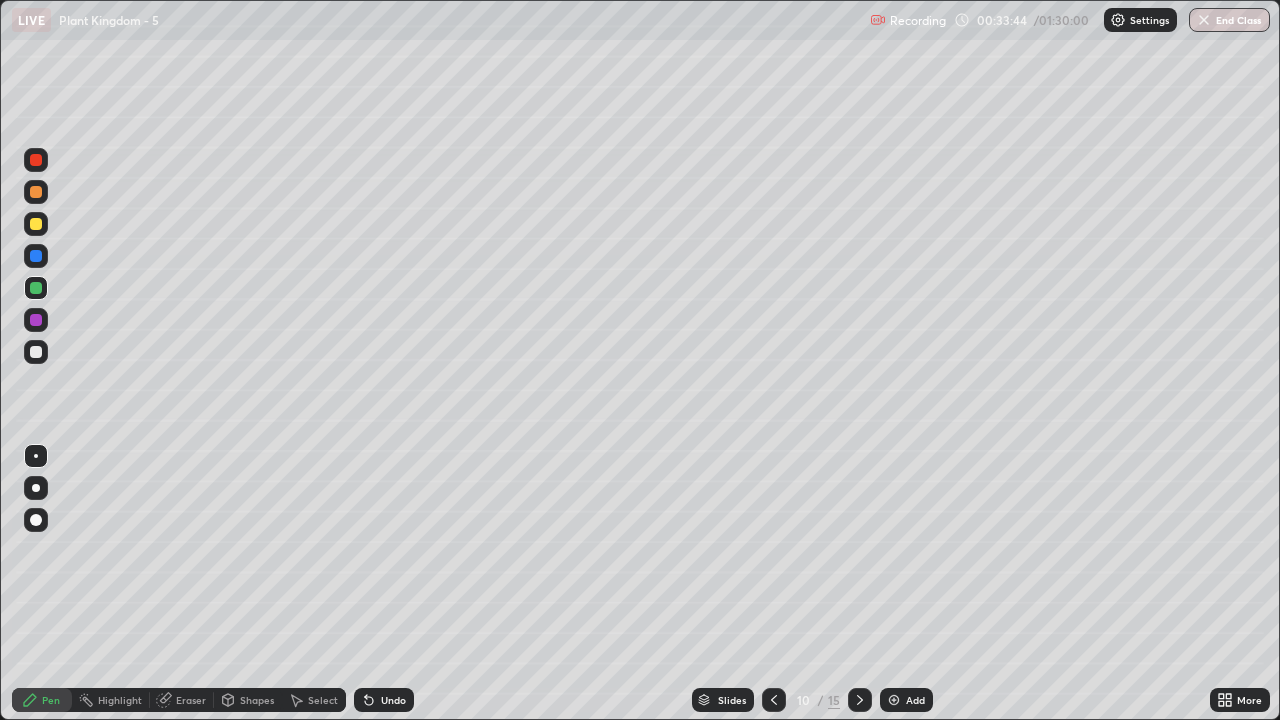 click at bounding box center (36, 352) 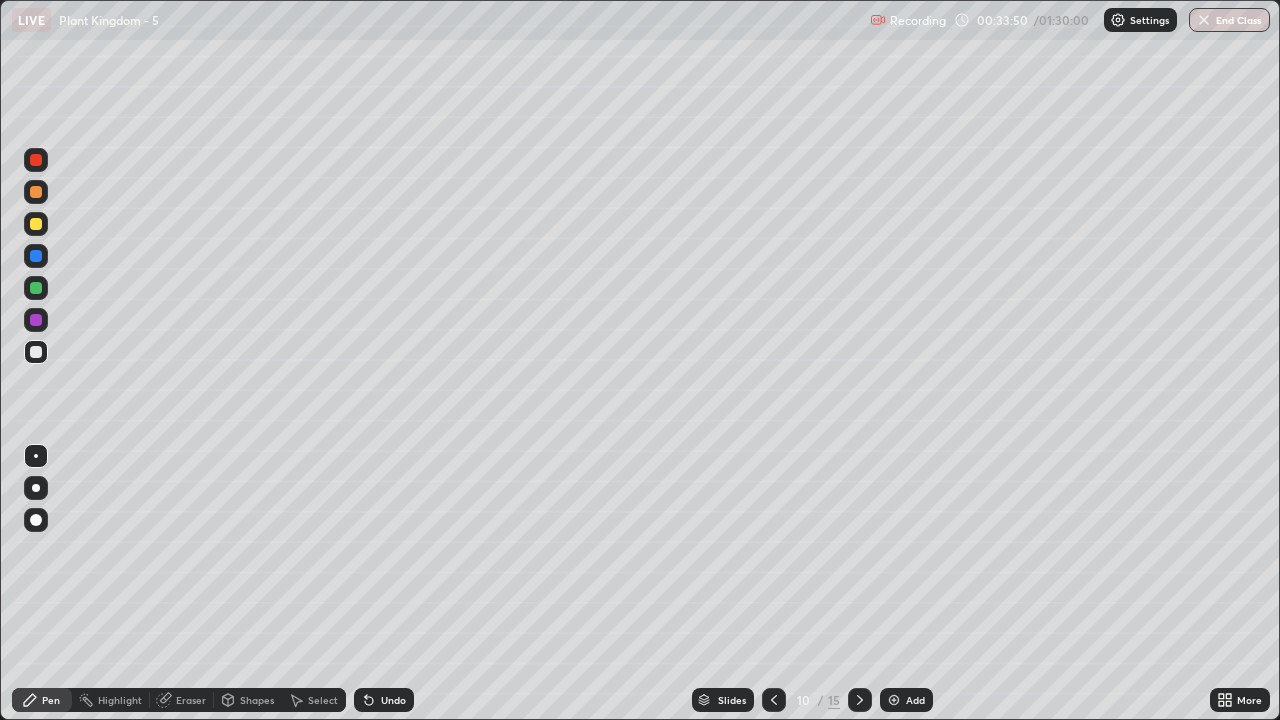 click on "Undo" at bounding box center [393, 700] 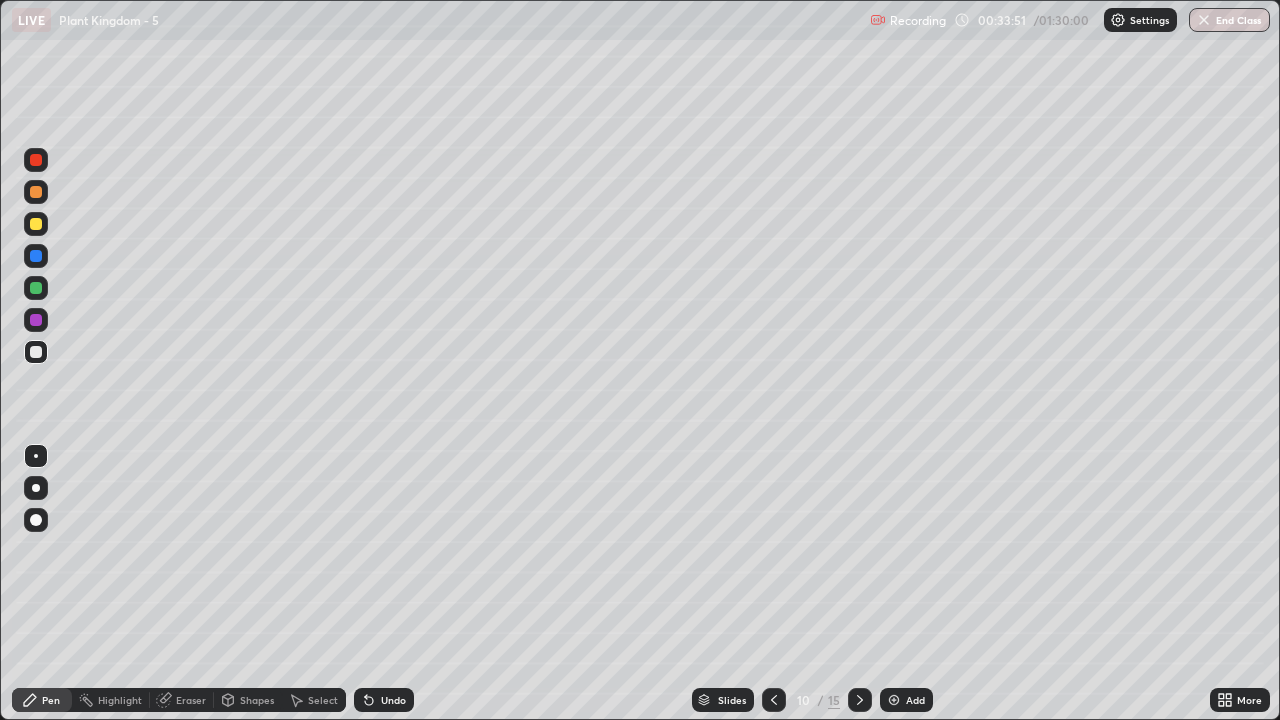 click on "Undo" at bounding box center [393, 700] 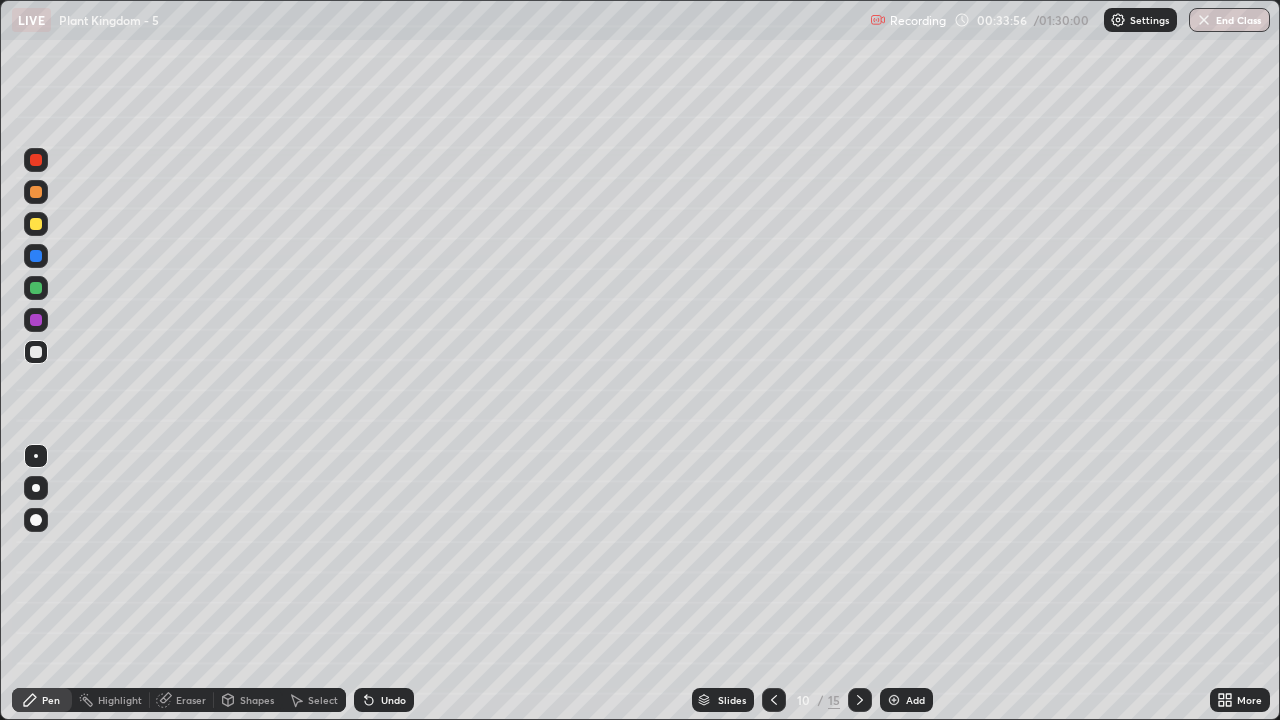 click at bounding box center [36, 352] 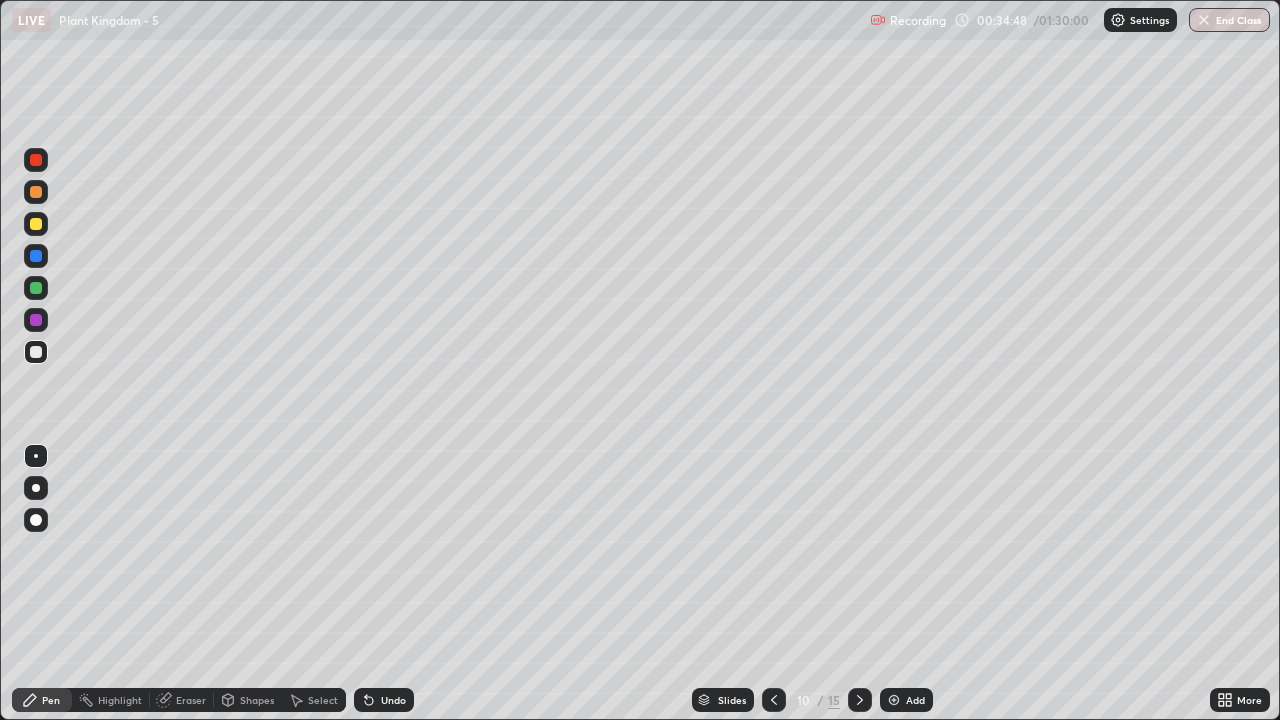 click 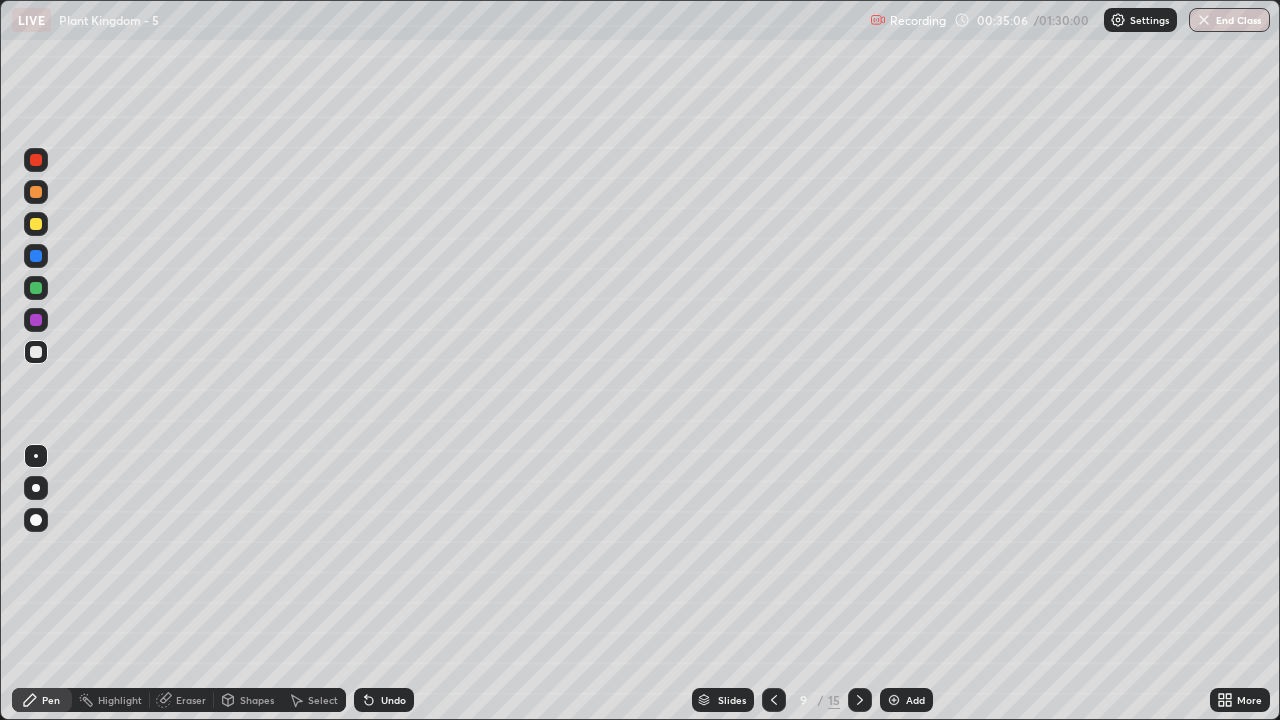 click 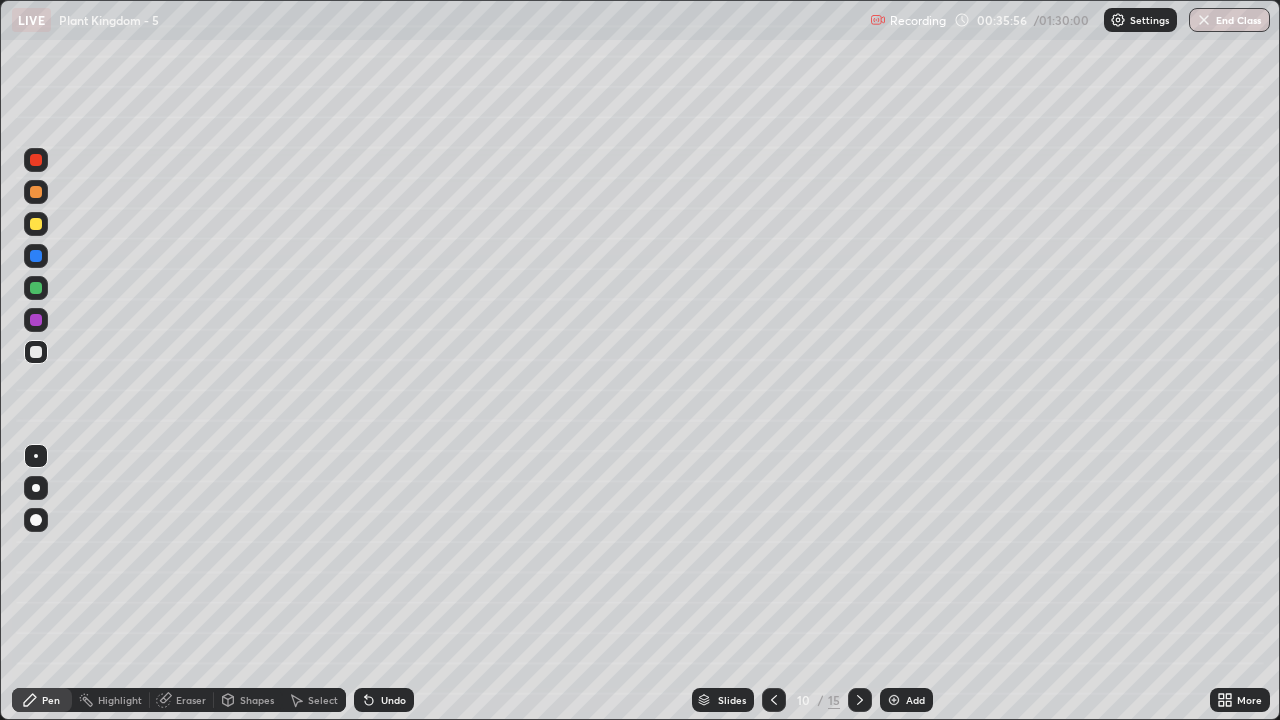 click 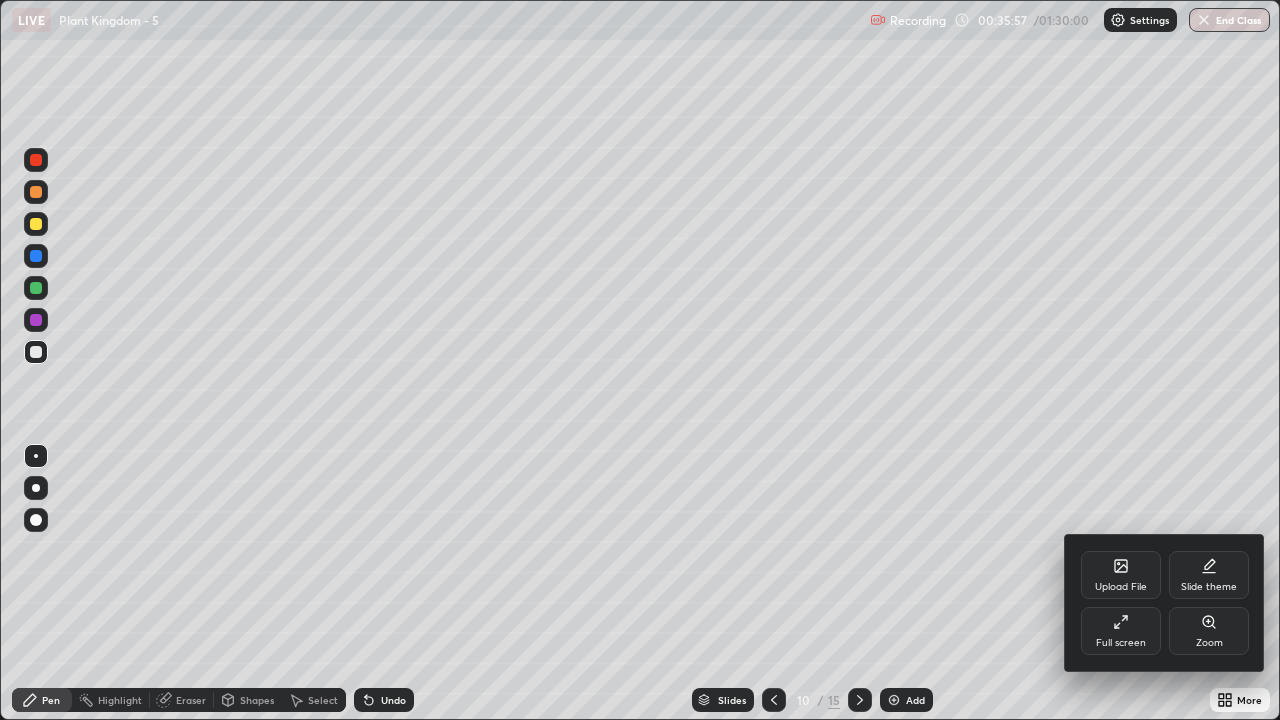 click on "Full screen" at bounding box center [1121, 631] 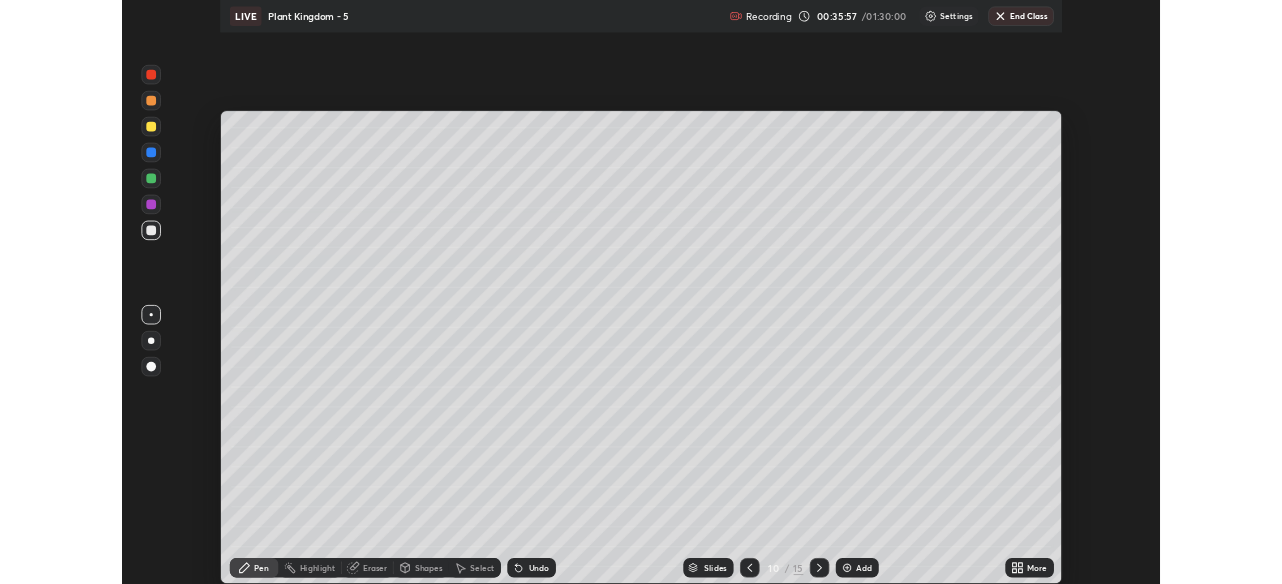 scroll, scrollTop: 99416, scrollLeft: 98718, axis: both 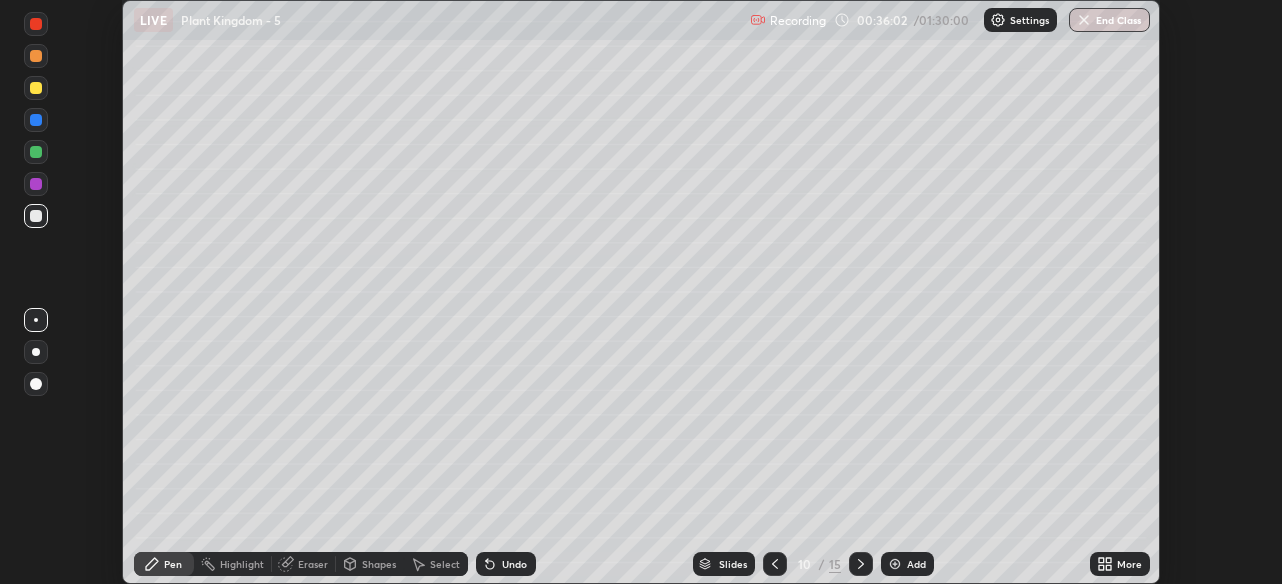 click 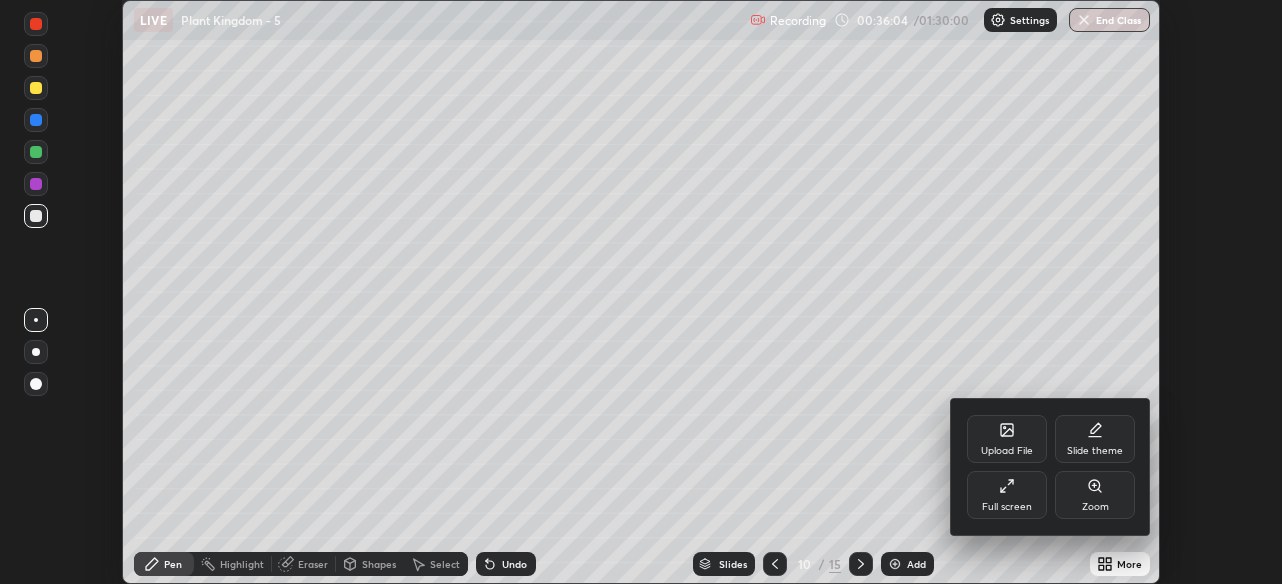 click on "Upload File" at bounding box center [1007, 439] 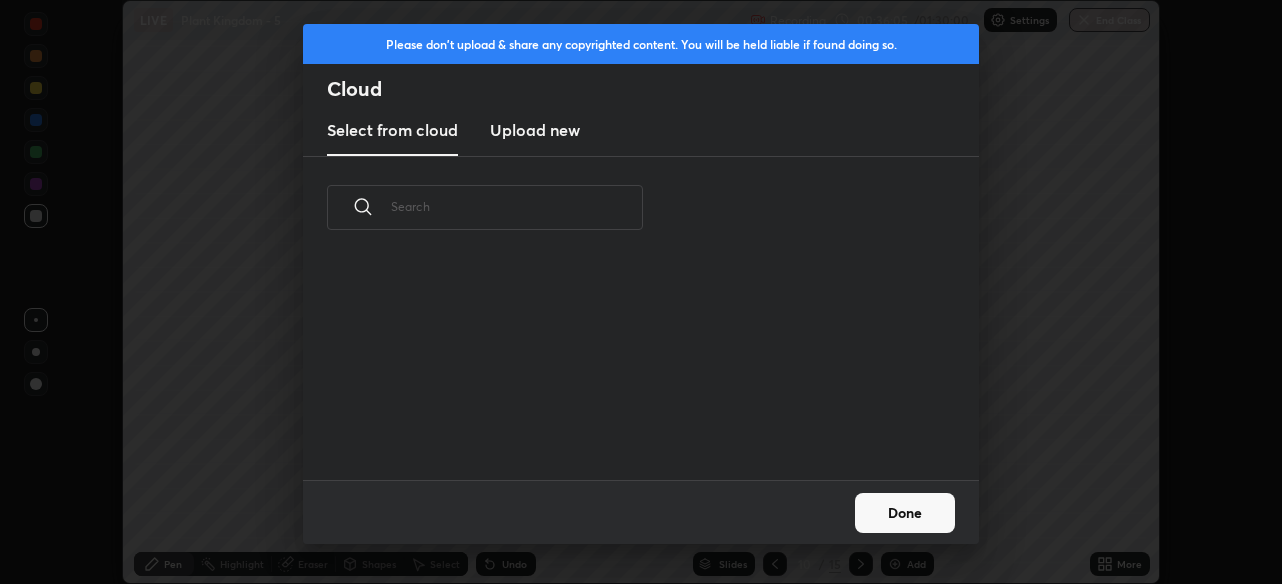 scroll, scrollTop: 7, scrollLeft: 11, axis: both 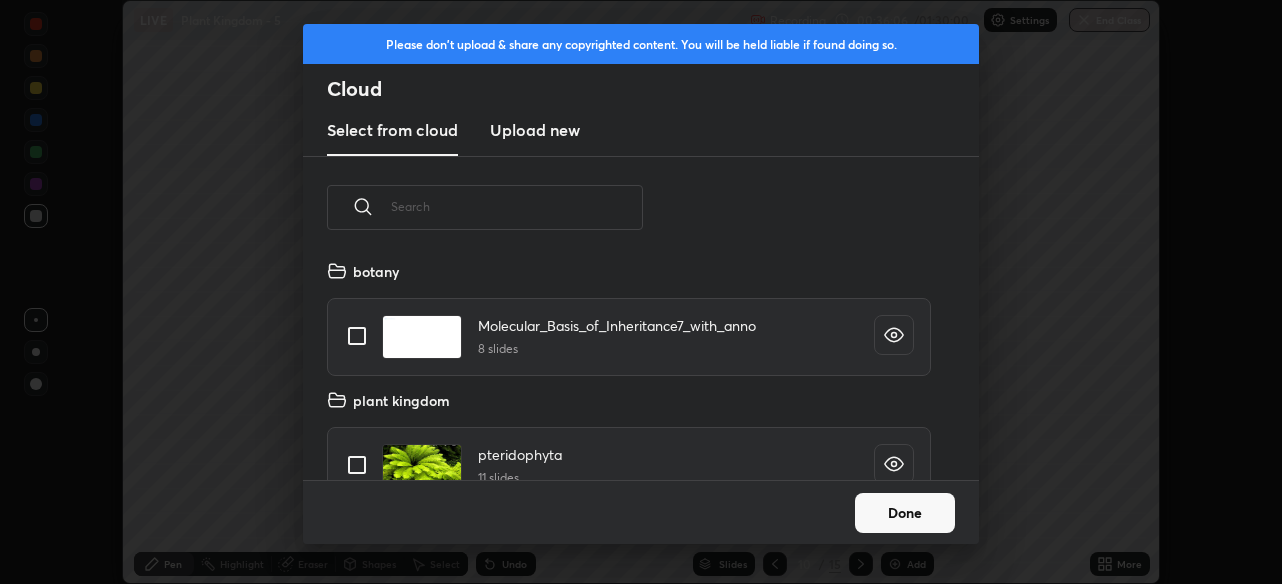 click on "Upload new" at bounding box center (535, 130) 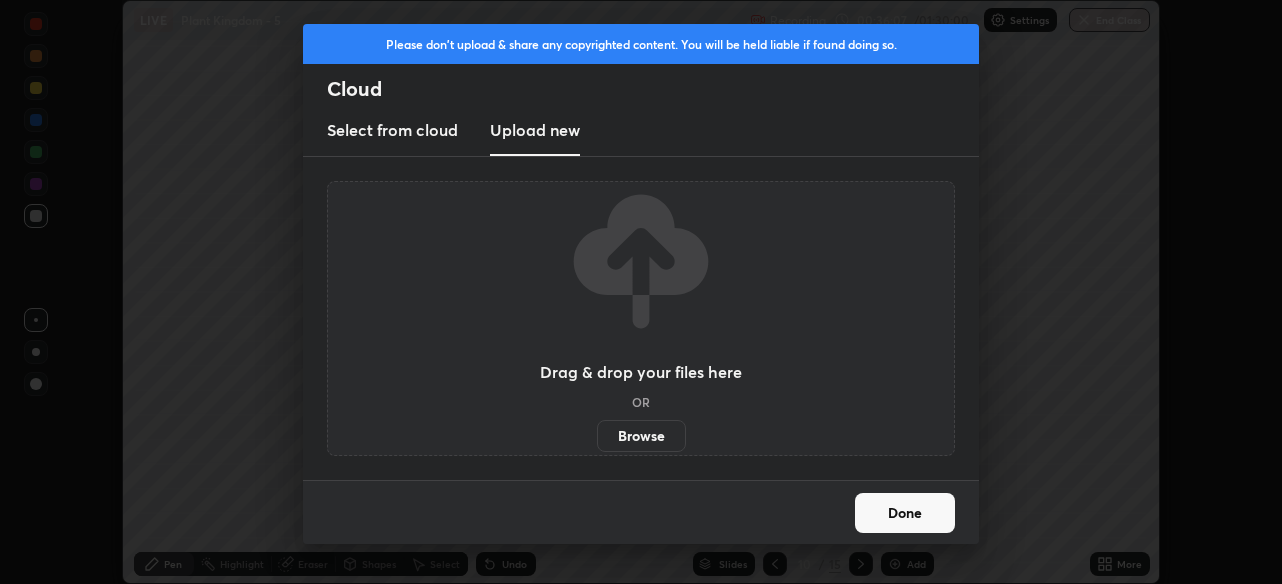 click on "Browse" at bounding box center (641, 436) 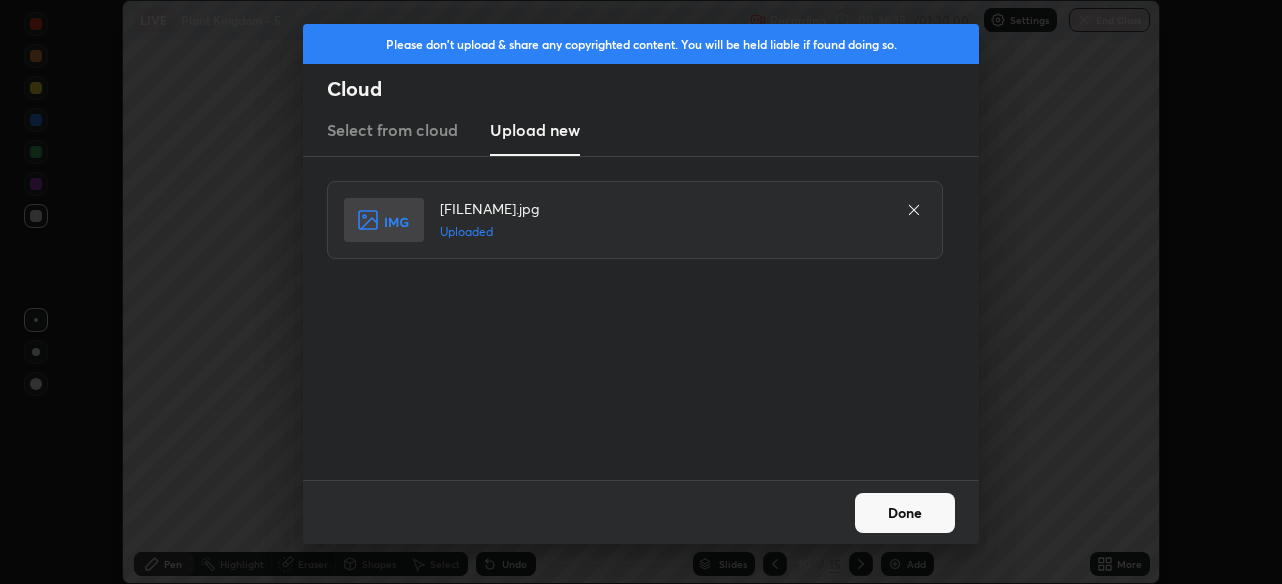 click on "Done" at bounding box center [905, 513] 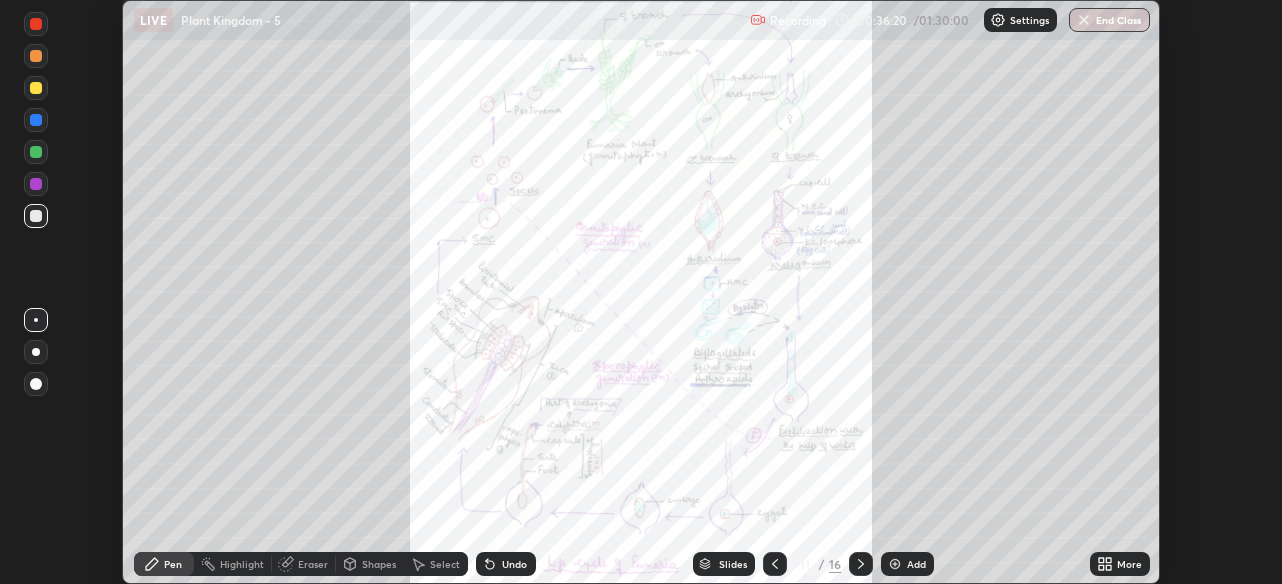 click 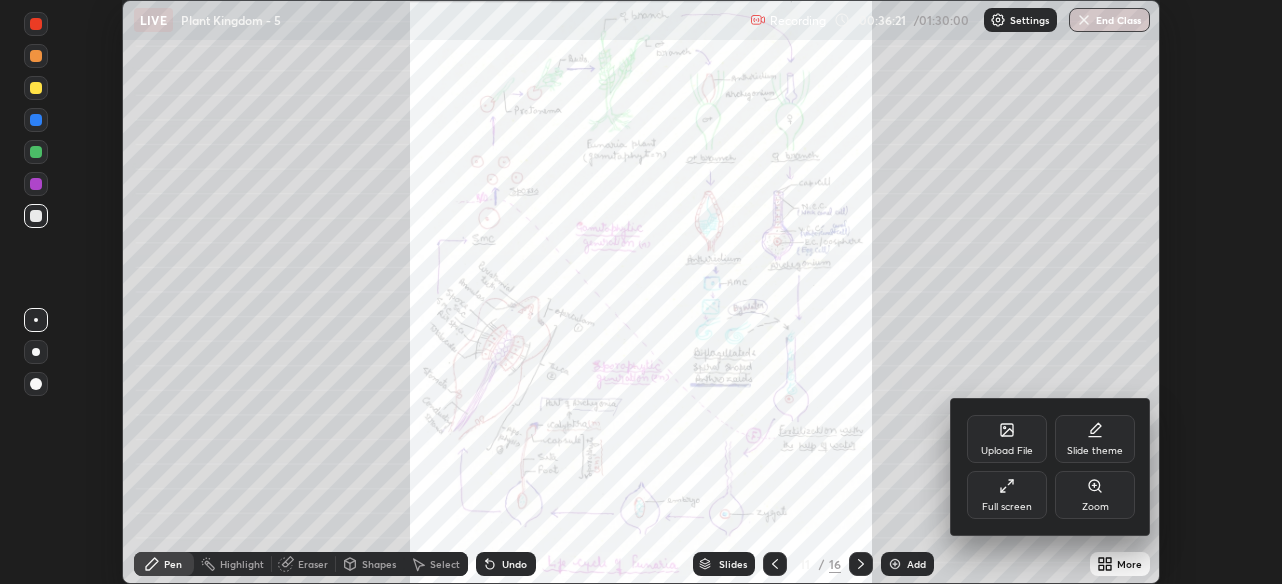 click on "Full screen" at bounding box center [1007, 507] 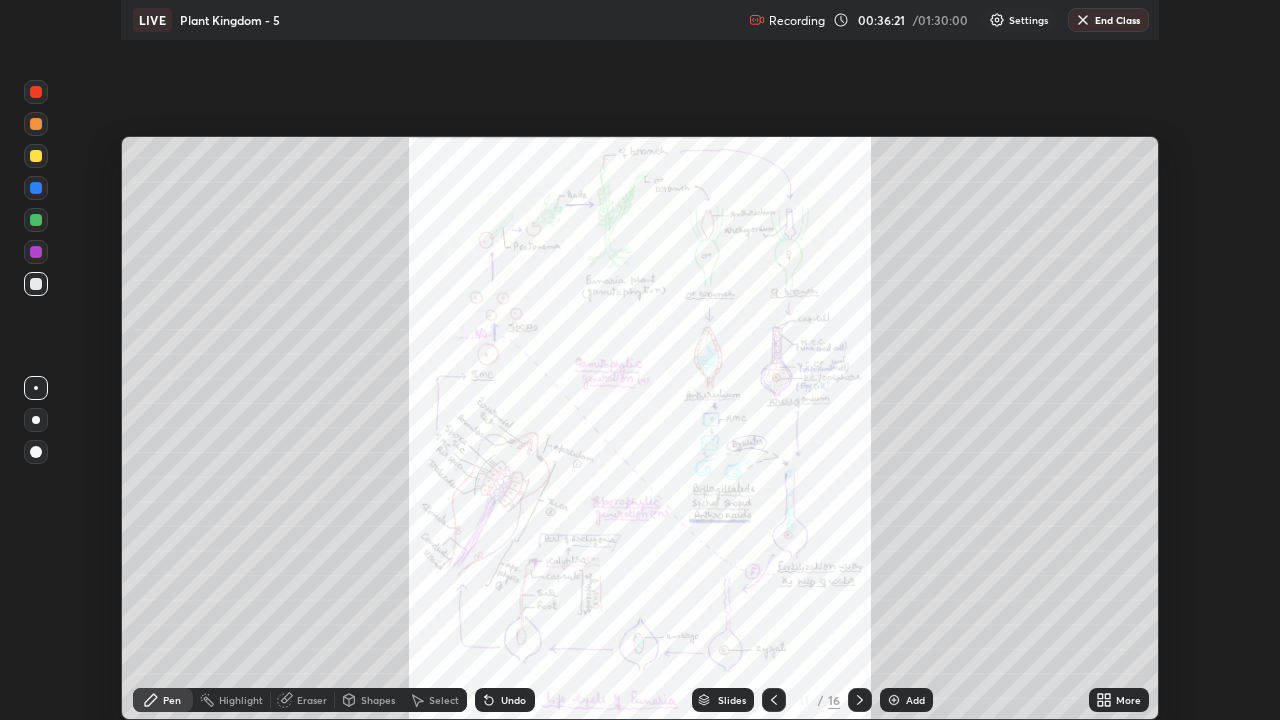 scroll, scrollTop: 99280, scrollLeft: 98720, axis: both 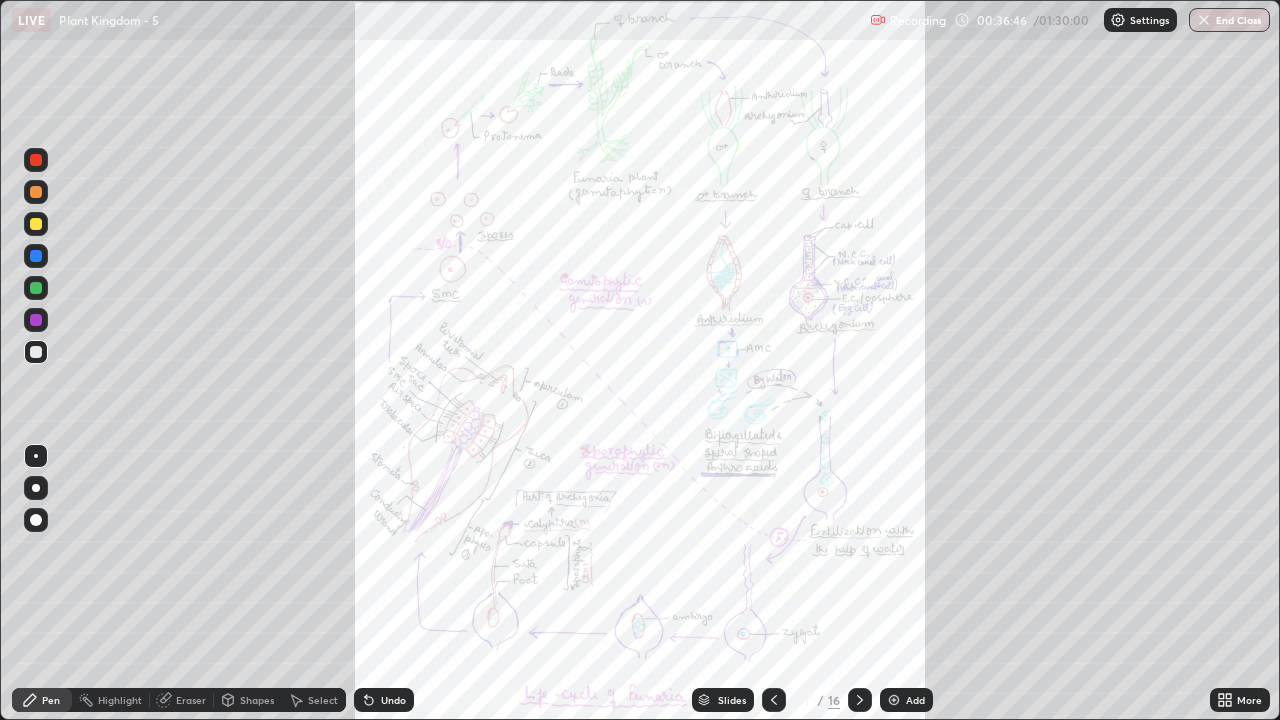 click 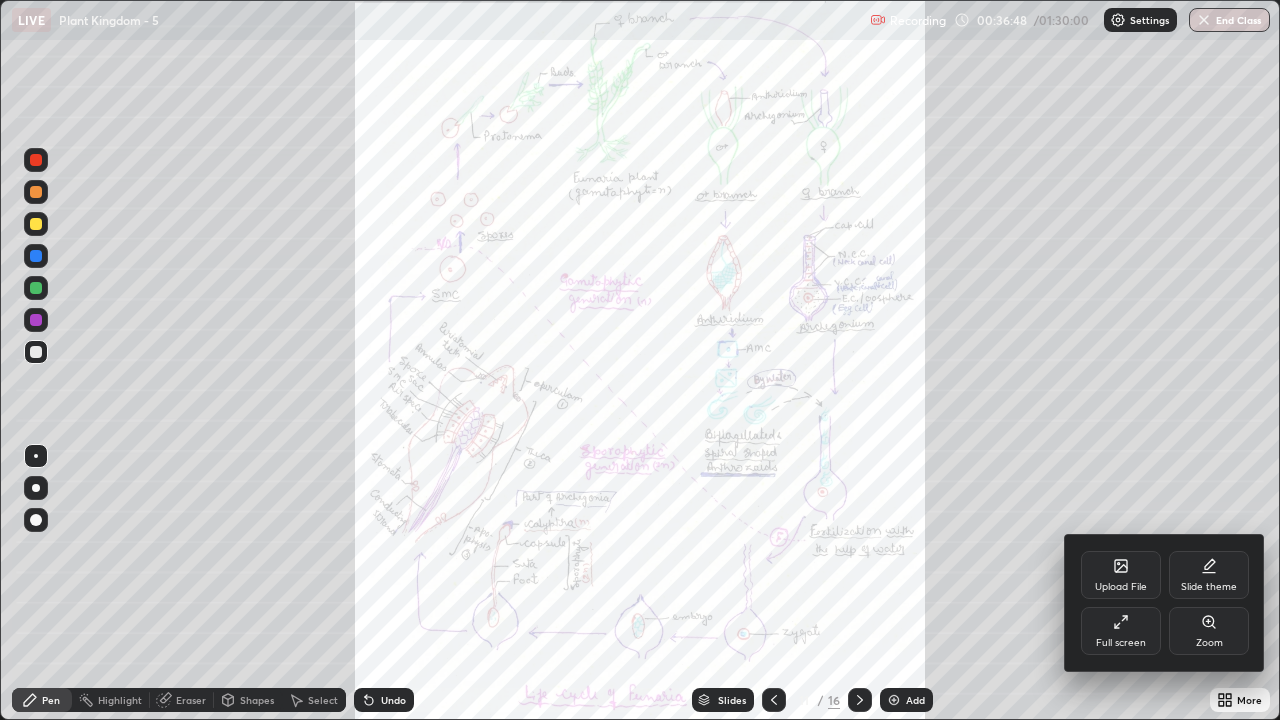 click on "Zoom" at bounding box center [1209, 631] 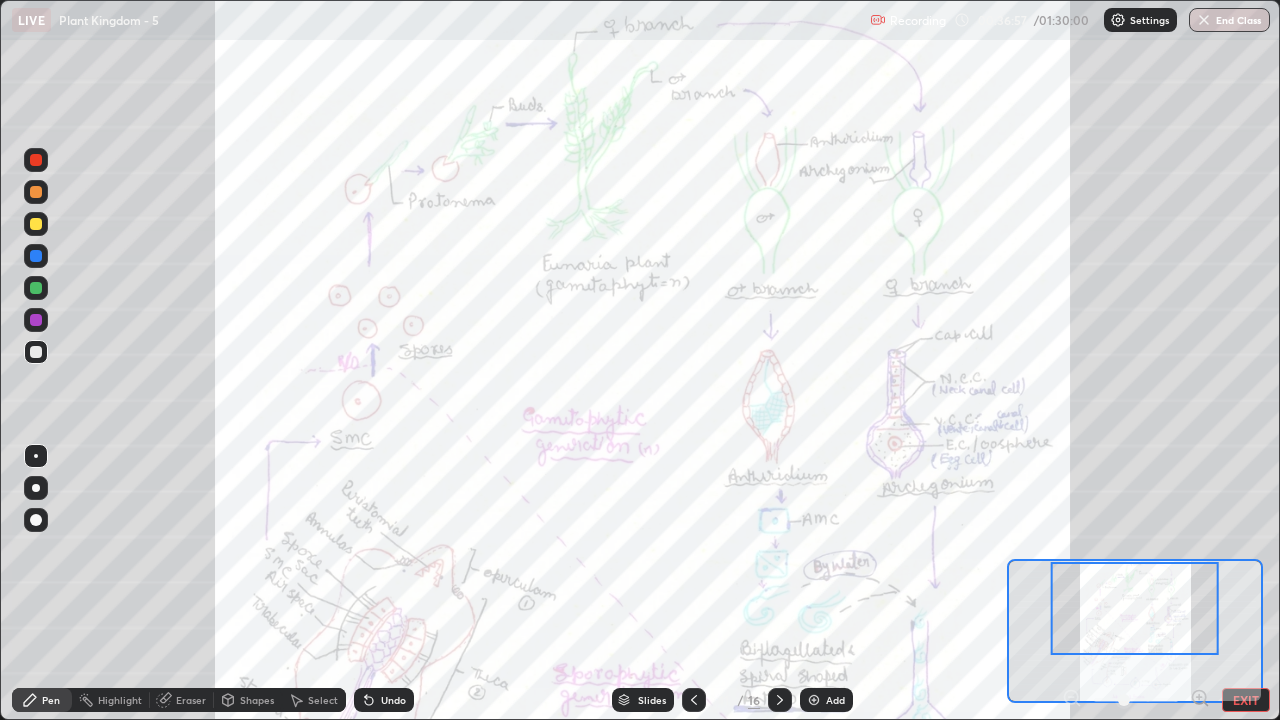 click at bounding box center [36, 160] 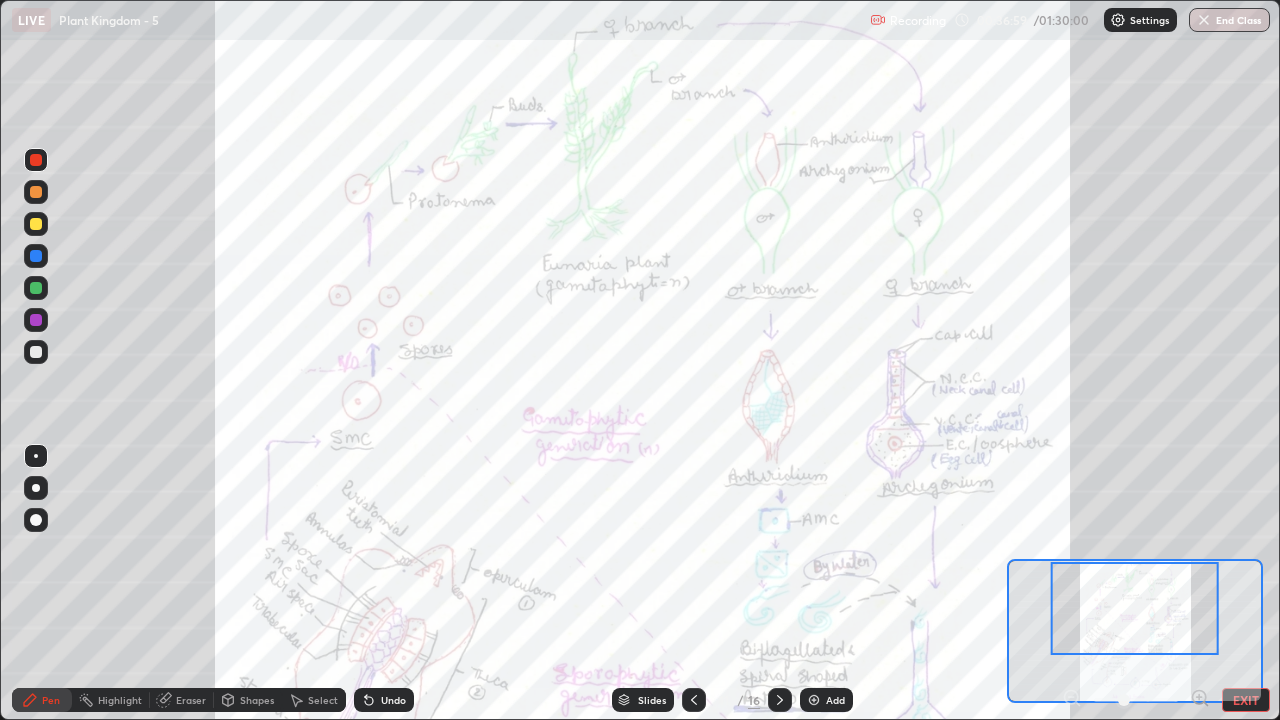click at bounding box center (36, 456) 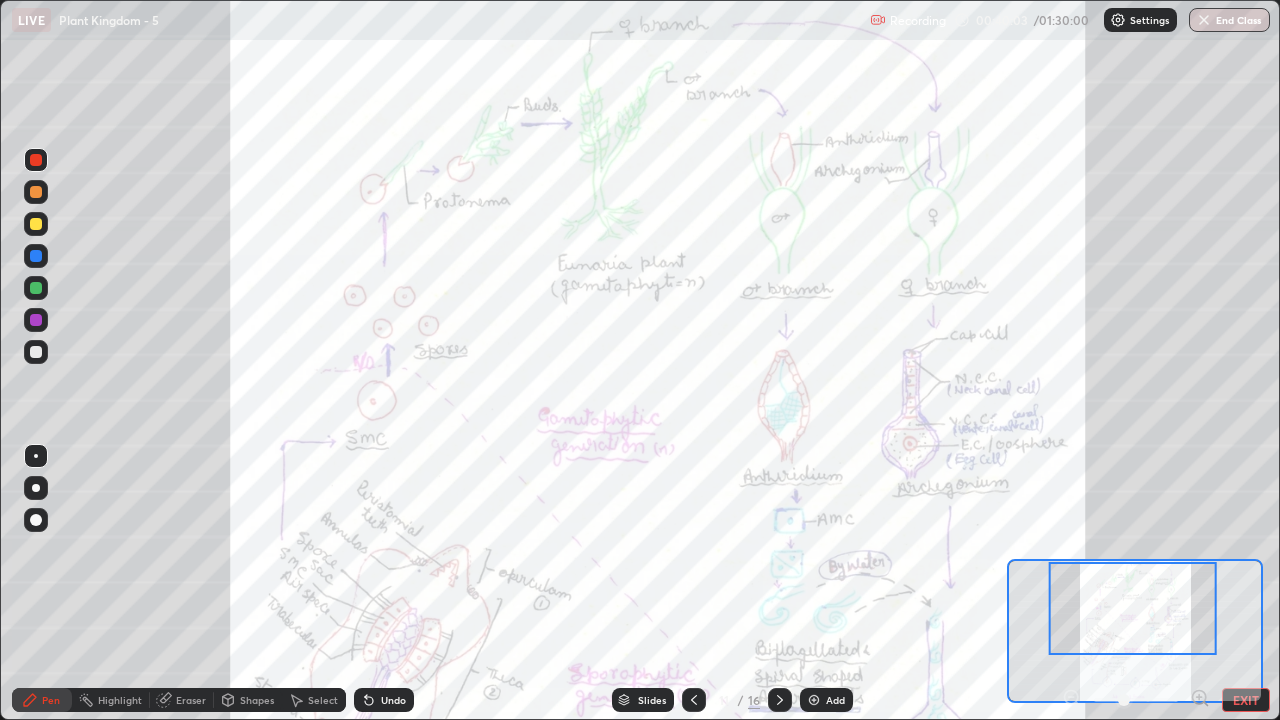 click on "EXIT" at bounding box center (1246, 700) 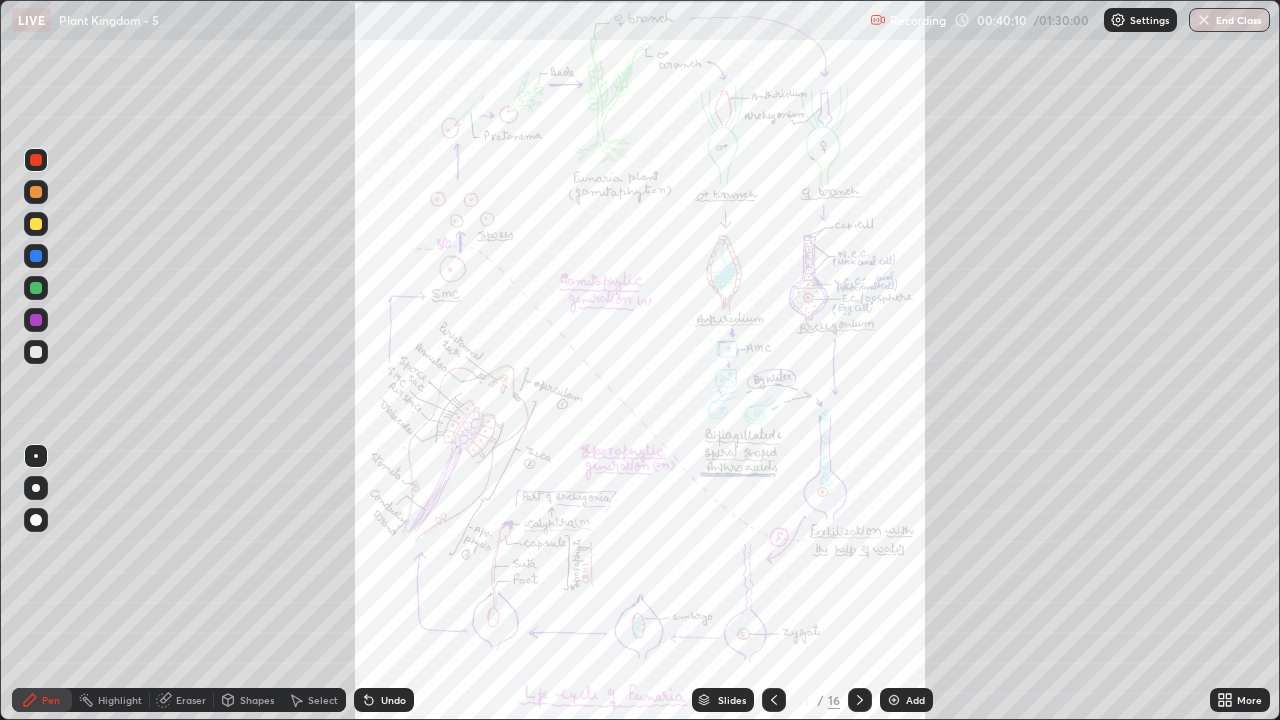 click at bounding box center (36, 224) 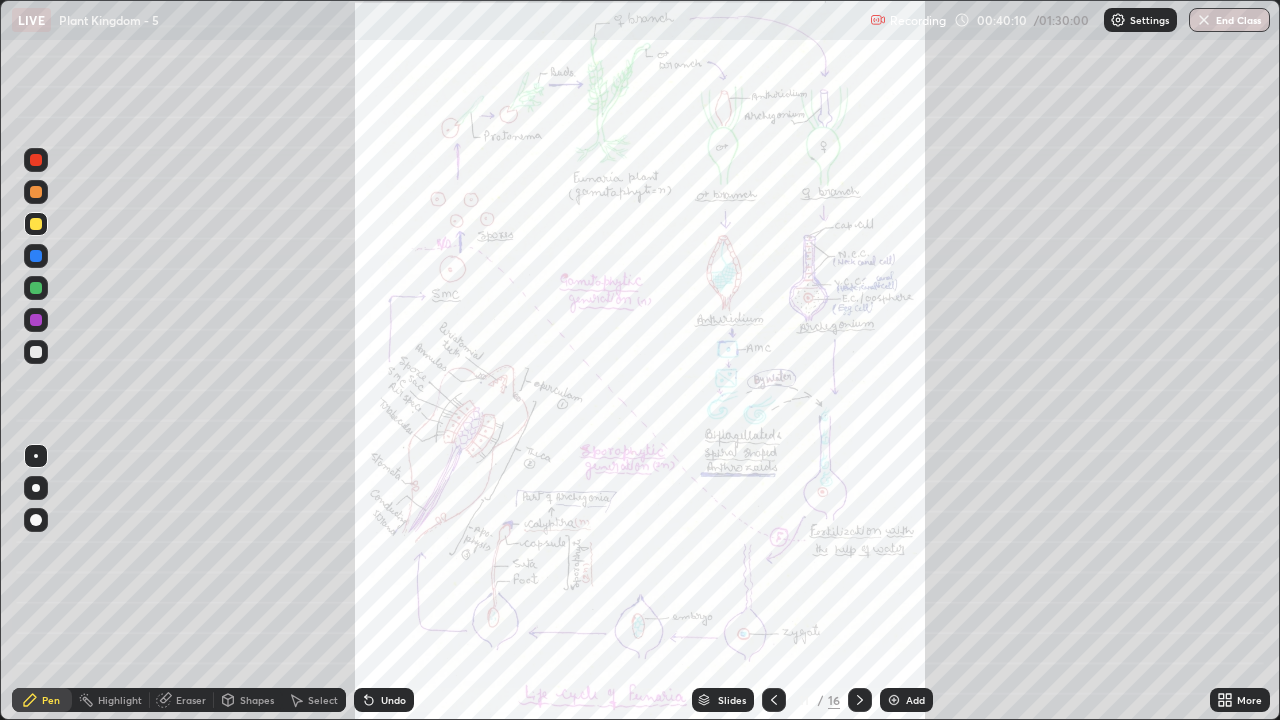 click at bounding box center [36, 160] 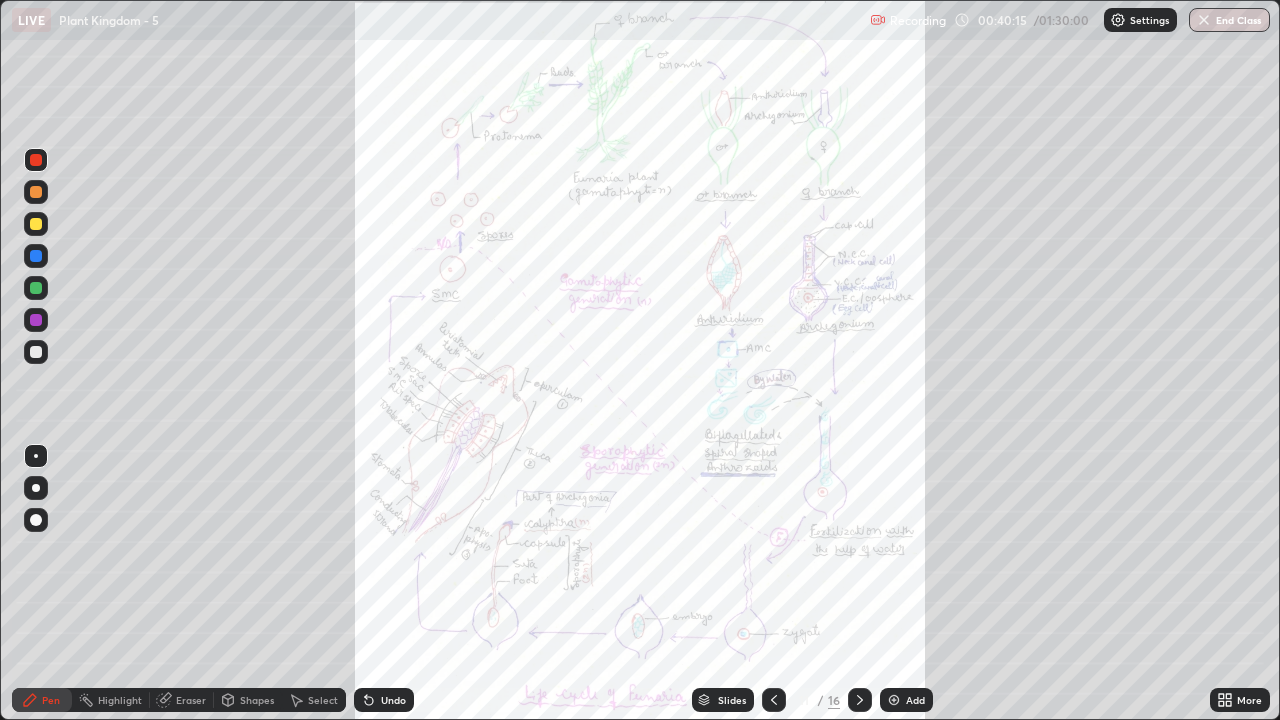 click on "Undo" at bounding box center (393, 700) 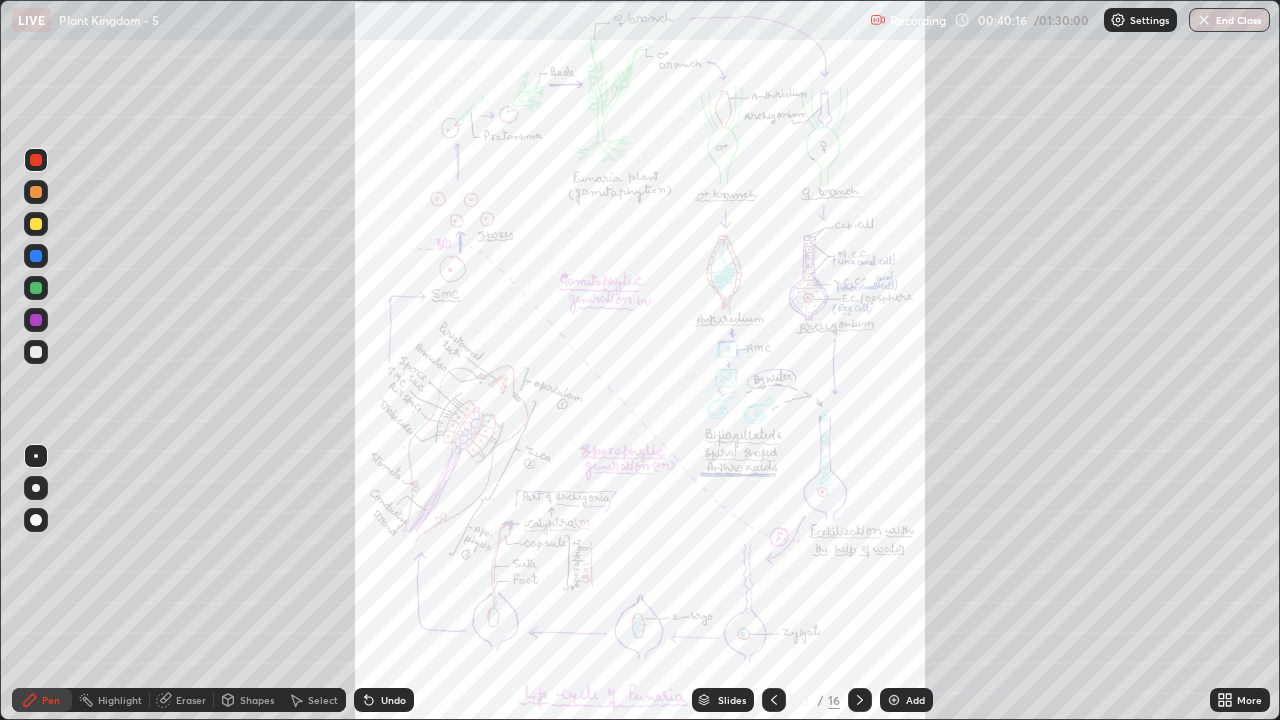 click on "Undo" at bounding box center [384, 700] 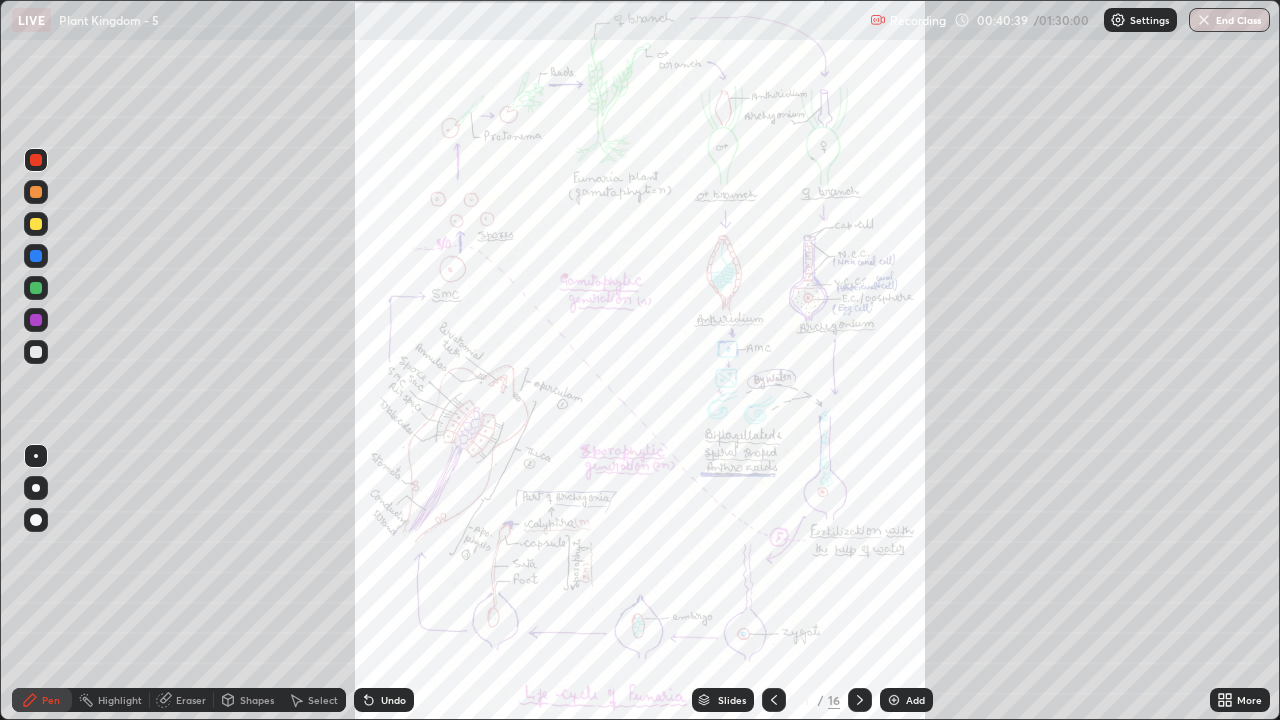 click at bounding box center [36, 288] 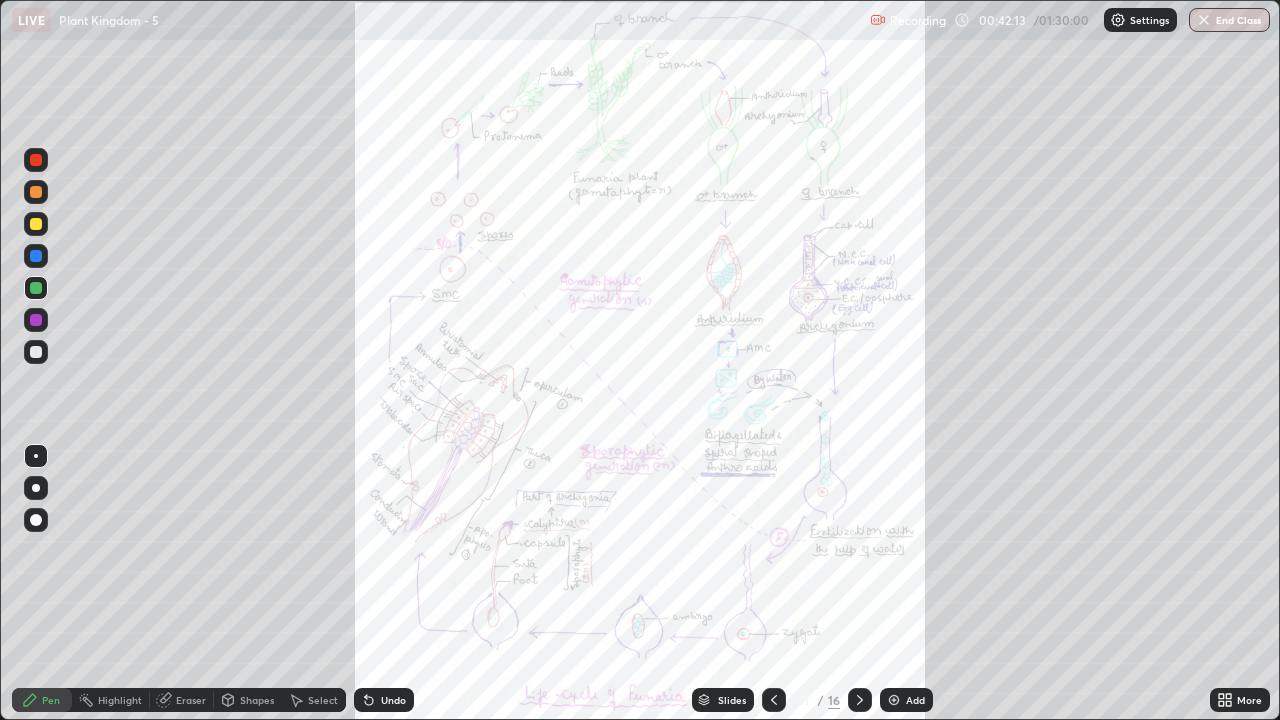 click 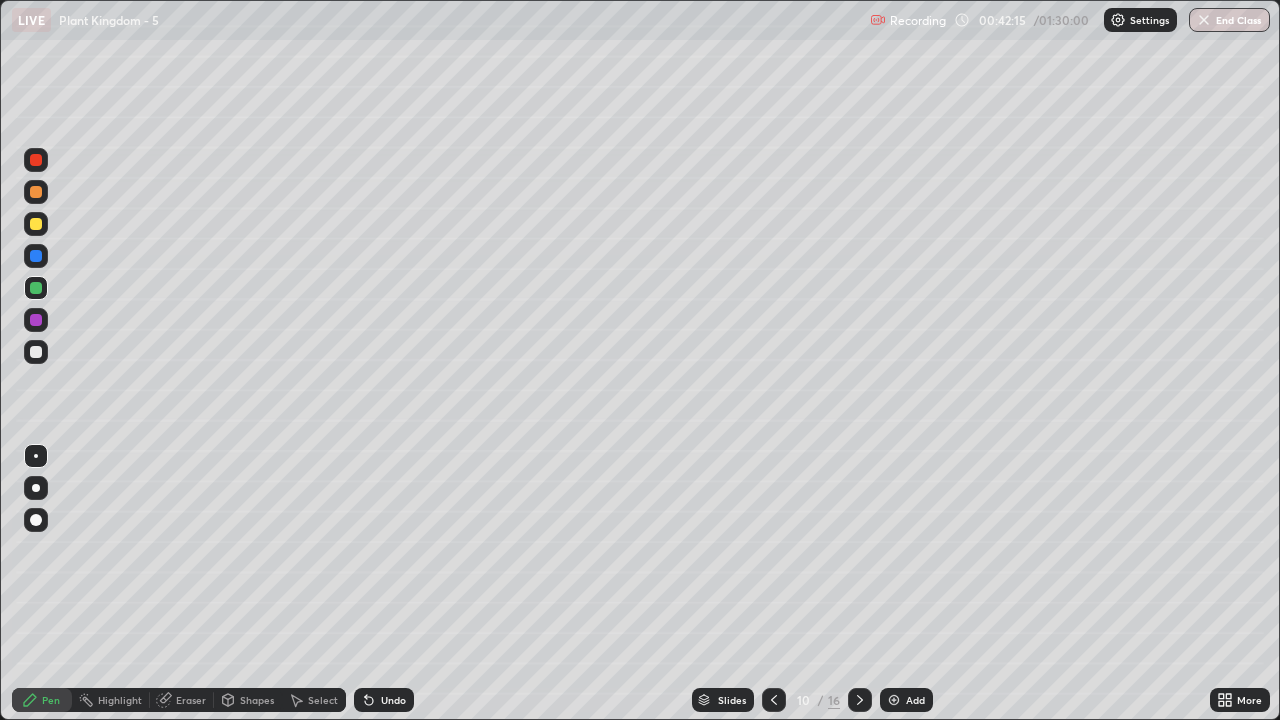 click at bounding box center [36, 352] 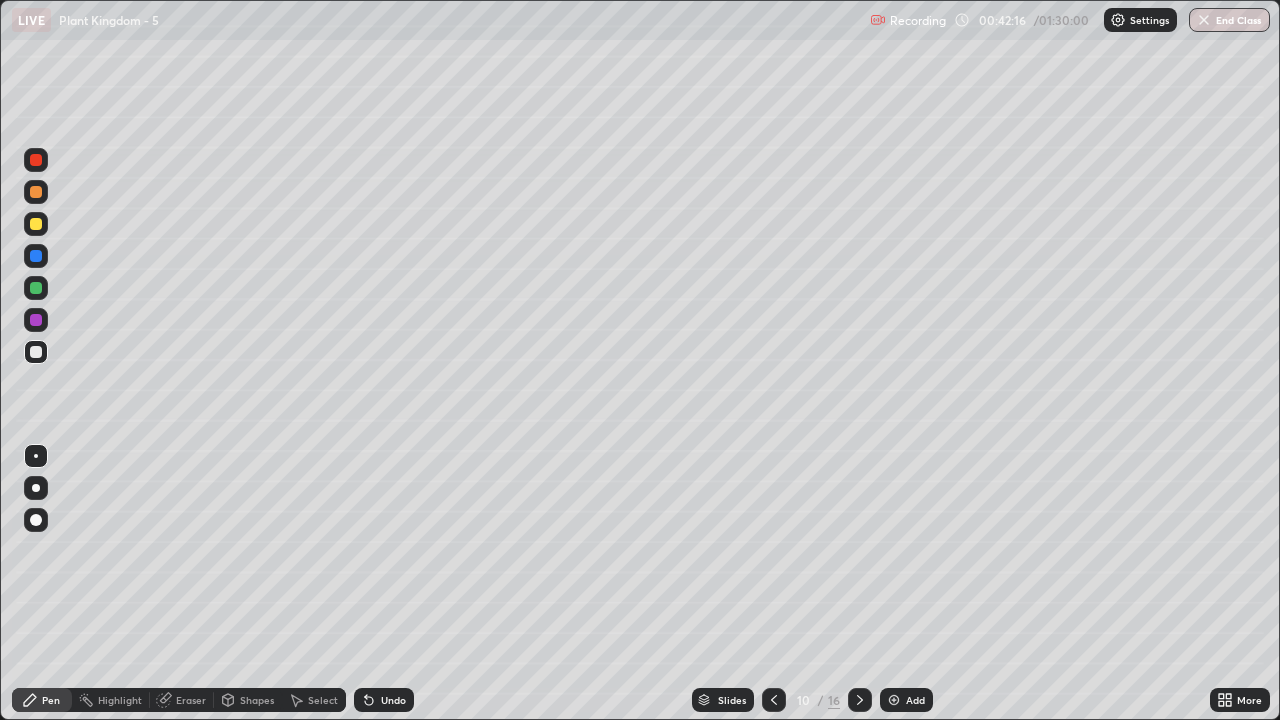 click at bounding box center (36, 456) 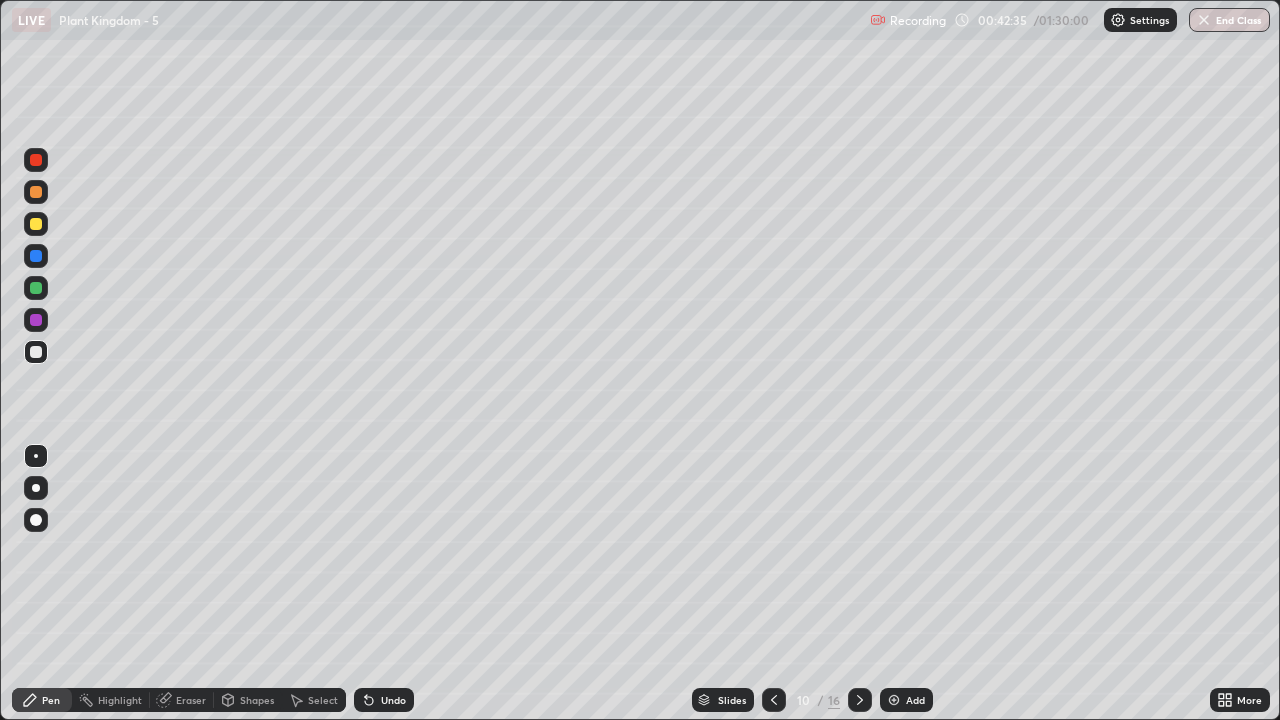 click on "Undo" at bounding box center [393, 700] 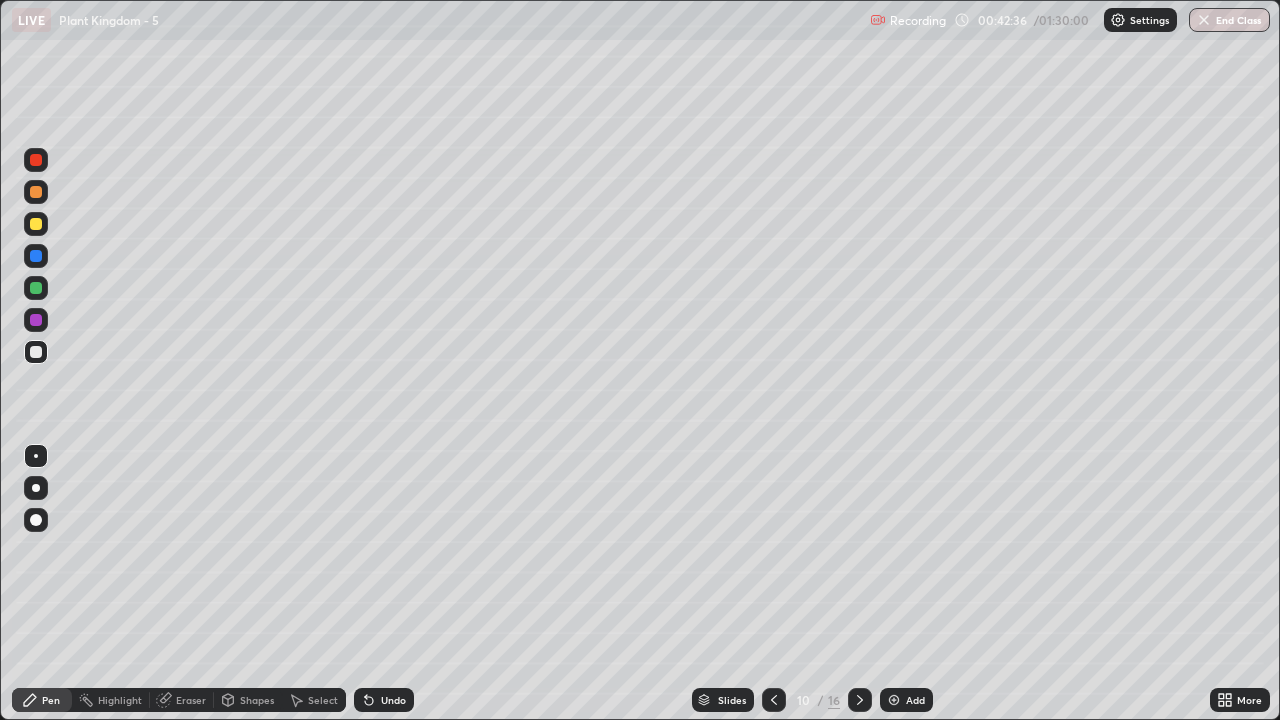click at bounding box center [36, 224] 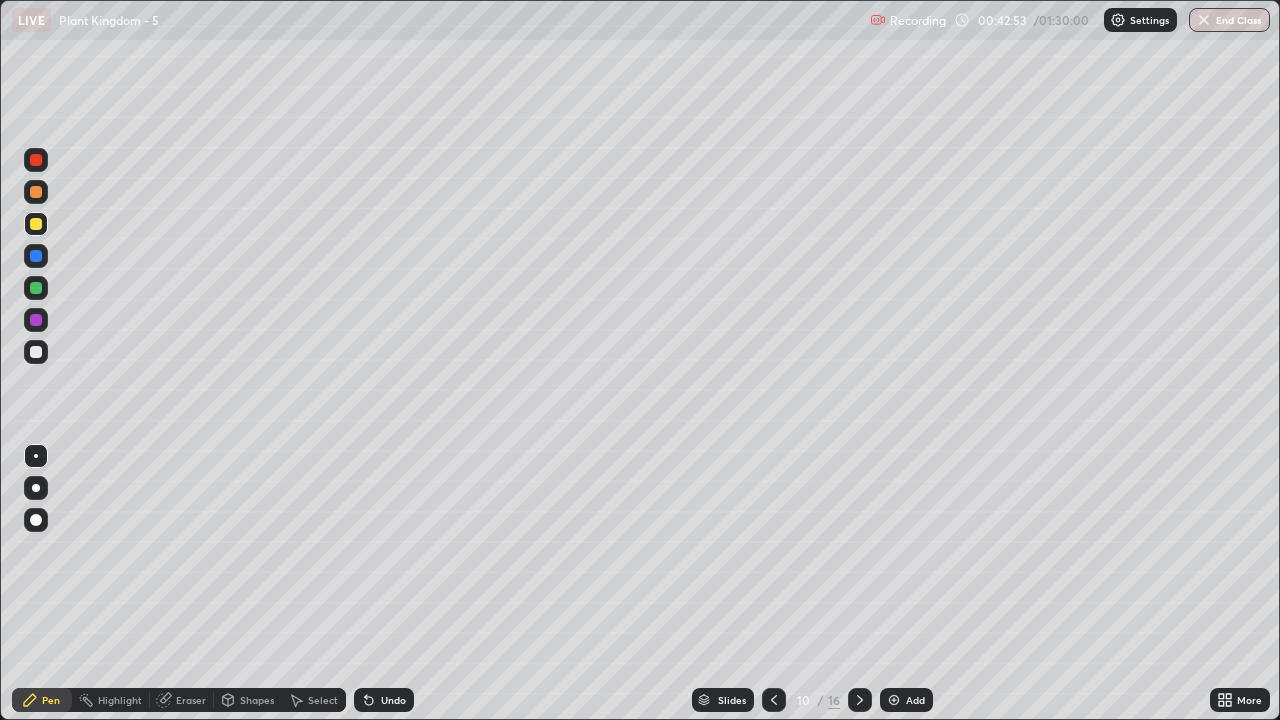 click at bounding box center [36, 352] 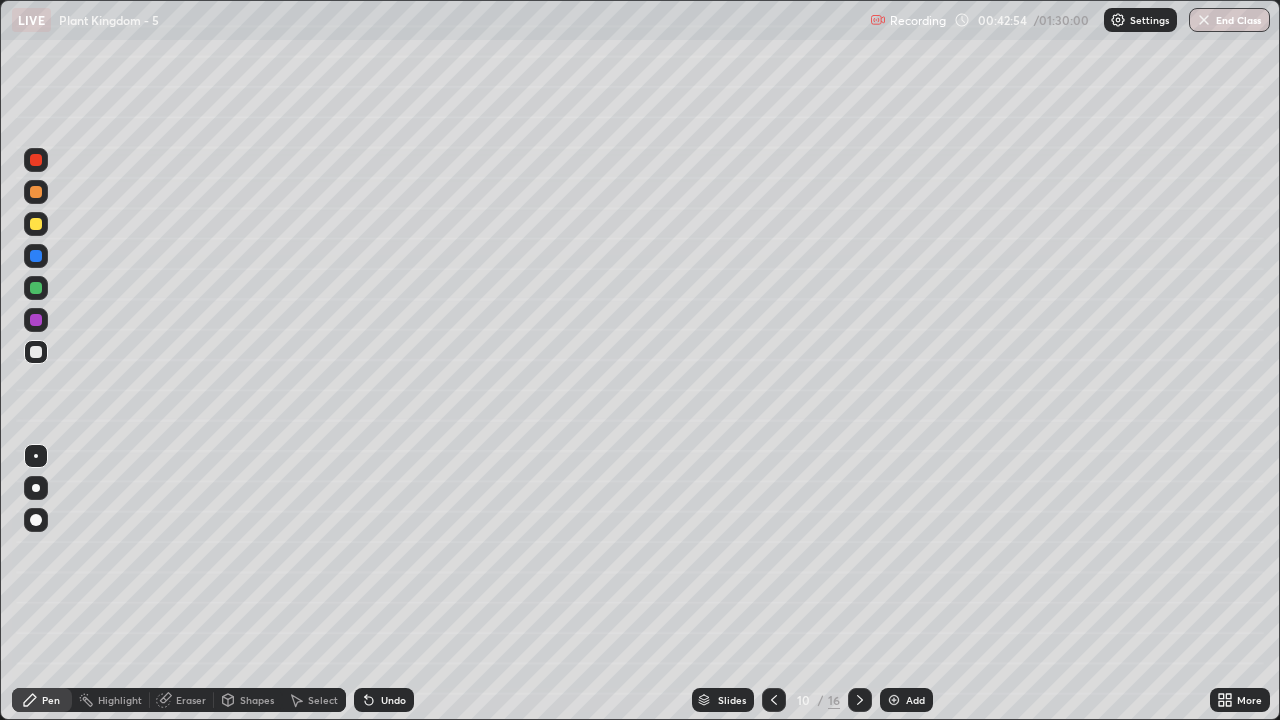 click at bounding box center [36, 456] 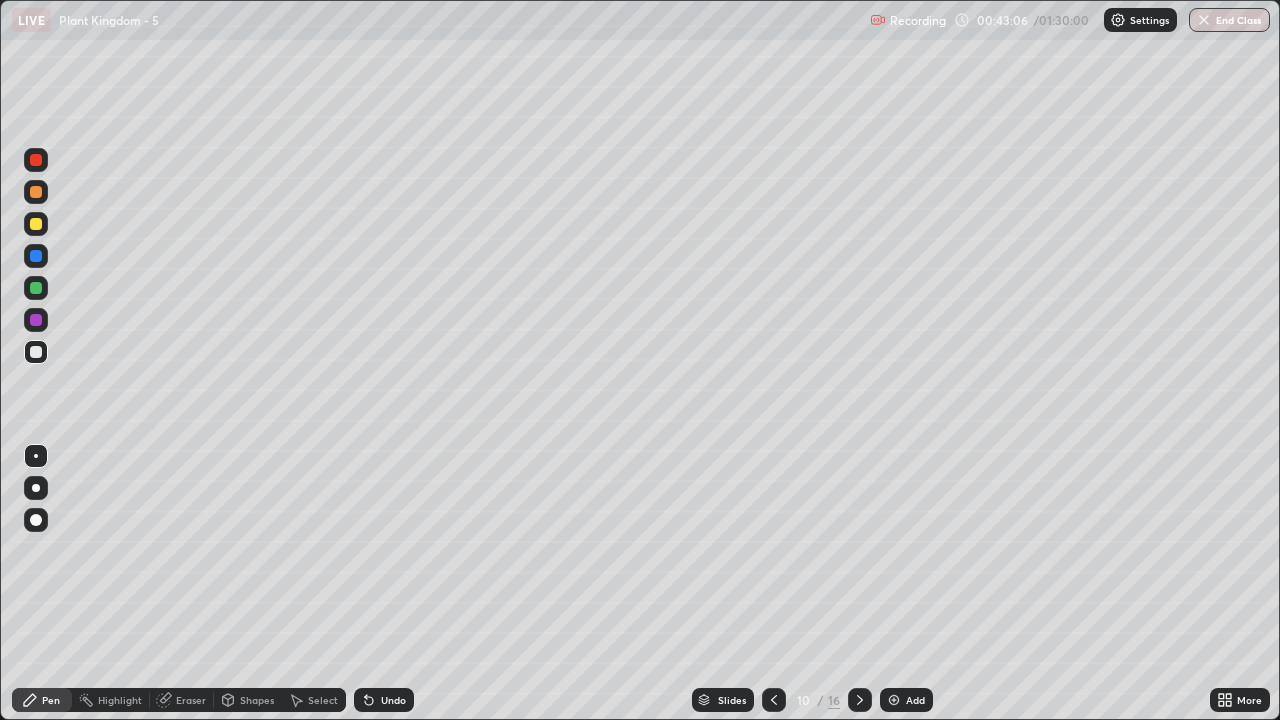 click at bounding box center (36, 224) 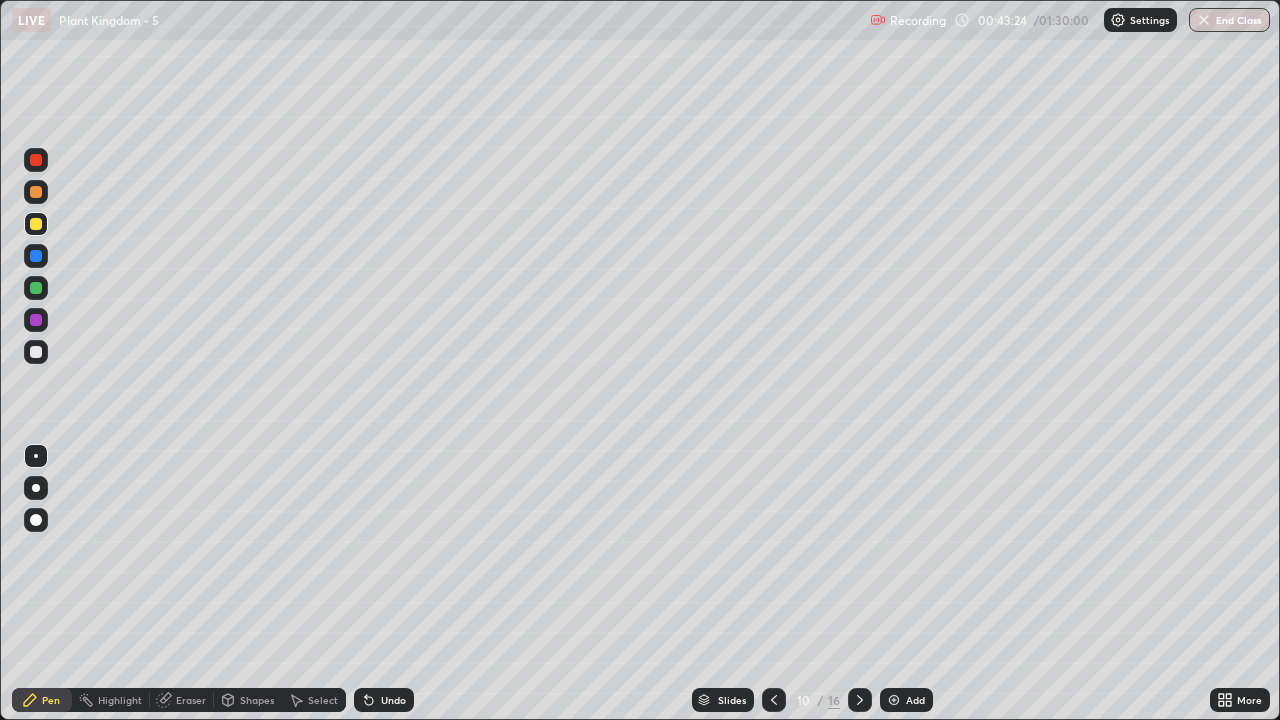 click at bounding box center (36, 352) 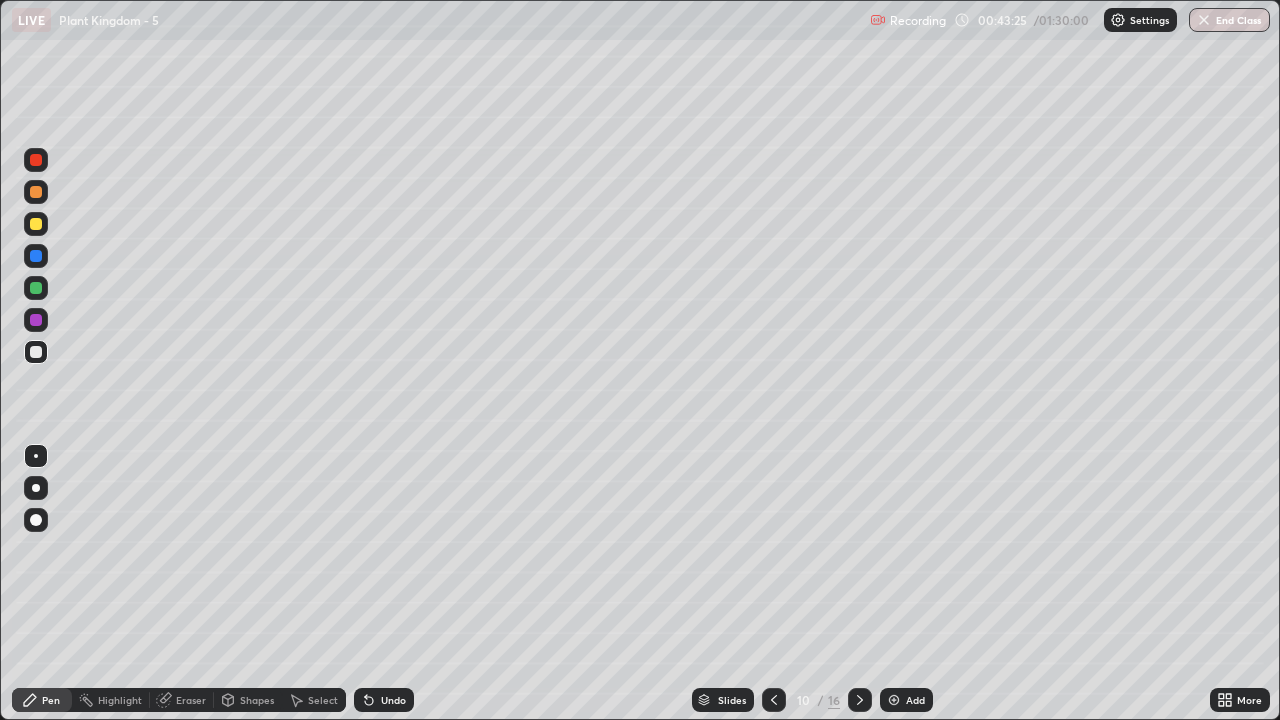 click at bounding box center (36, 456) 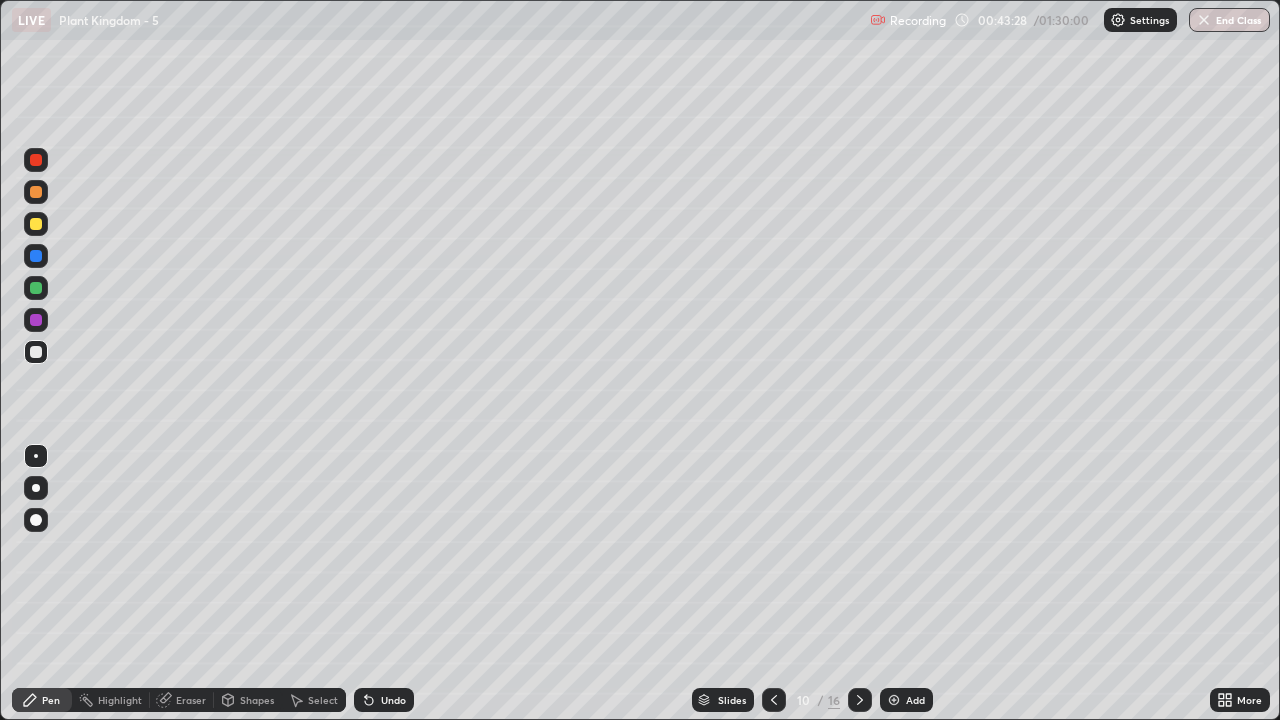 click 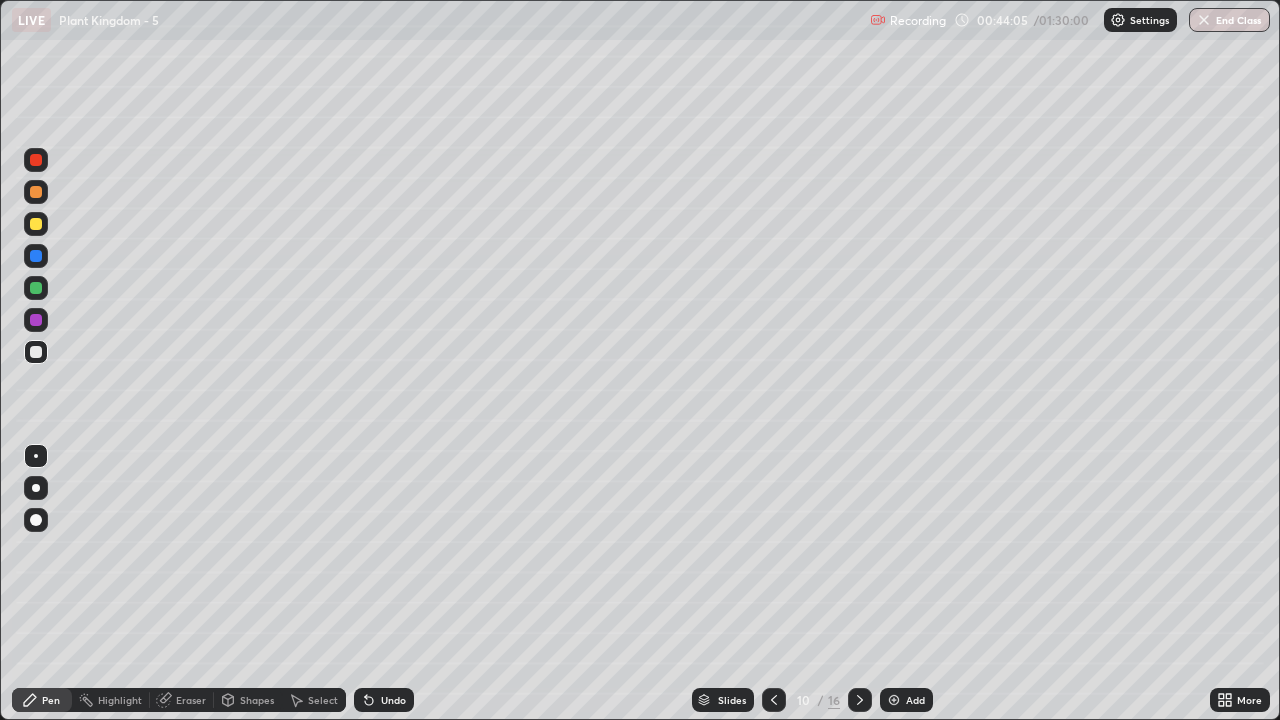 click at bounding box center [36, 224] 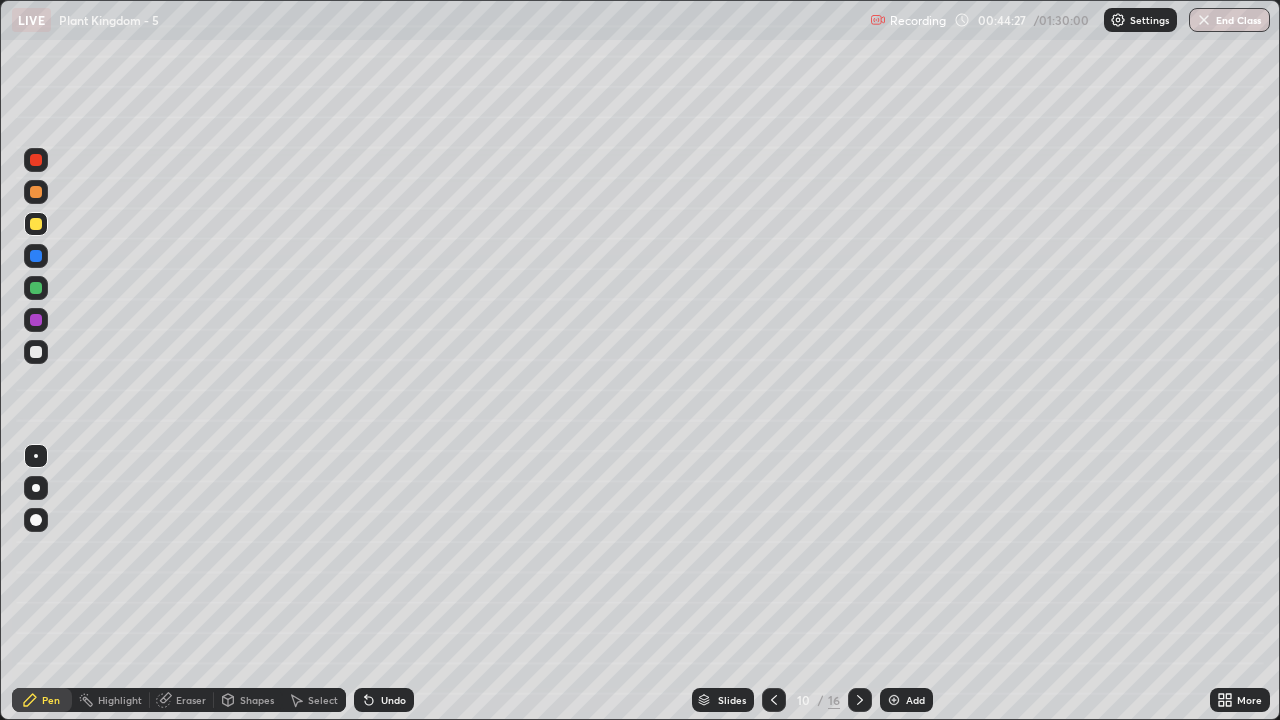 click at bounding box center [36, 352] 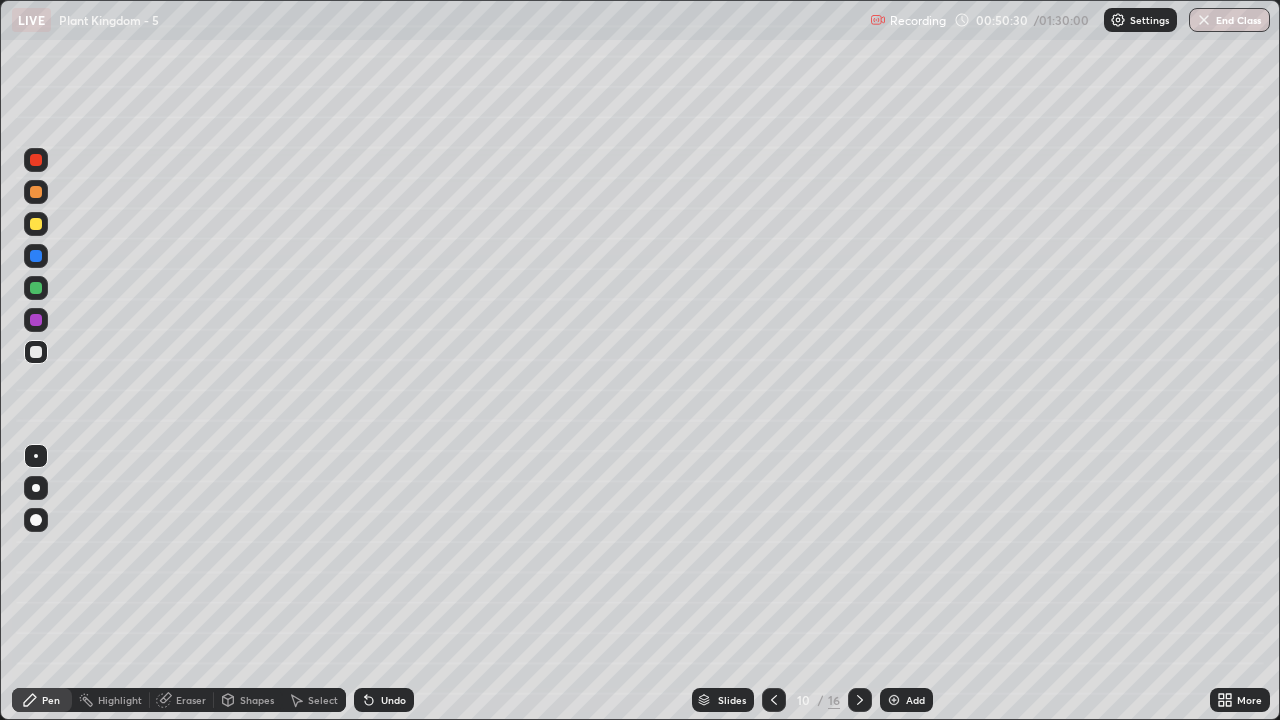 click at bounding box center [36, 224] 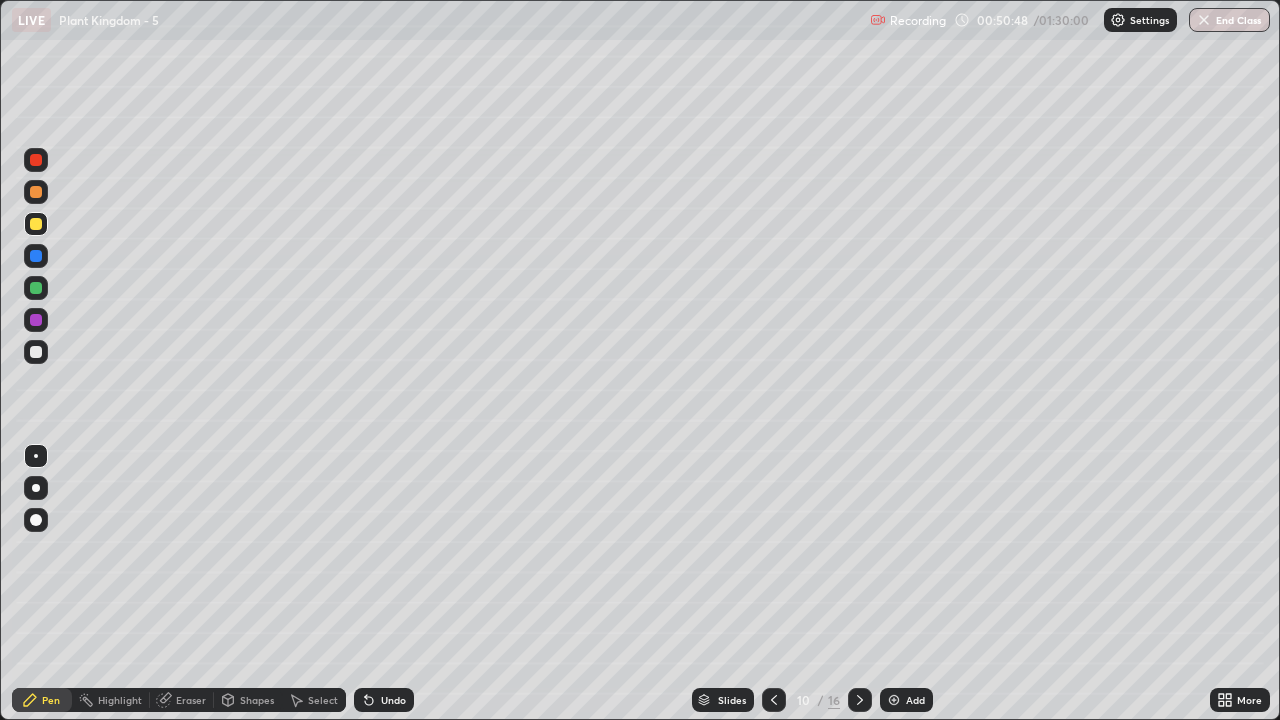 click at bounding box center (36, 352) 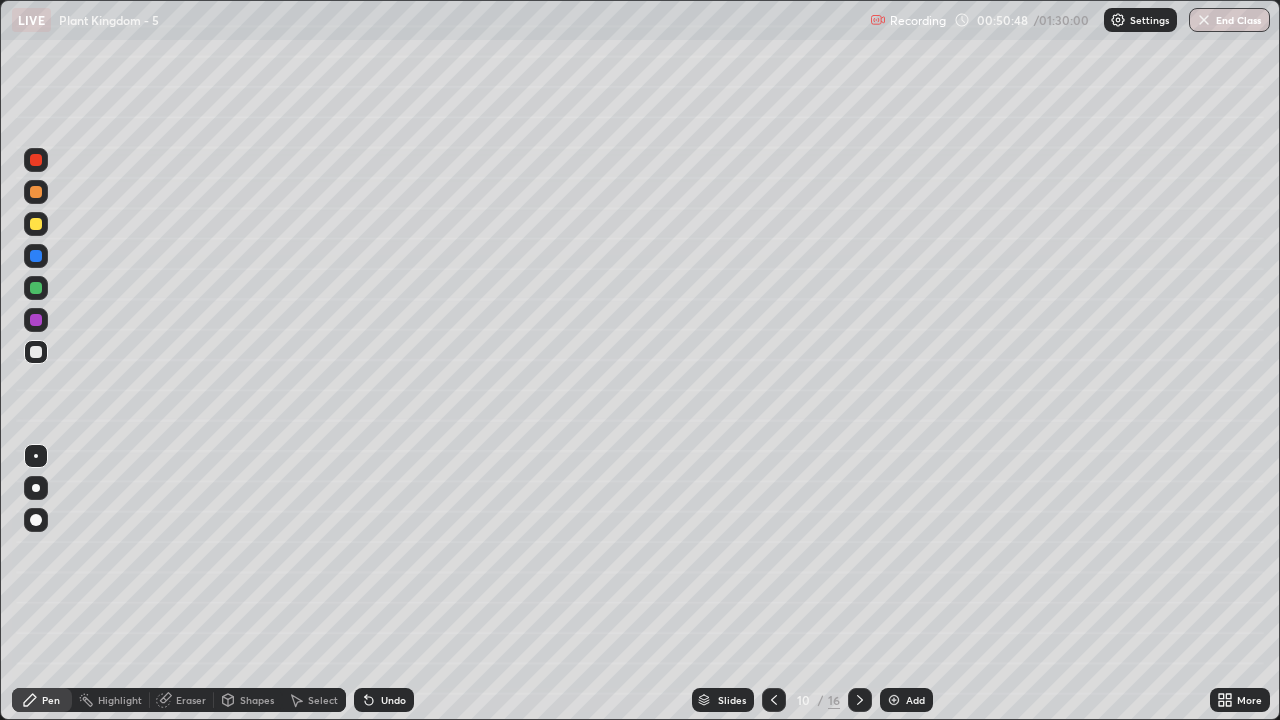 click at bounding box center (36, 456) 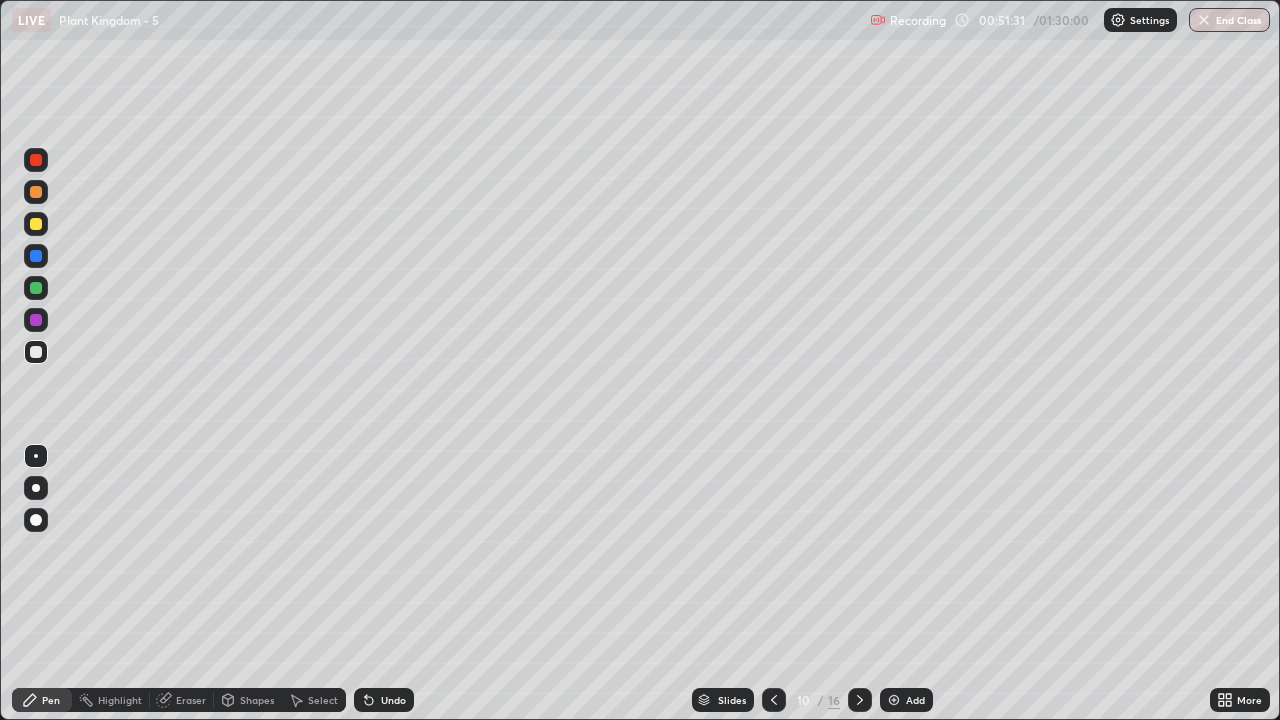 click at bounding box center [36, 288] 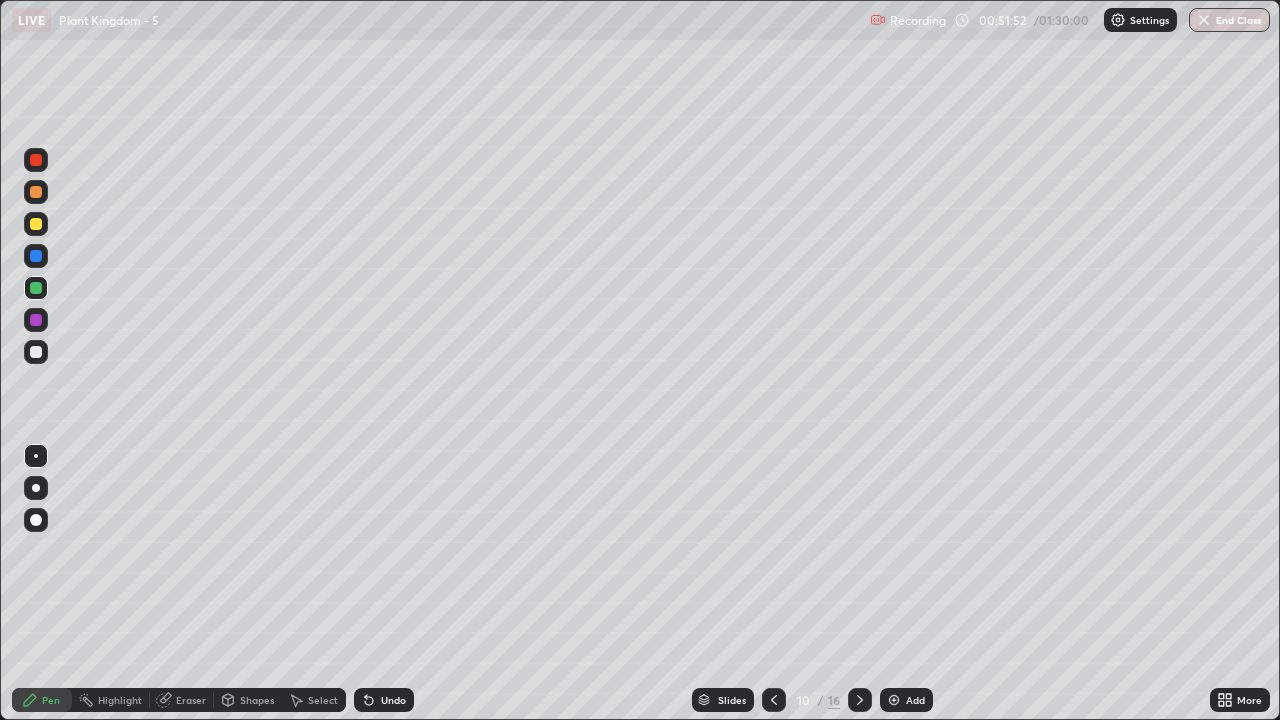 click at bounding box center (36, 224) 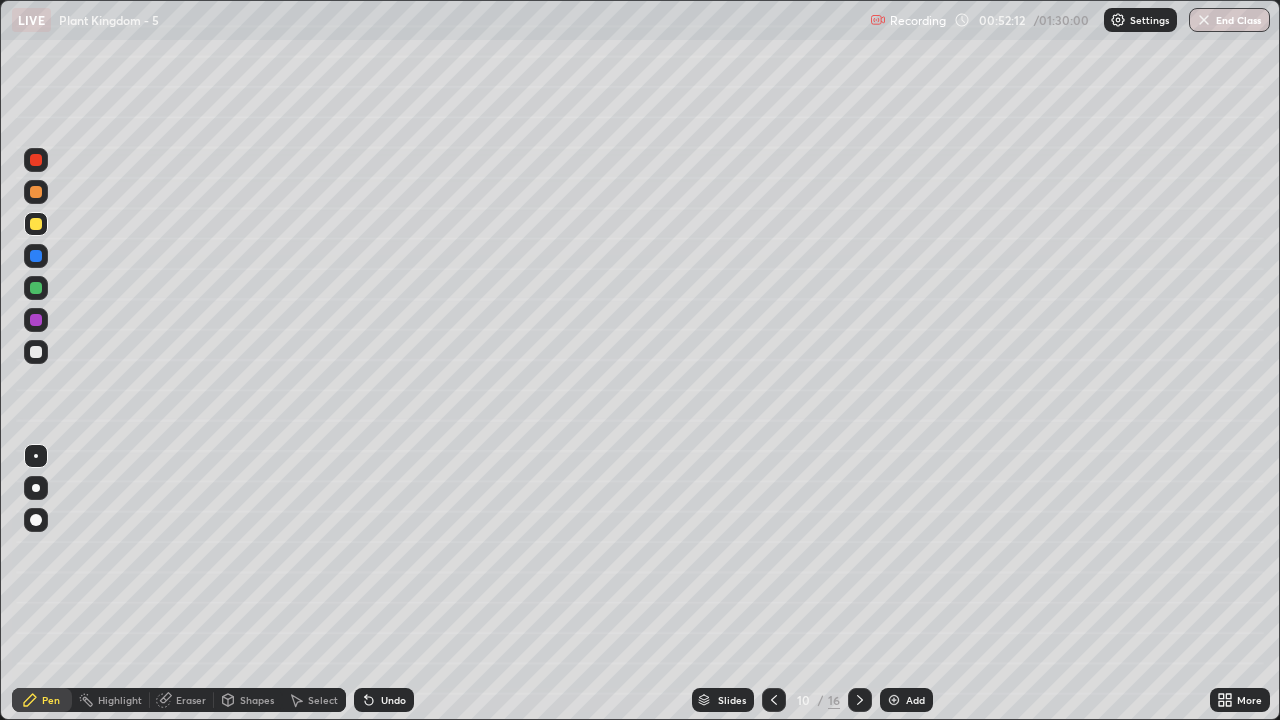 click at bounding box center [36, 352] 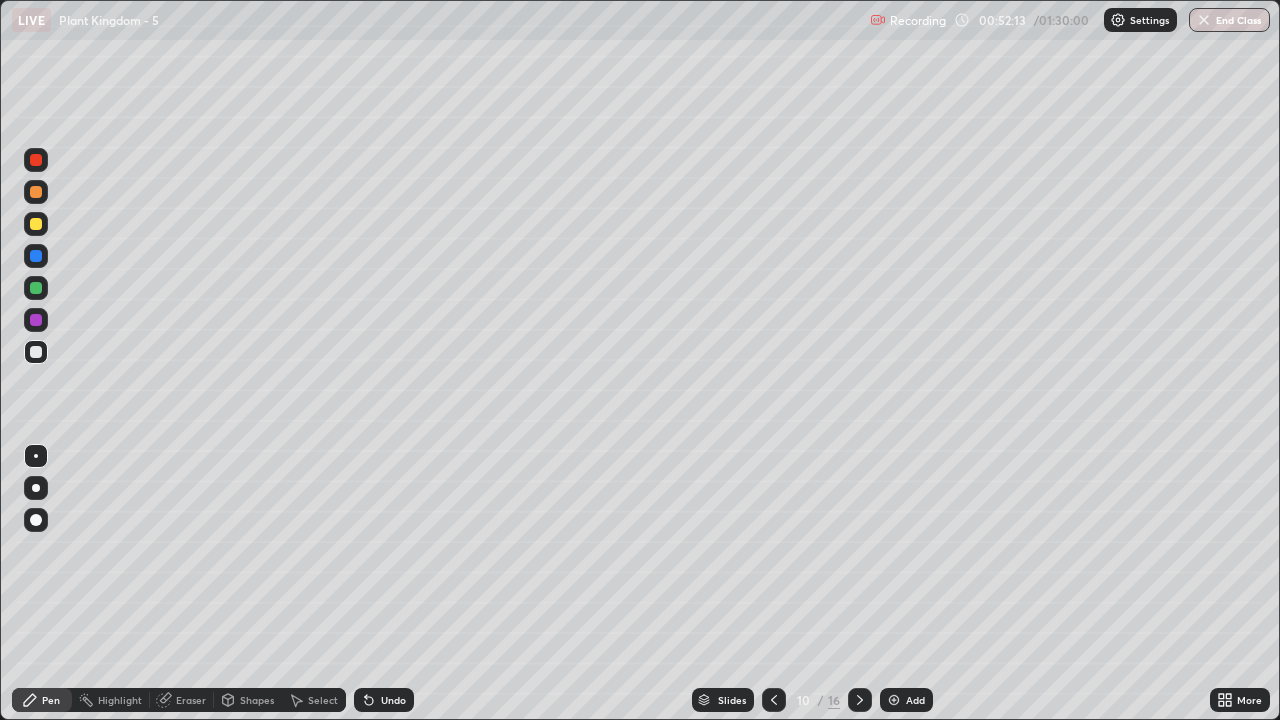 click at bounding box center [36, 456] 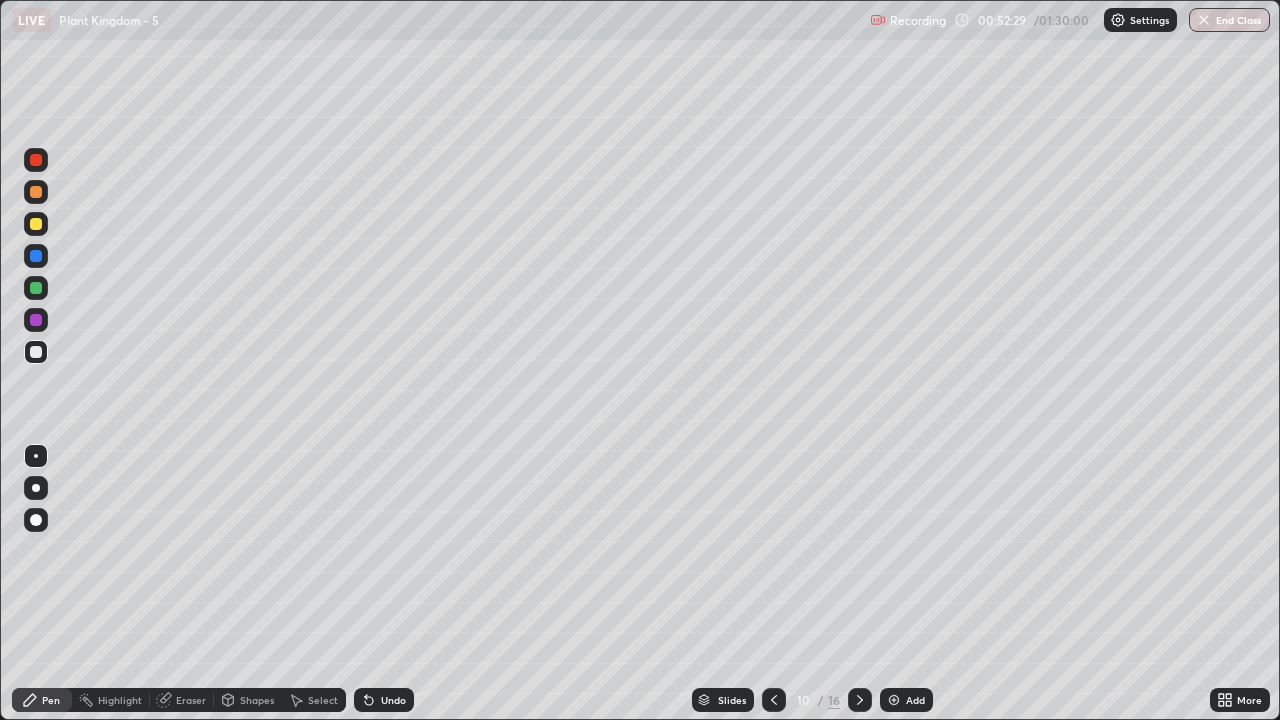 click at bounding box center (36, 288) 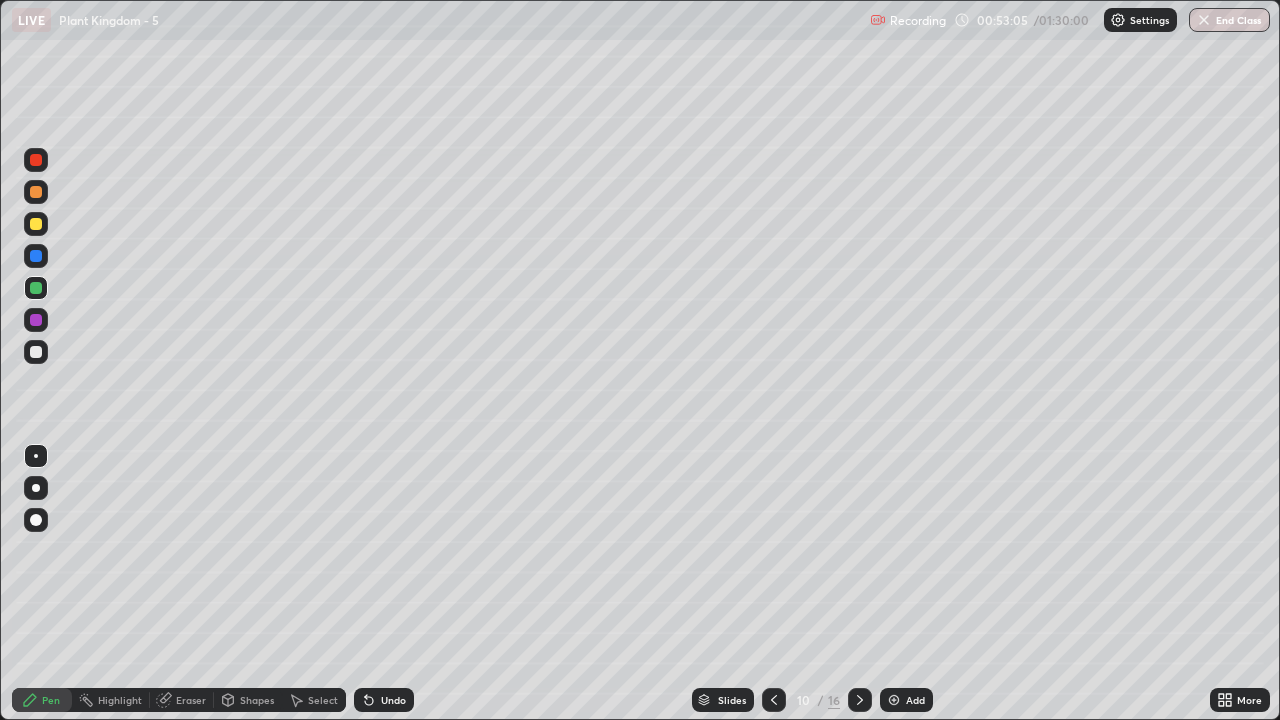click 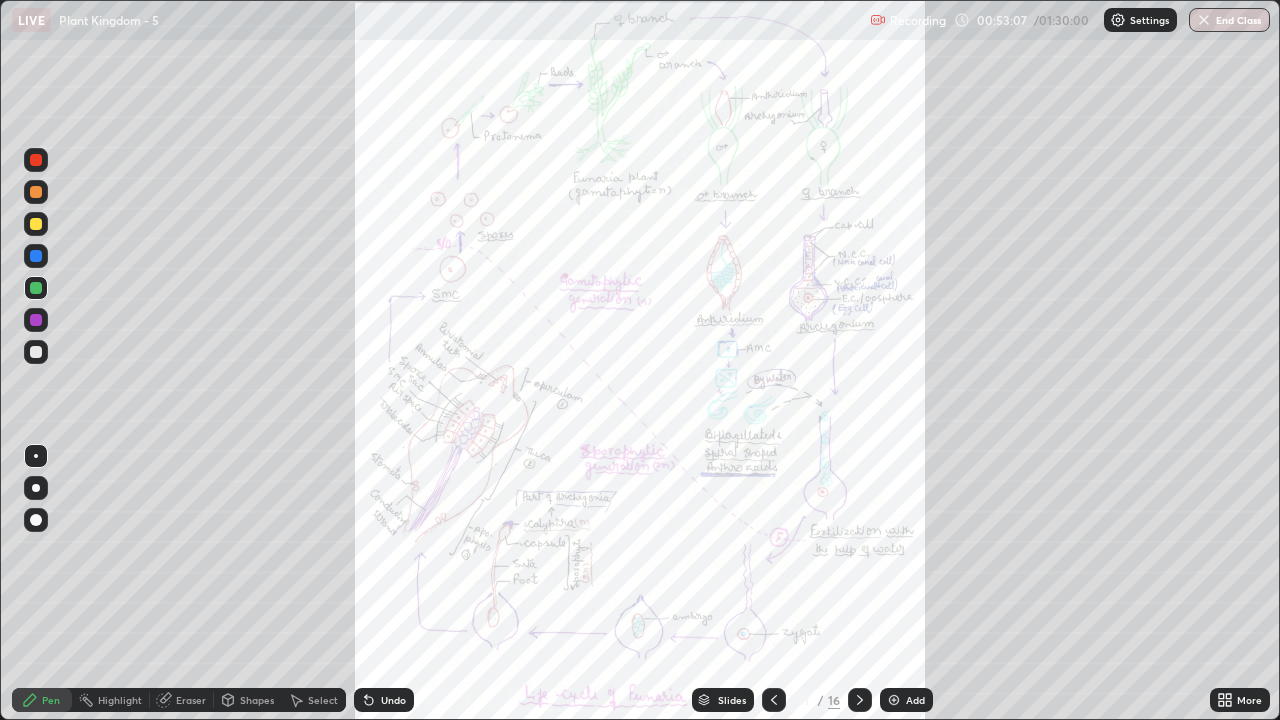 click 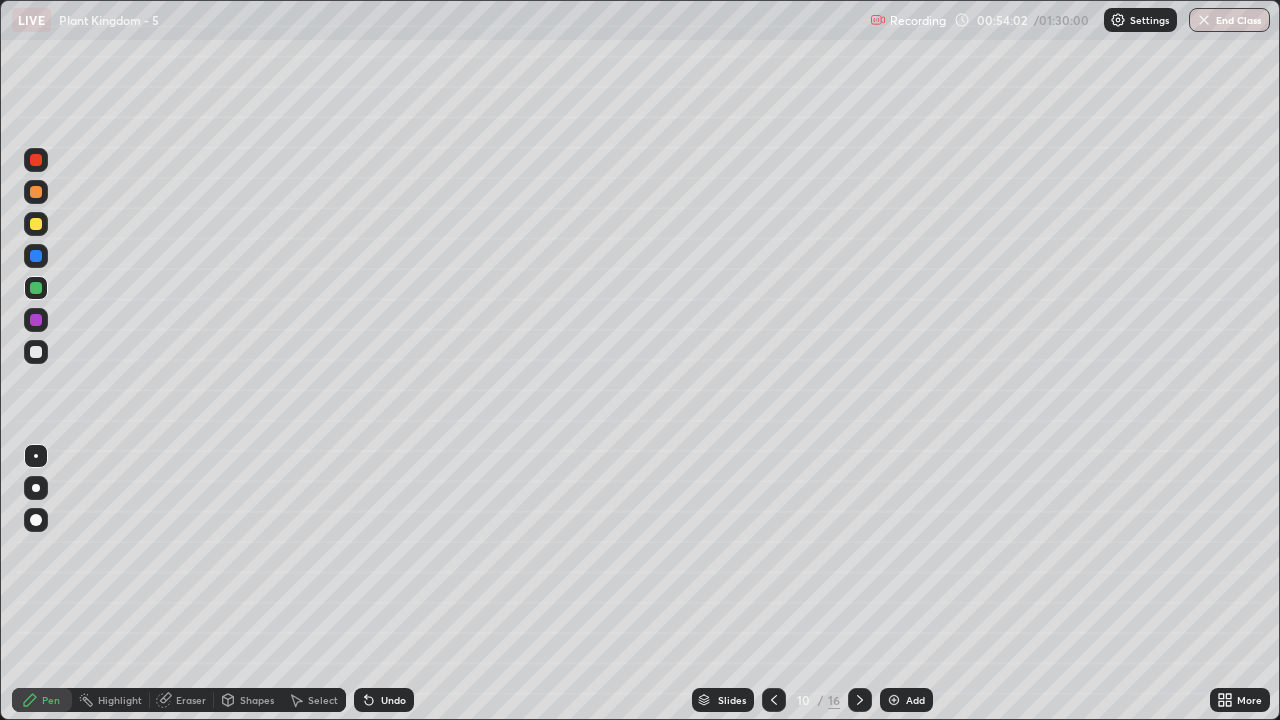 click 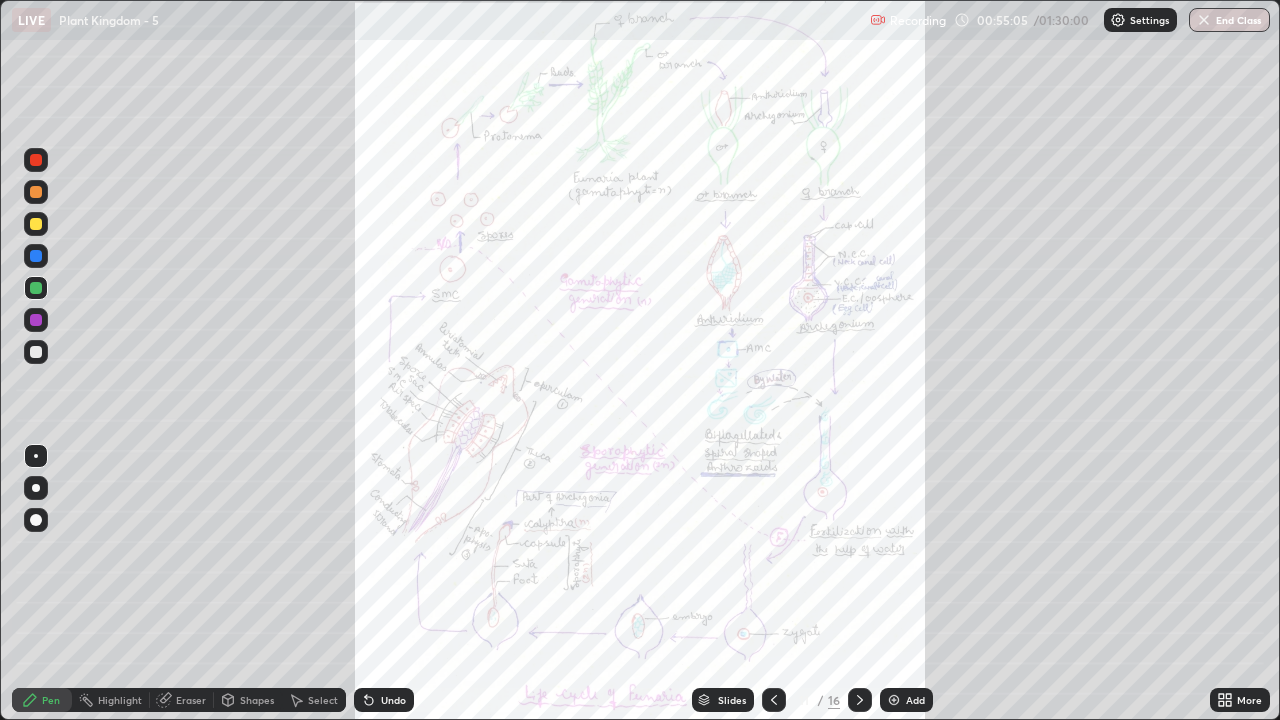 click 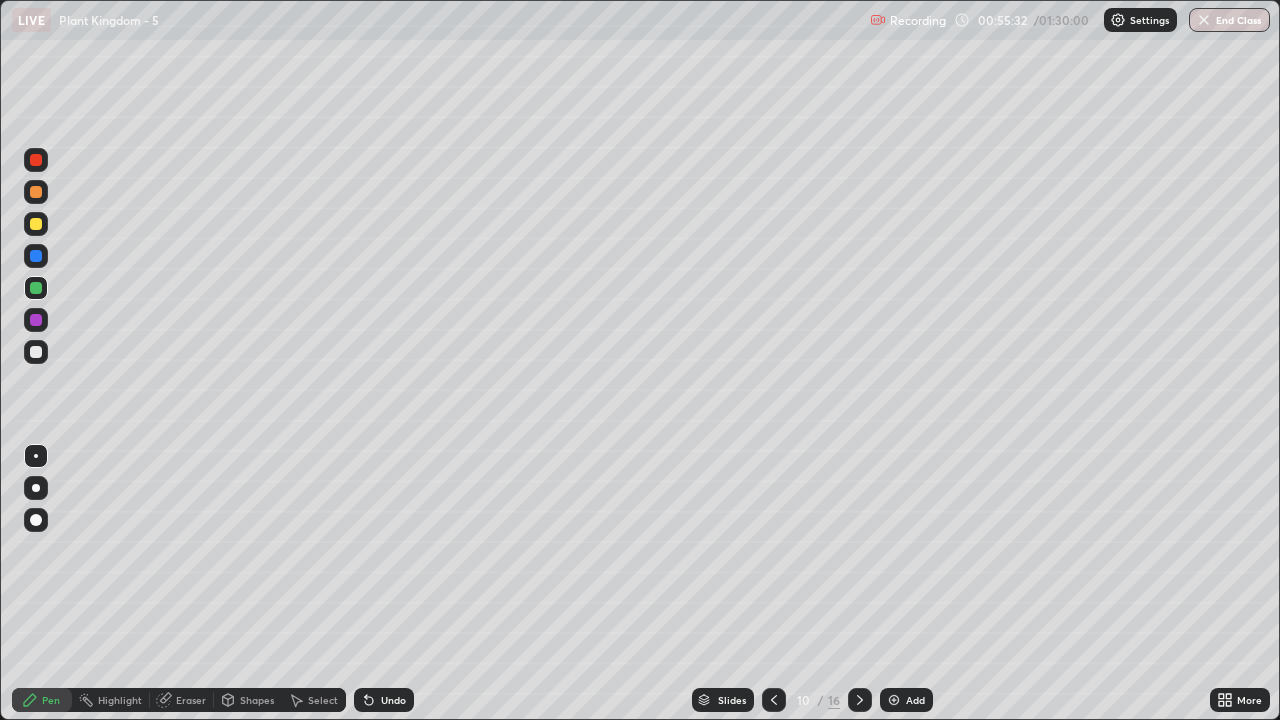 click on "Slides" at bounding box center [732, 700] 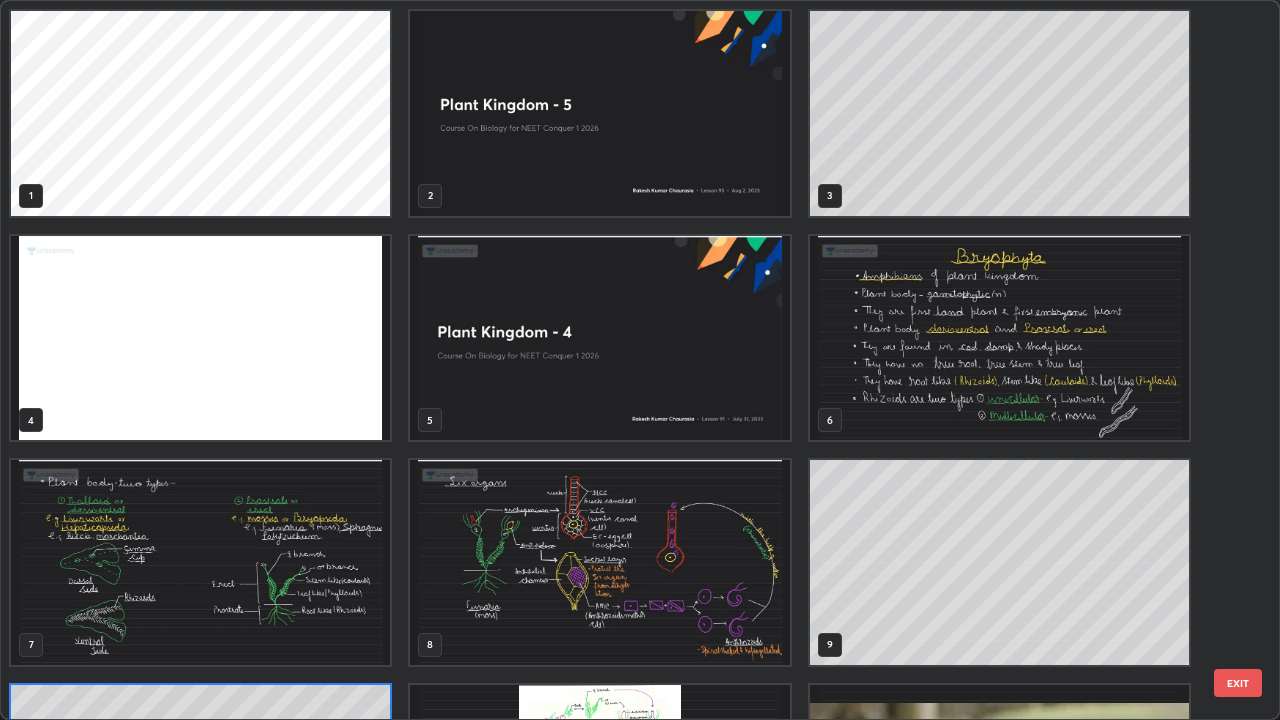 scroll, scrollTop: 180, scrollLeft: 0, axis: vertical 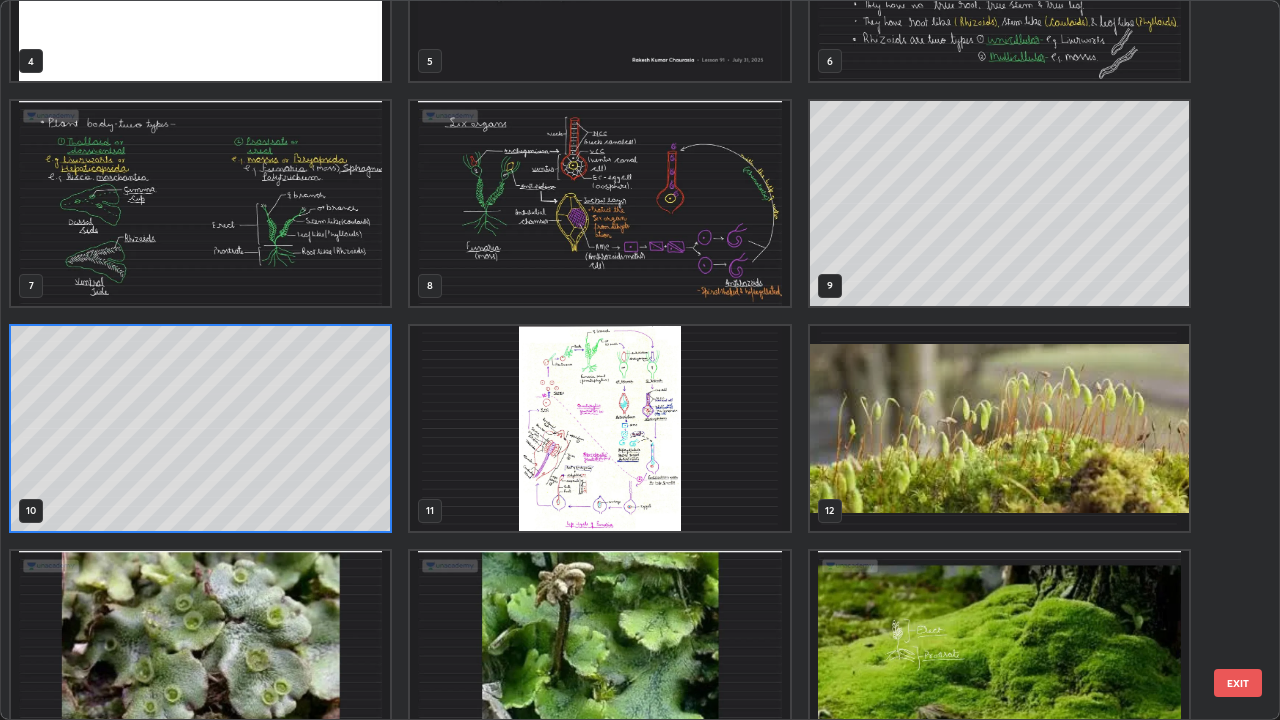 click at bounding box center (599, 428) 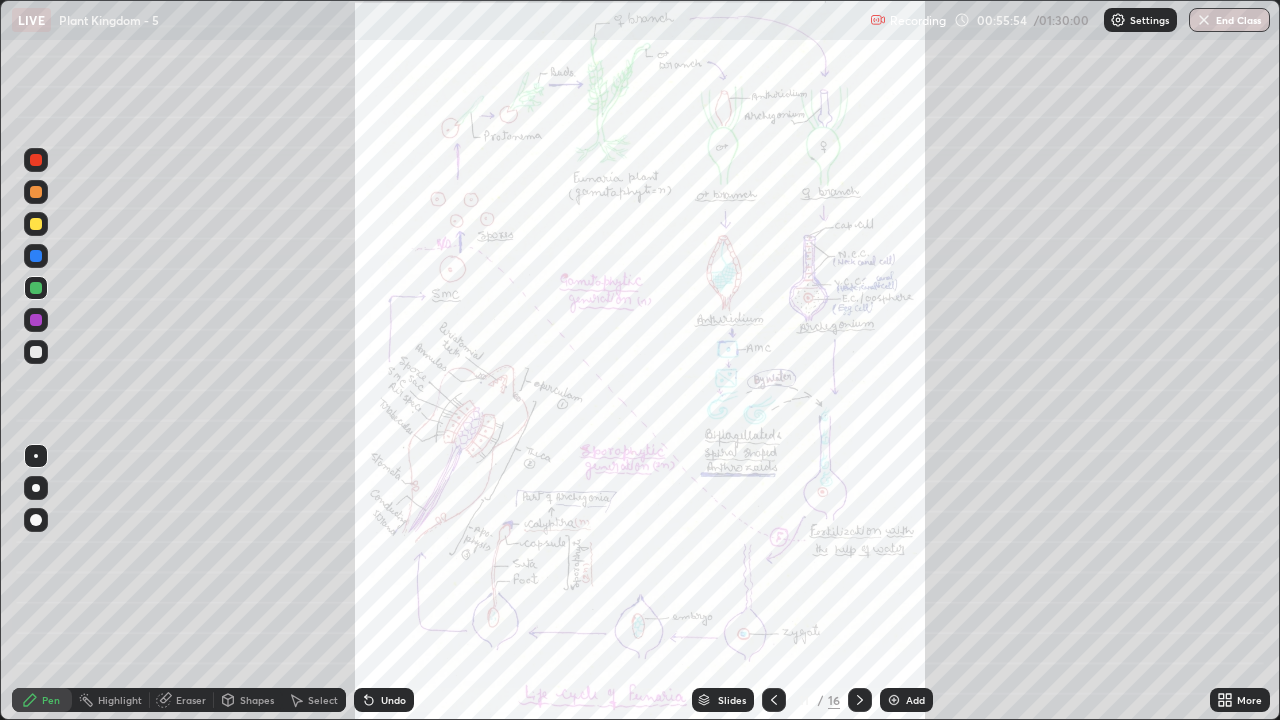 click at bounding box center (894, 700) 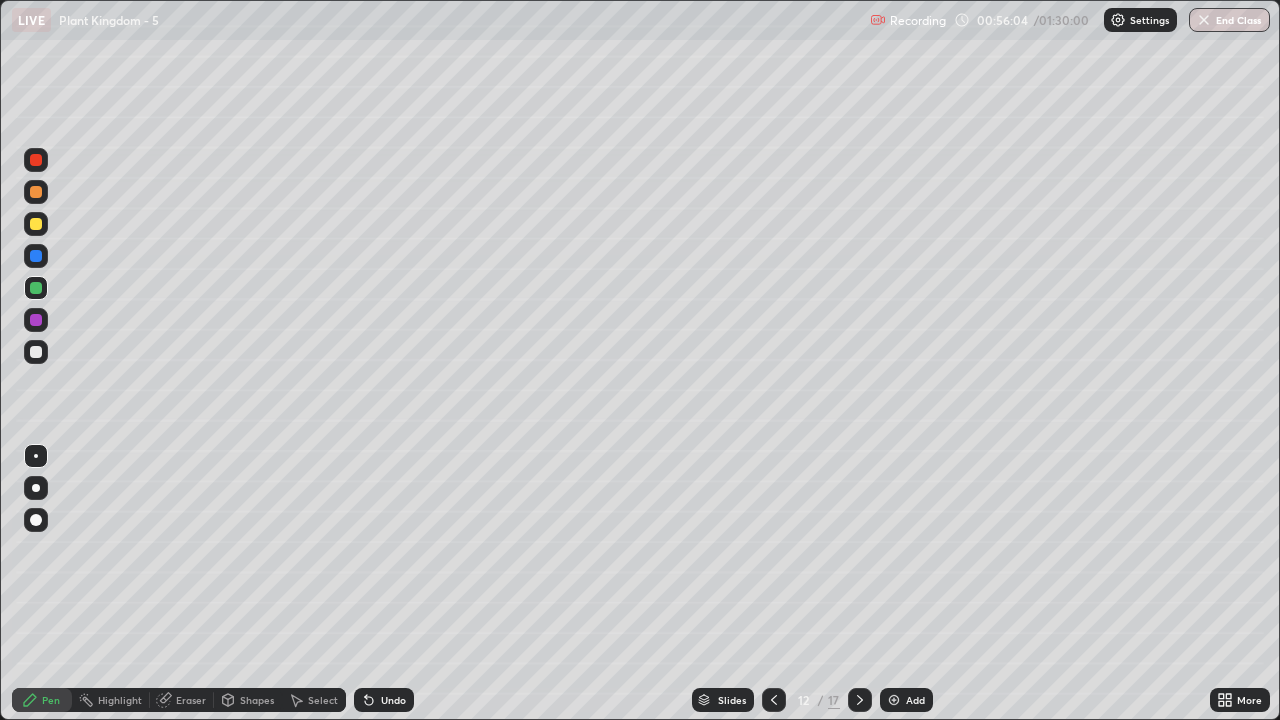click at bounding box center (36, 352) 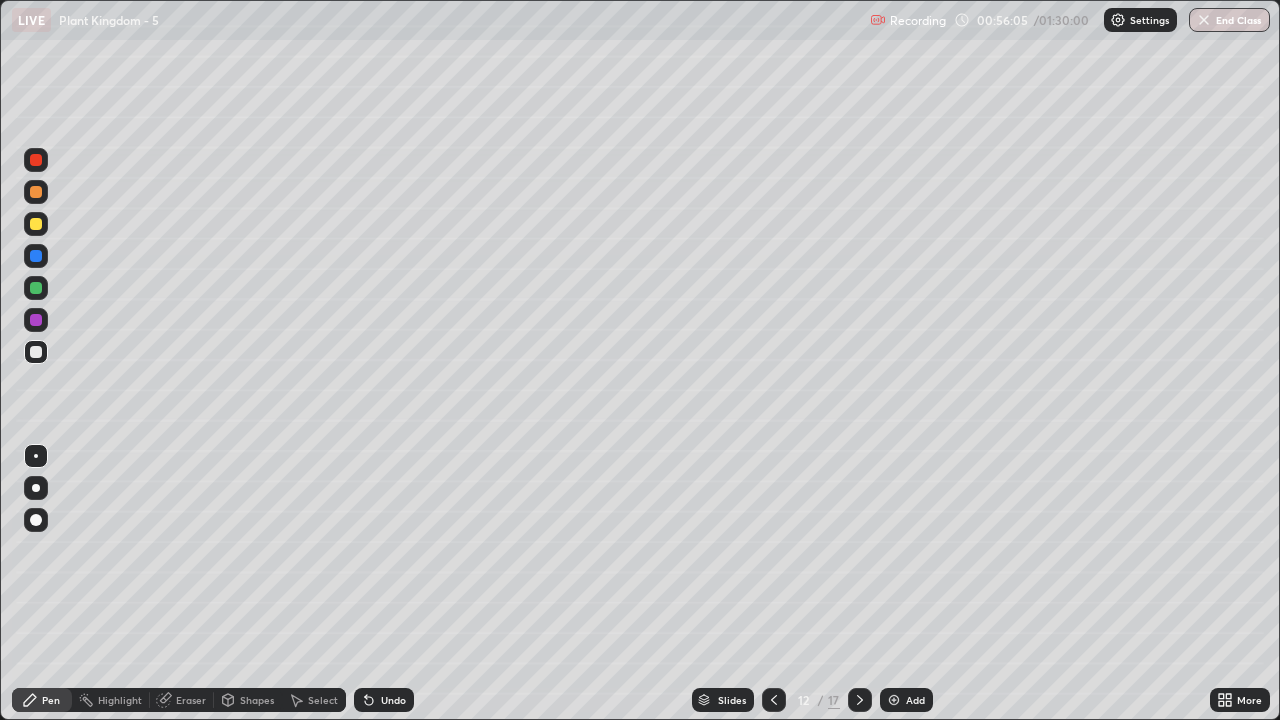 click at bounding box center [36, 456] 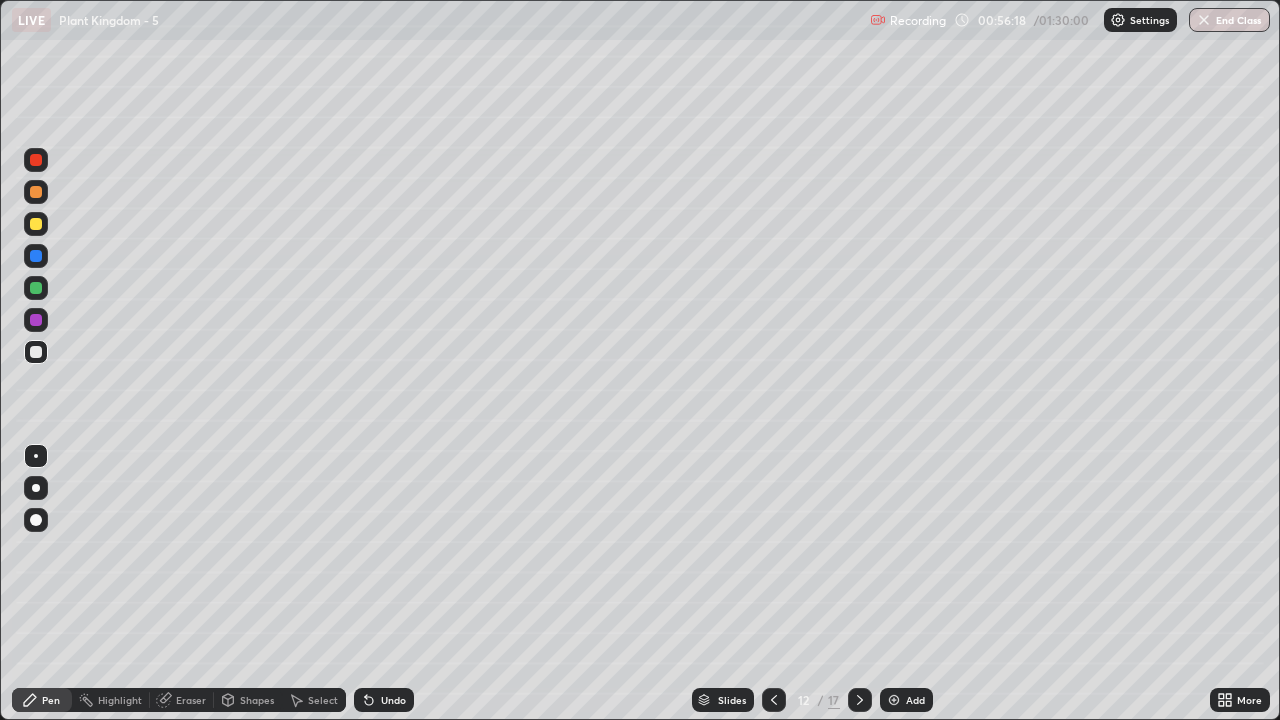 click at bounding box center (36, 288) 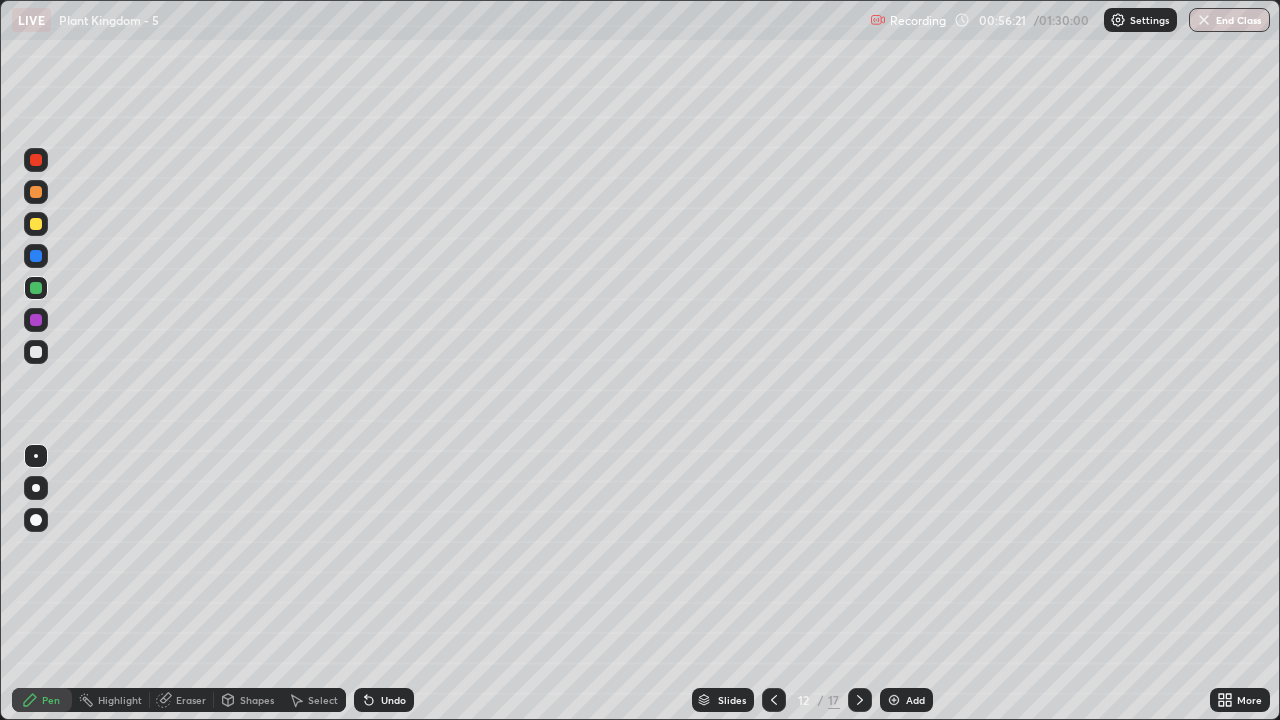 click at bounding box center [36, 488] 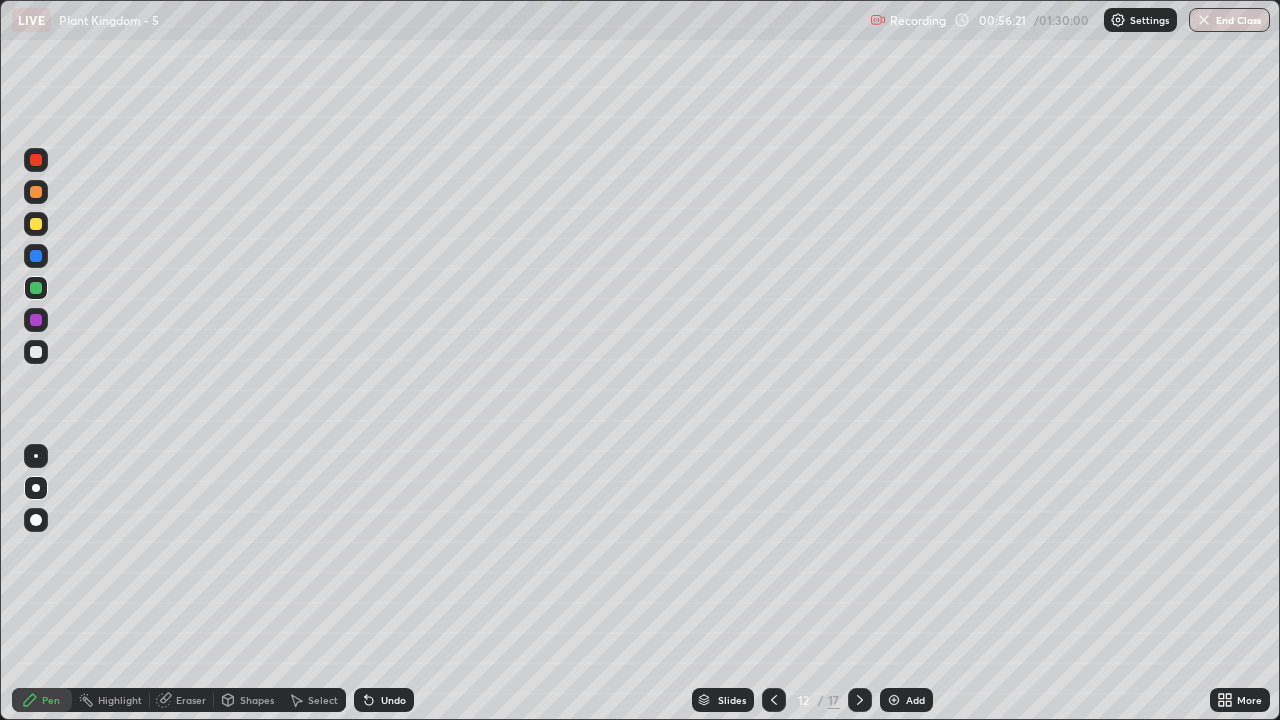 click at bounding box center (36, 520) 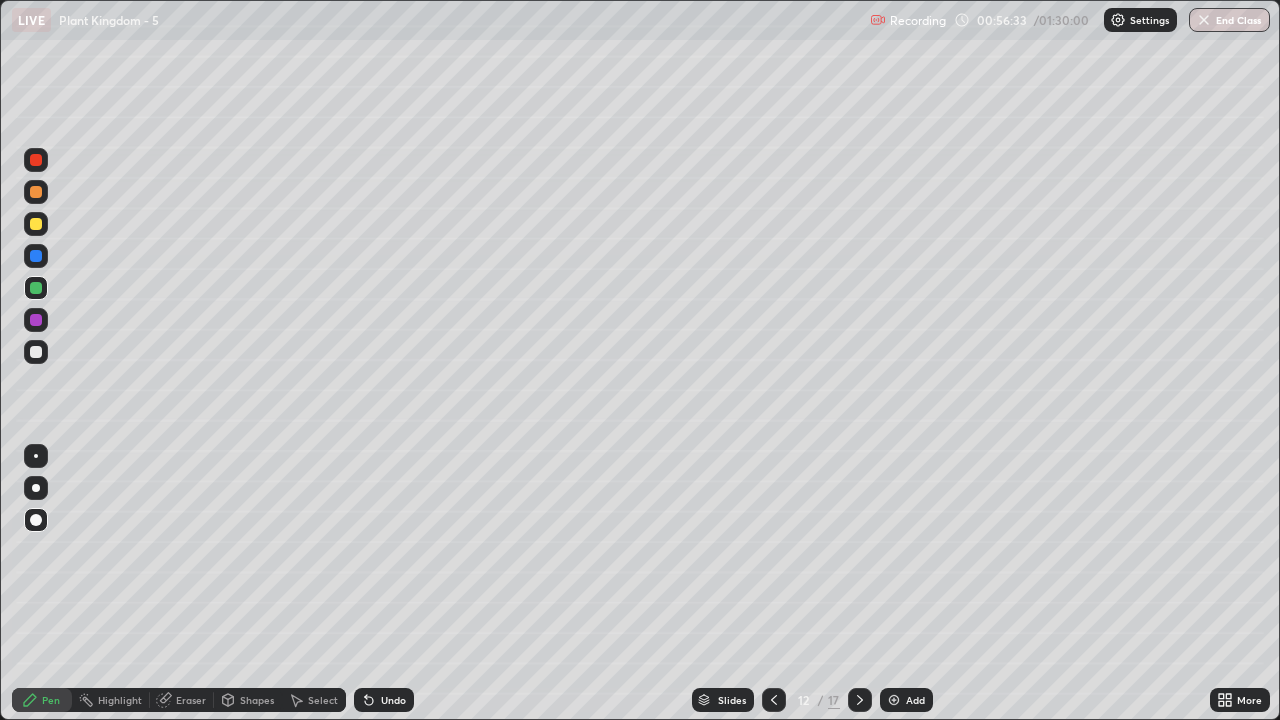 click at bounding box center (36, 288) 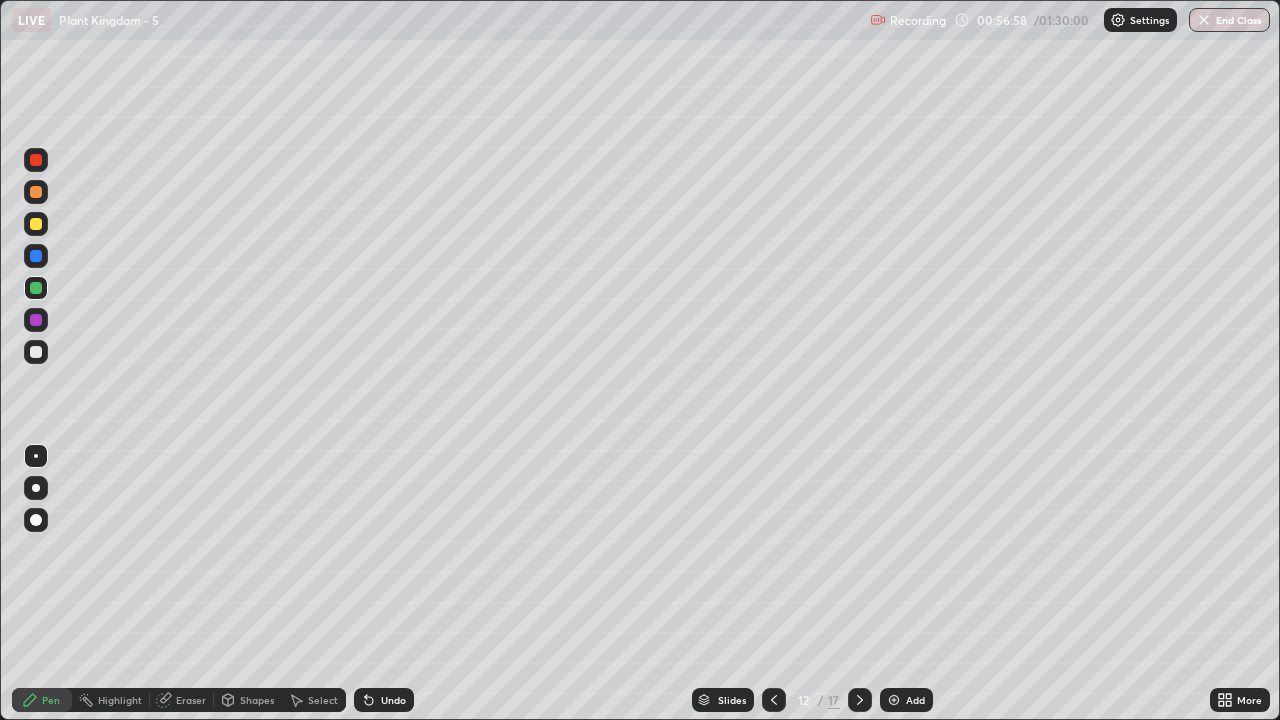 click at bounding box center [36, 488] 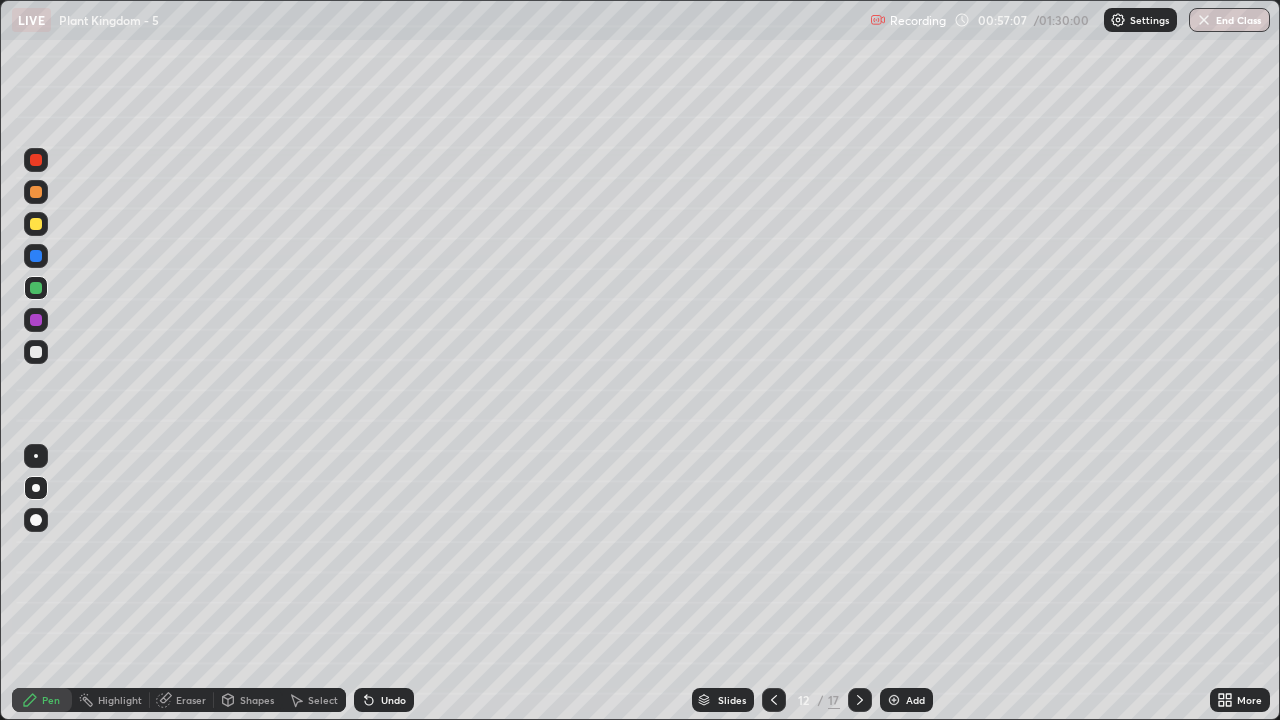 click on "Select" at bounding box center [323, 700] 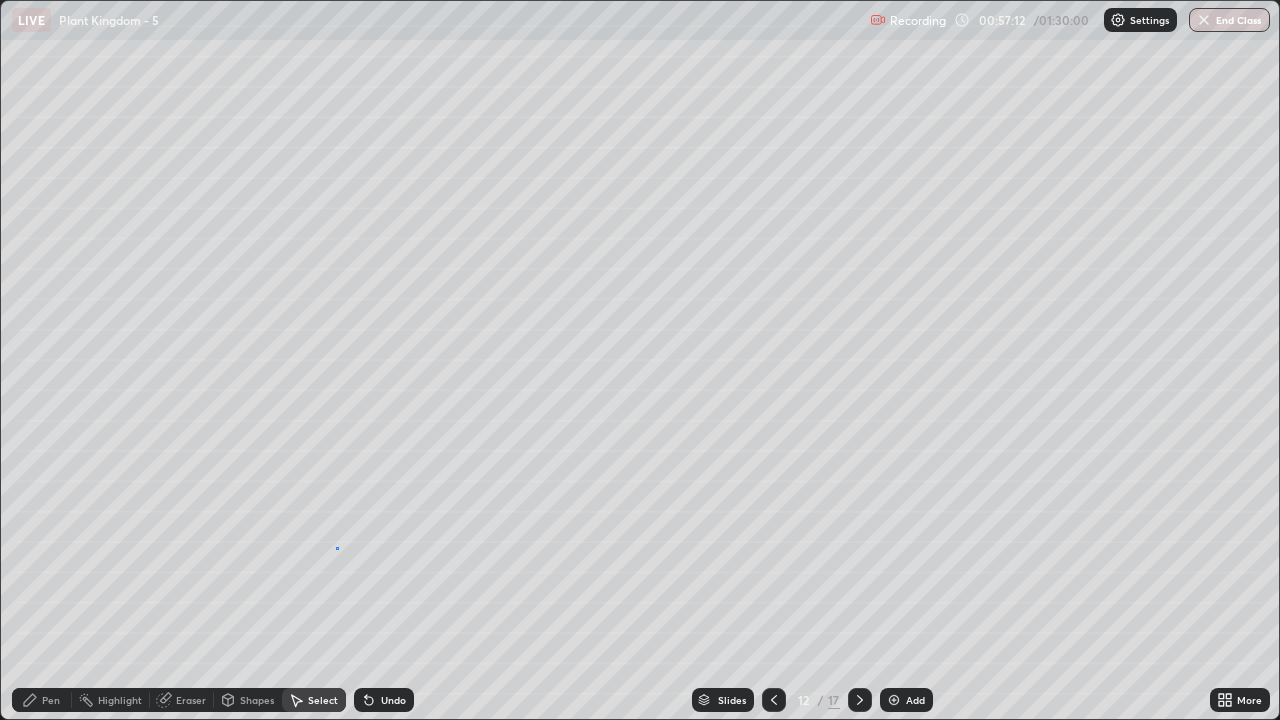 click on "0 ° Undo Copy Paste here Duplicate Duplicate to new slide Delete" at bounding box center (640, 360) 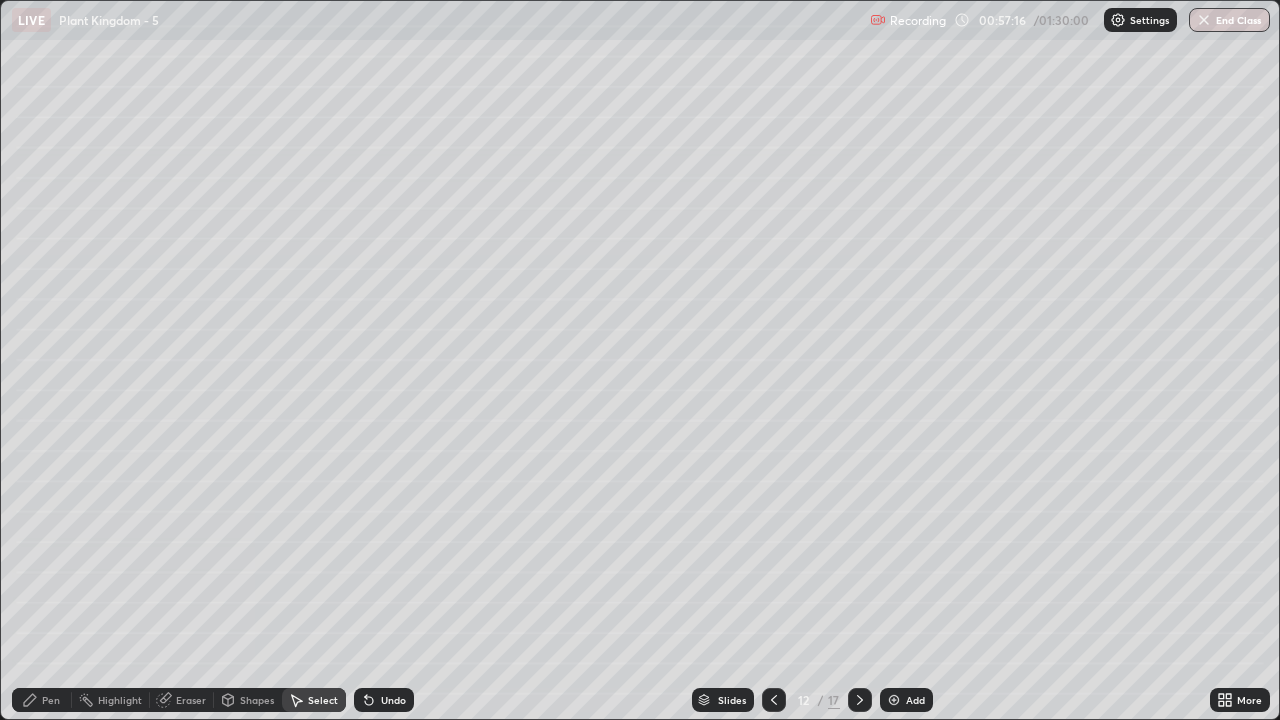 click on "Pen" at bounding box center [51, 700] 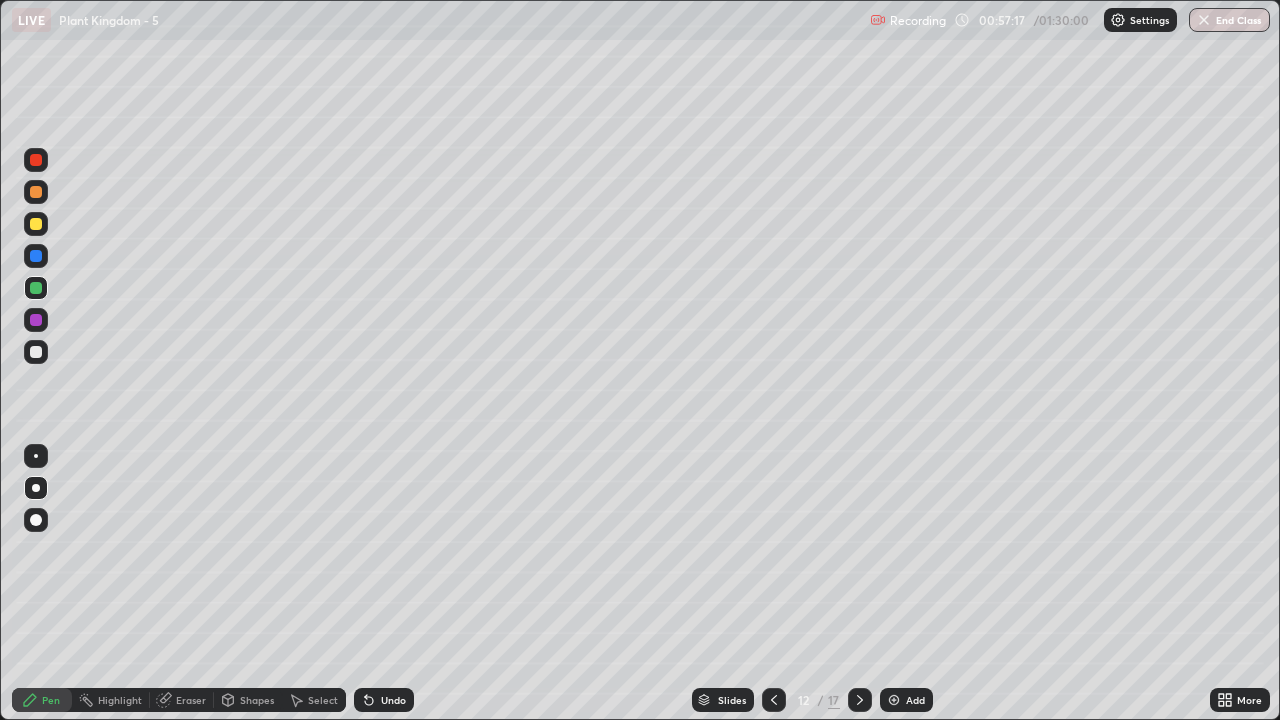click at bounding box center (36, 352) 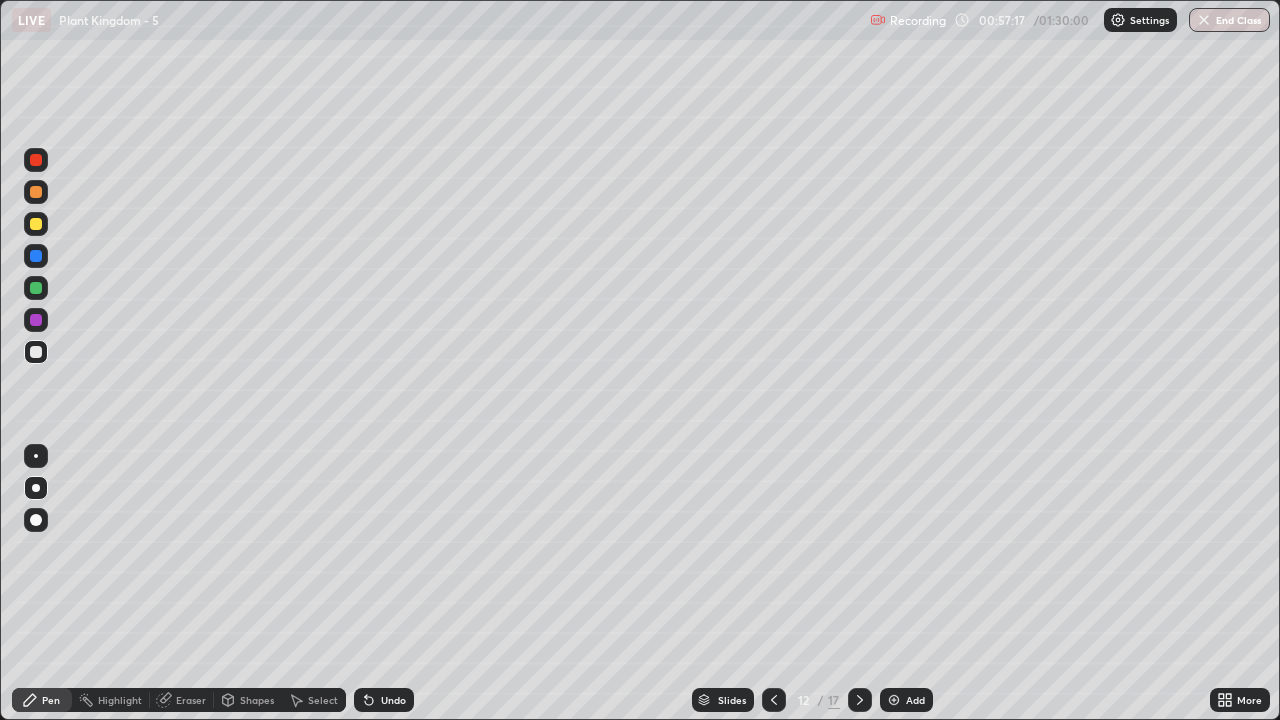 click at bounding box center [36, 456] 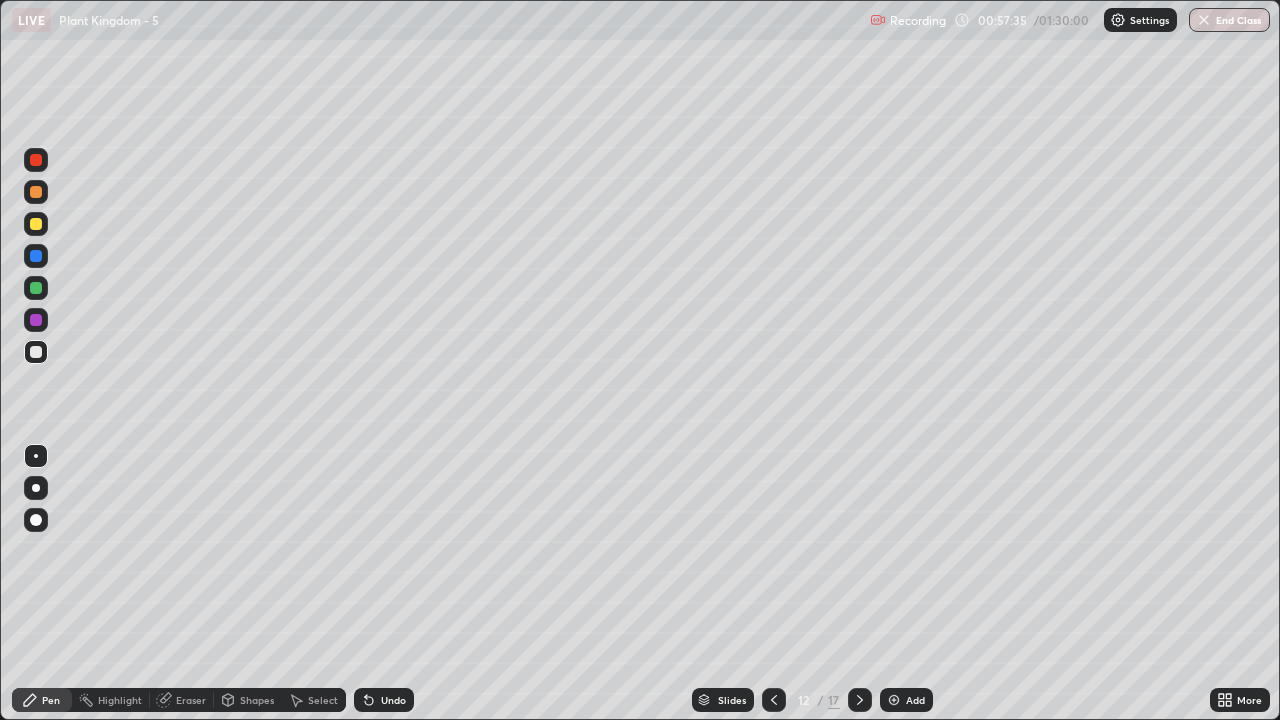 click 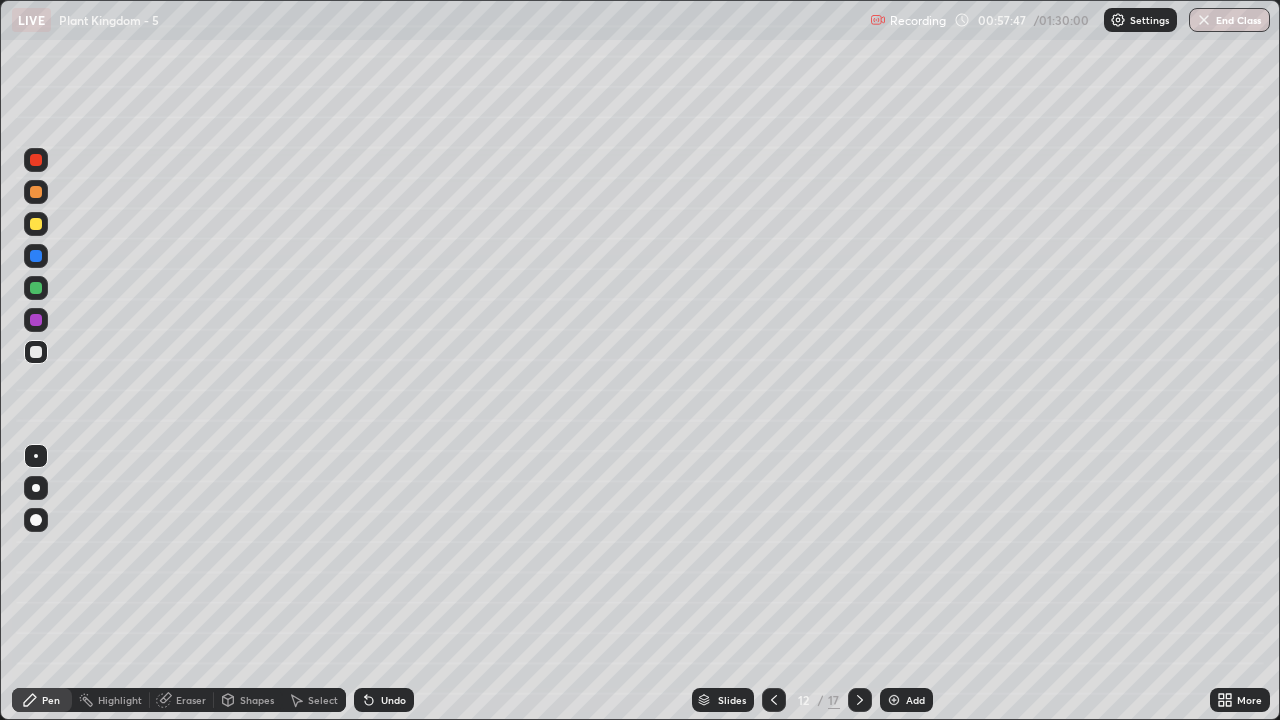 click at bounding box center (36, 224) 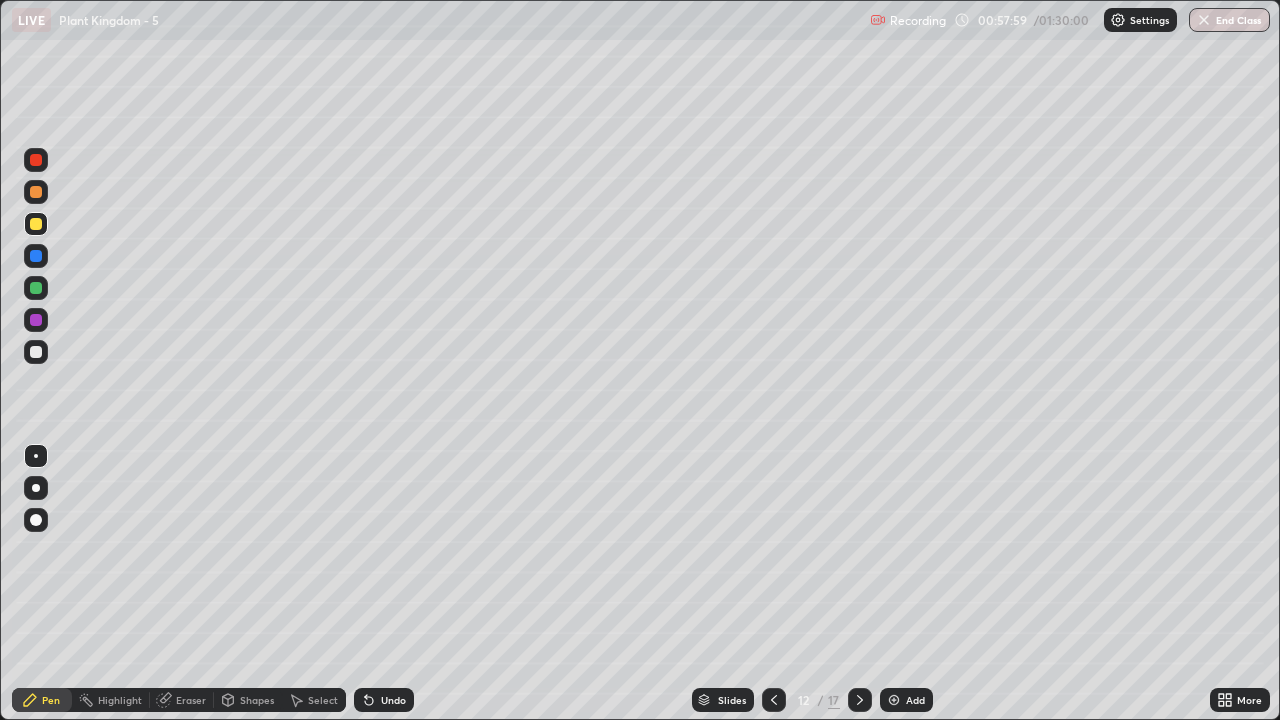 click at bounding box center [36, 160] 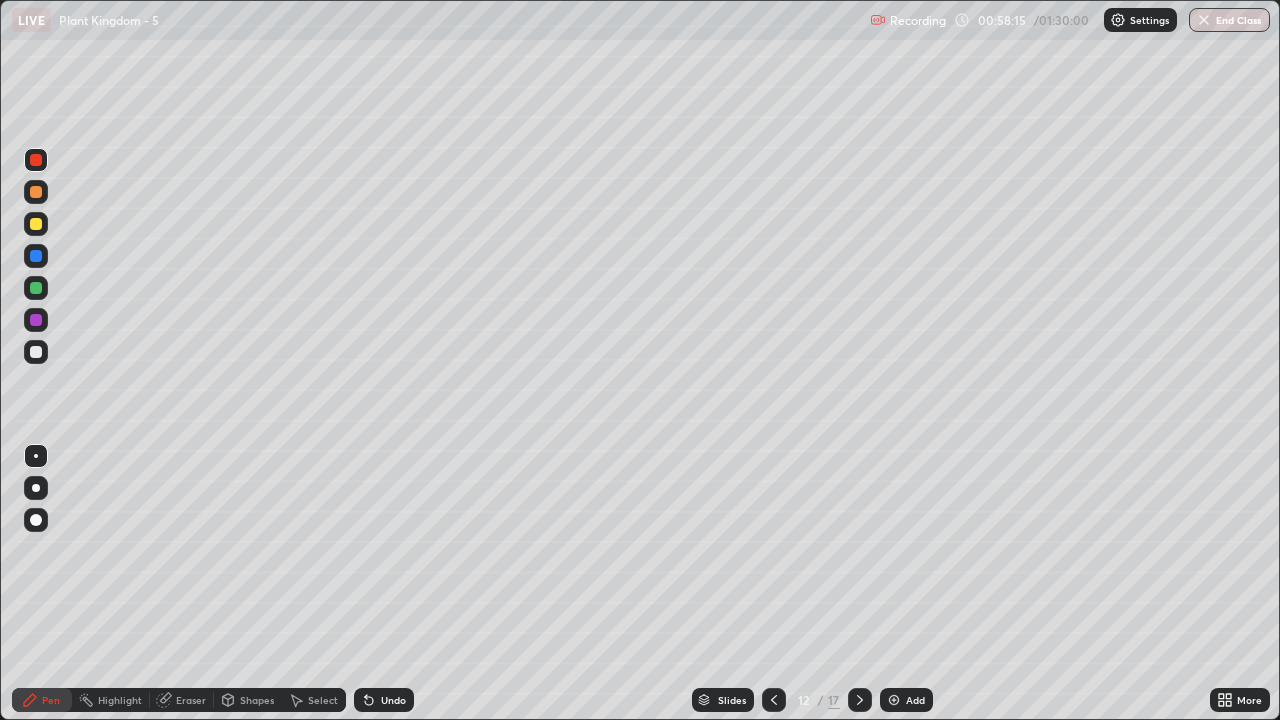 click at bounding box center [36, 288] 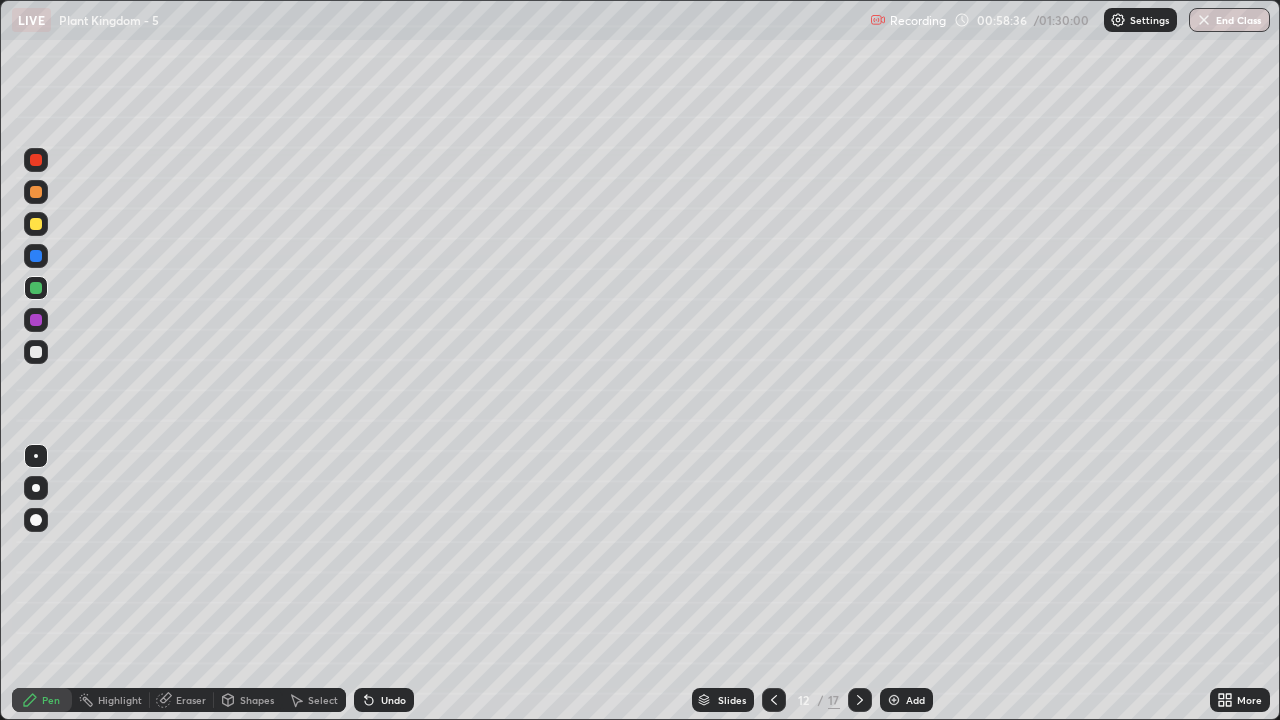 click at bounding box center [36, 352] 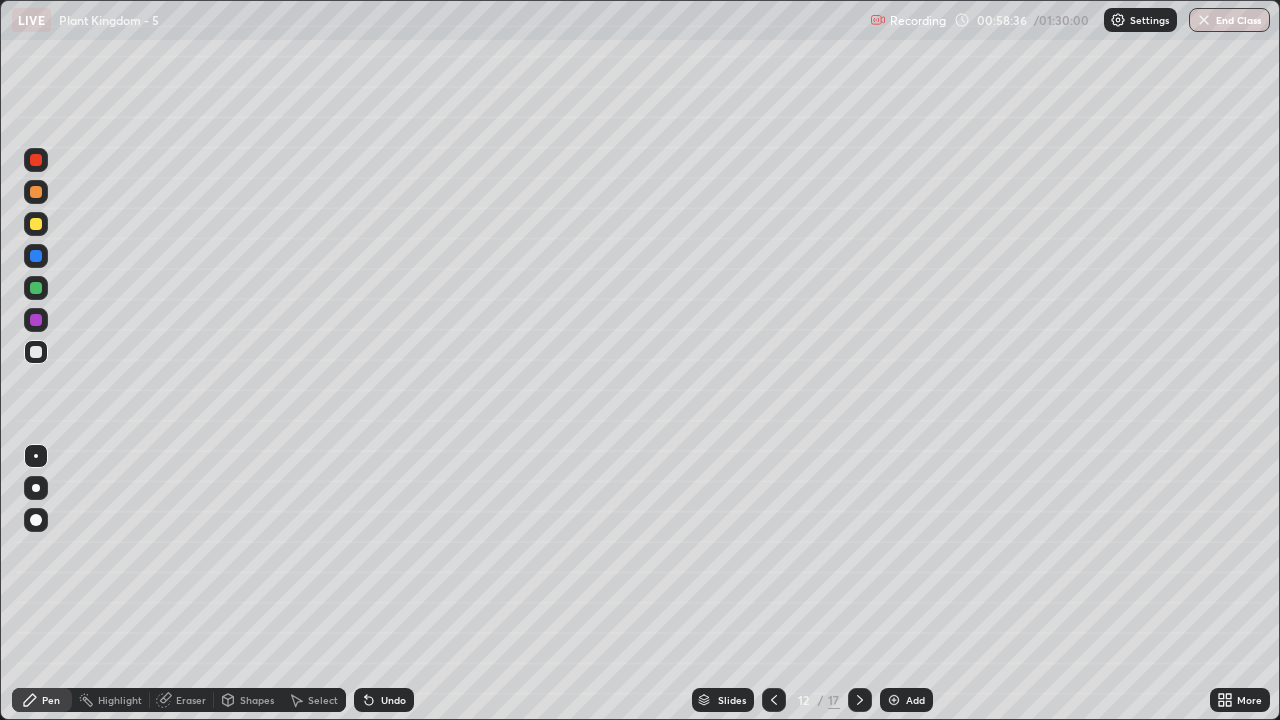 click at bounding box center (36, 320) 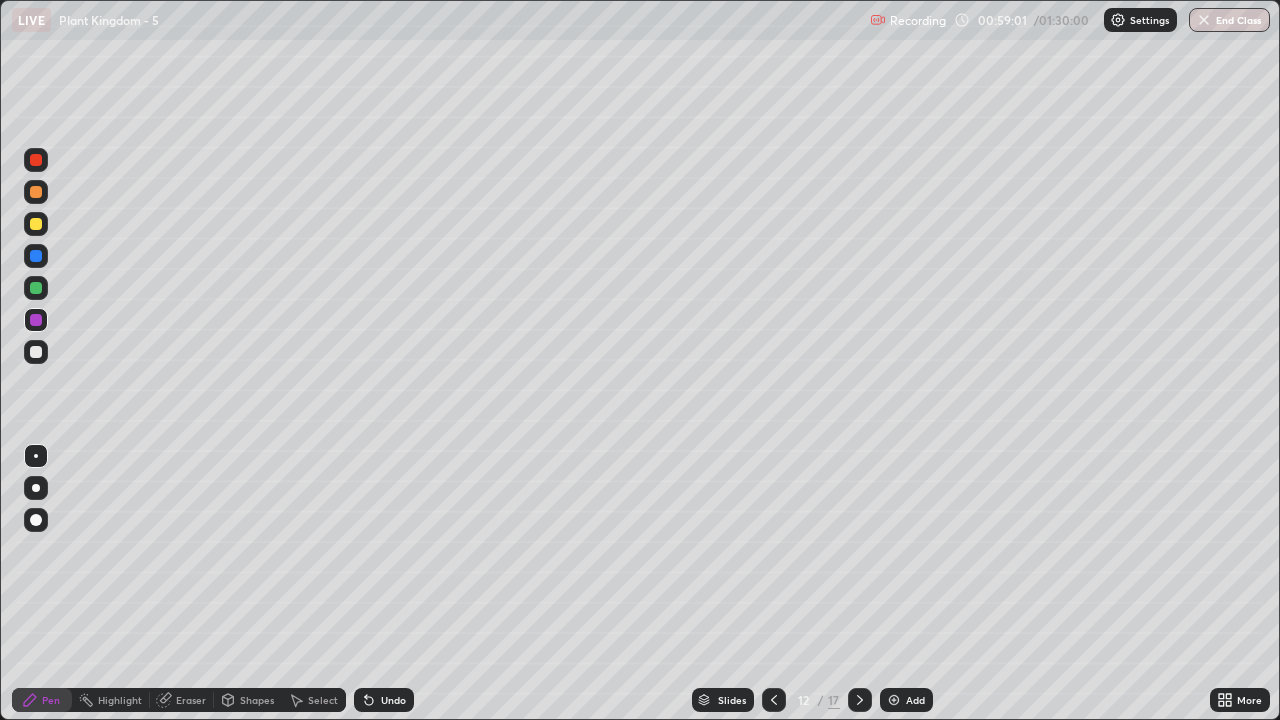 click on "Eraser" at bounding box center (191, 700) 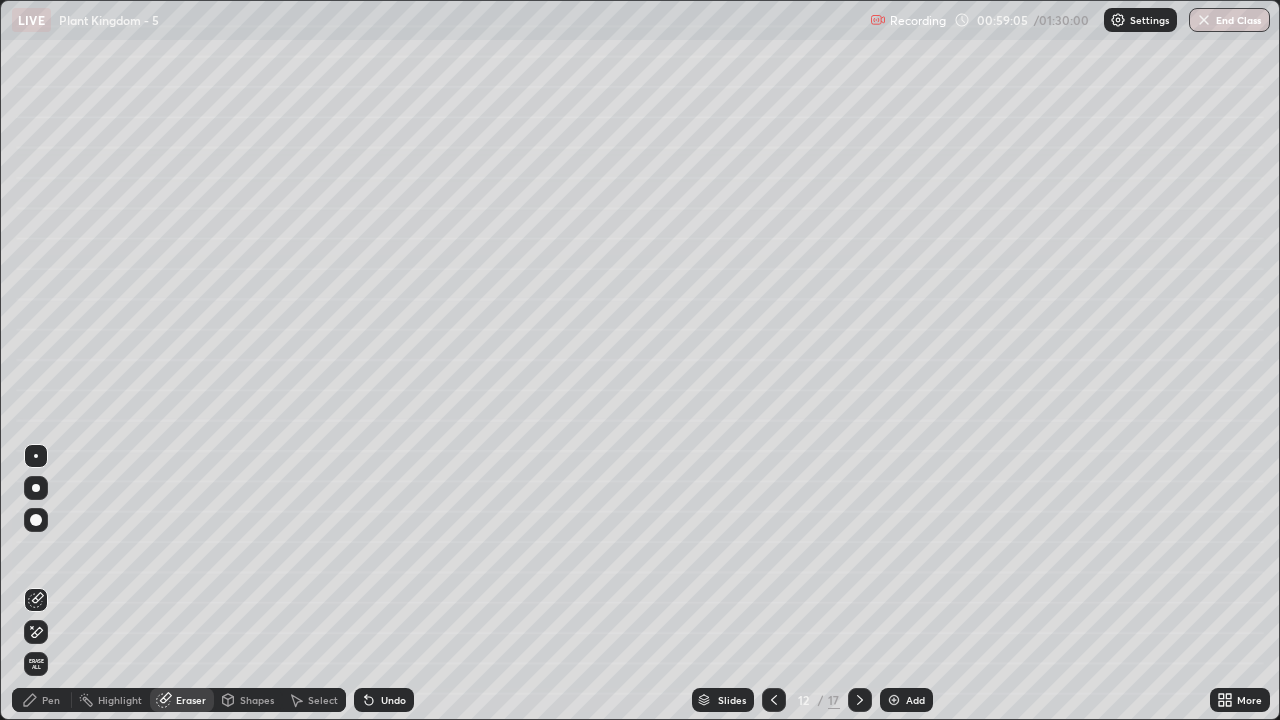 click on "Pen" at bounding box center [51, 700] 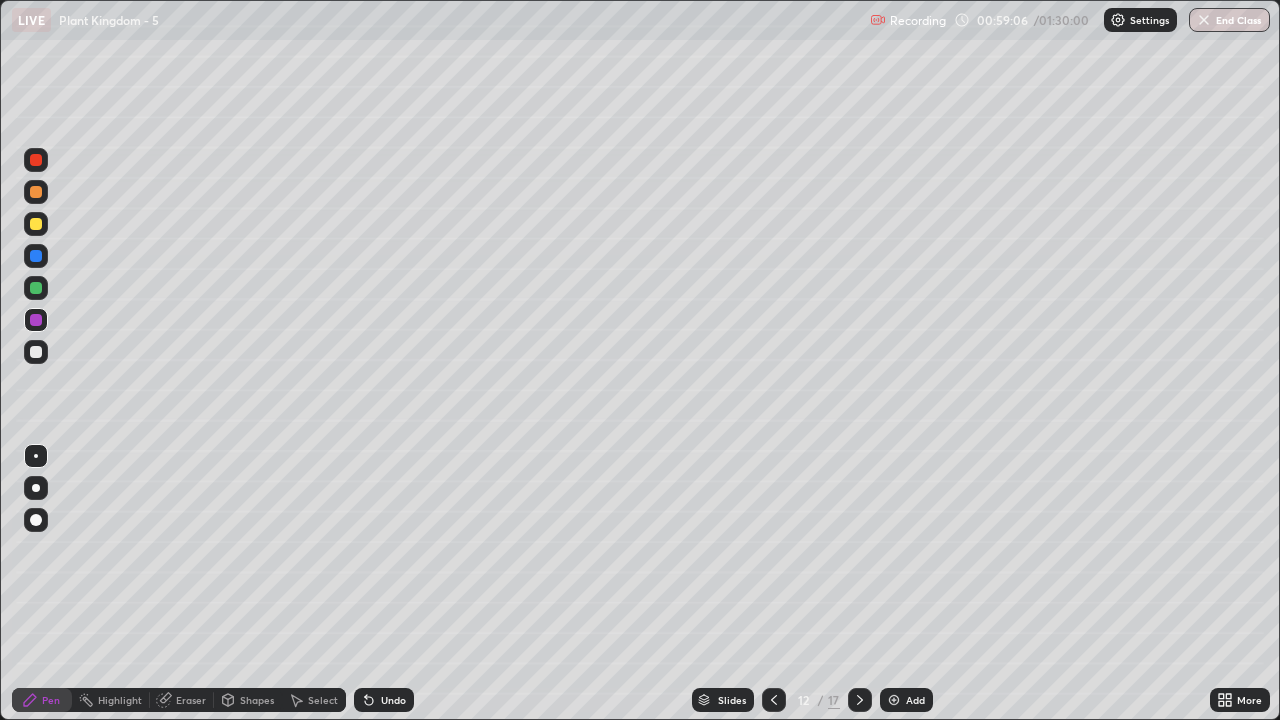 click at bounding box center [36, 288] 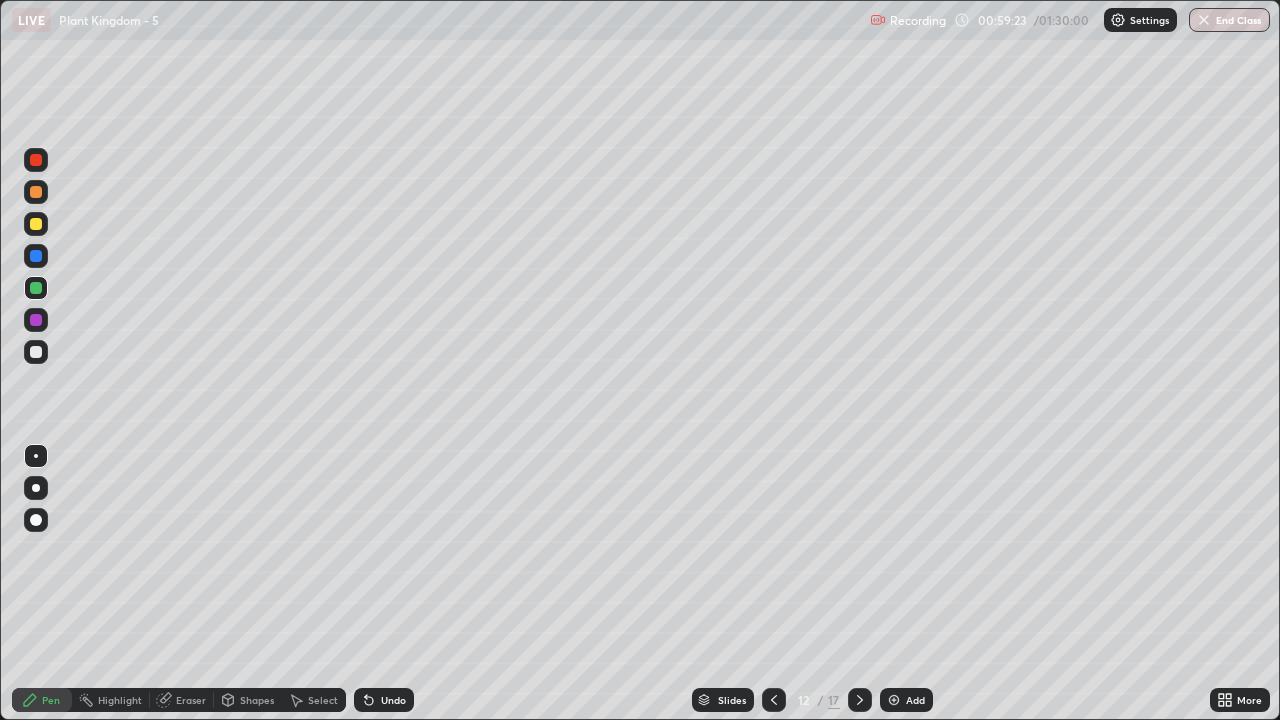 click at bounding box center [36, 352] 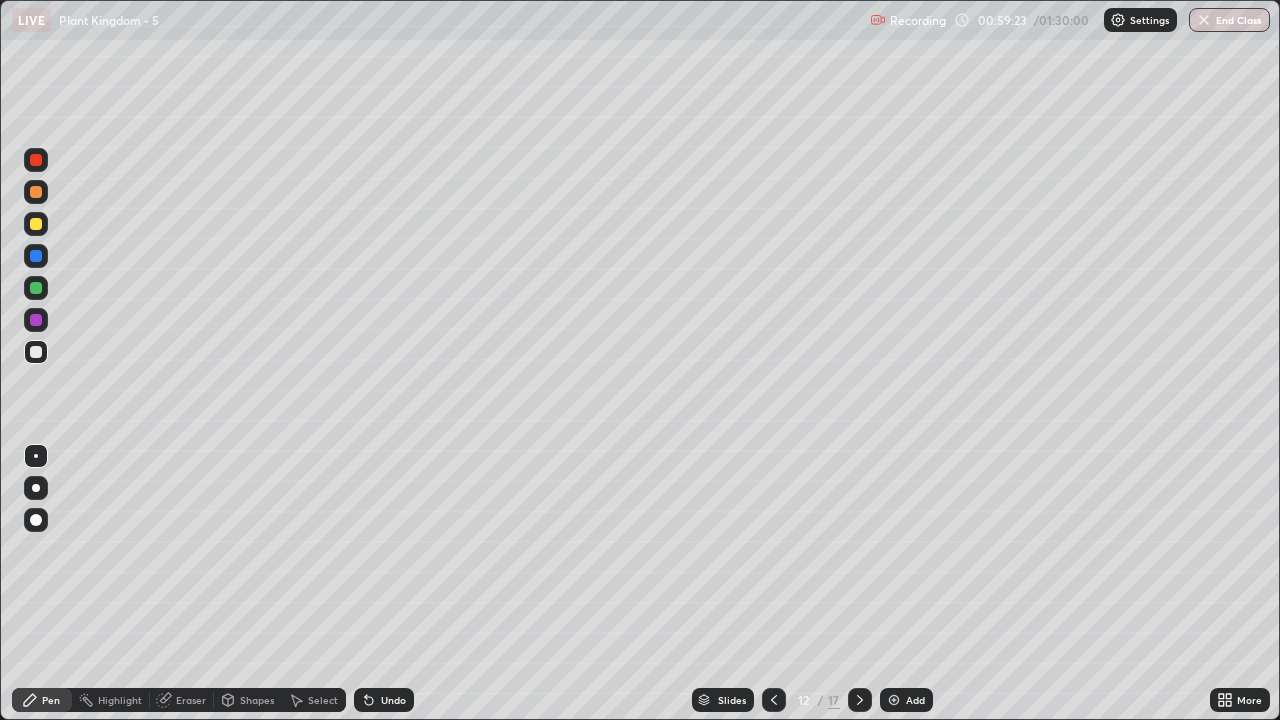 click at bounding box center (36, 456) 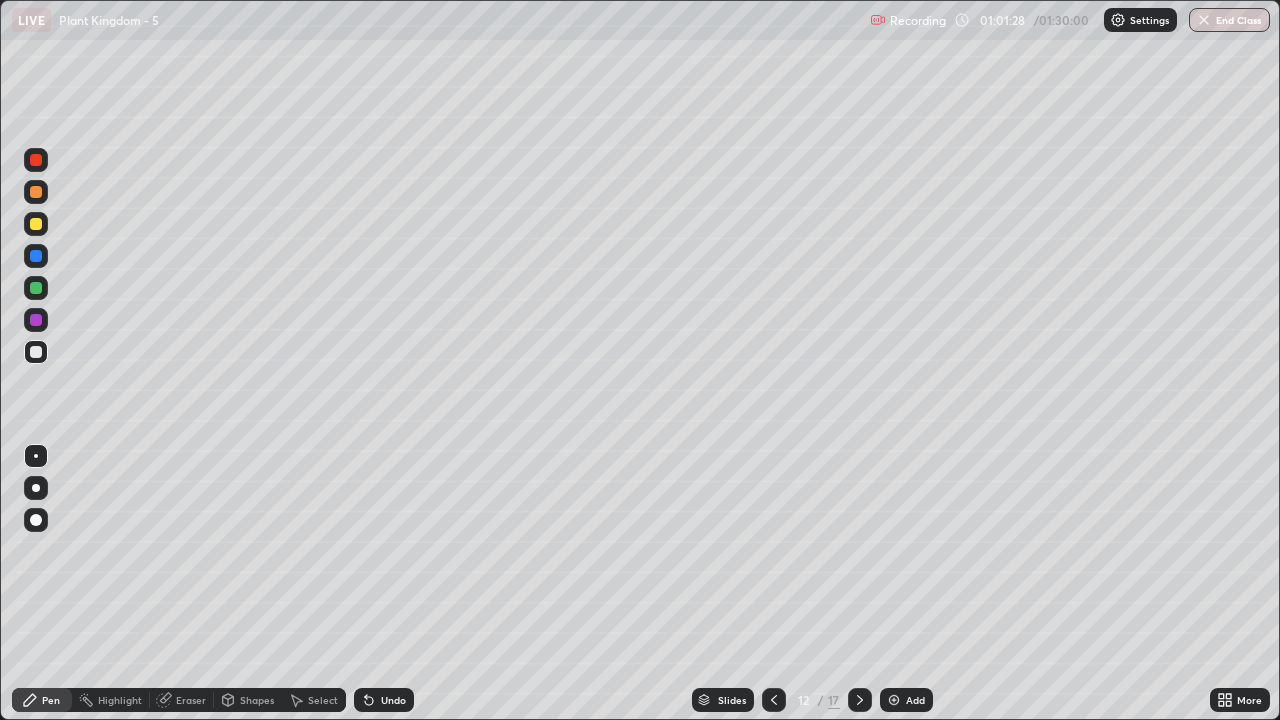 click 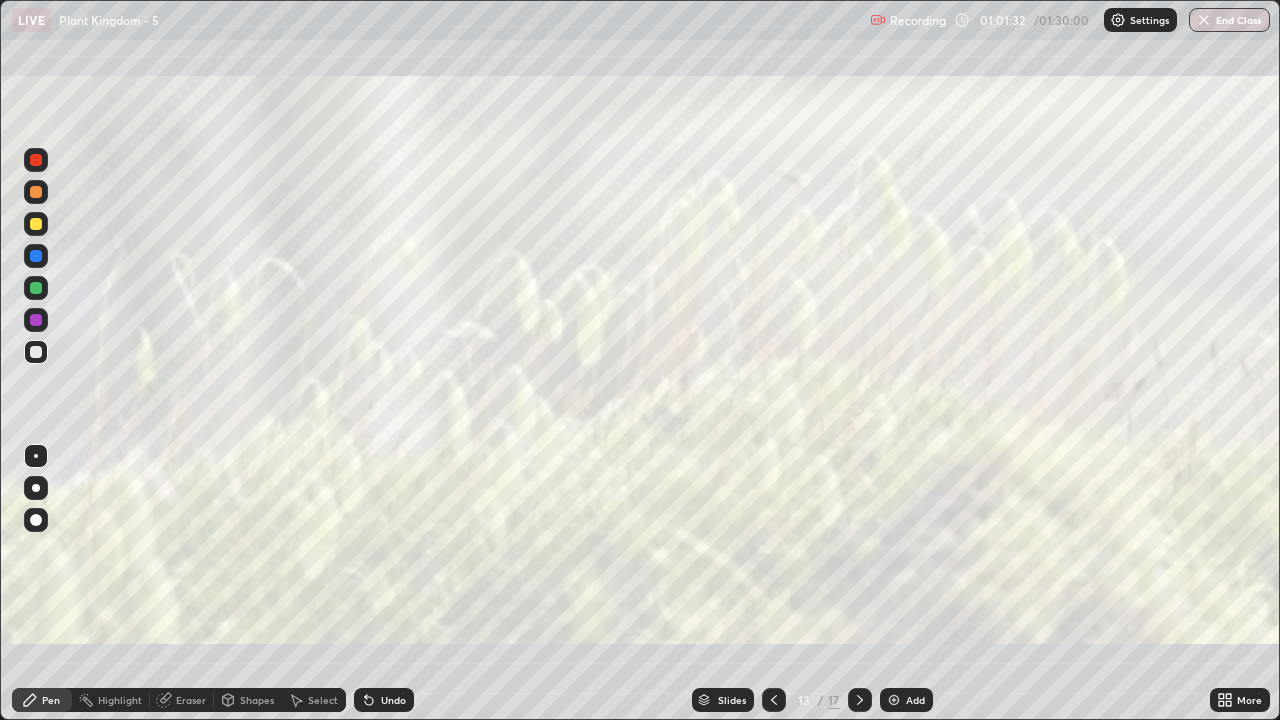 click 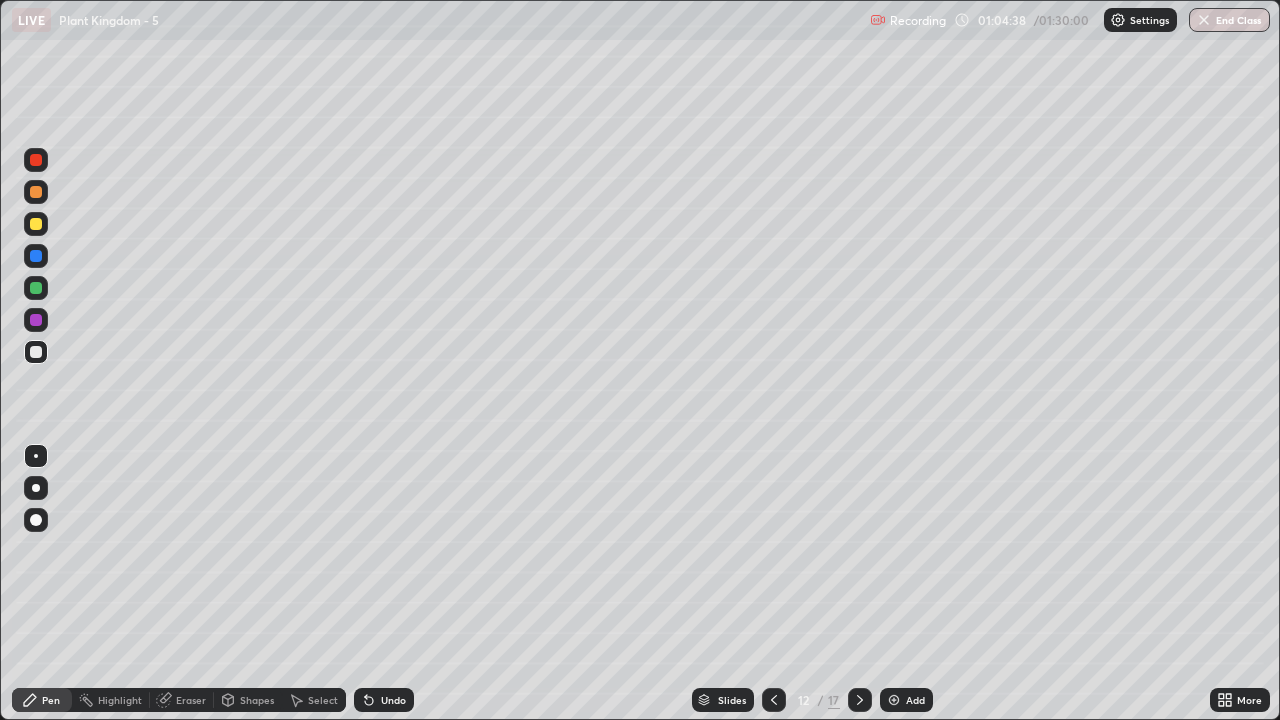 click at bounding box center (36, 224) 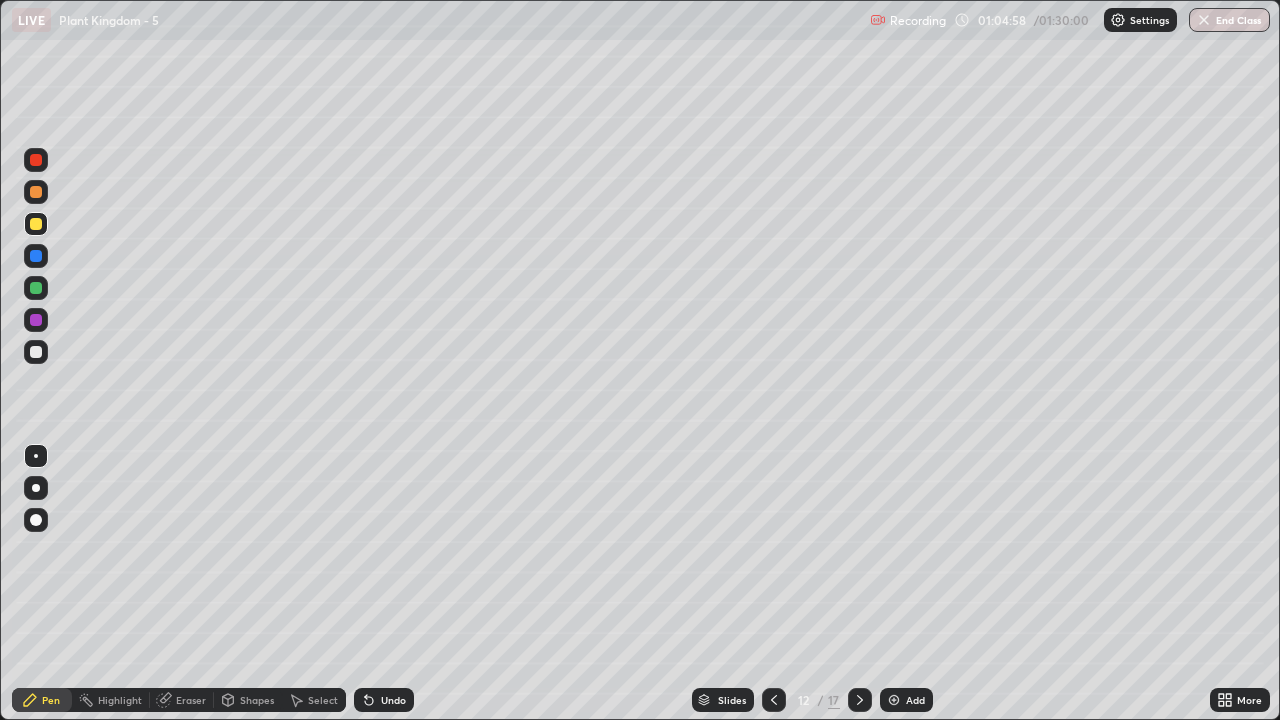 click at bounding box center [36, 352] 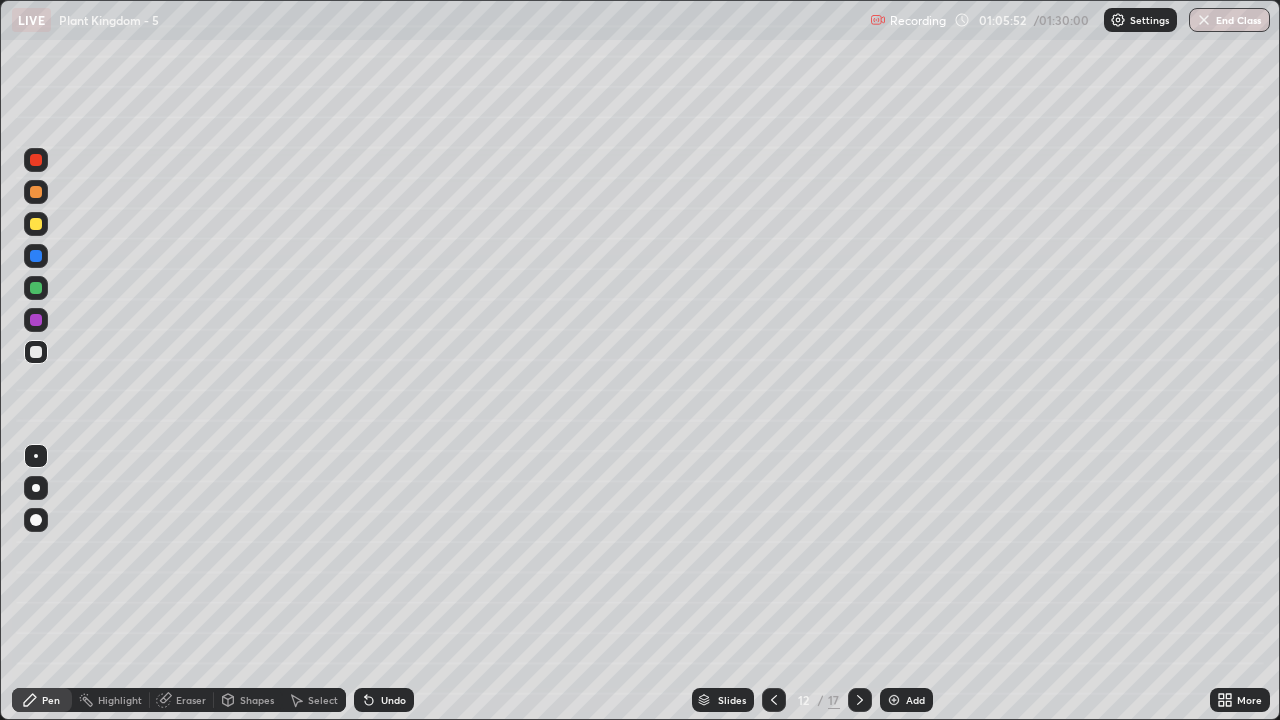 click at bounding box center [36, 224] 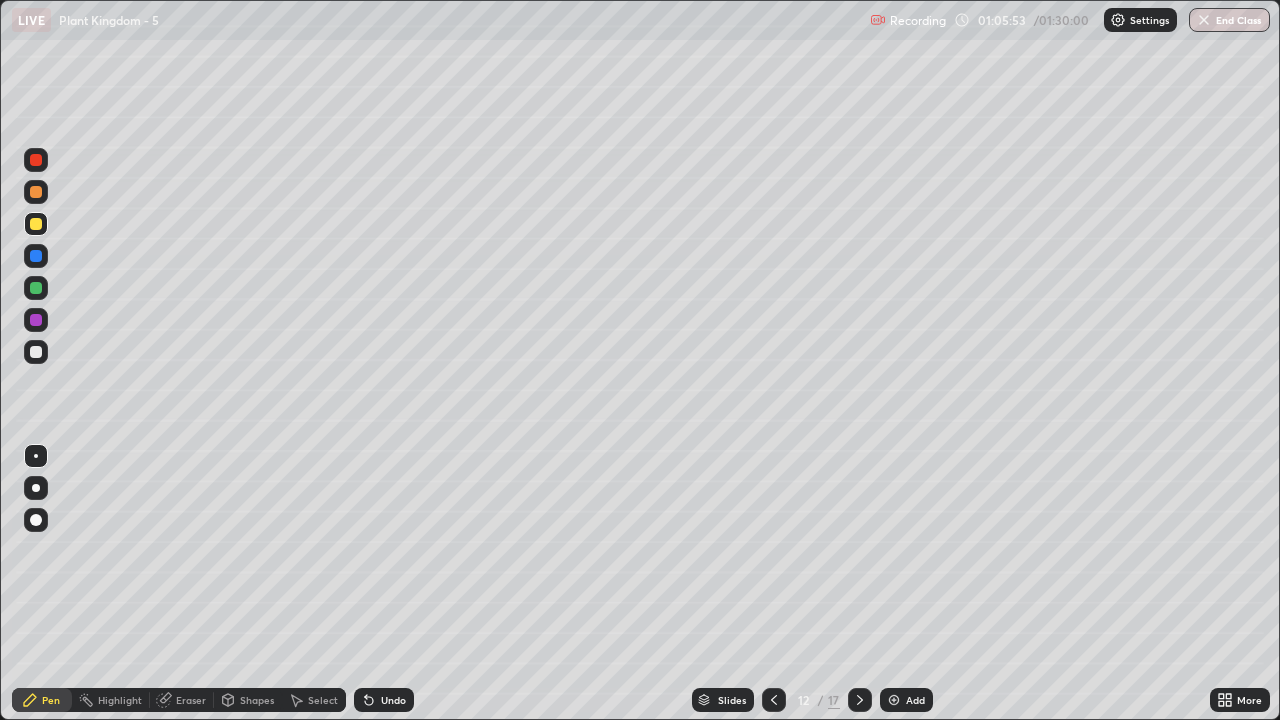 click at bounding box center [36, 224] 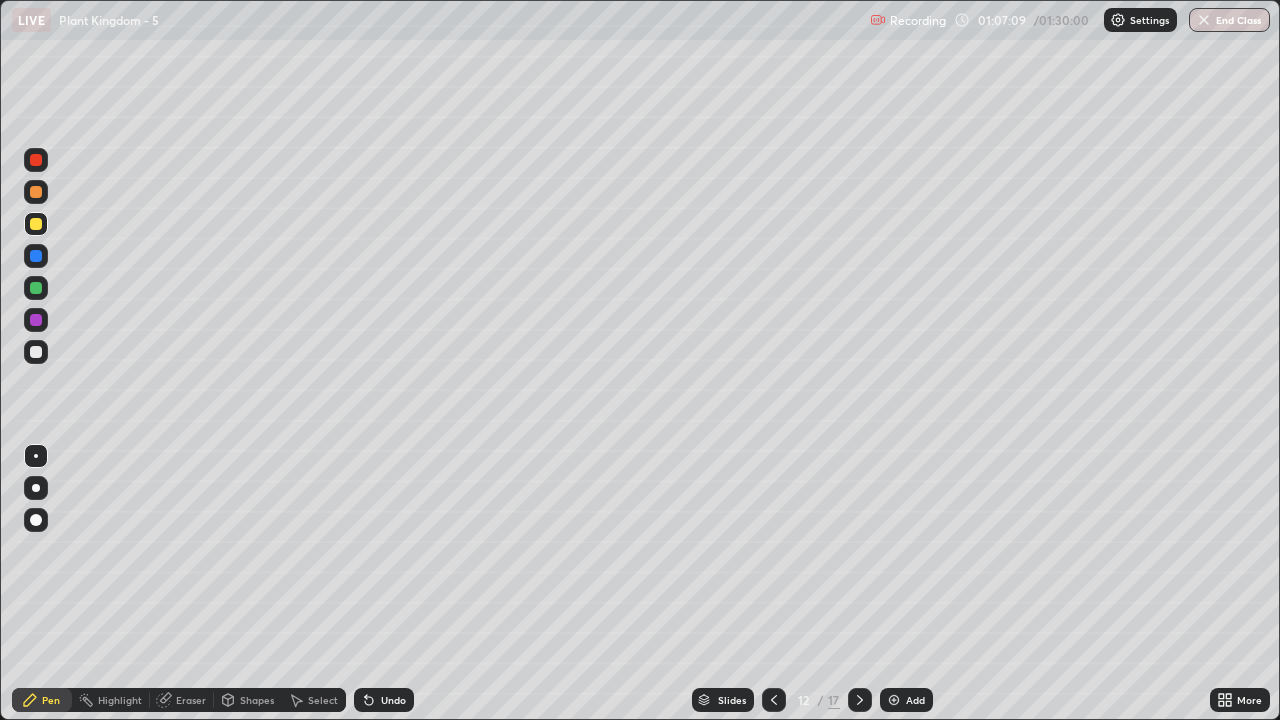 click at bounding box center (36, 352) 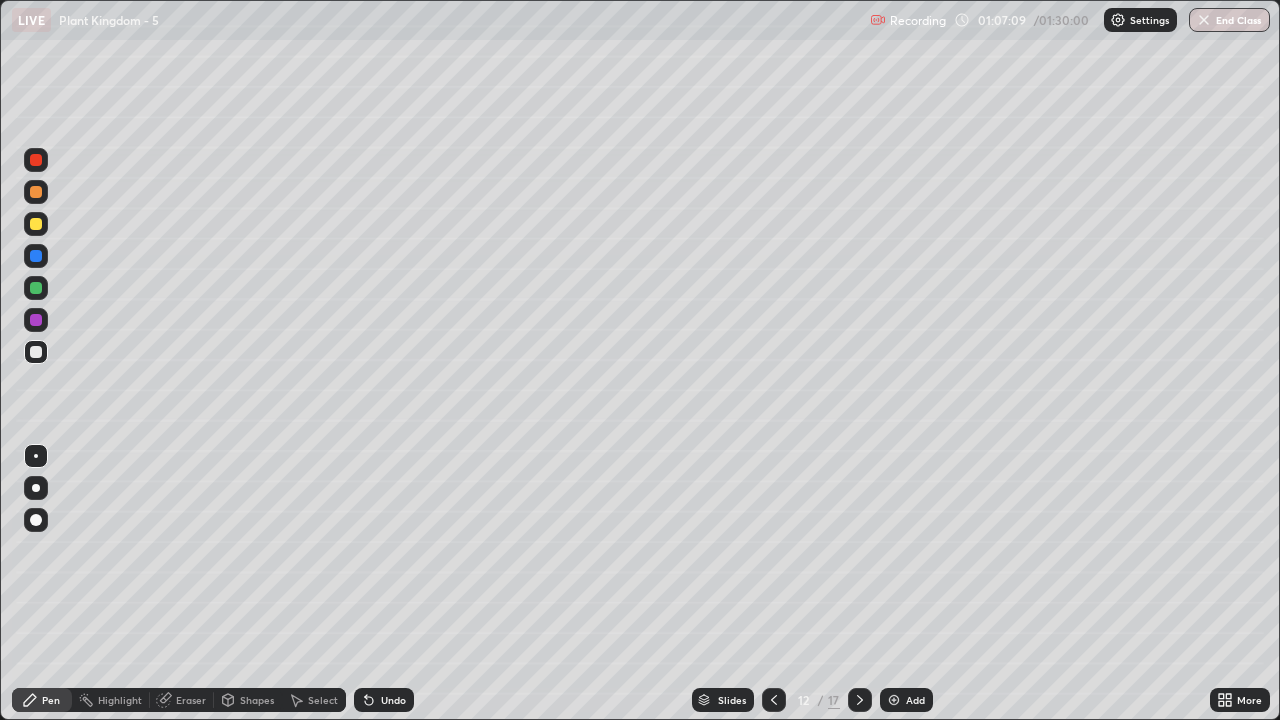 click at bounding box center (36, 488) 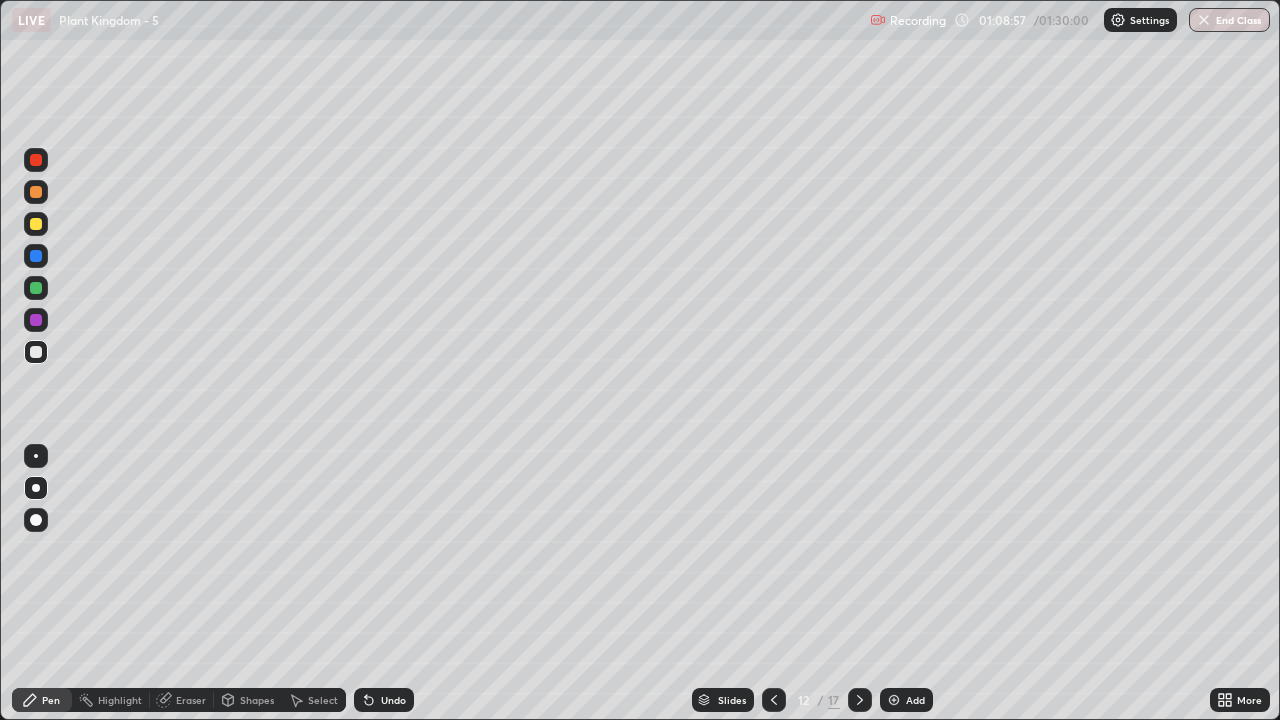 click on "Pen" at bounding box center [51, 700] 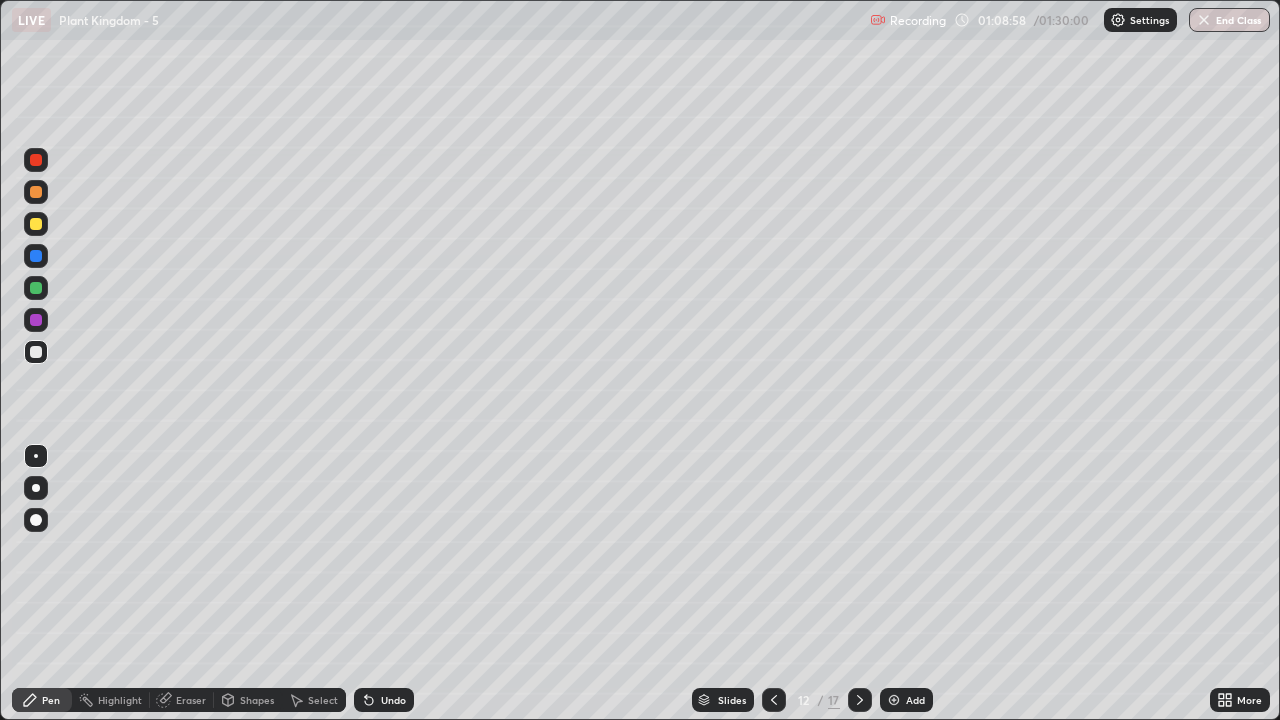 click at bounding box center (36, 352) 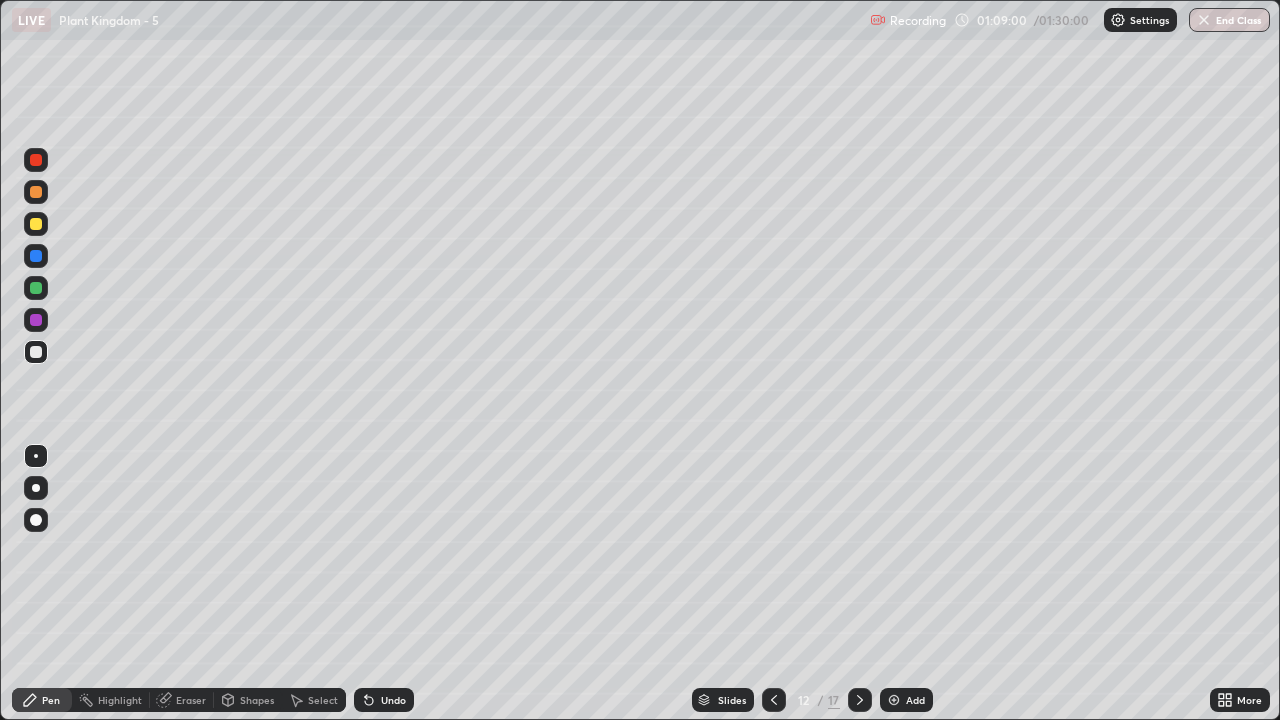 click on "Shapes" at bounding box center (257, 700) 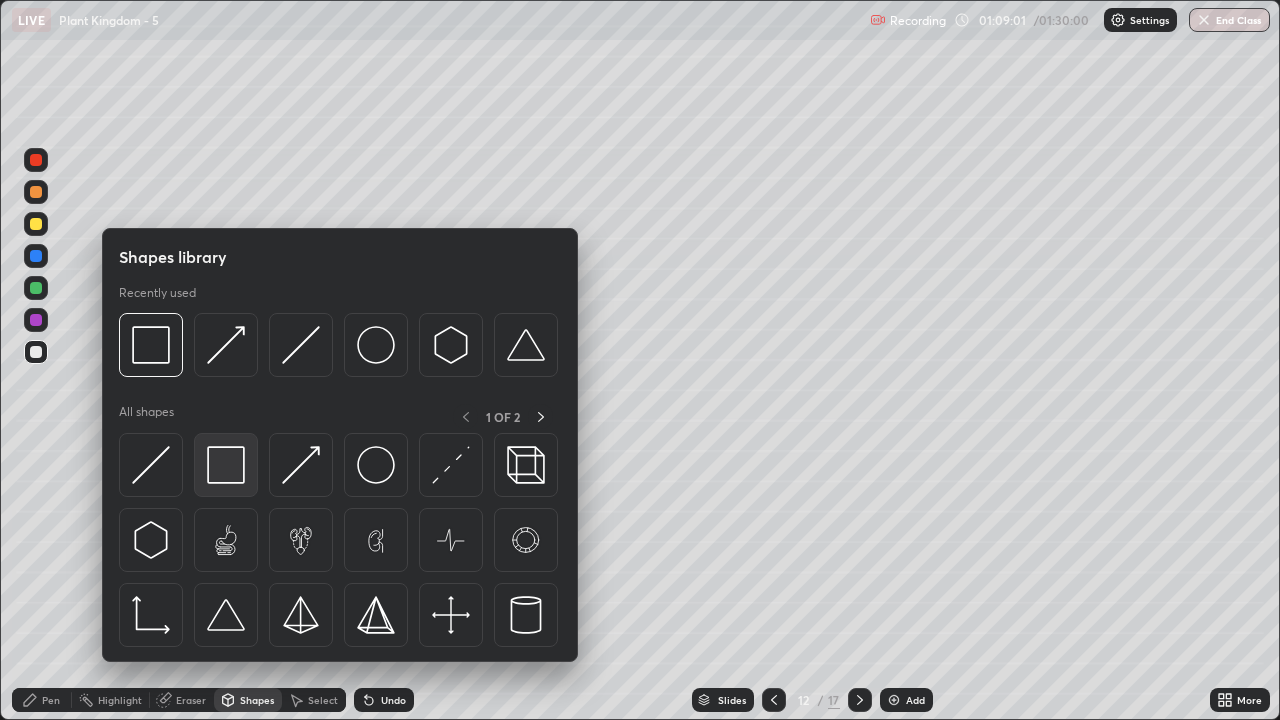 click at bounding box center (226, 465) 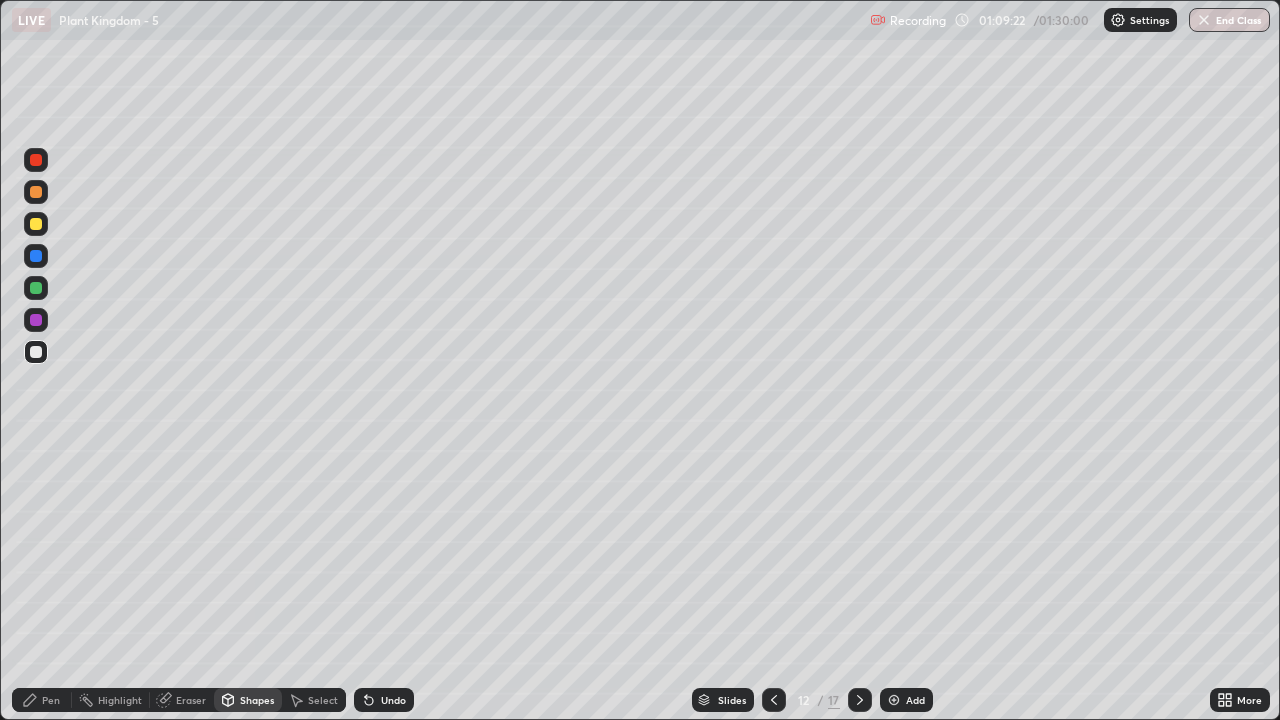 click 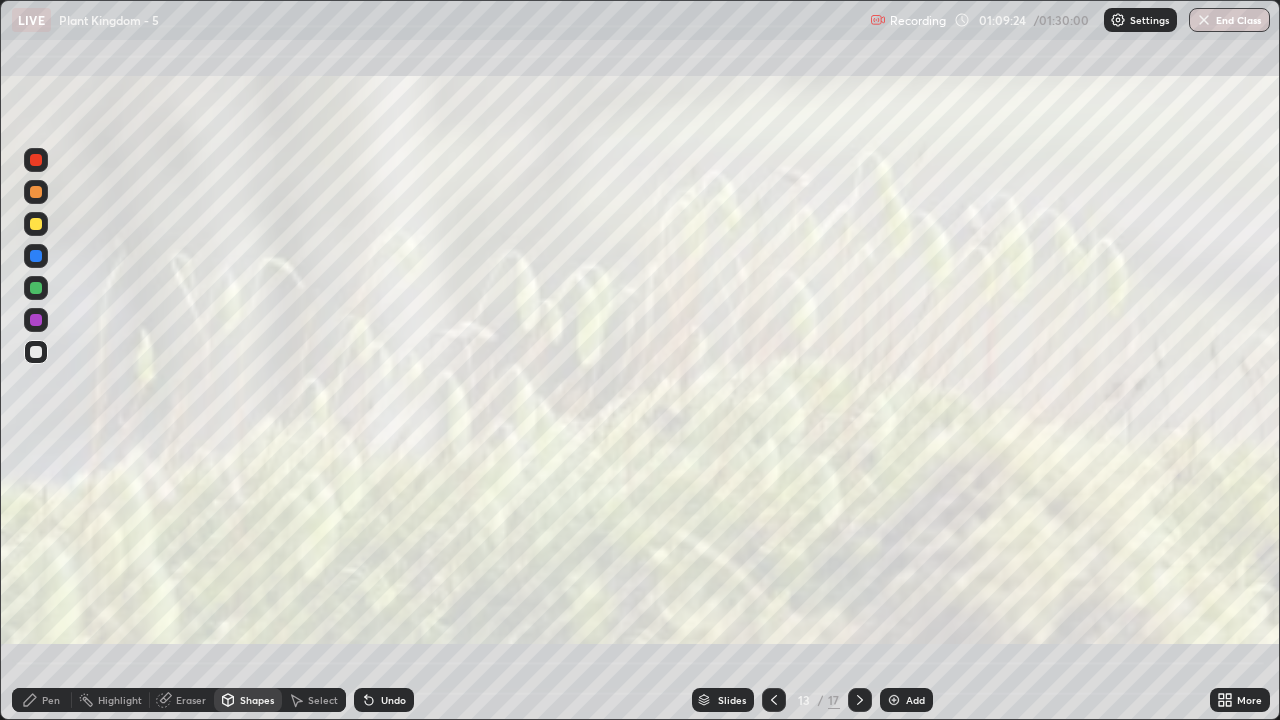 click 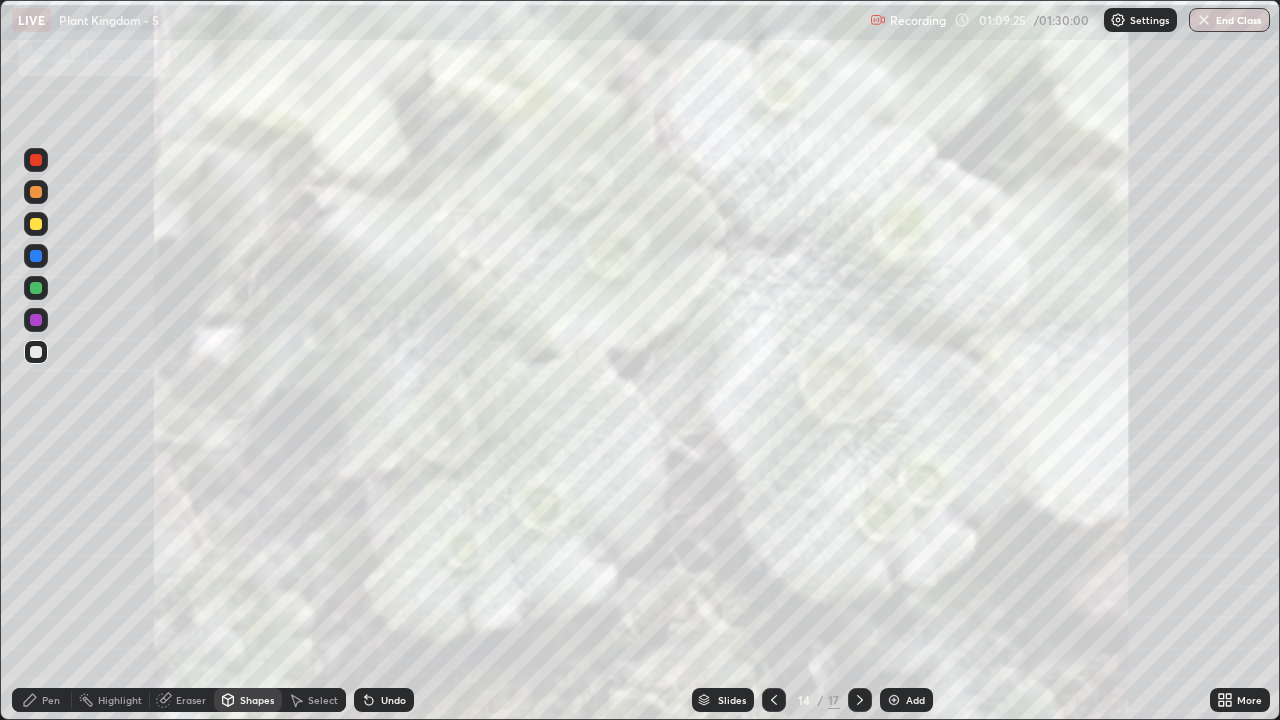 click 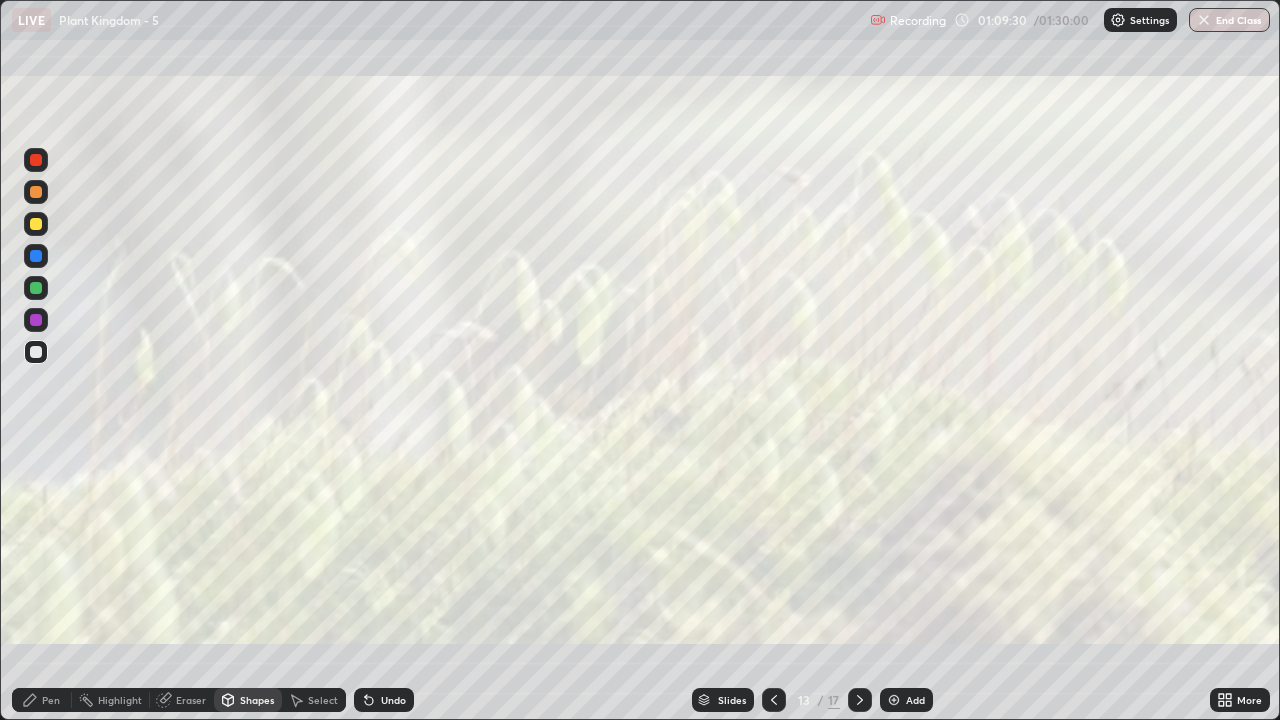 click on "Add" at bounding box center [915, 700] 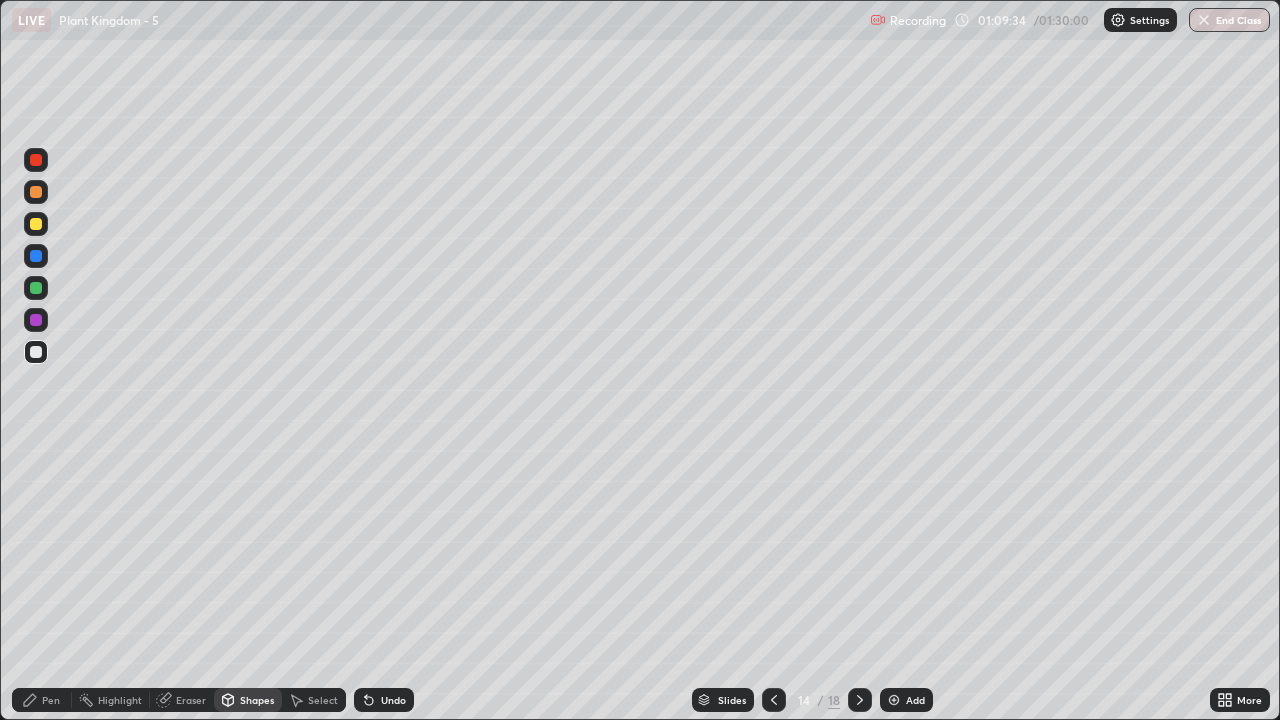 click 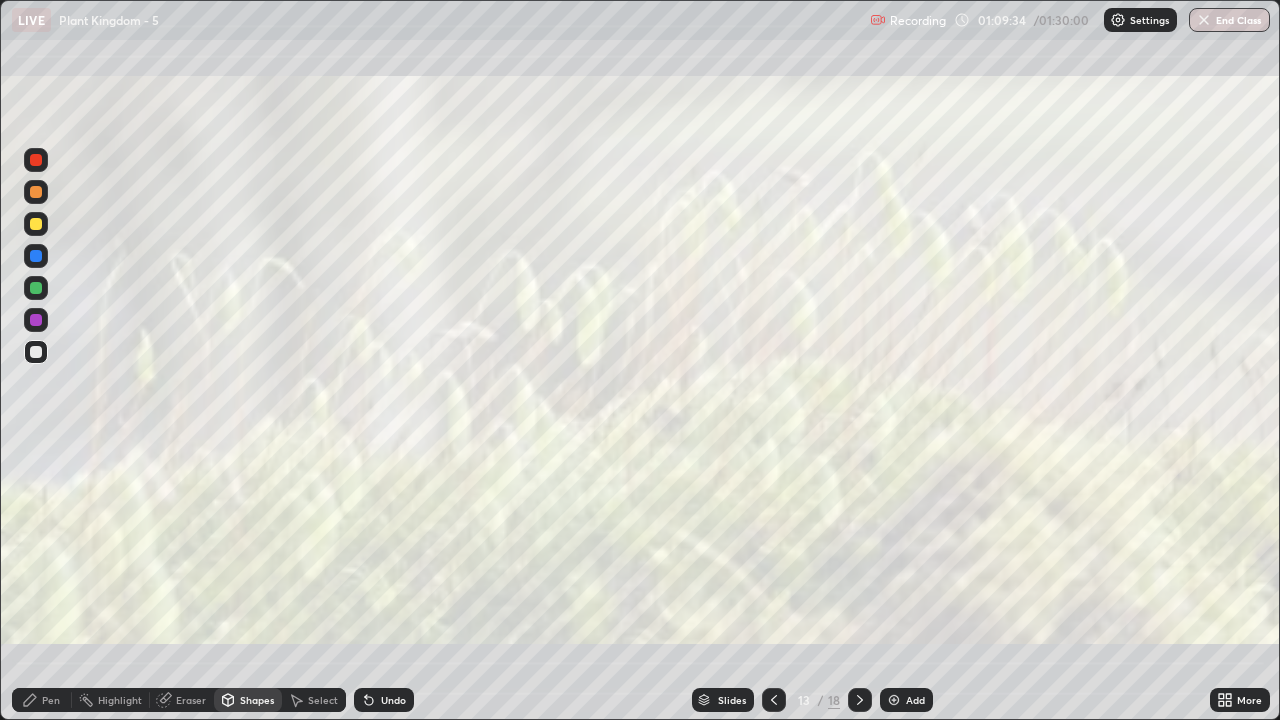 click 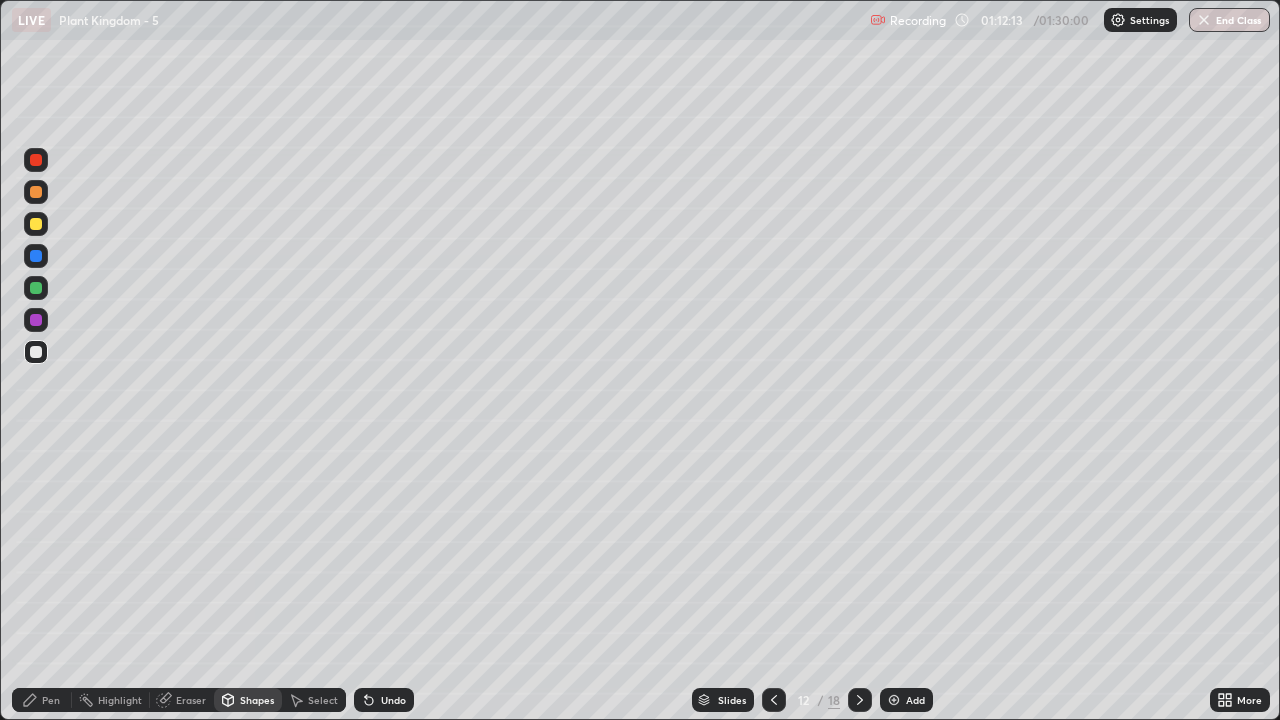 click 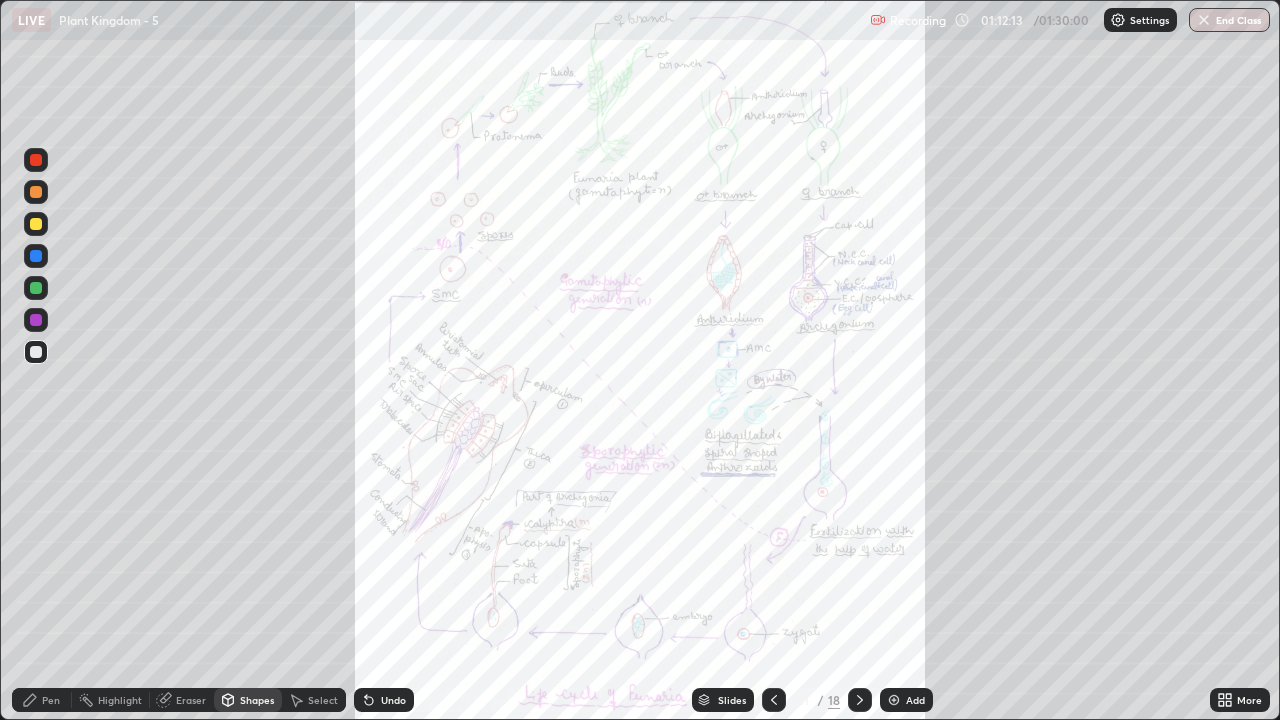 click 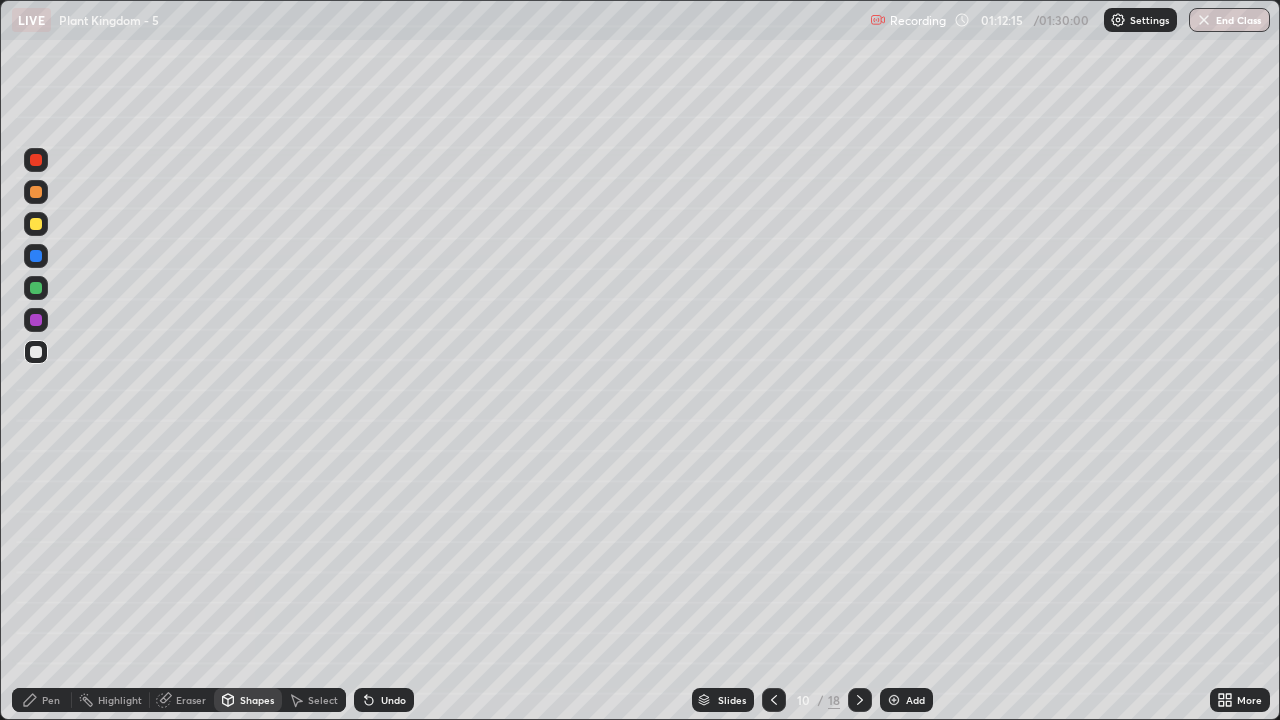 click 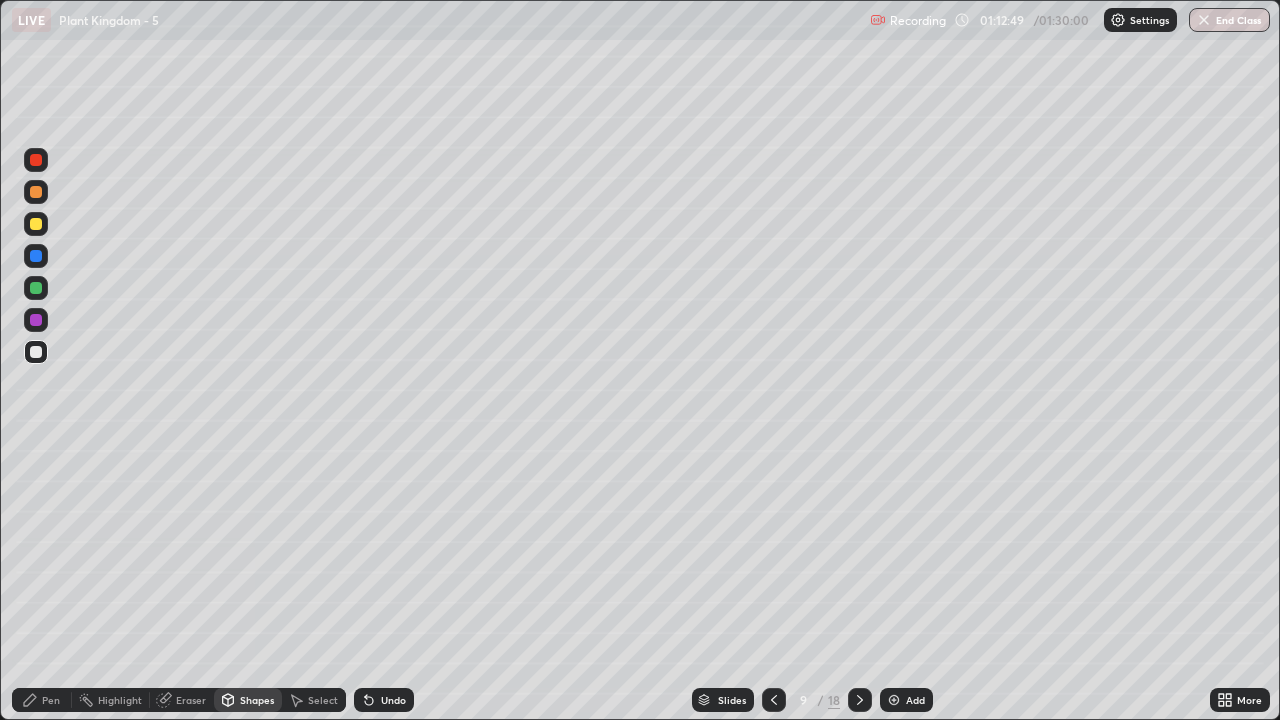 click on "Undo" at bounding box center [393, 700] 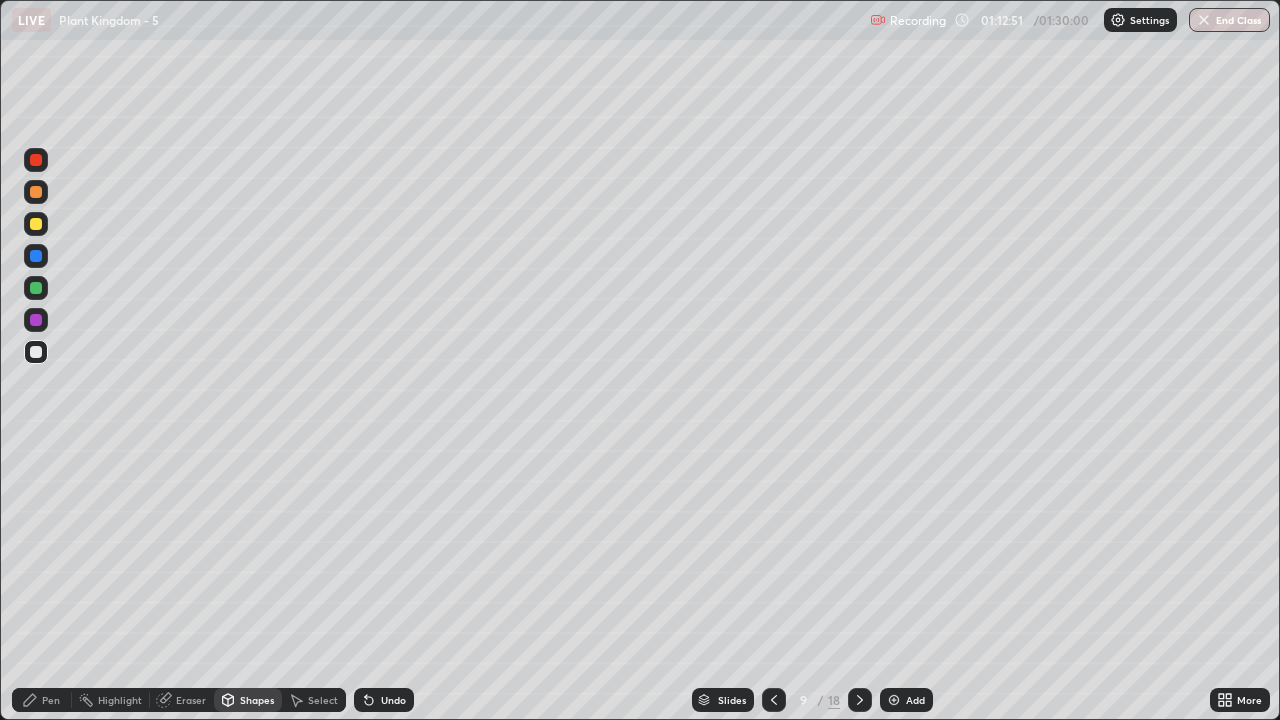 click on "Pen" at bounding box center (51, 700) 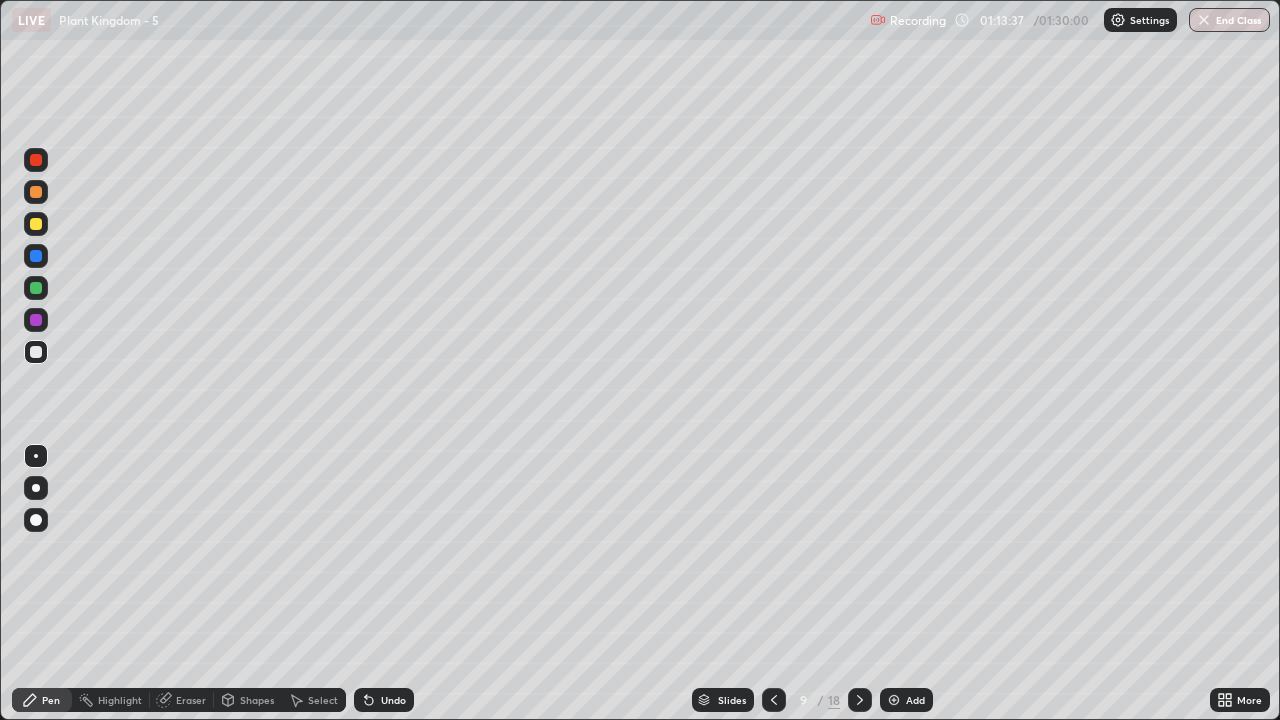 click 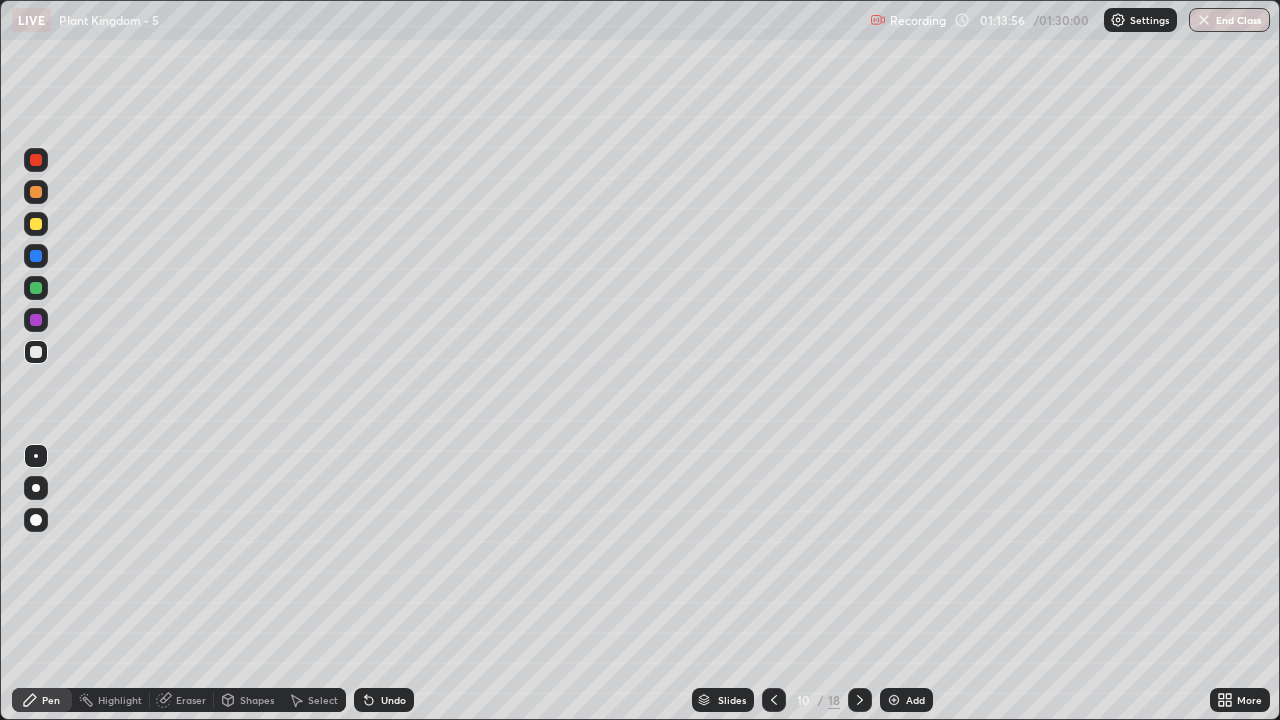 click 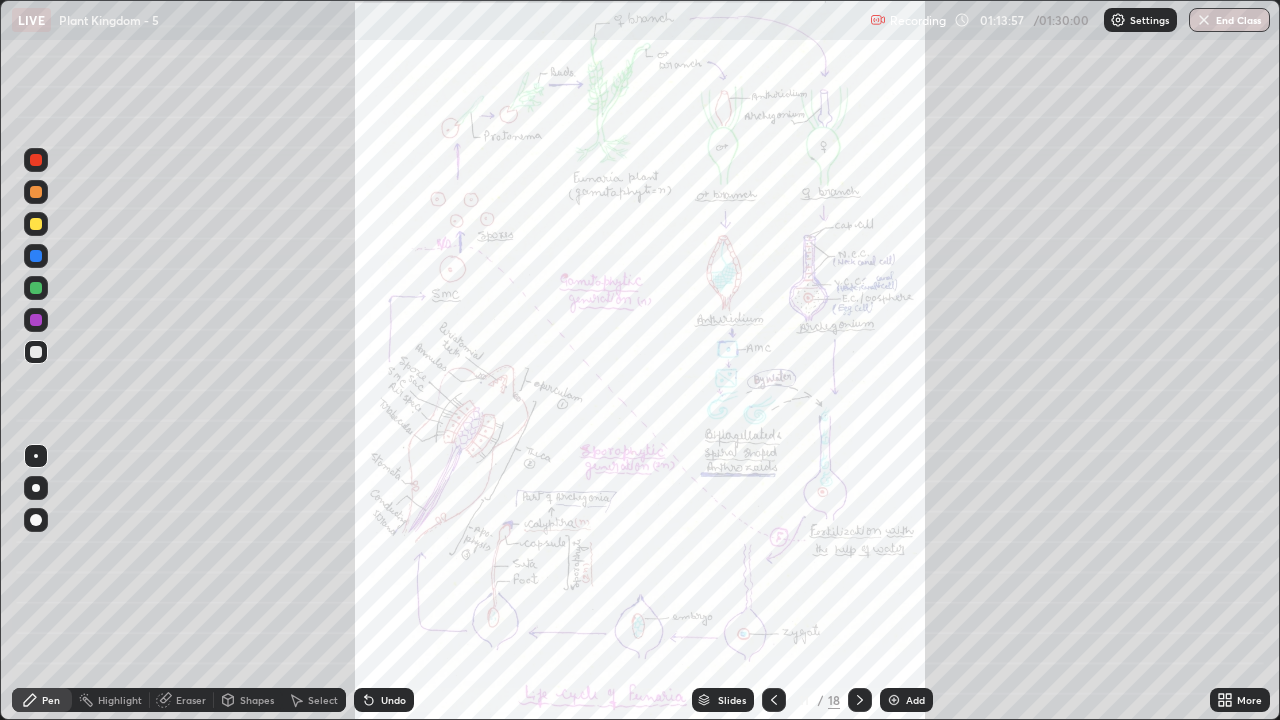 click 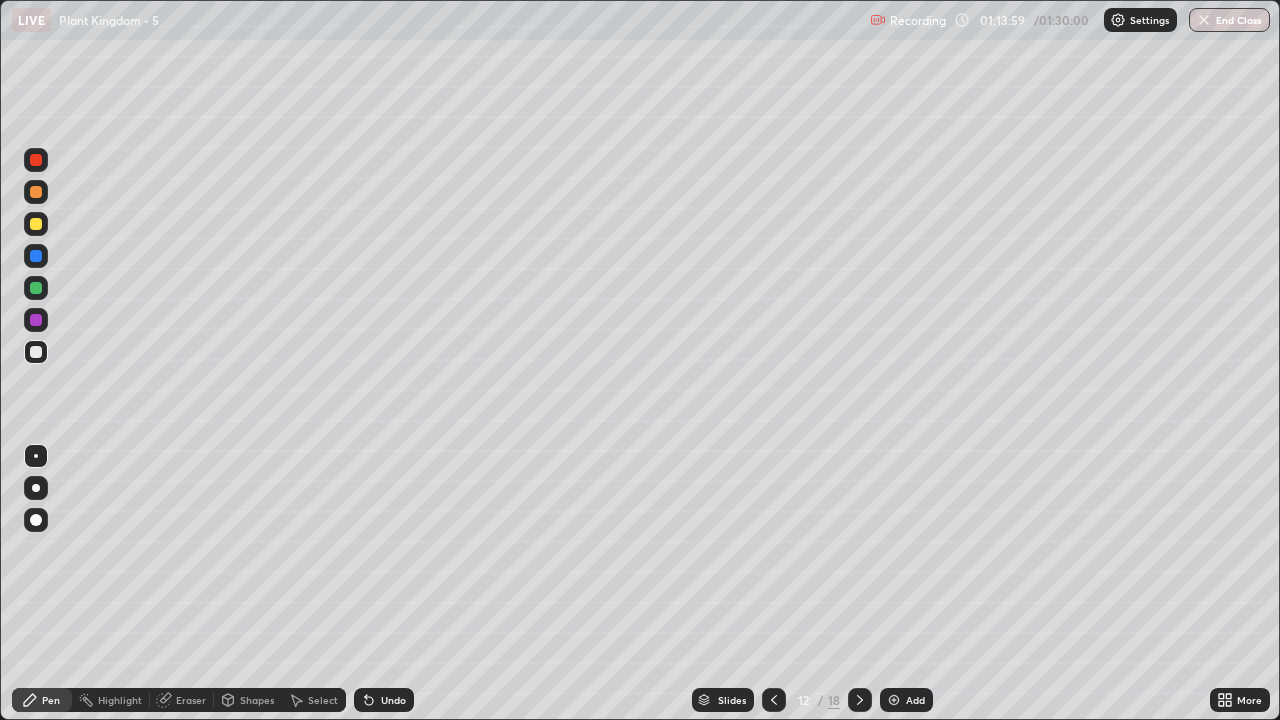 click 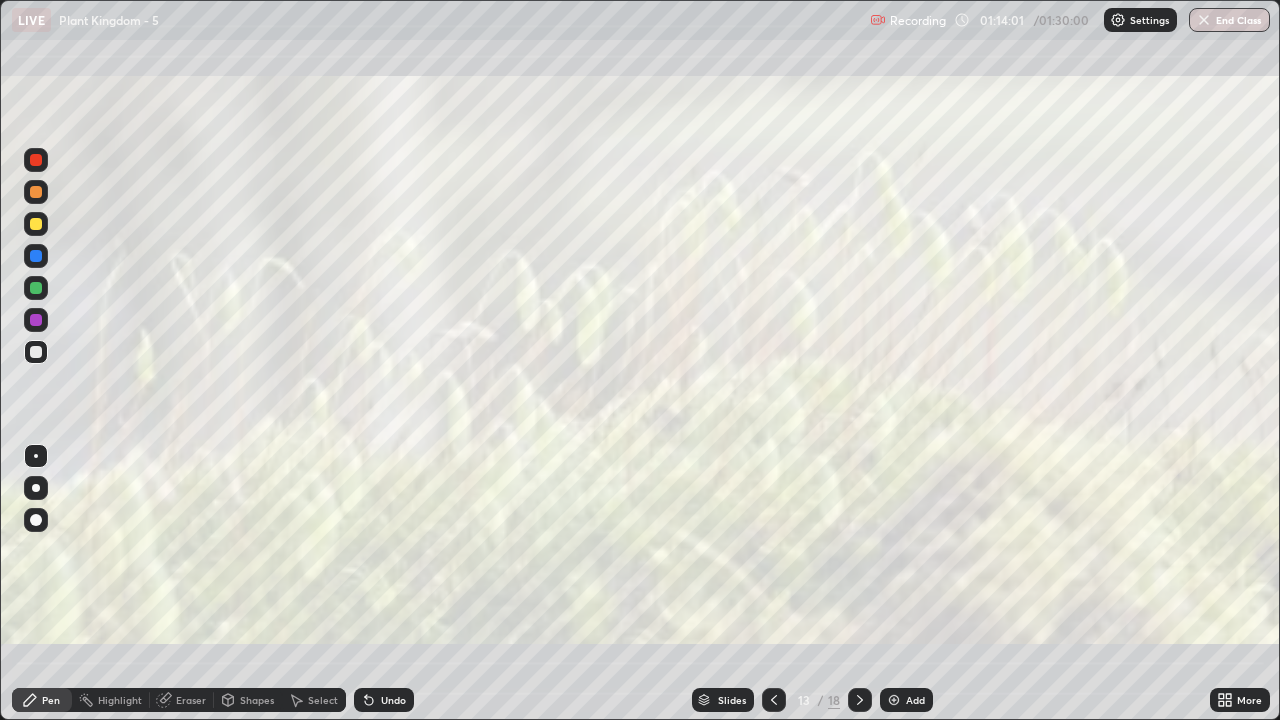 click 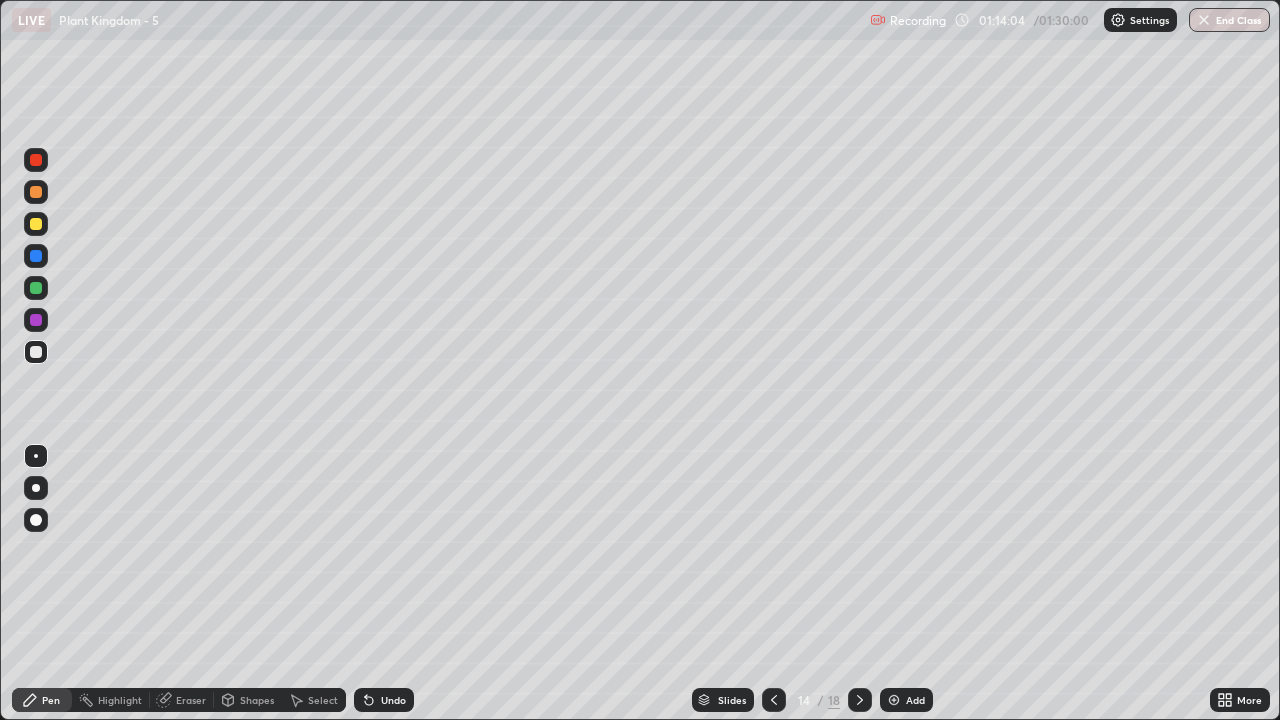 click at bounding box center [36, 224] 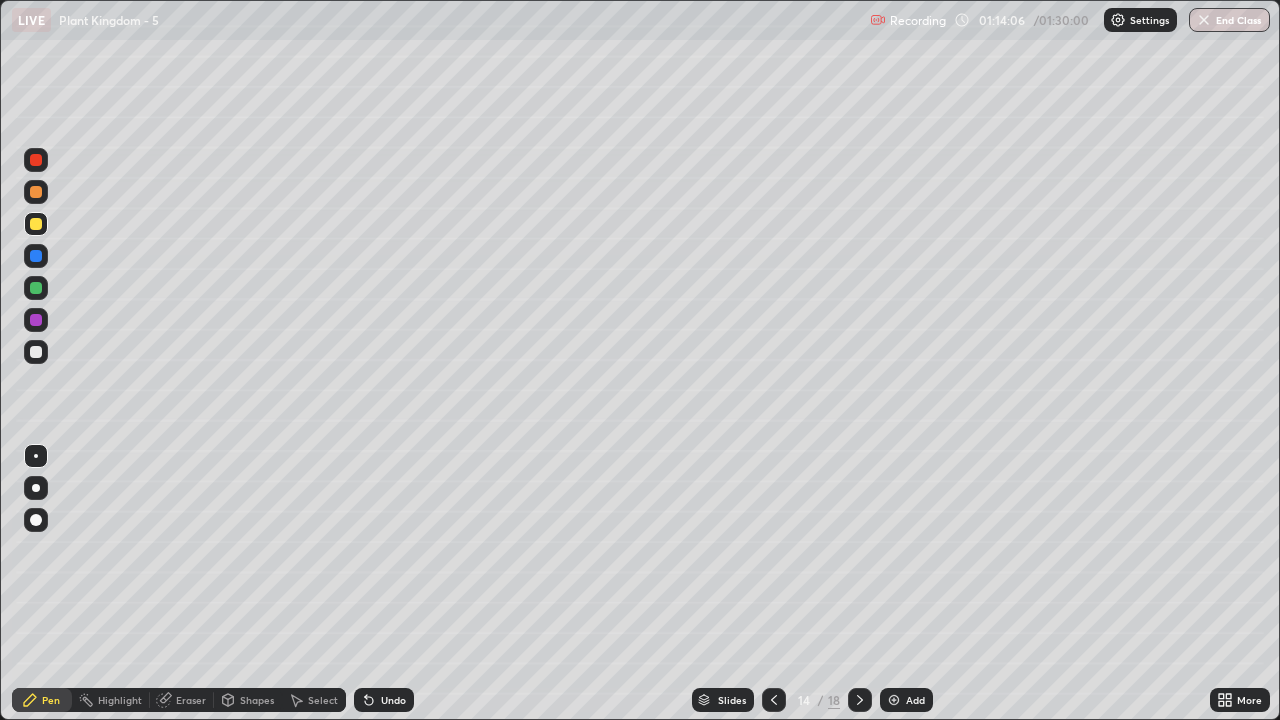 click at bounding box center (36, 456) 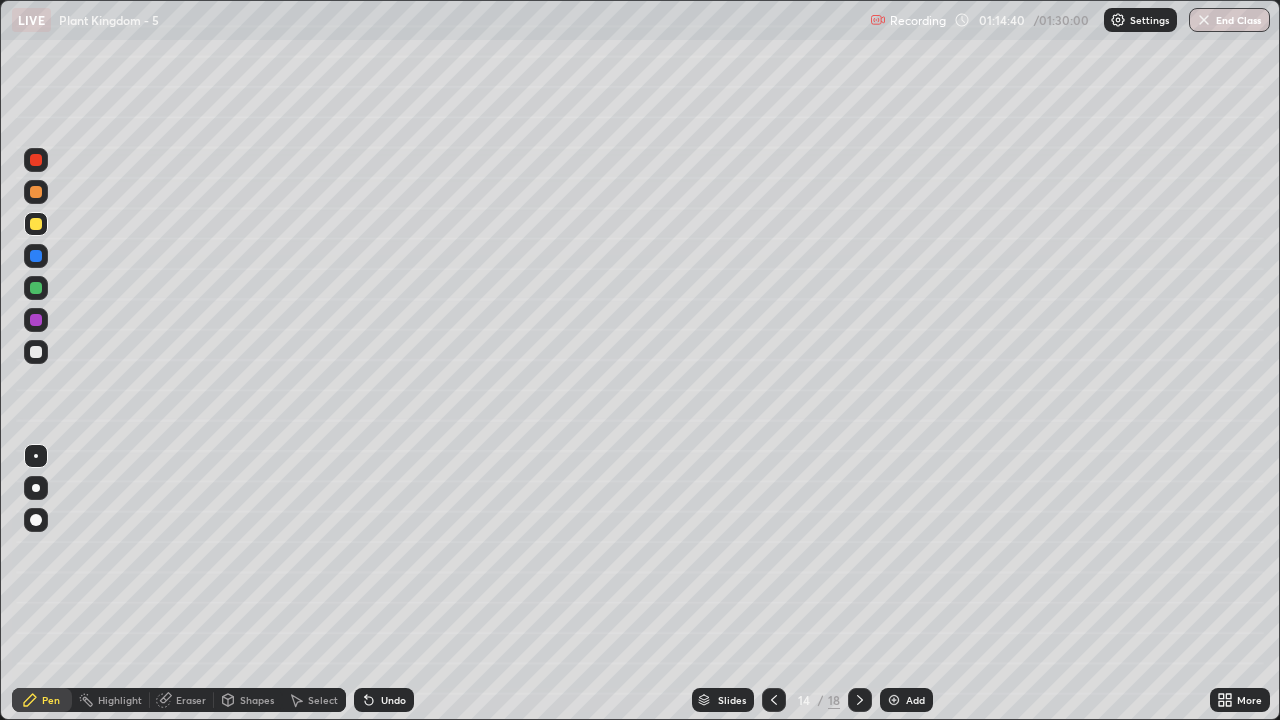 click at bounding box center (36, 288) 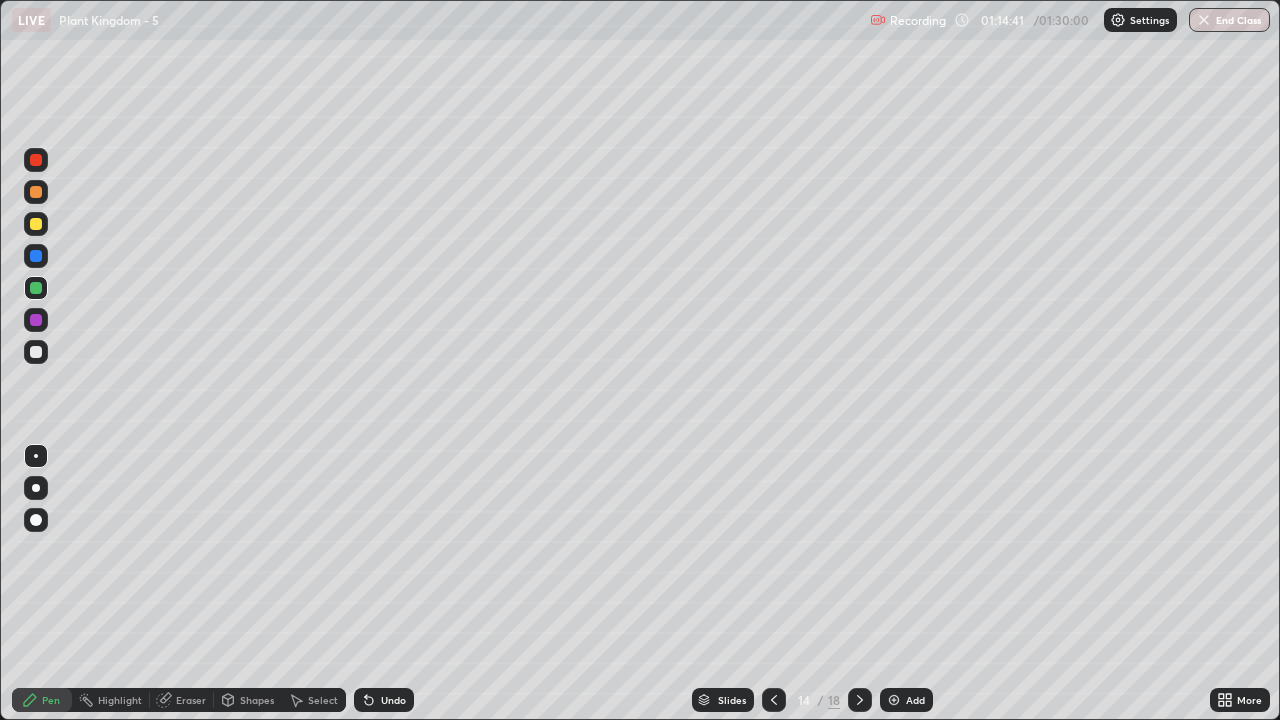 click at bounding box center (36, 456) 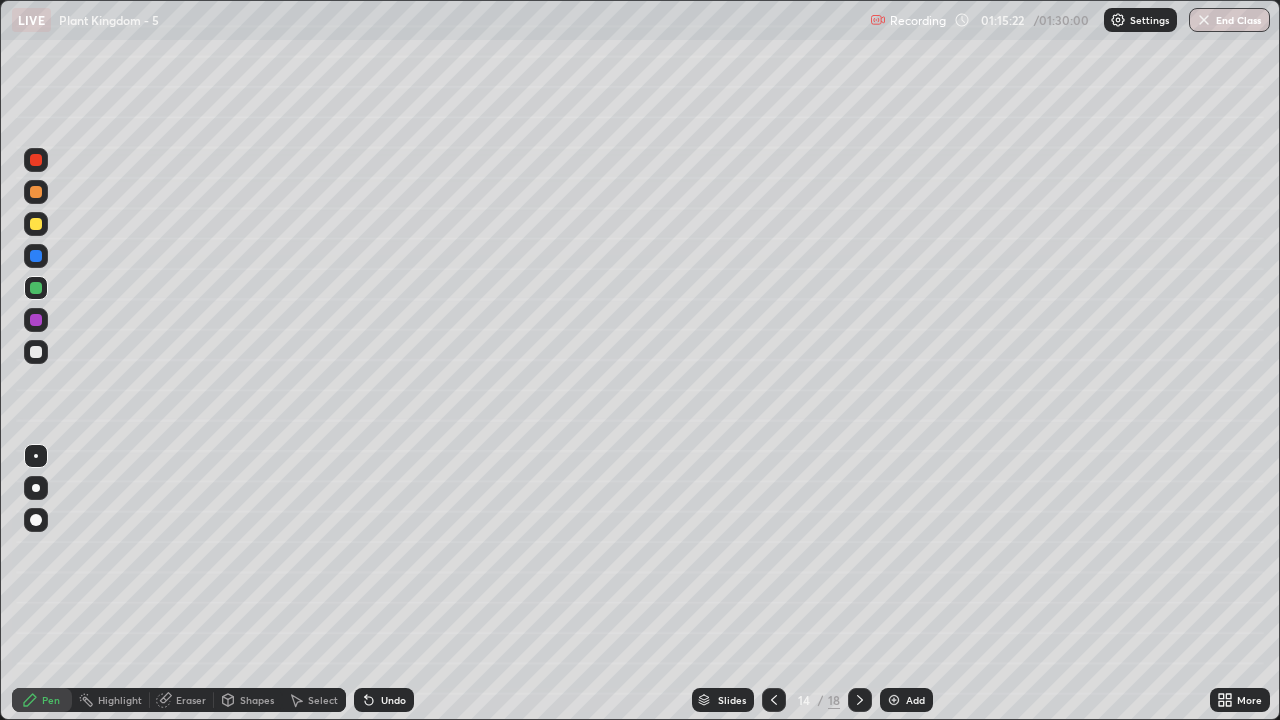 click at bounding box center (36, 192) 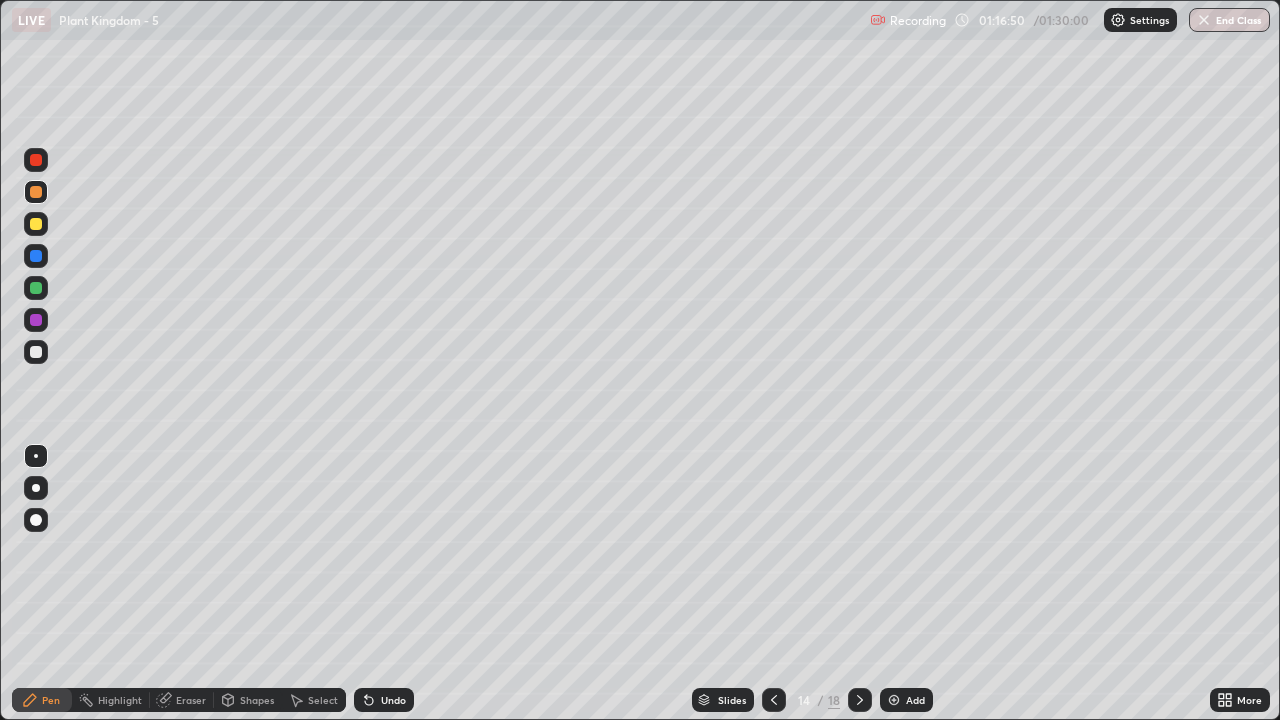 click 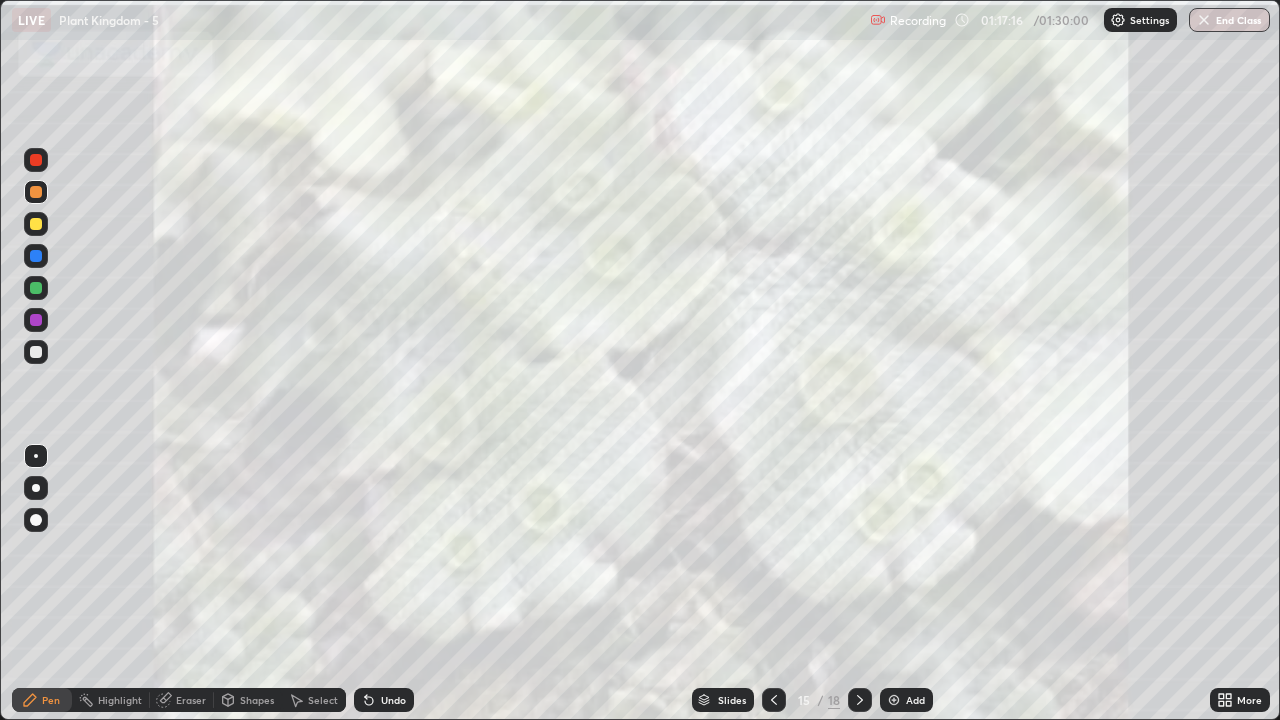 click 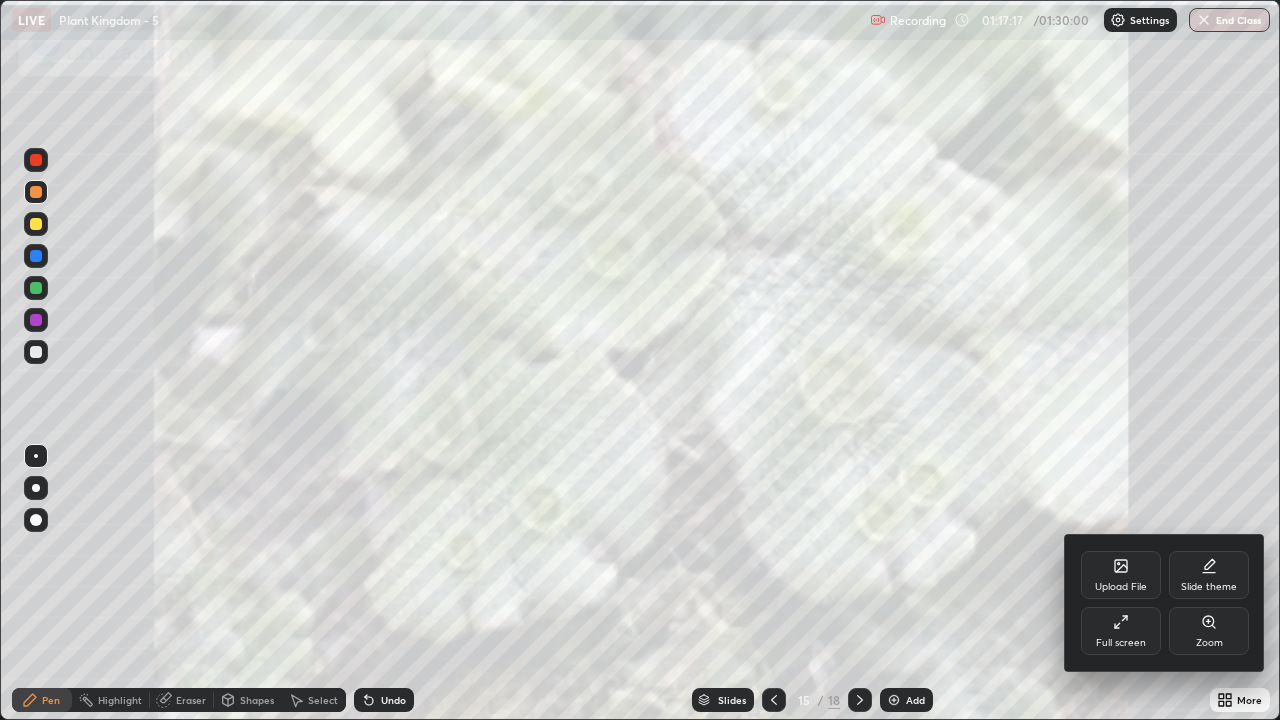 click on "Upload File" at bounding box center (1121, 587) 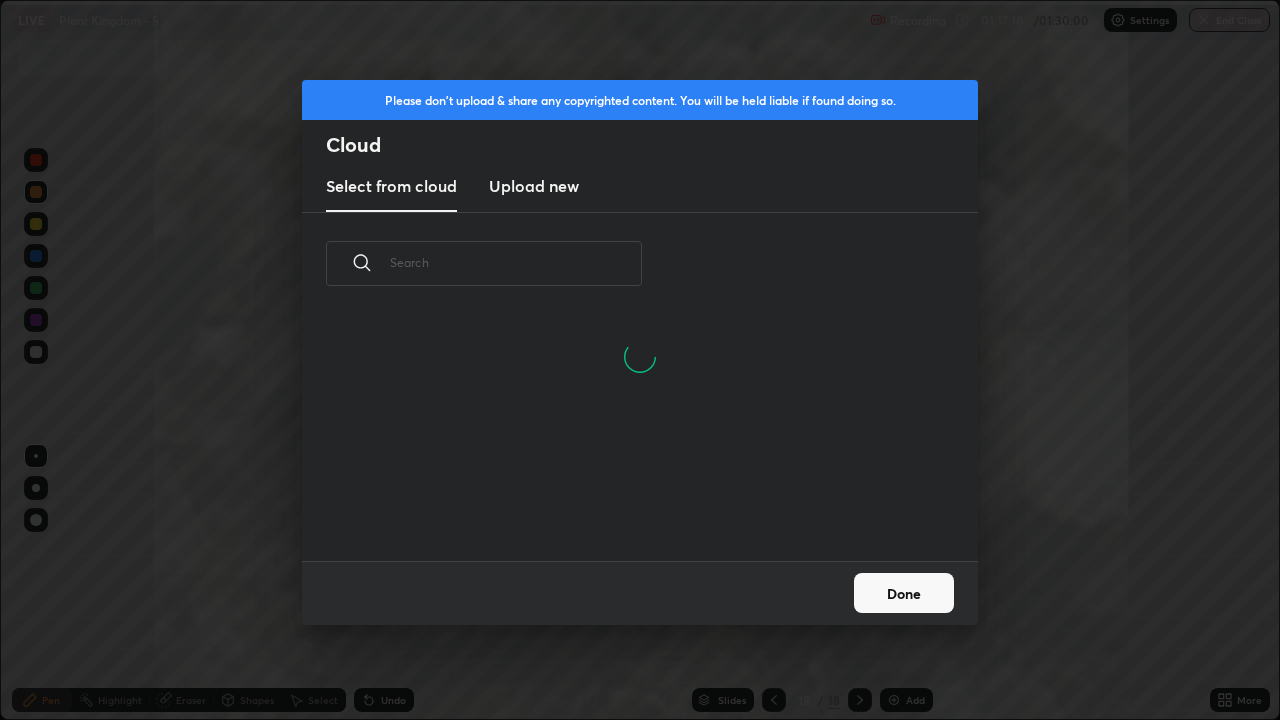 scroll, scrollTop: 246, scrollLeft: 642, axis: both 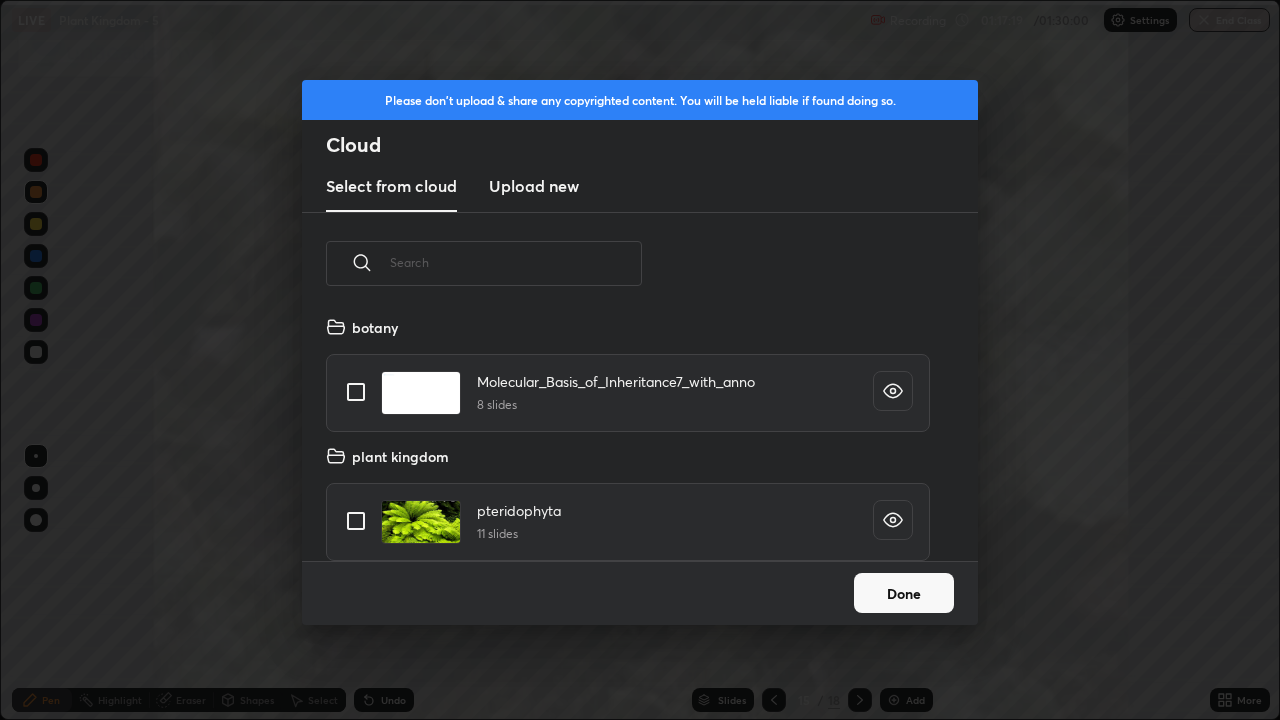 click on "Upload new" at bounding box center (534, 186) 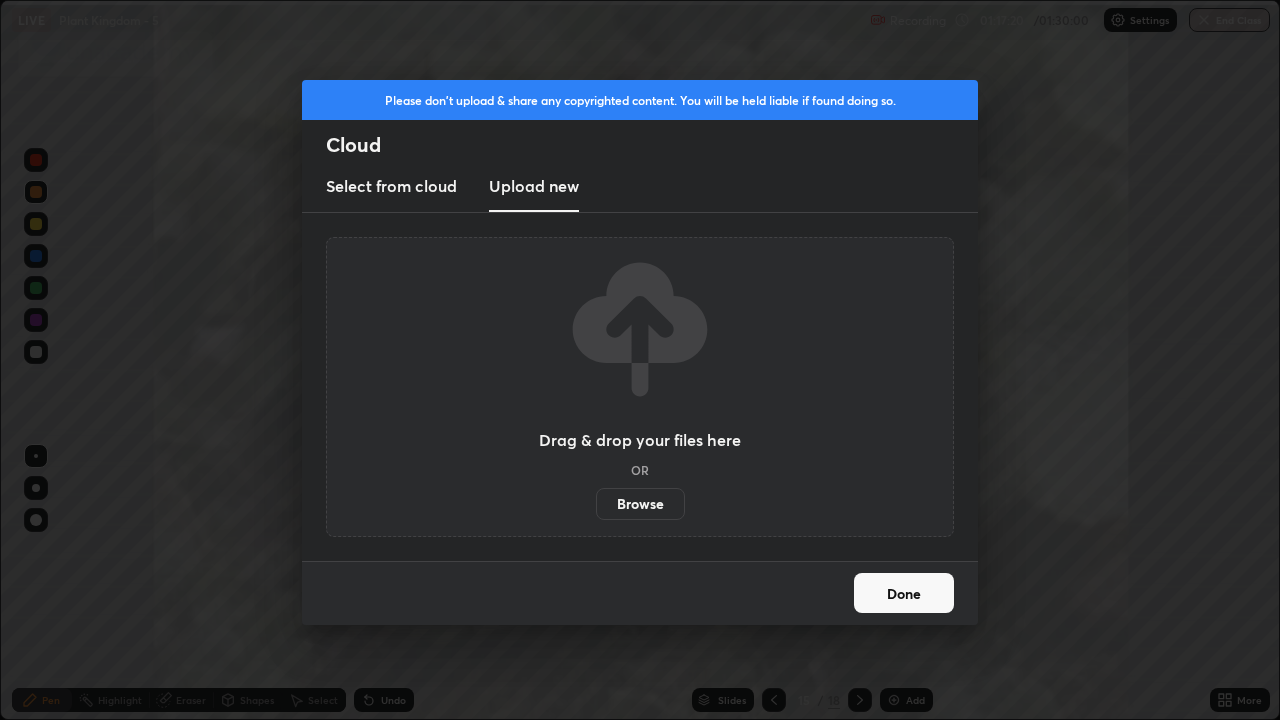 click on "Browse" at bounding box center (640, 504) 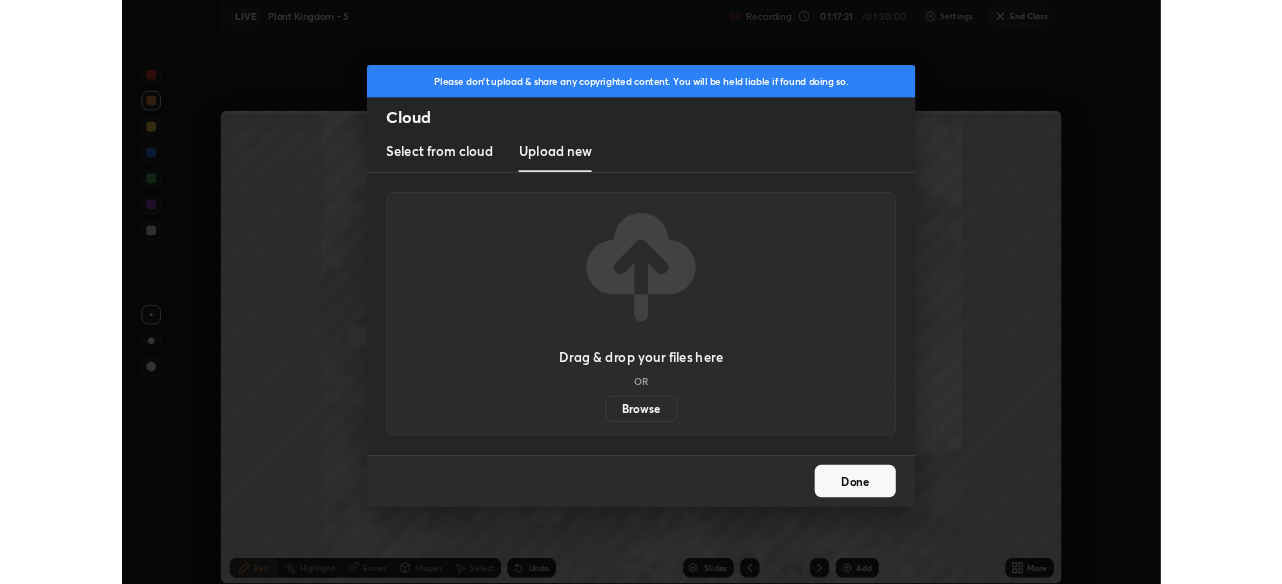 scroll, scrollTop: 99416, scrollLeft: 98718, axis: both 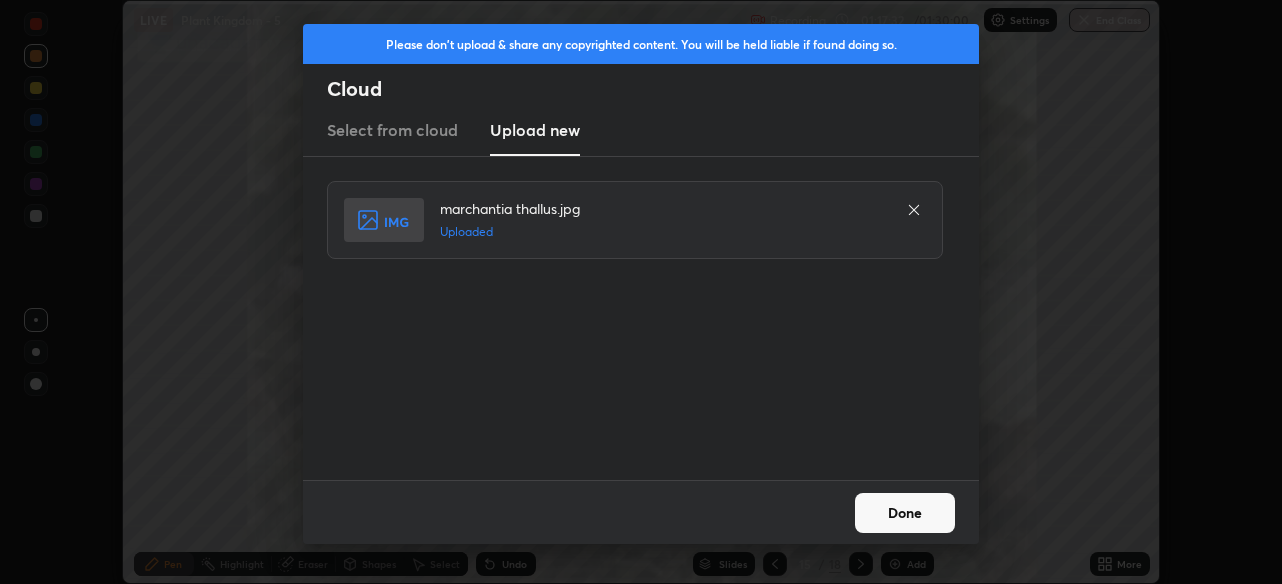 click on "Done" at bounding box center [905, 513] 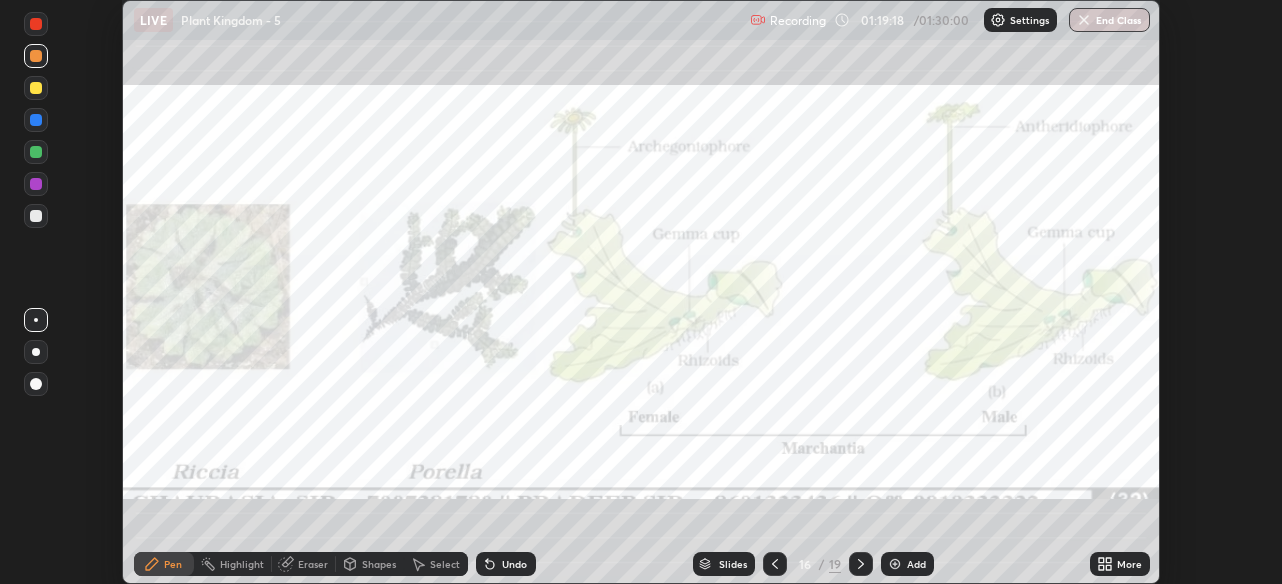 click on "More" at bounding box center (1120, 564) 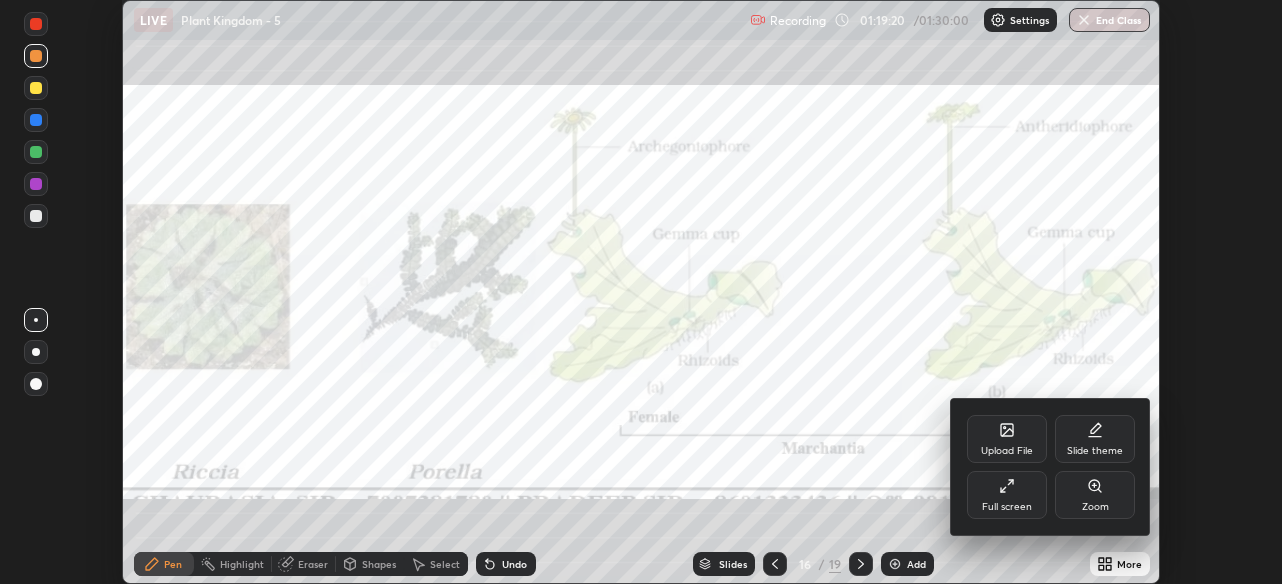 click on "Upload File" at bounding box center [1007, 451] 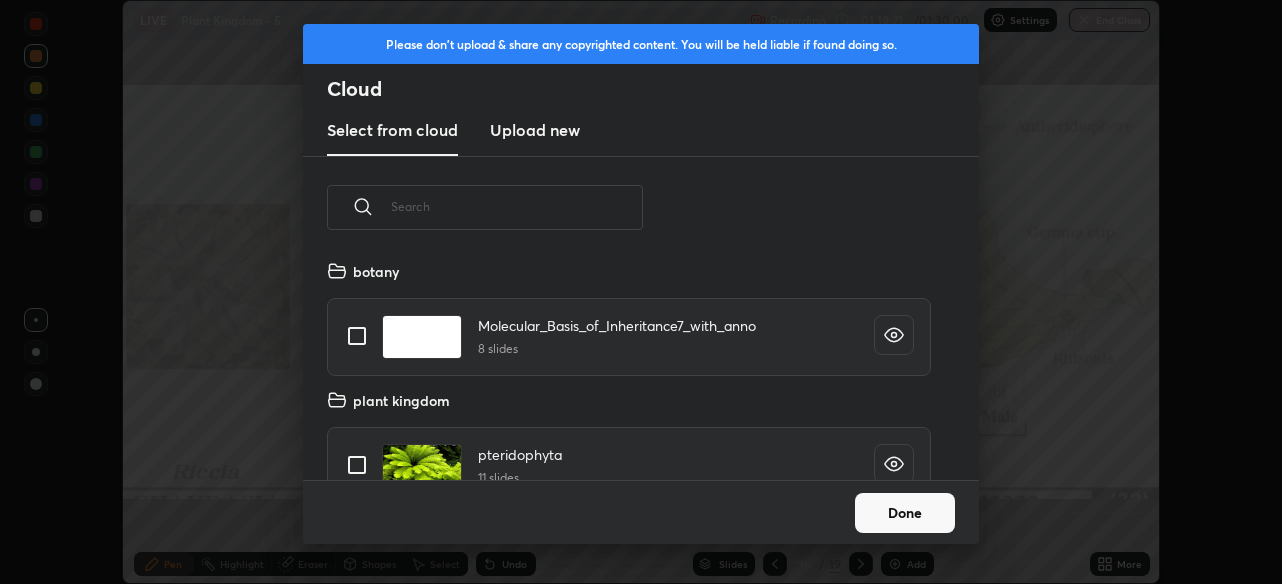 scroll, scrollTop: 7, scrollLeft: 11, axis: both 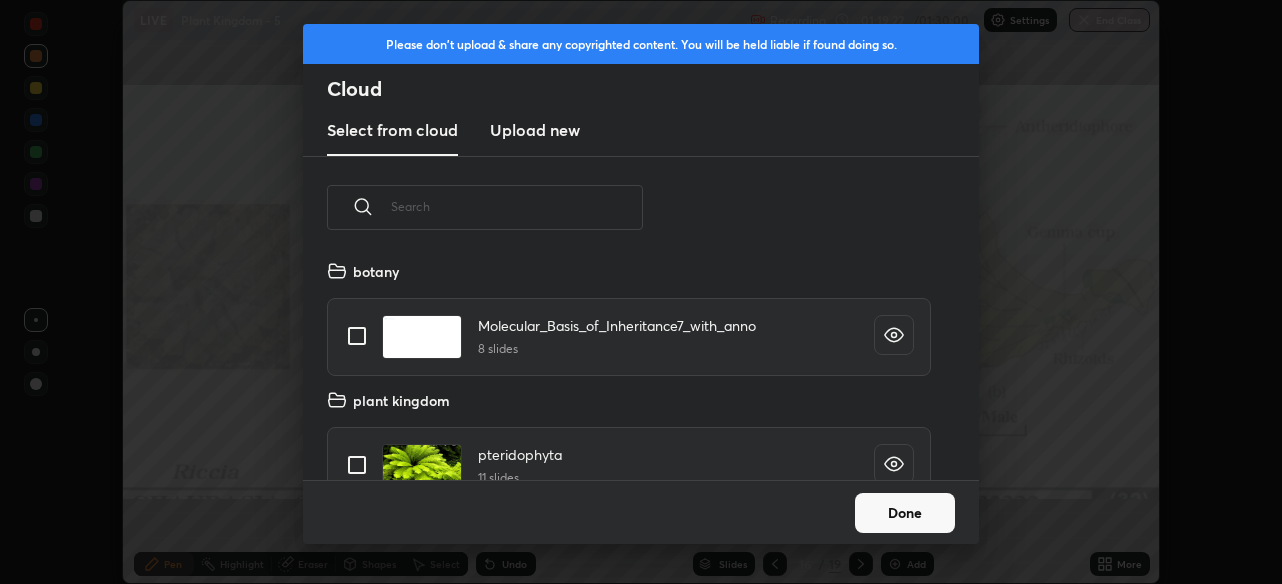 click on "Upload new" at bounding box center [535, 130] 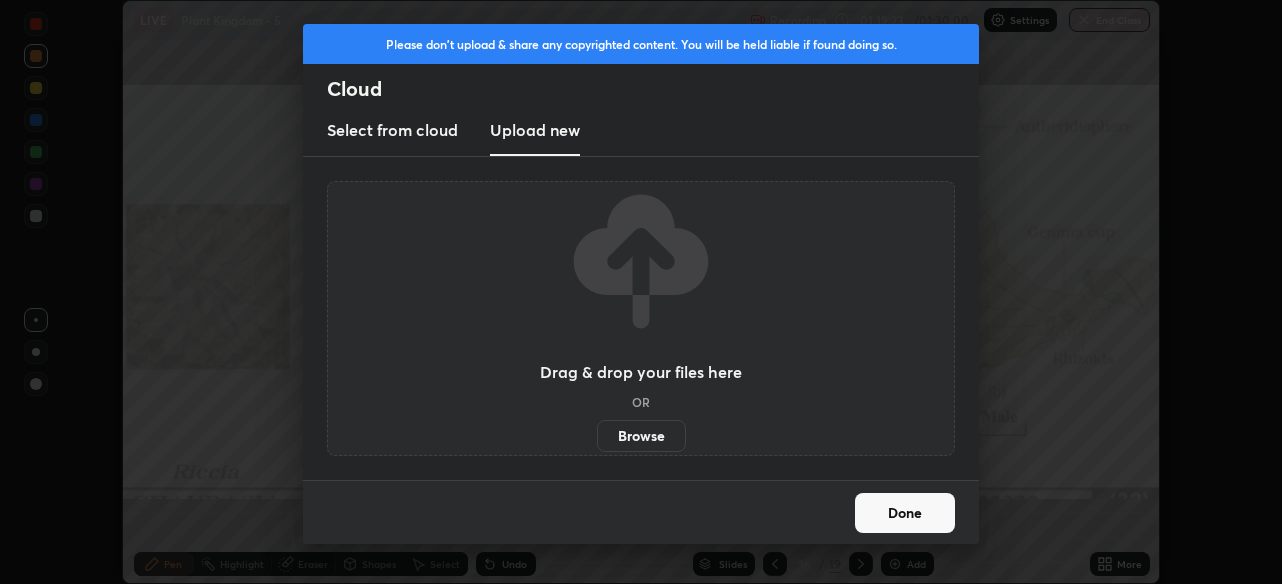 click on "Browse" at bounding box center [641, 436] 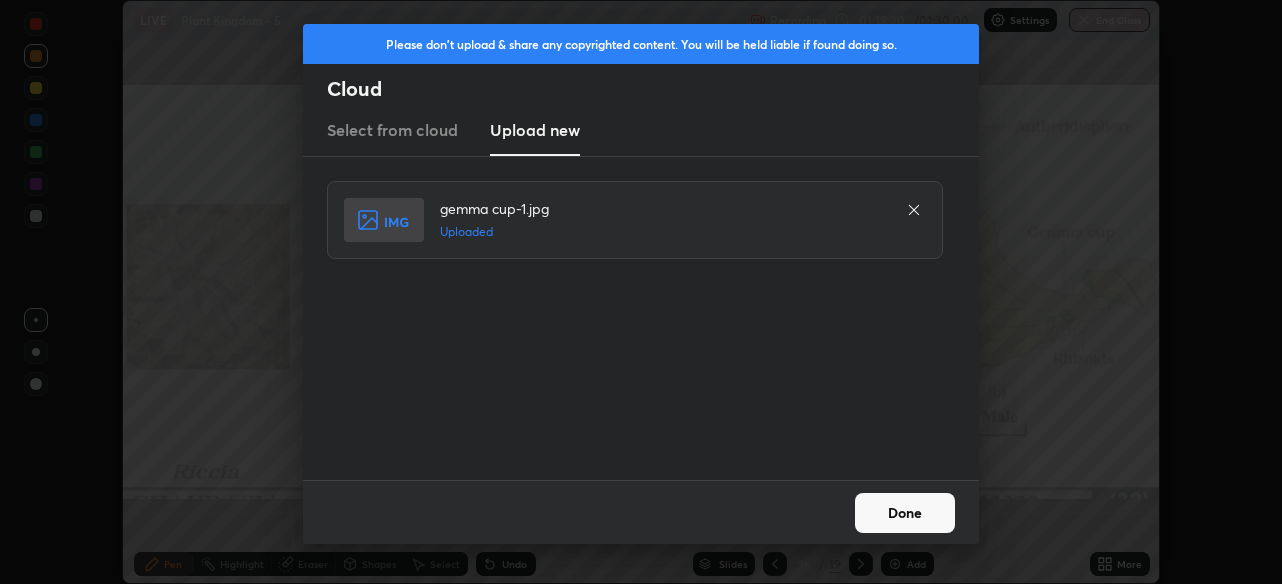 click on "Done" at bounding box center (905, 513) 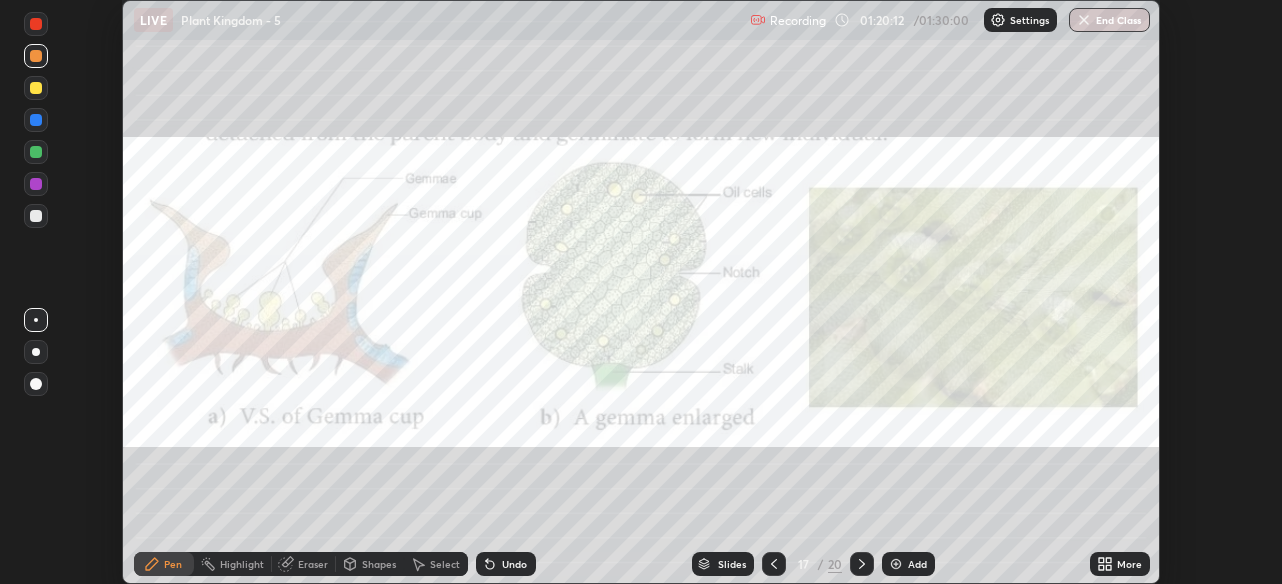 click 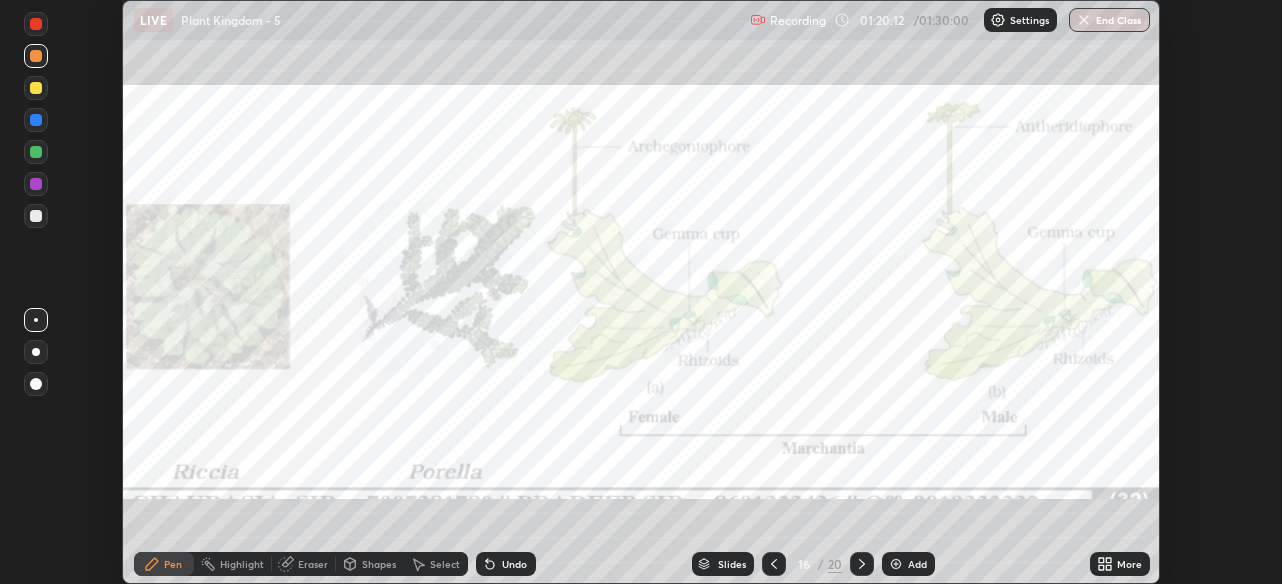 click 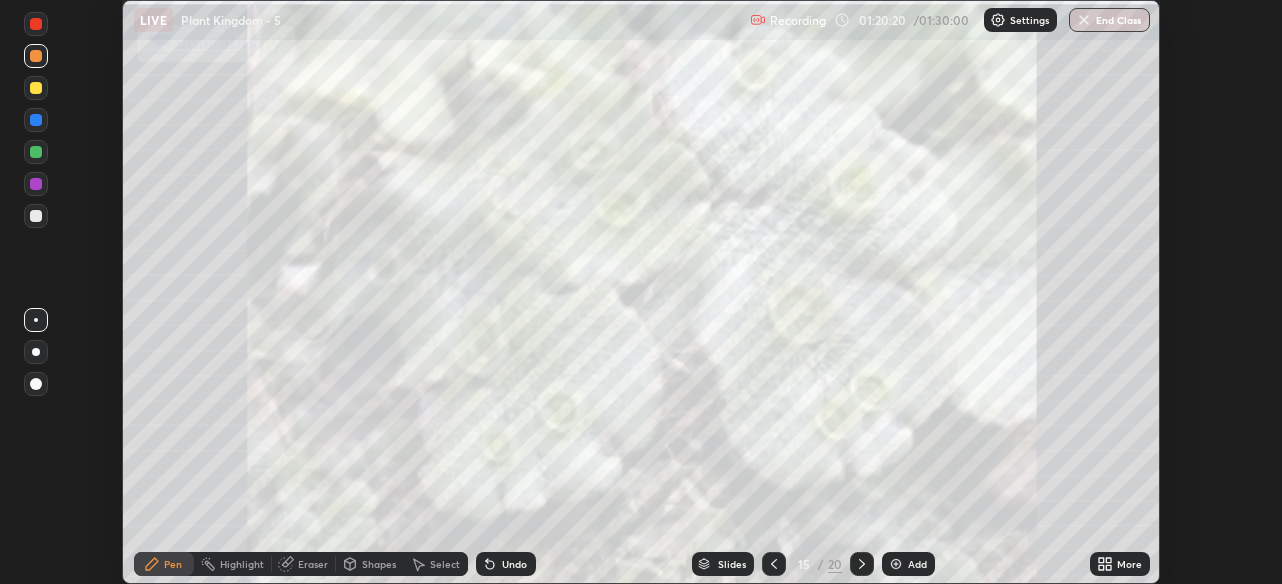 click 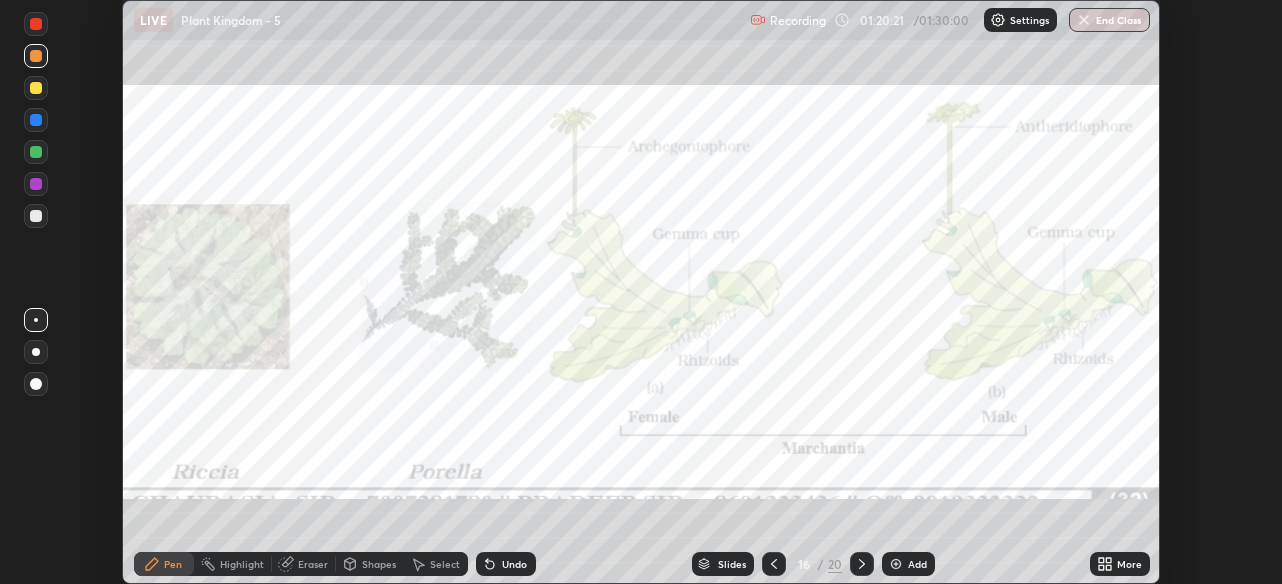 click 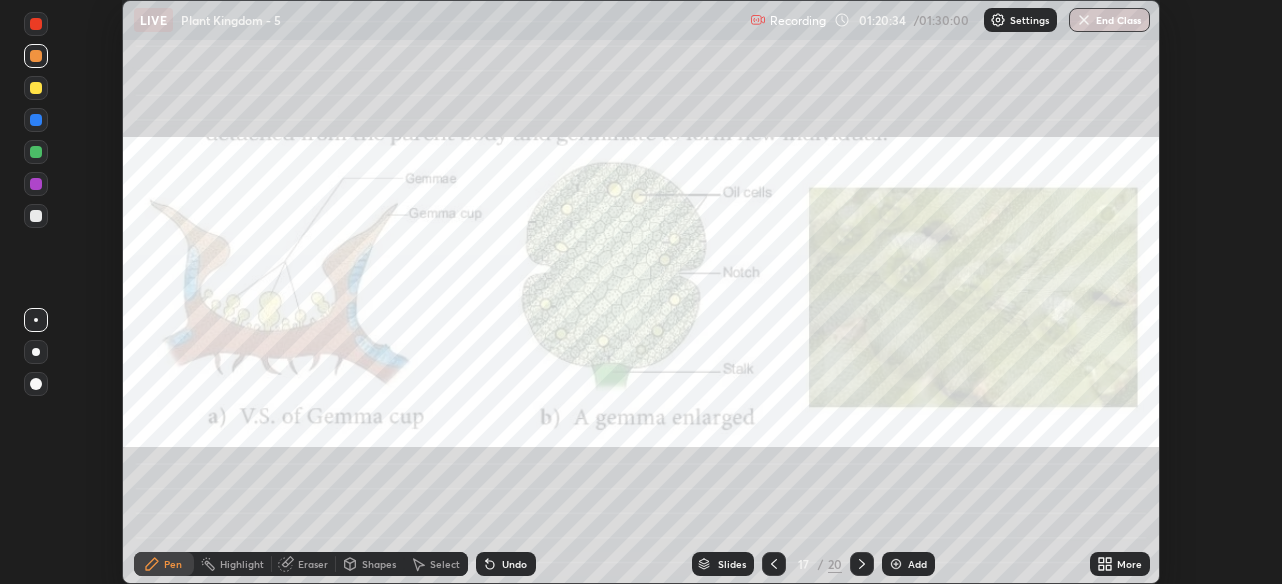 click at bounding box center [36, 88] 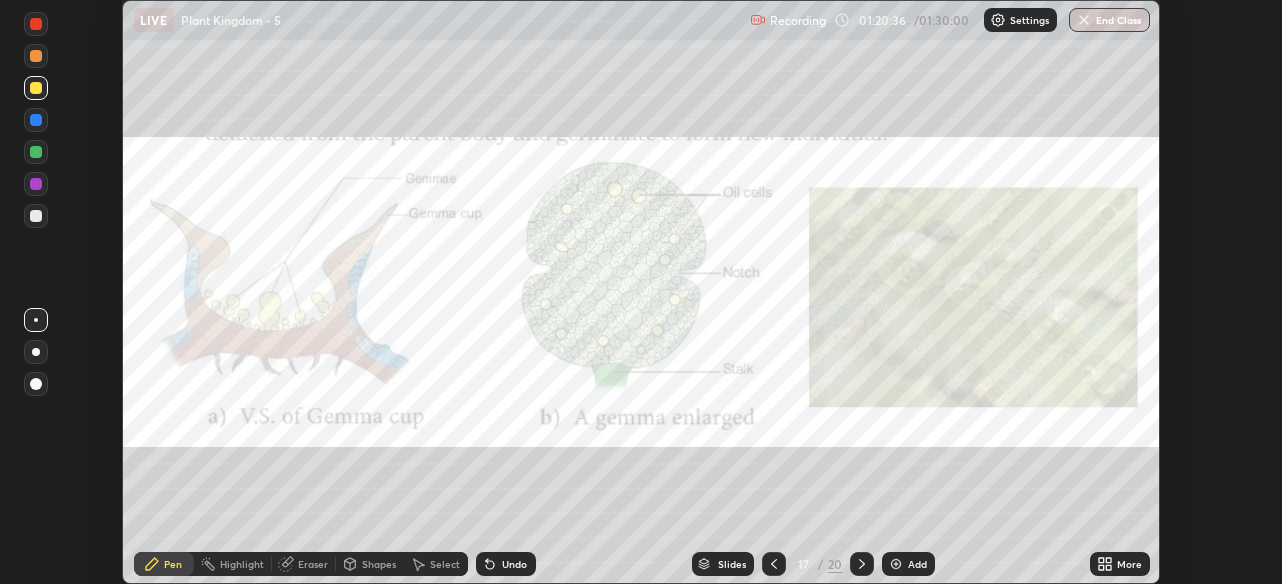 click at bounding box center [36, 152] 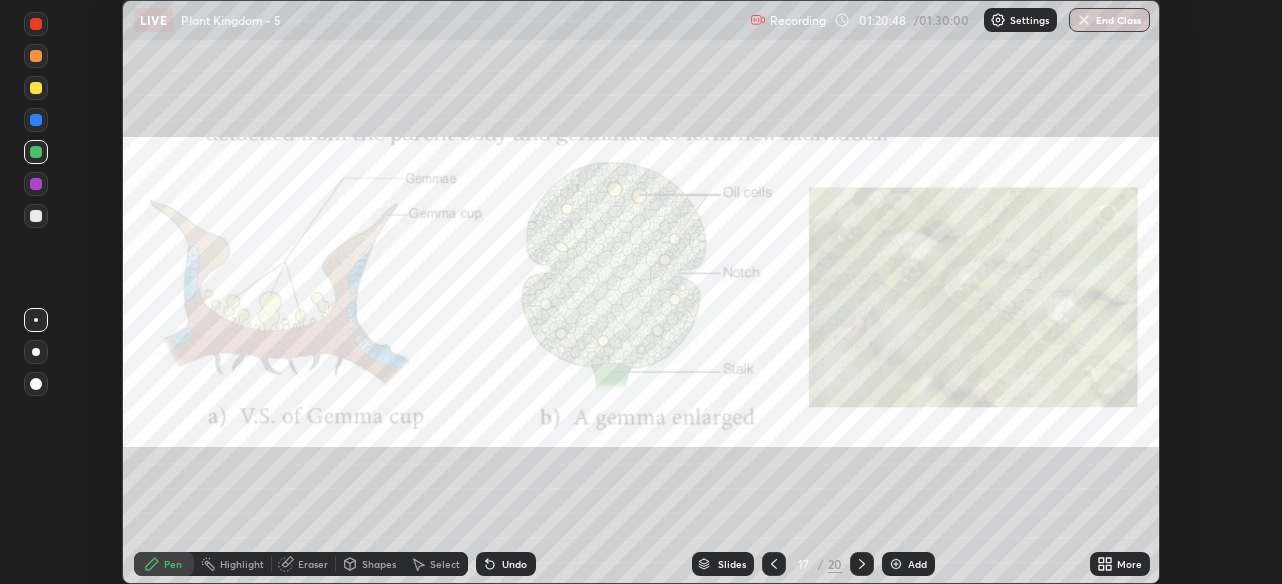 click on "Eraser" at bounding box center [313, 564] 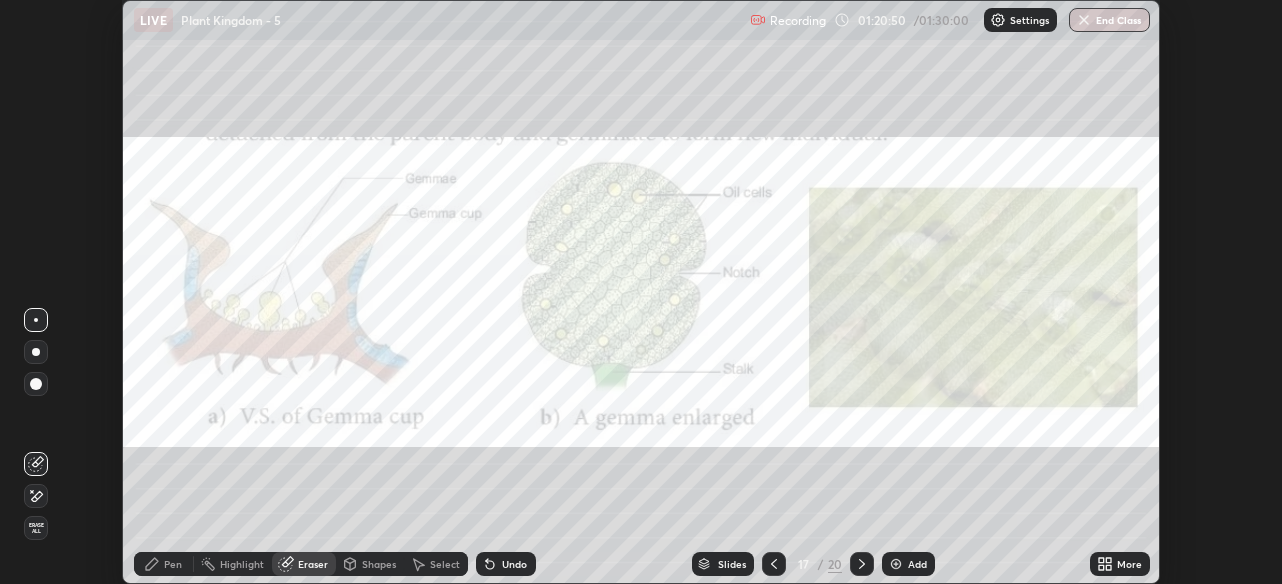 click on "Shapes" at bounding box center [379, 564] 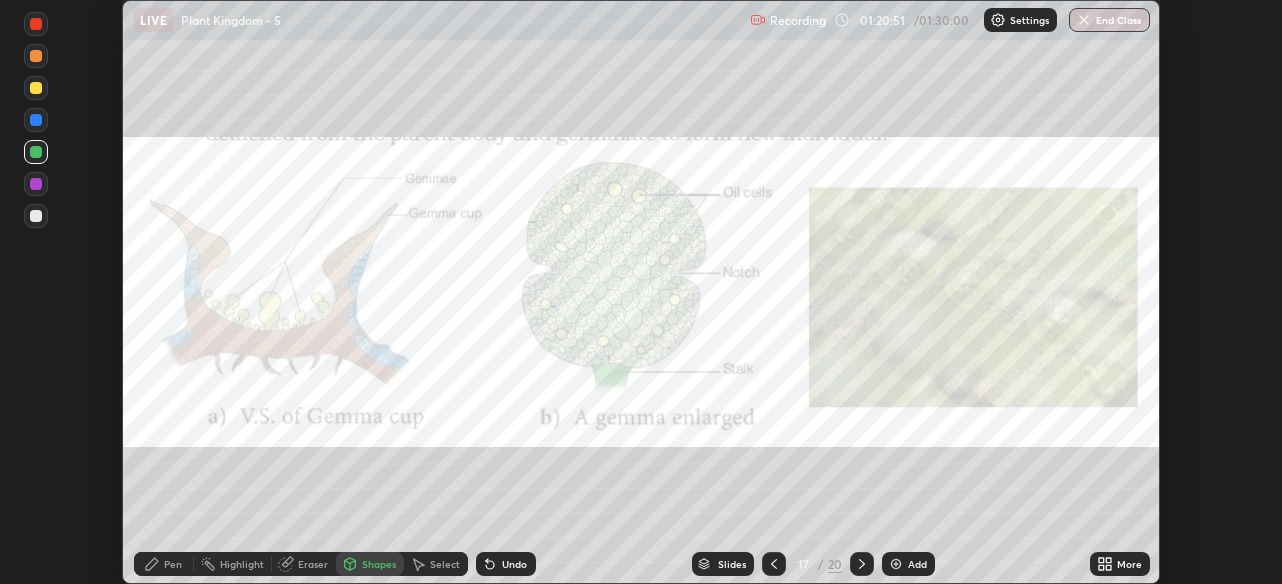 click on "Eraser" at bounding box center (304, 564) 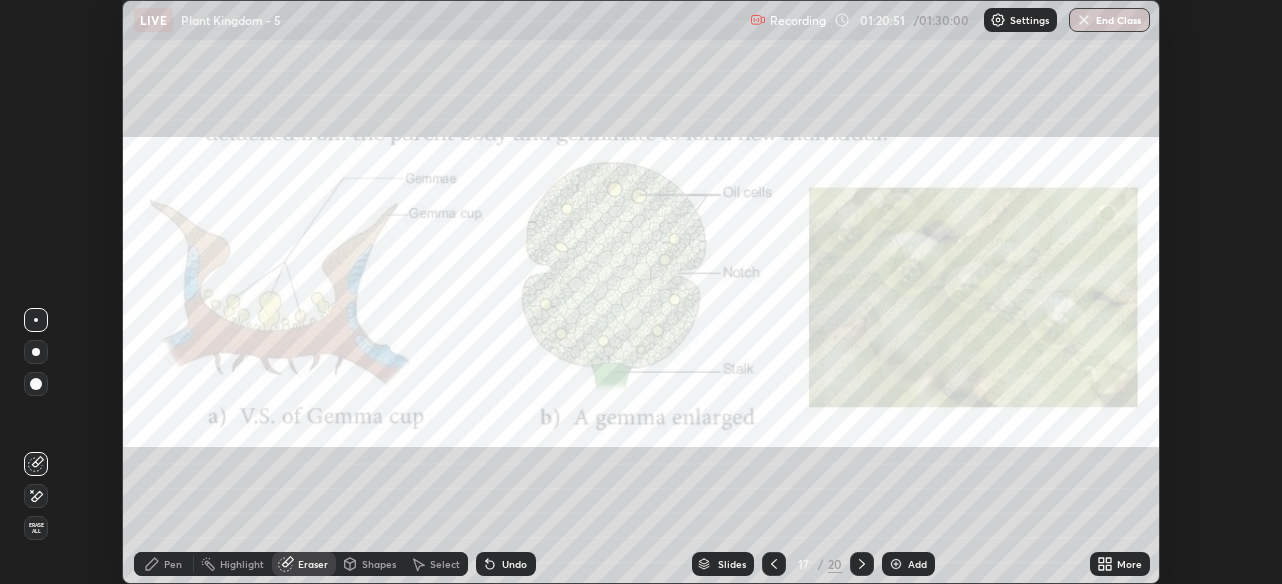 click on "Highlight" at bounding box center [242, 564] 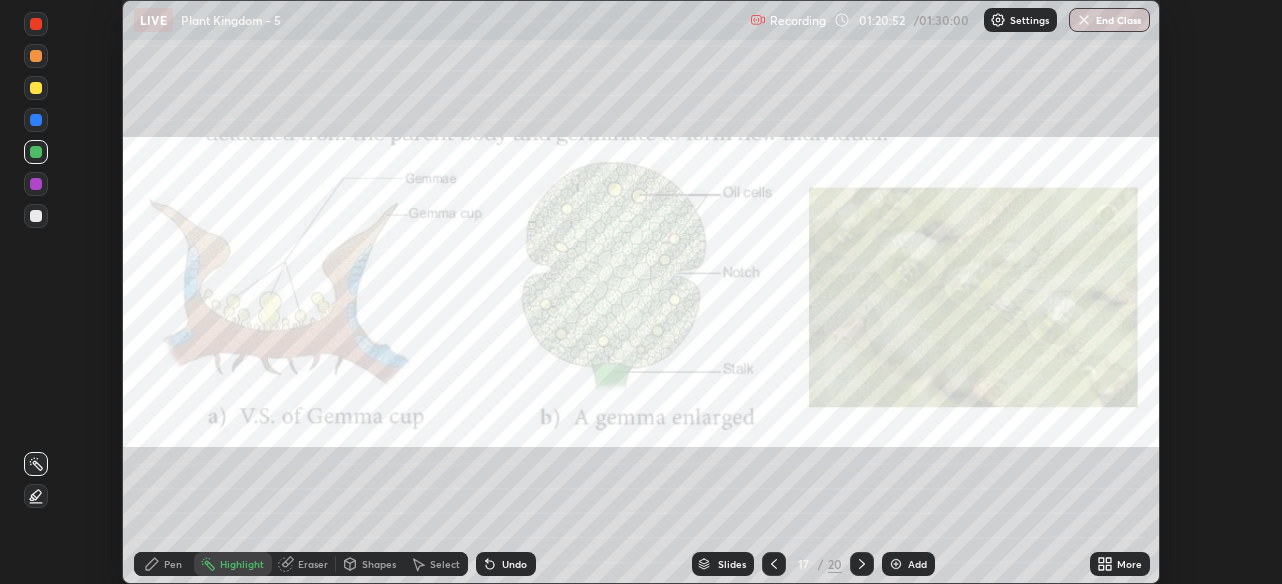 click 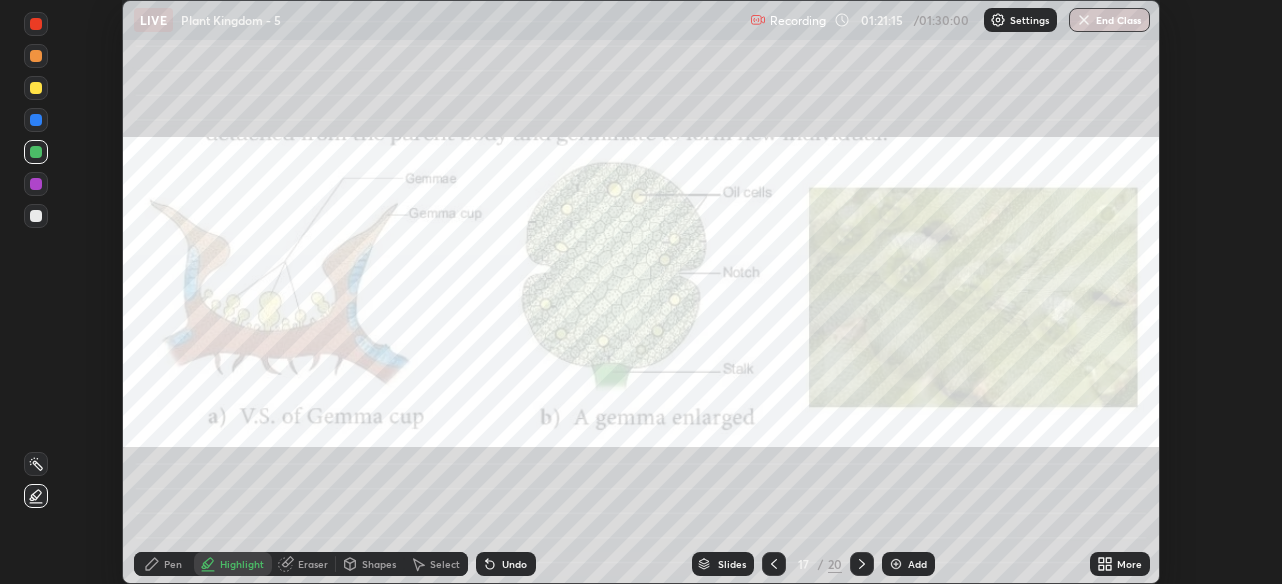 click 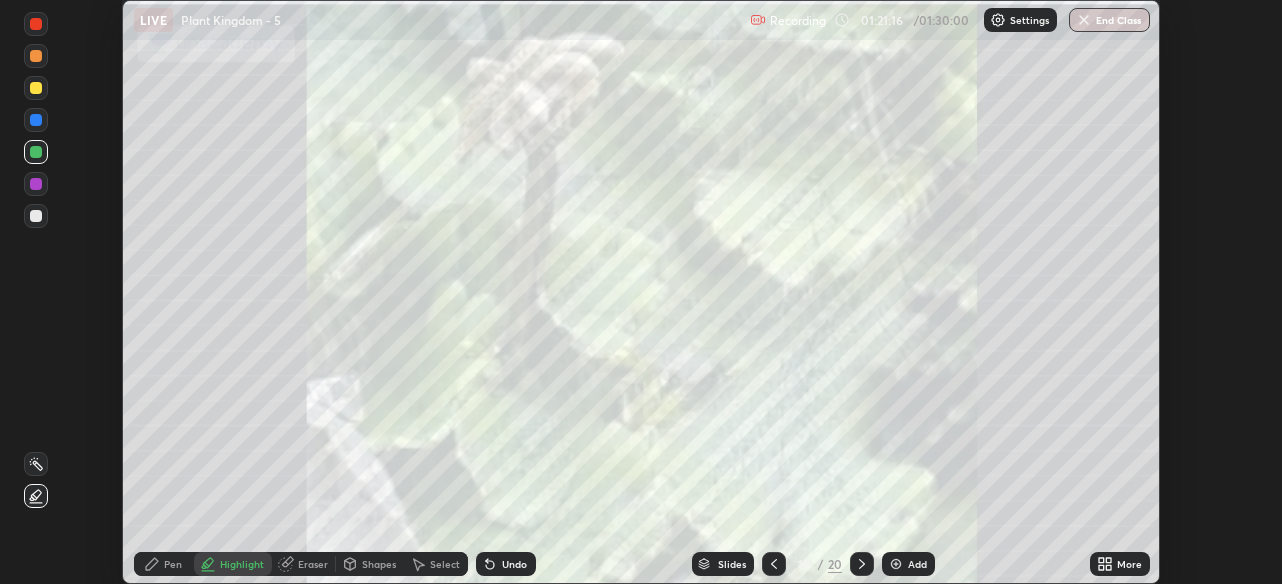 click 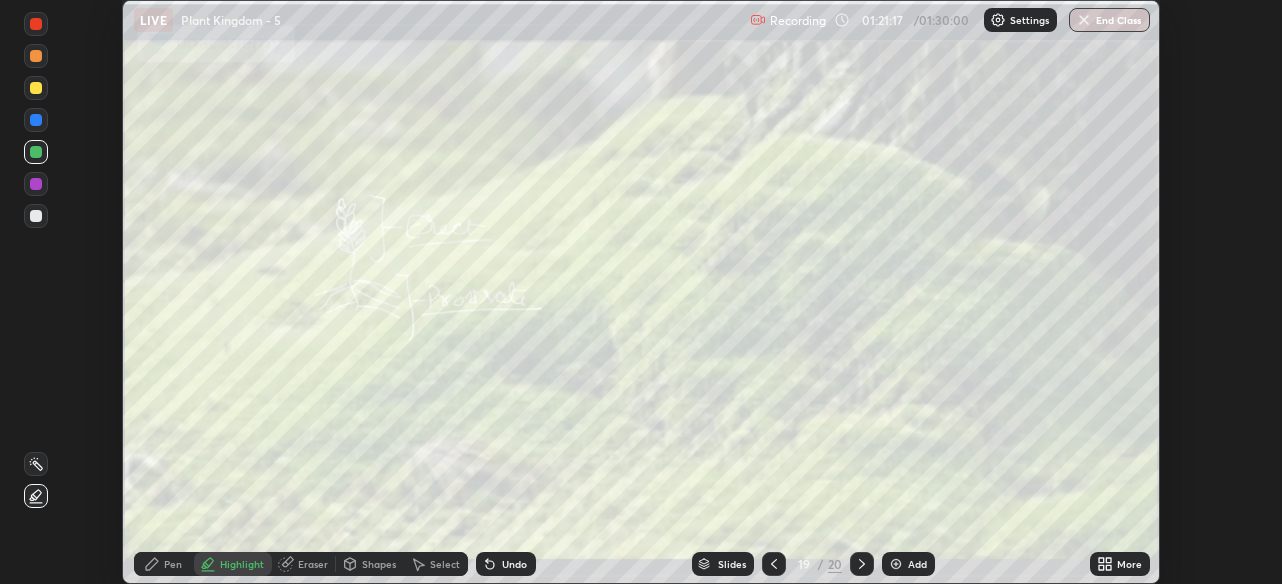 click 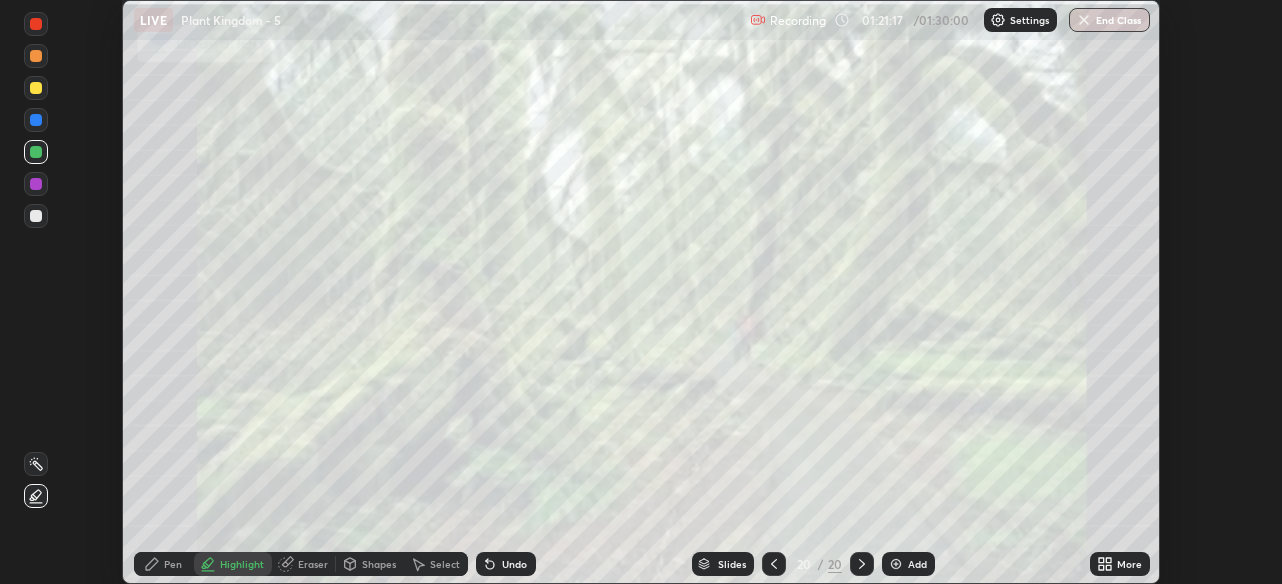 click 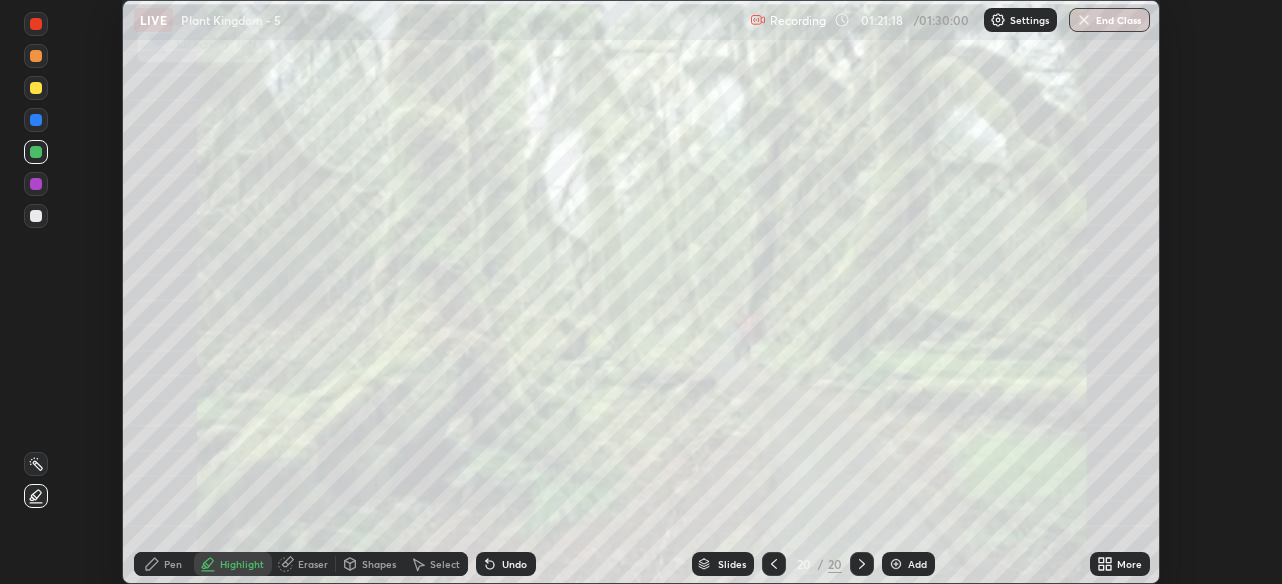click 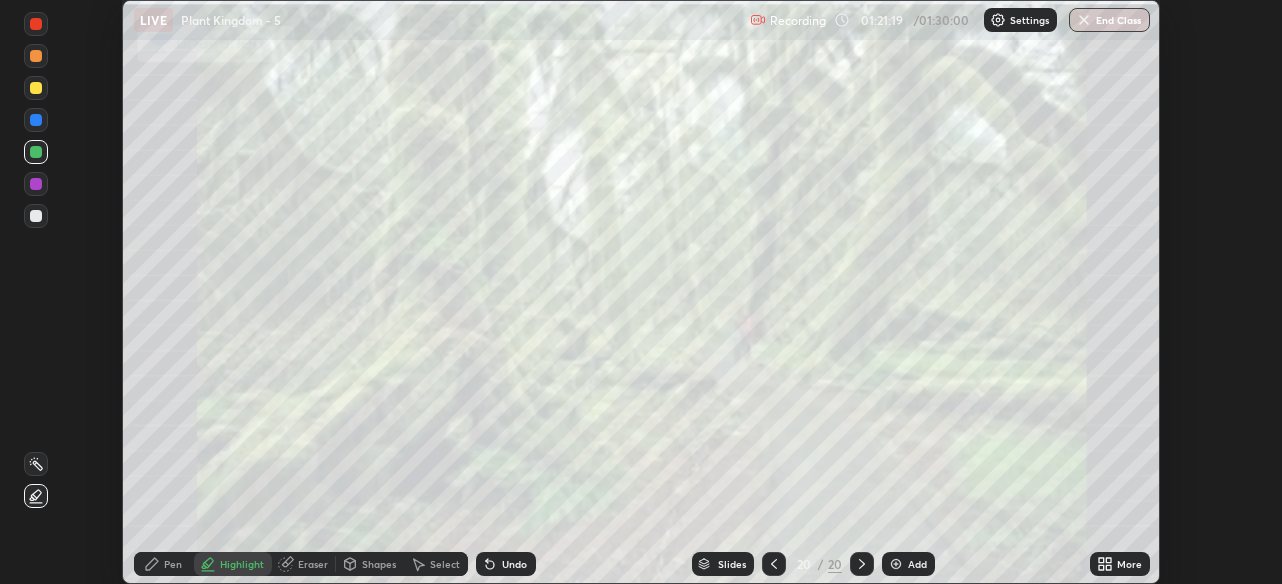 click 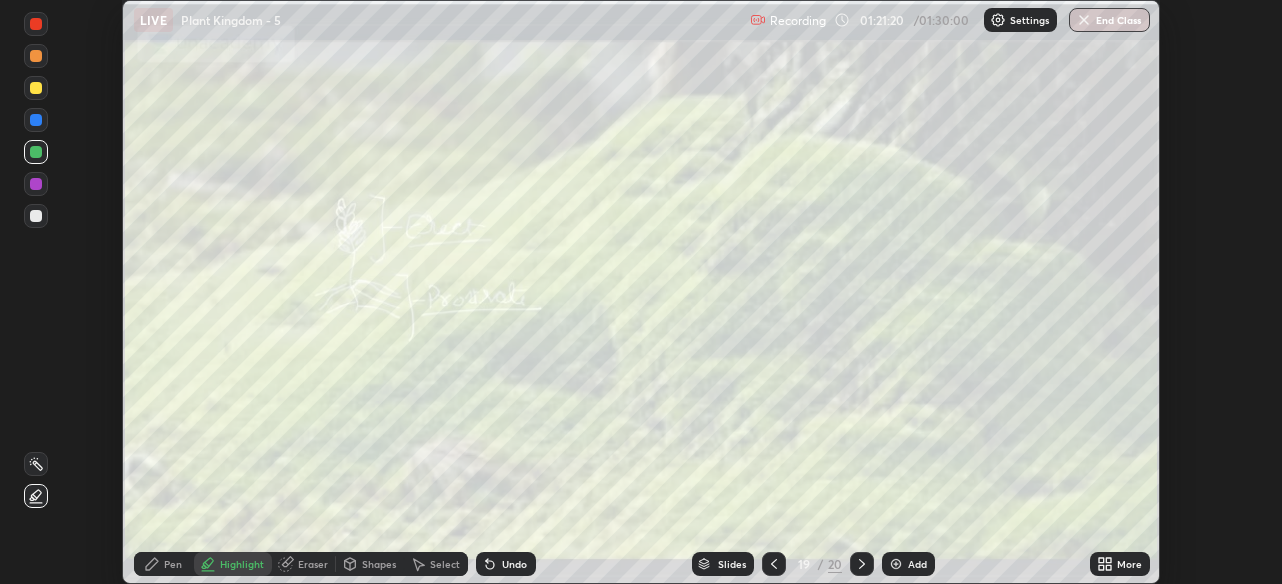 click 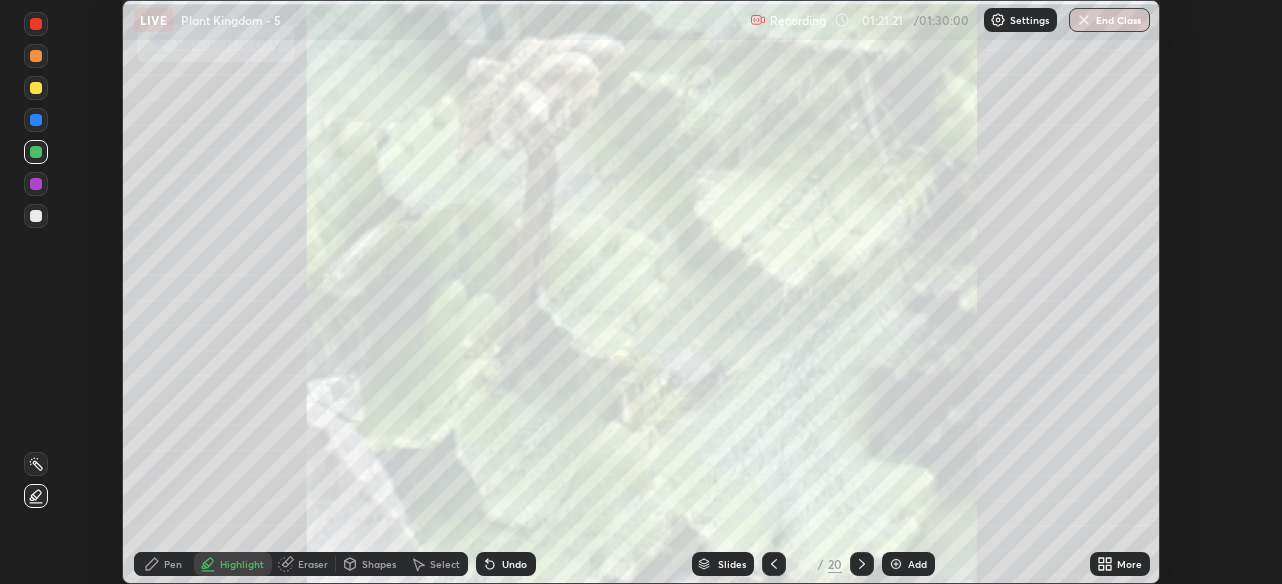 click 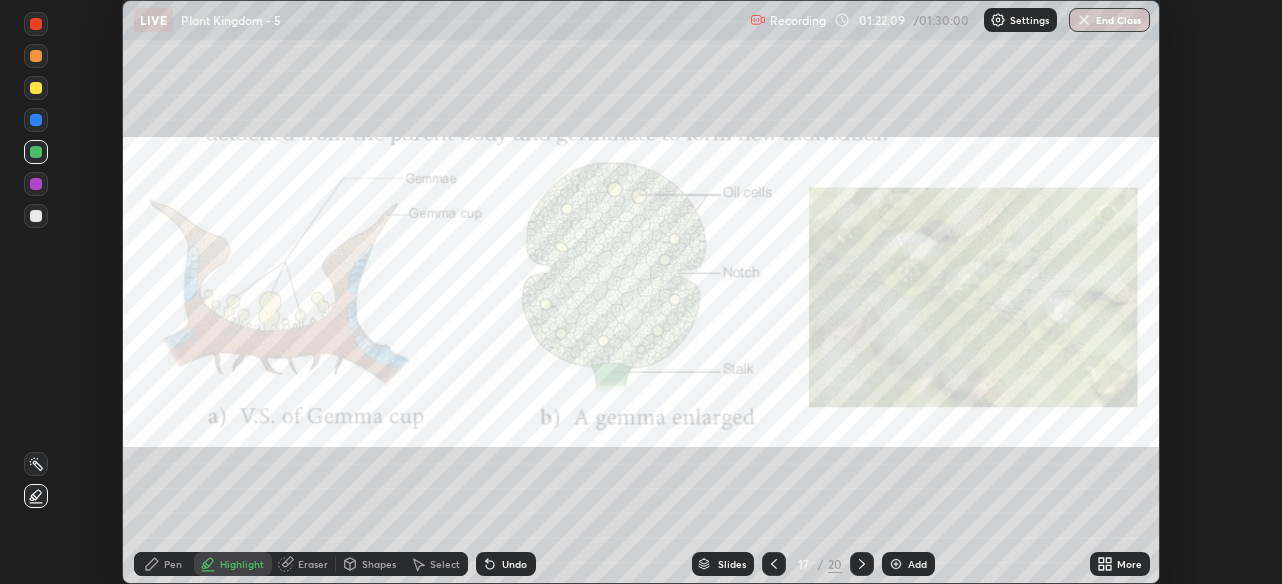 click 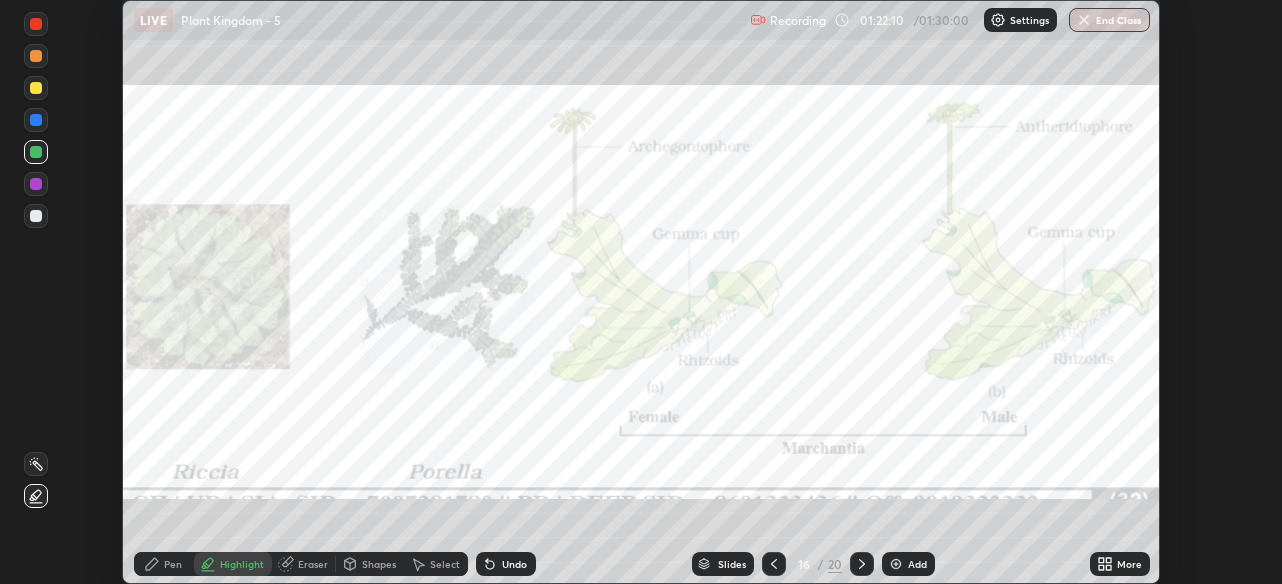 click 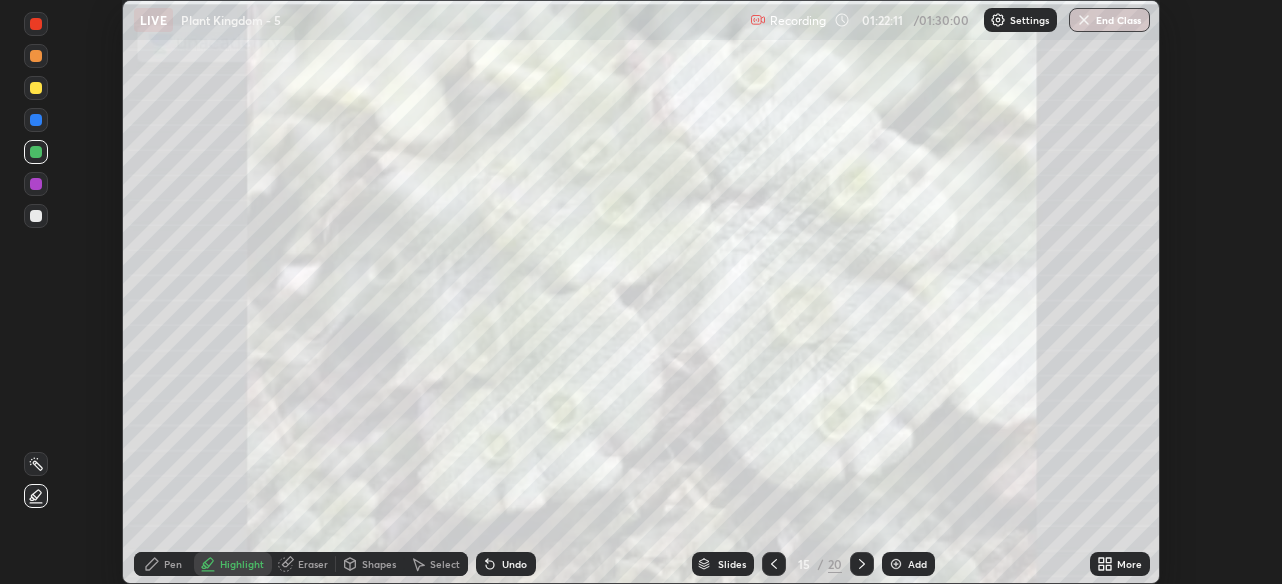 click 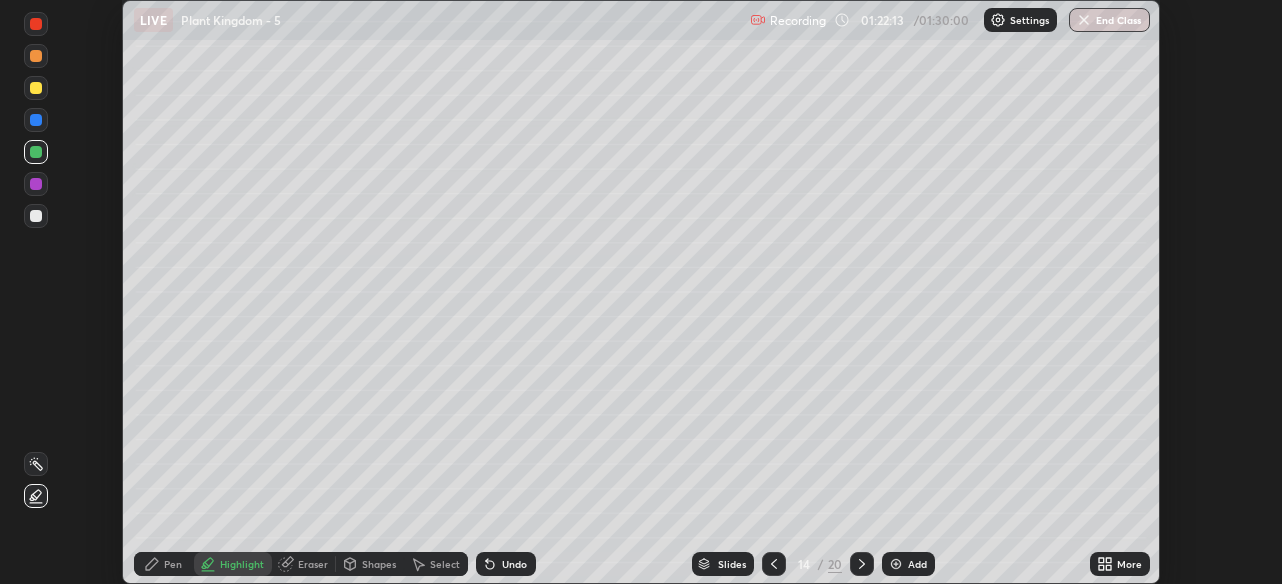 click 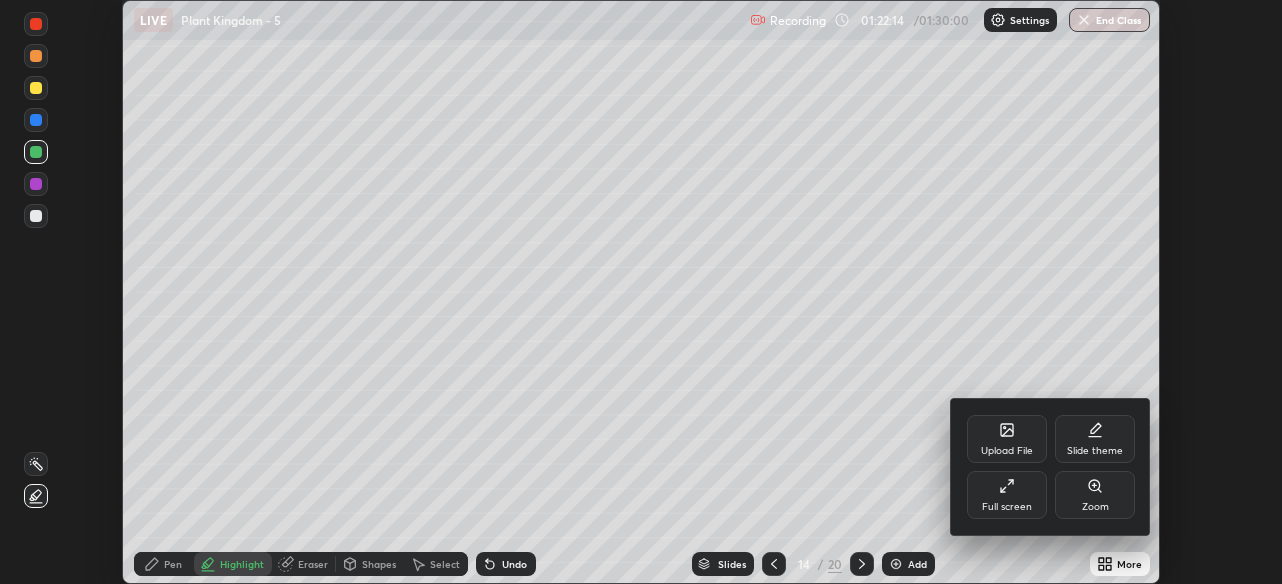 click on "Full screen" at bounding box center [1007, 495] 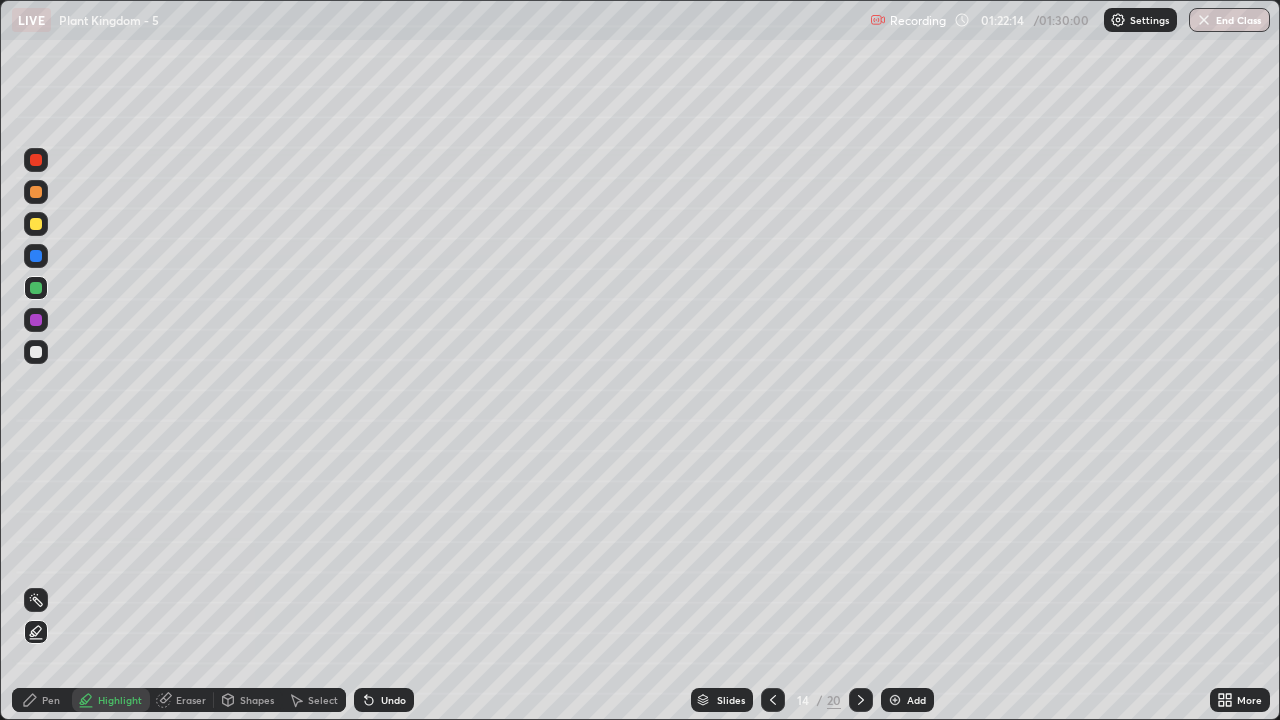 scroll, scrollTop: 99280, scrollLeft: 98720, axis: both 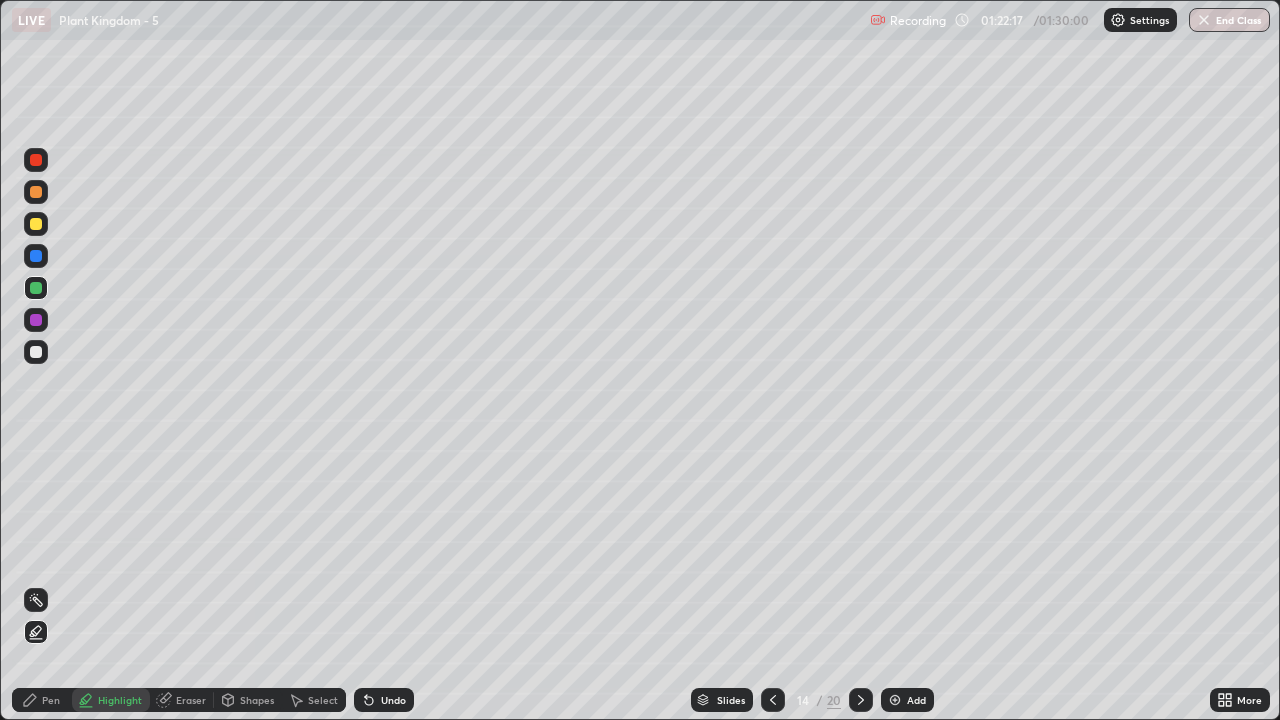 click at bounding box center (36, 352) 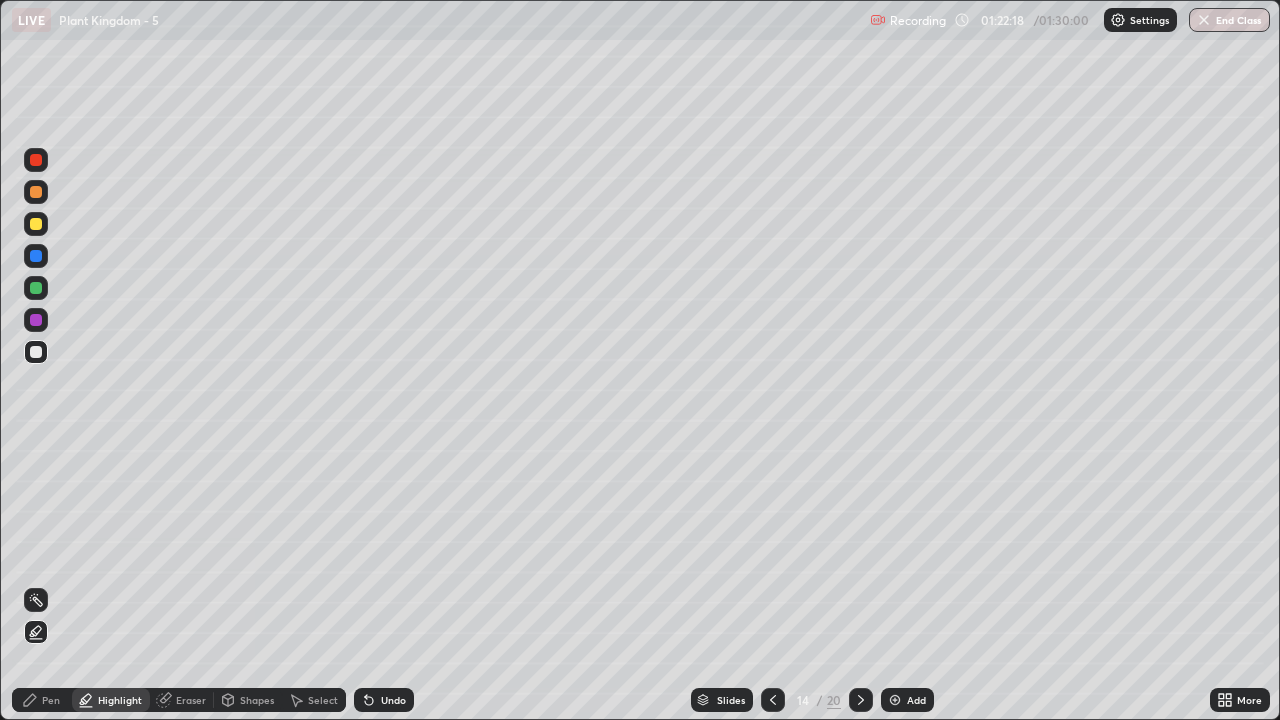 click on "Pen" at bounding box center [42, 700] 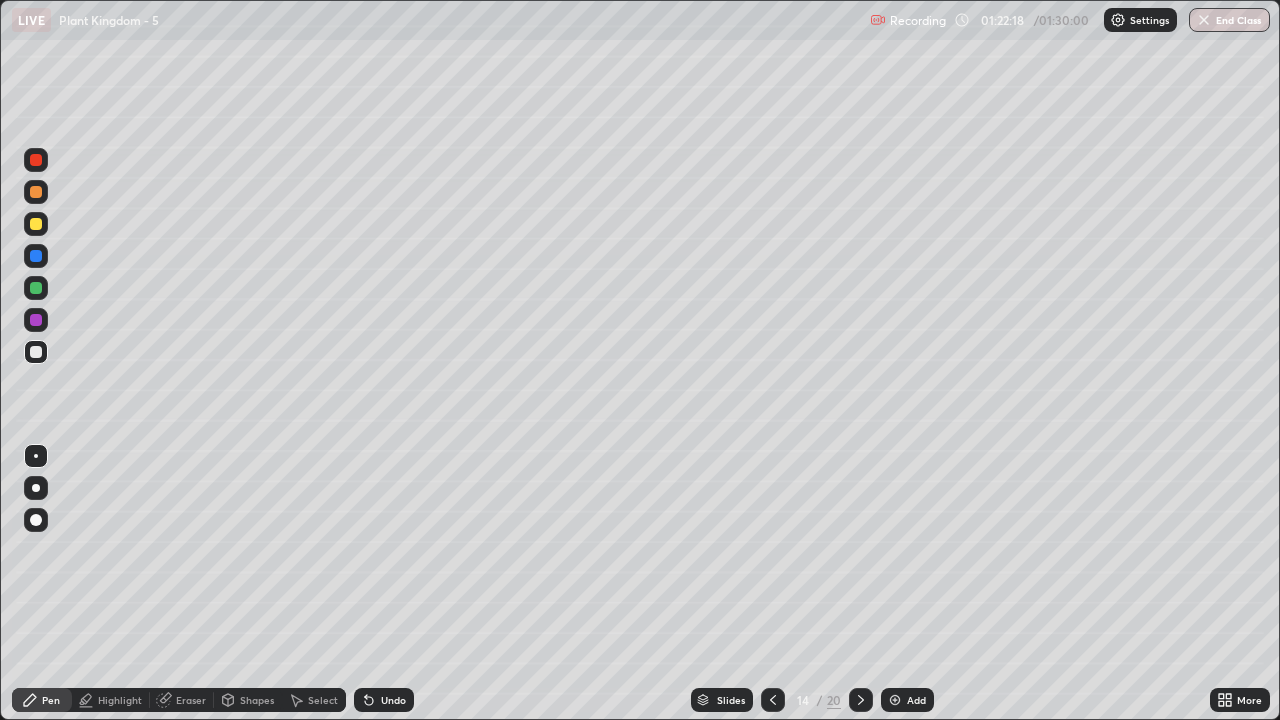 click at bounding box center (36, 456) 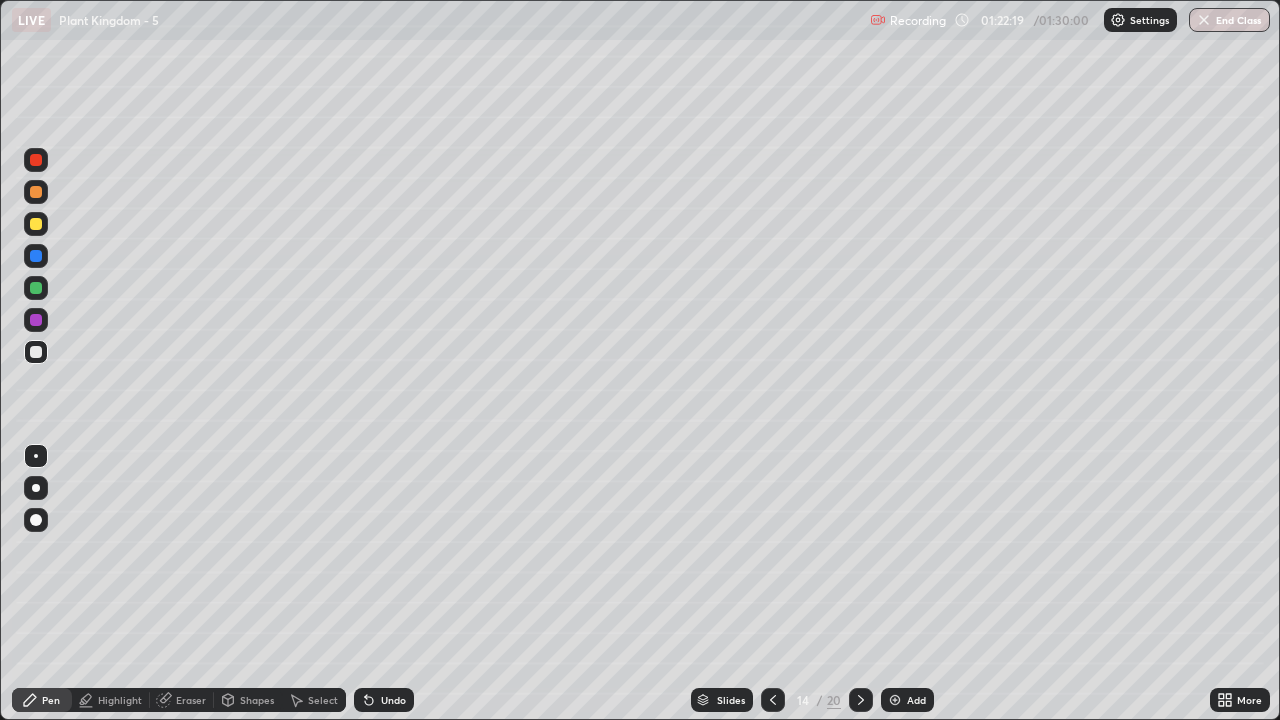 click at bounding box center [36, 352] 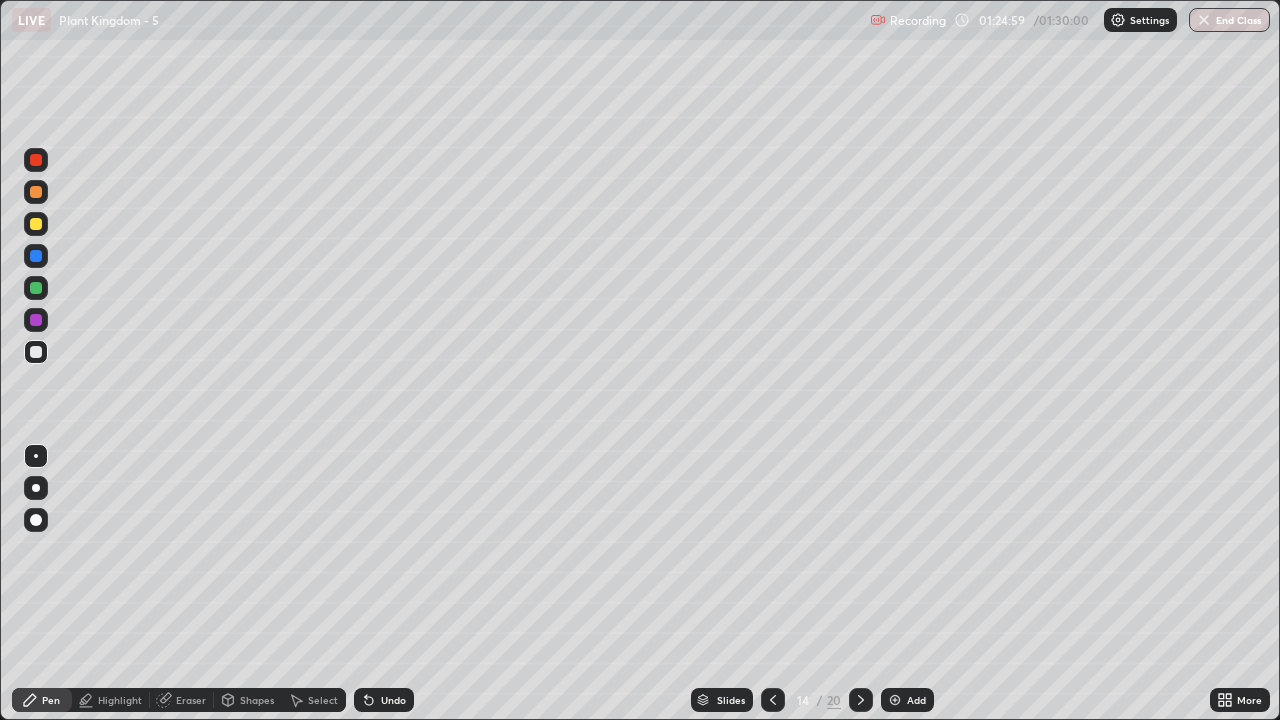 click 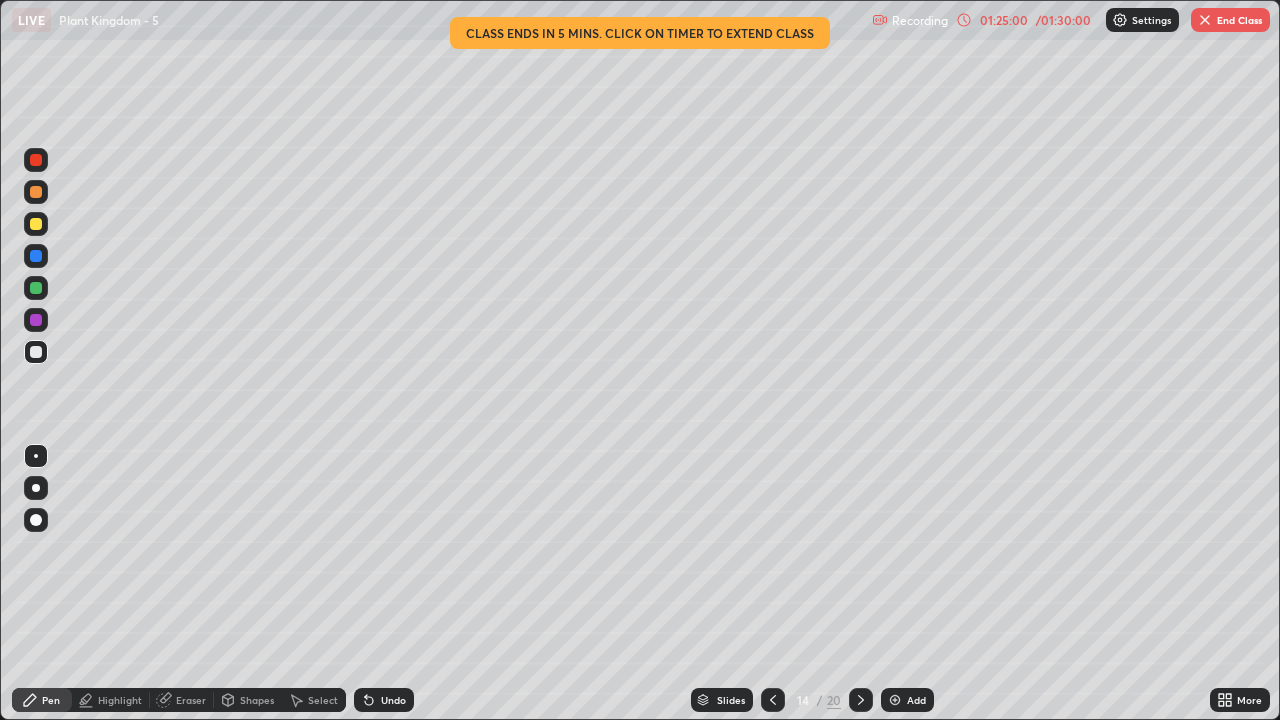 click on "Undo" at bounding box center (393, 700) 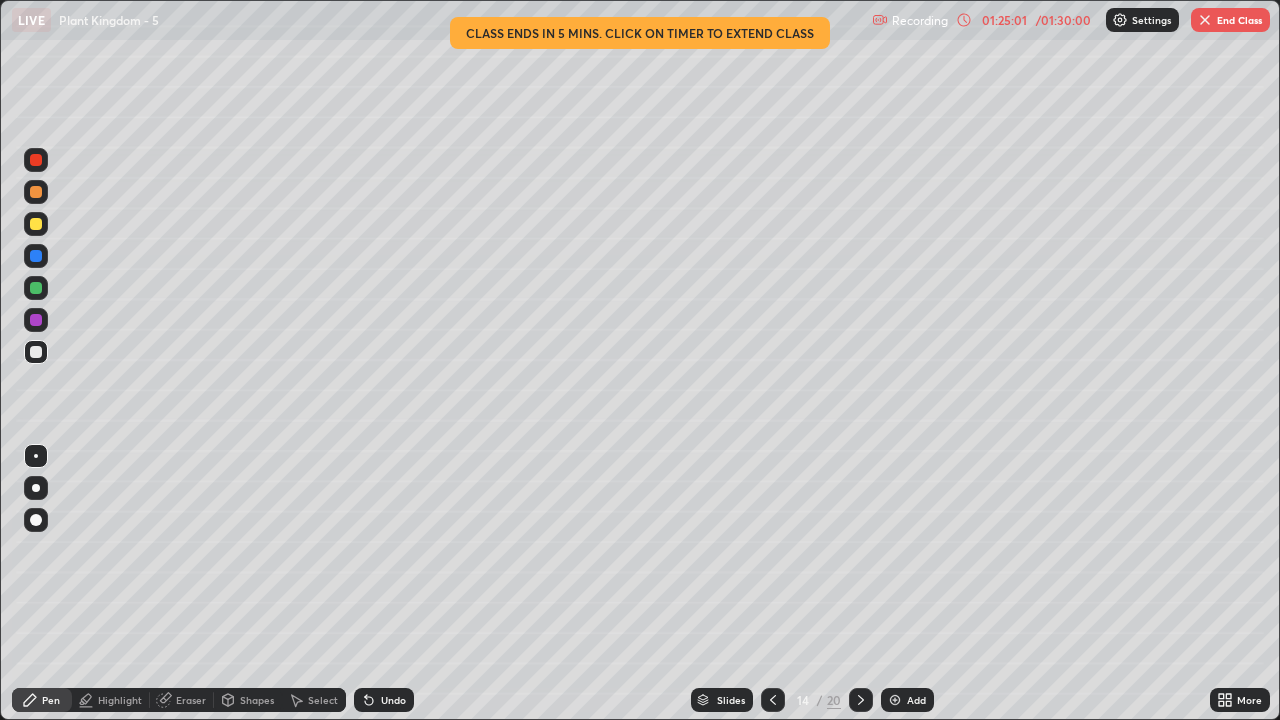 click on "Undo" at bounding box center [384, 700] 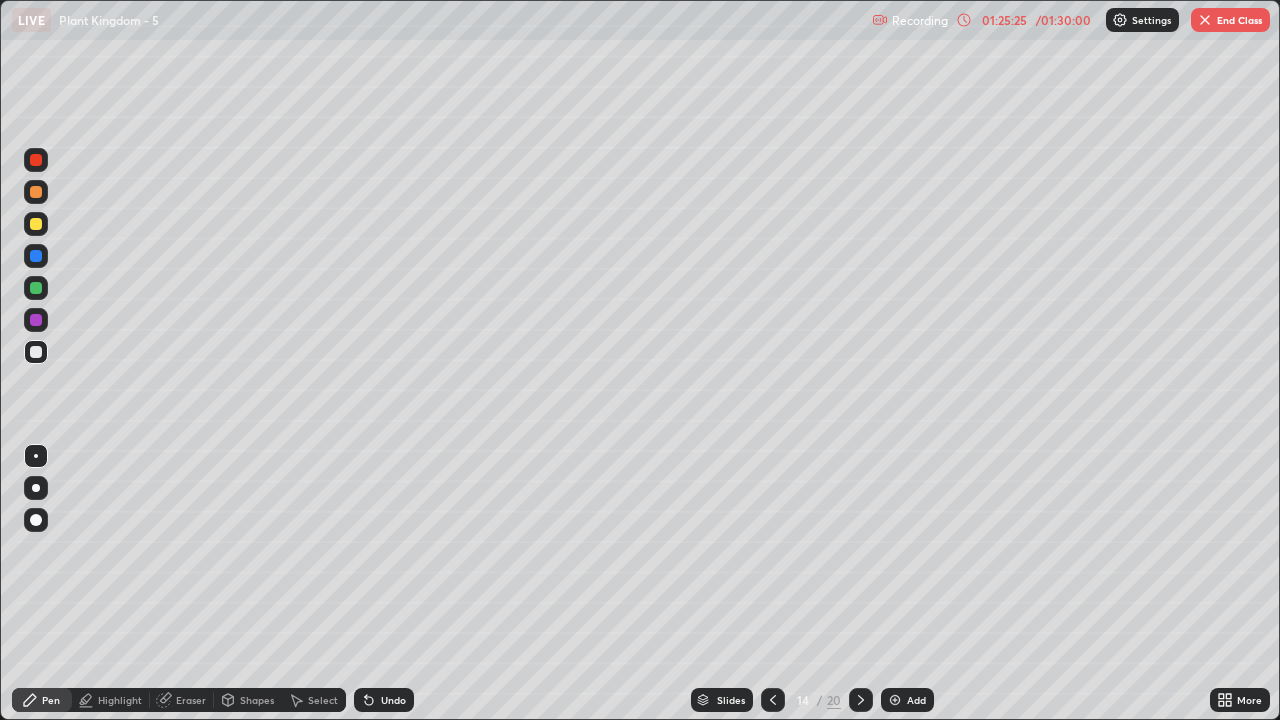 click at bounding box center (36, 224) 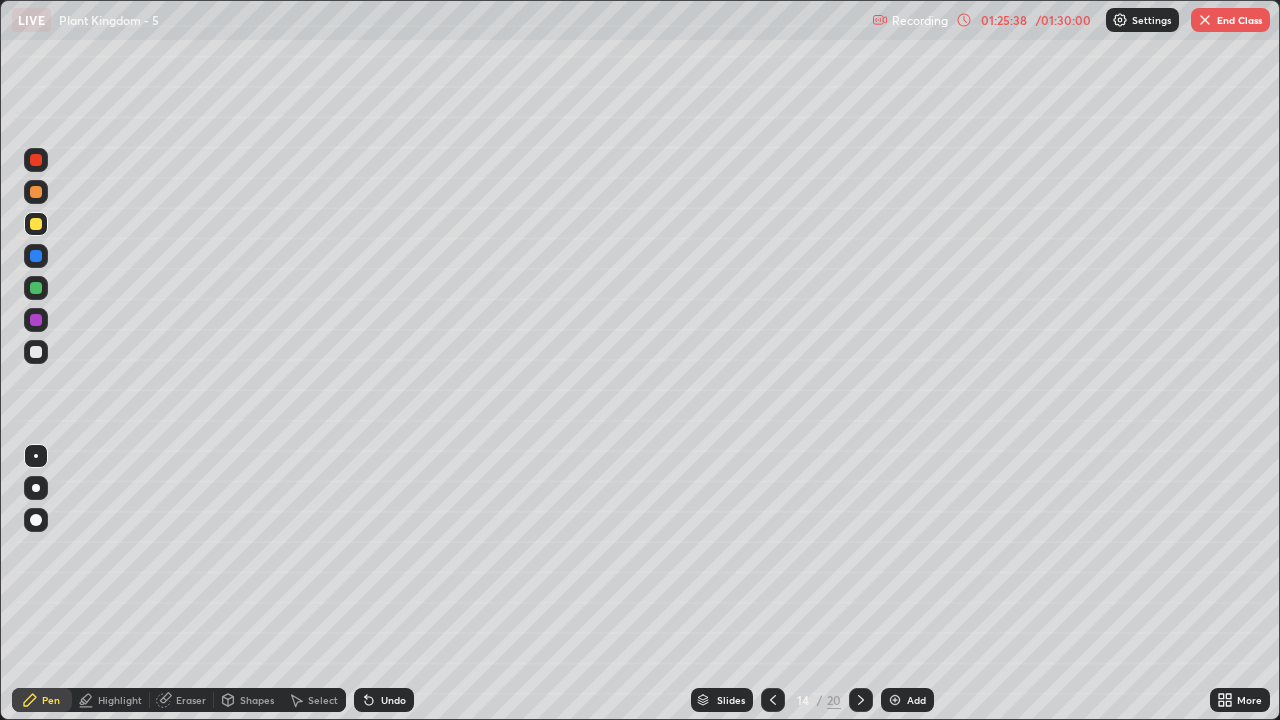 click at bounding box center [36, 352] 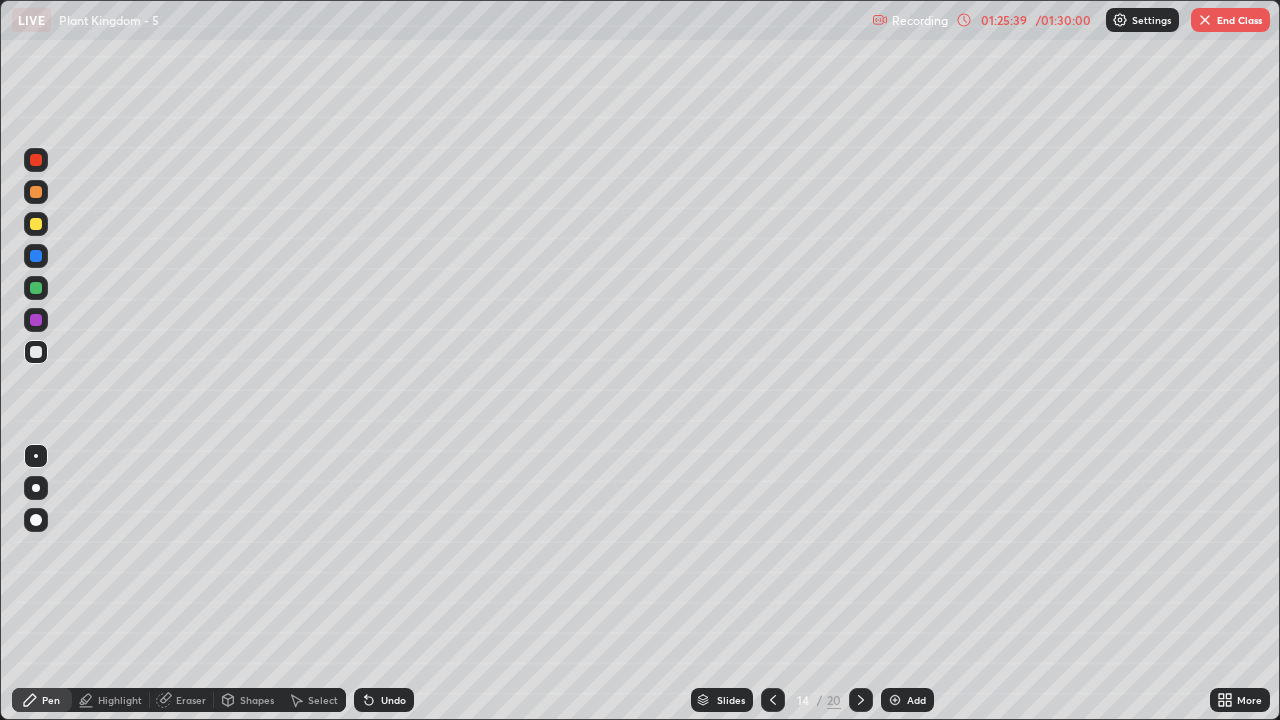 click at bounding box center [36, 456] 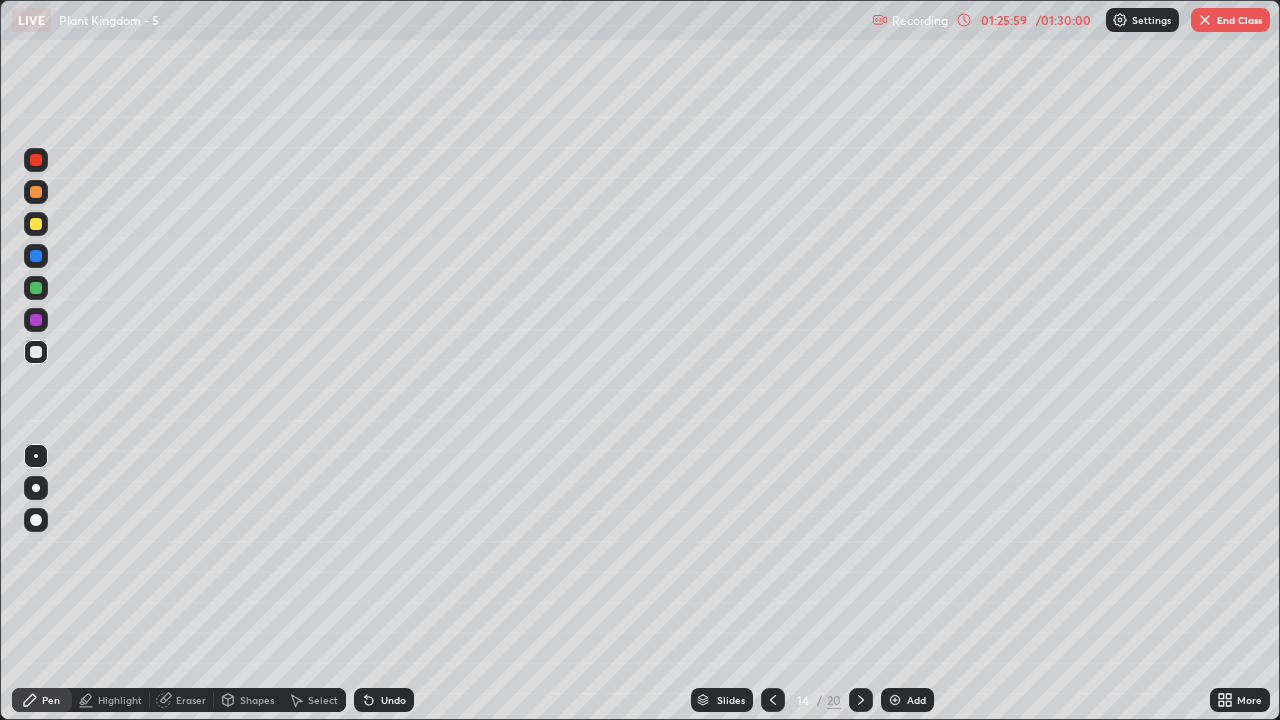 click on "Undo" at bounding box center [393, 700] 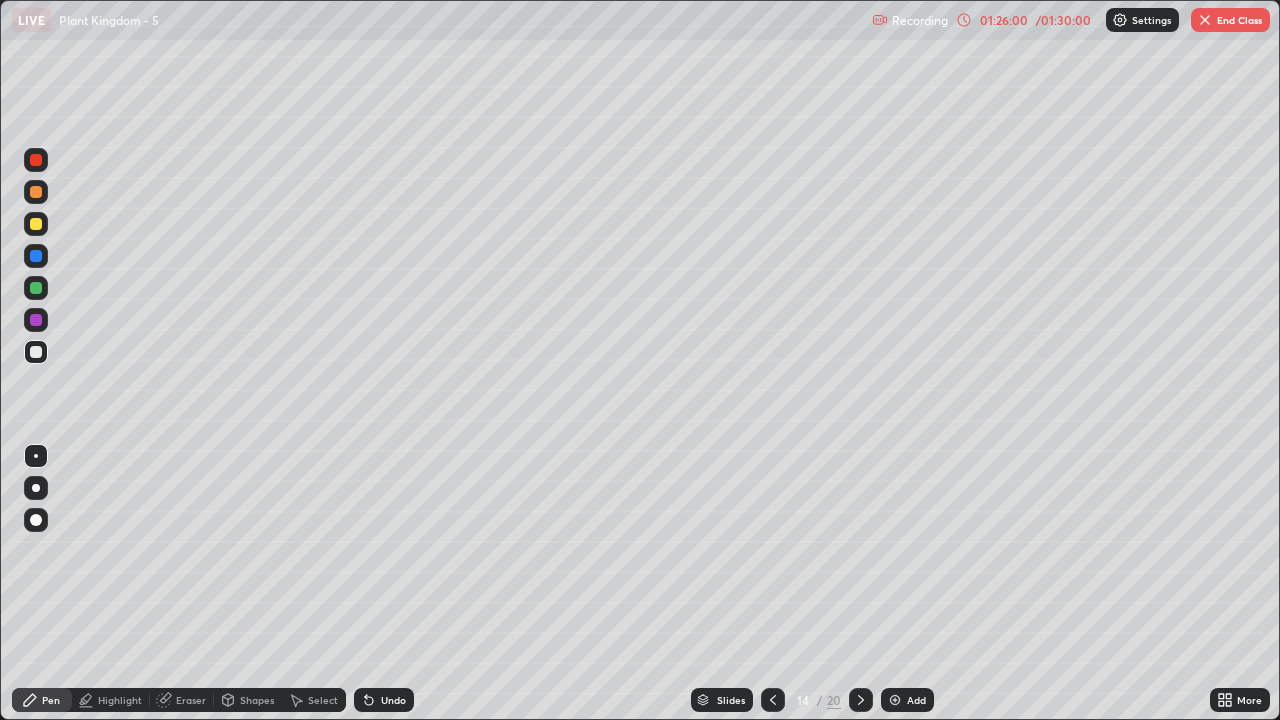 click on "Undo" at bounding box center [393, 700] 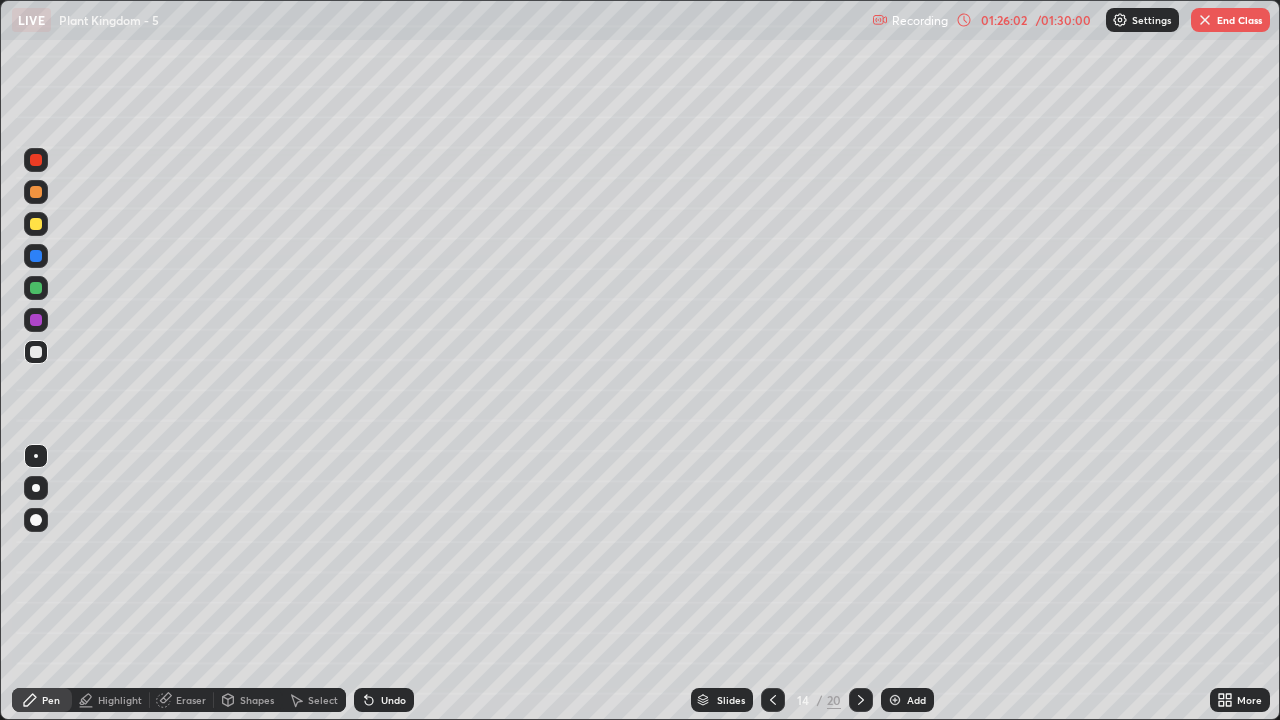 click at bounding box center (36, 288) 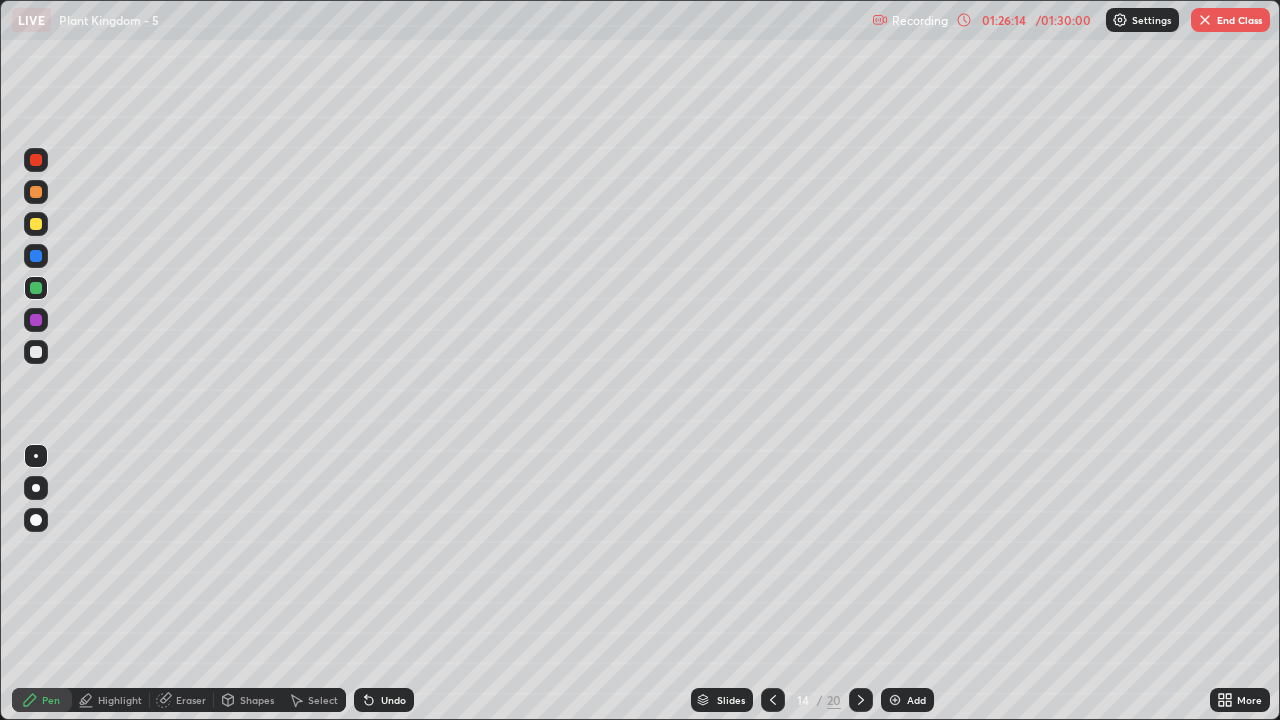 click at bounding box center (36, 352) 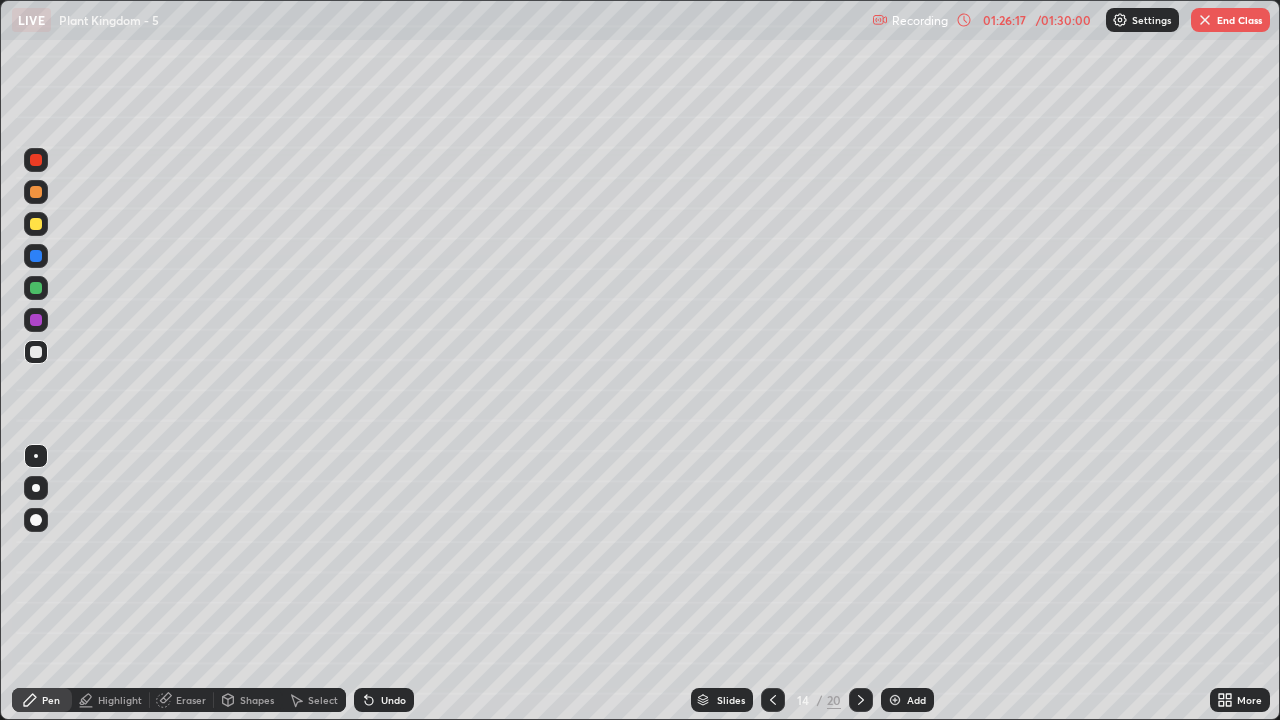 click at bounding box center [36, 288] 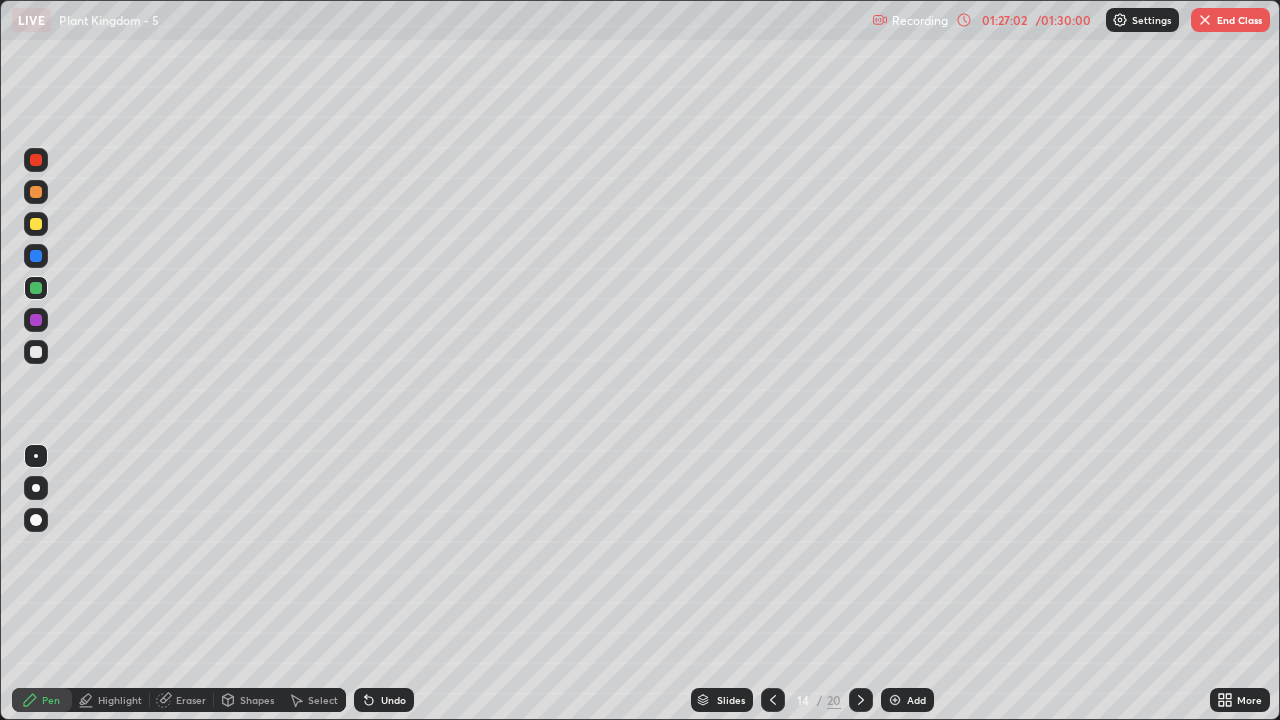 click on "Highlight" at bounding box center [120, 700] 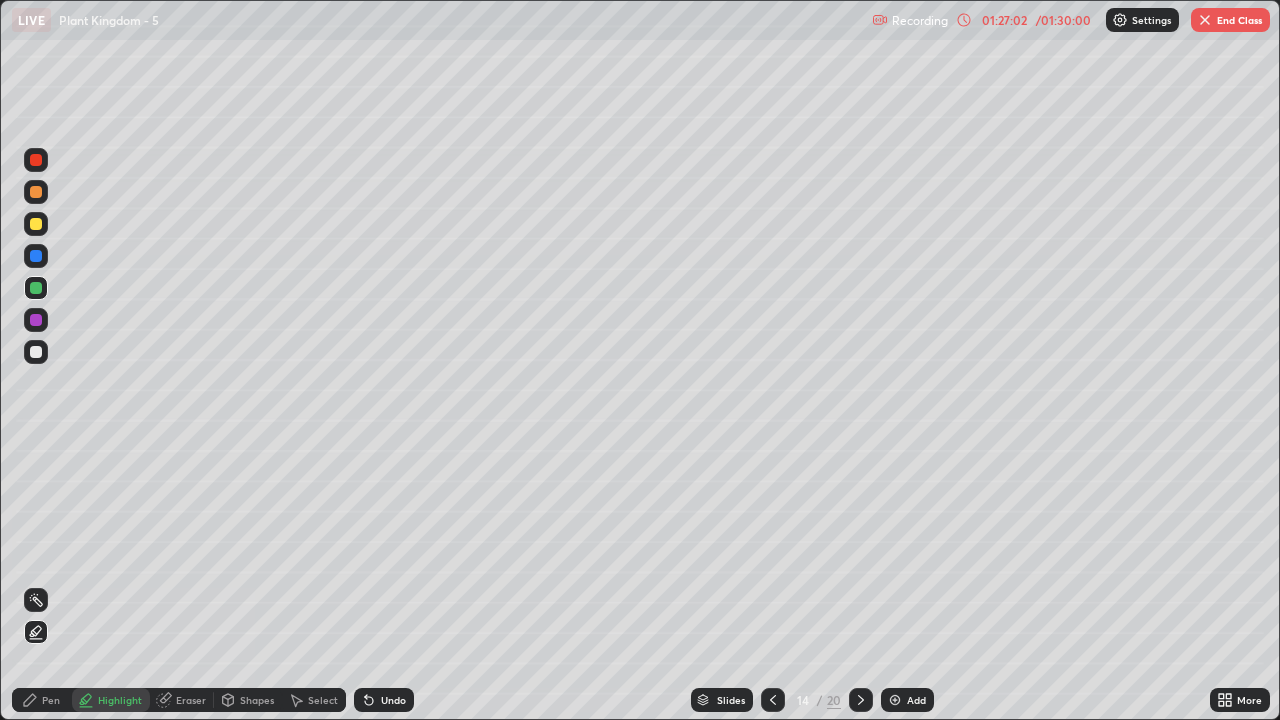 click 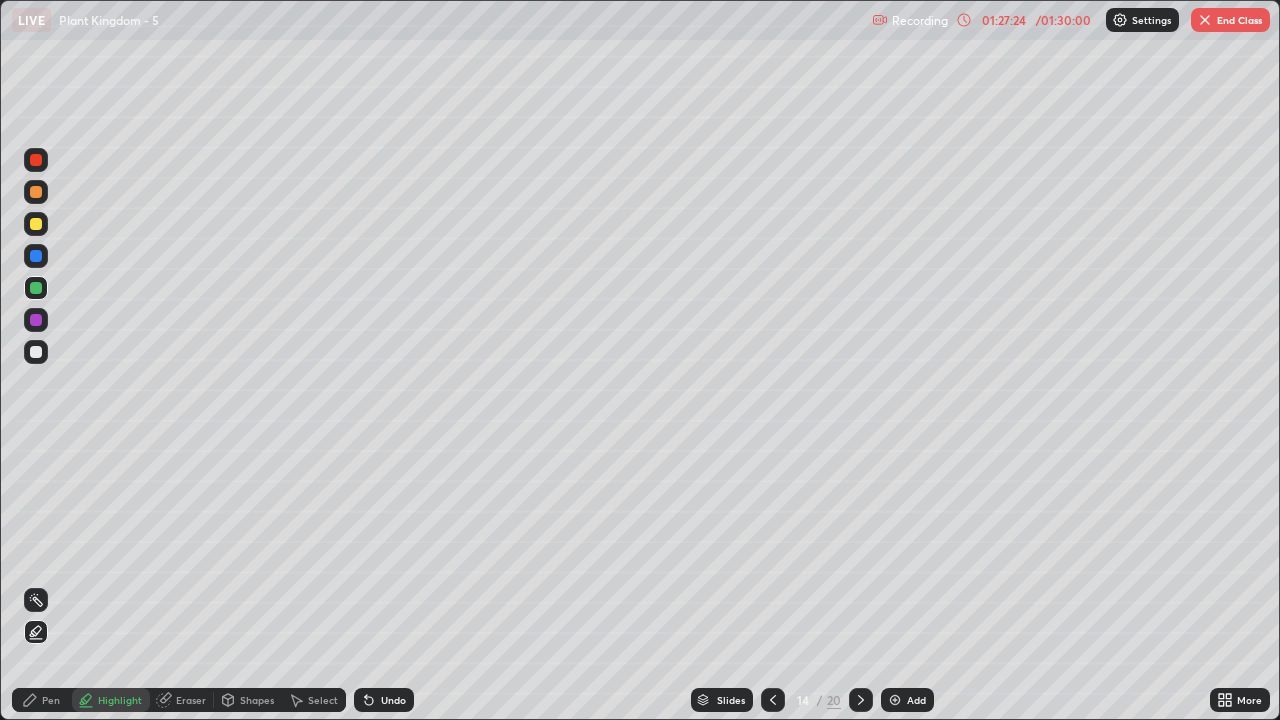 click at bounding box center [36, 192] 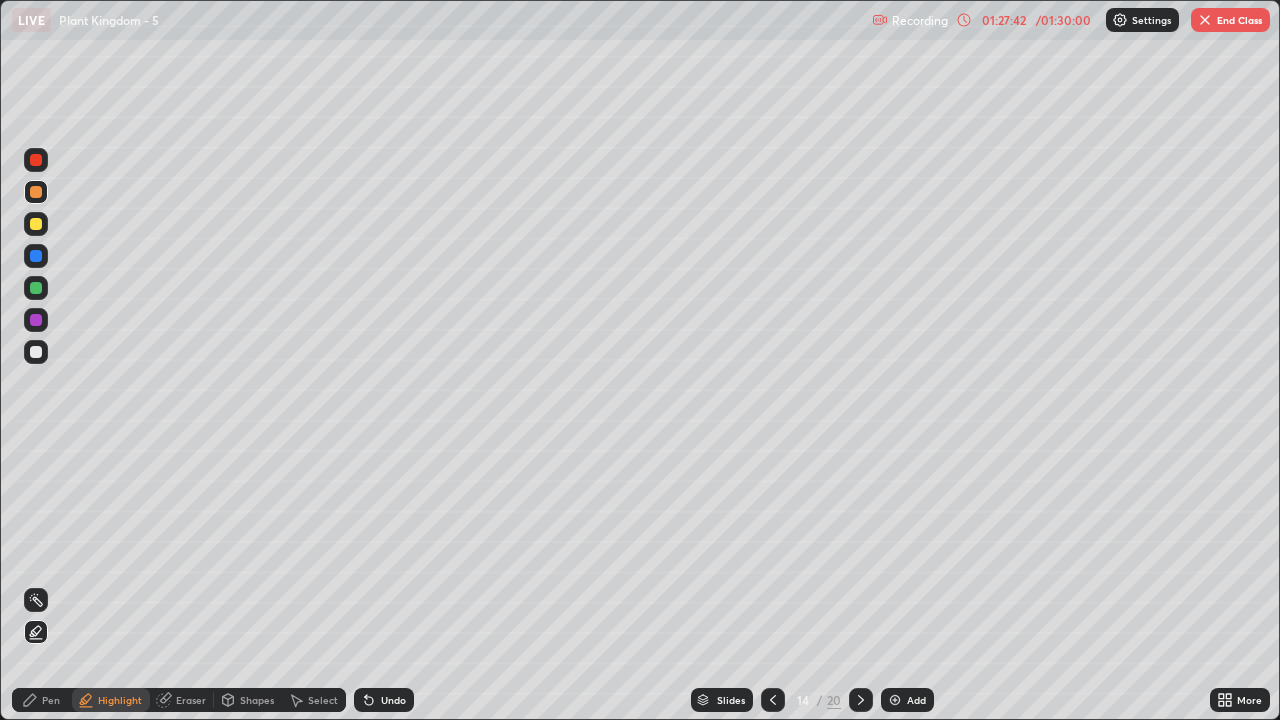 click at bounding box center [36, 288] 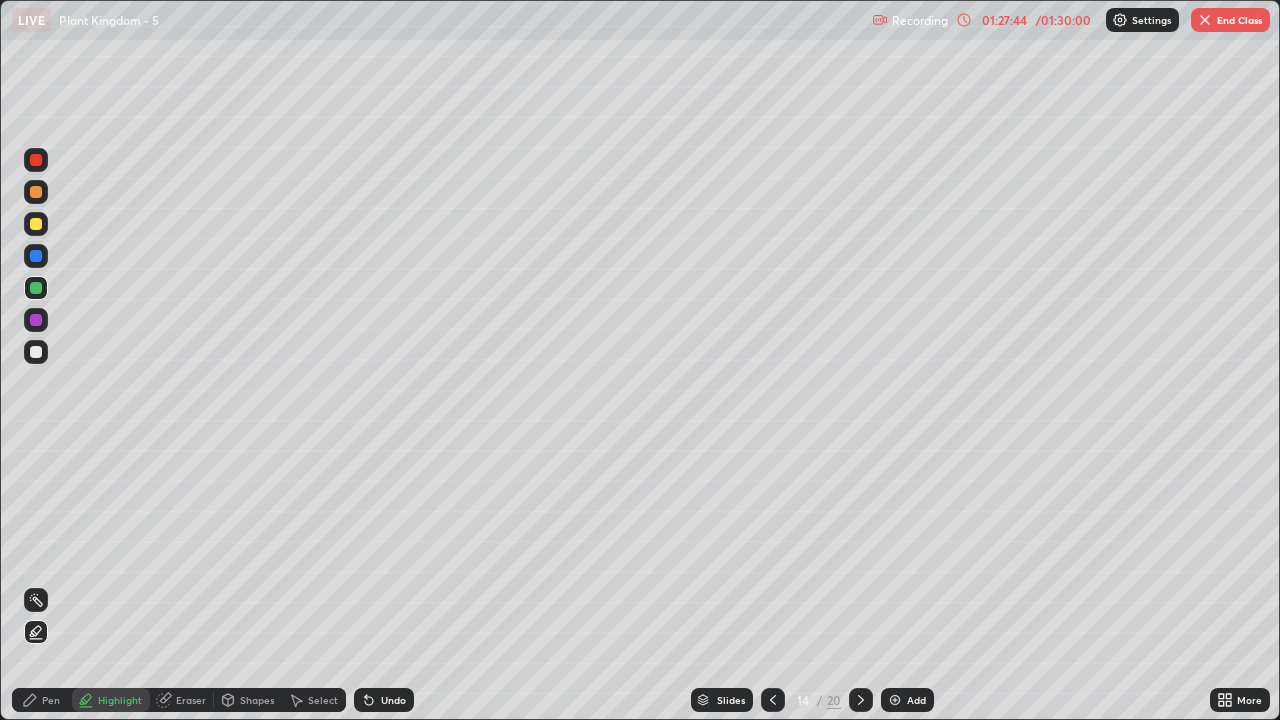 click at bounding box center (36, 352) 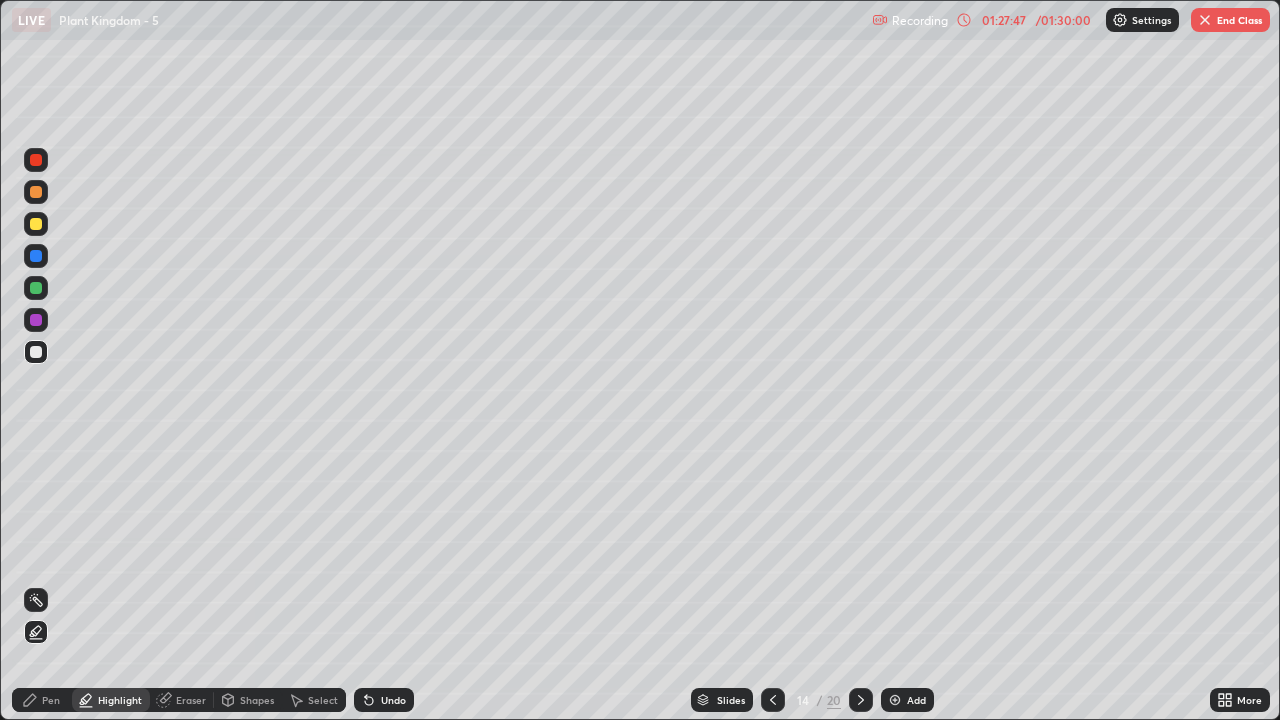 click on "Undo" at bounding box center [384, 700] 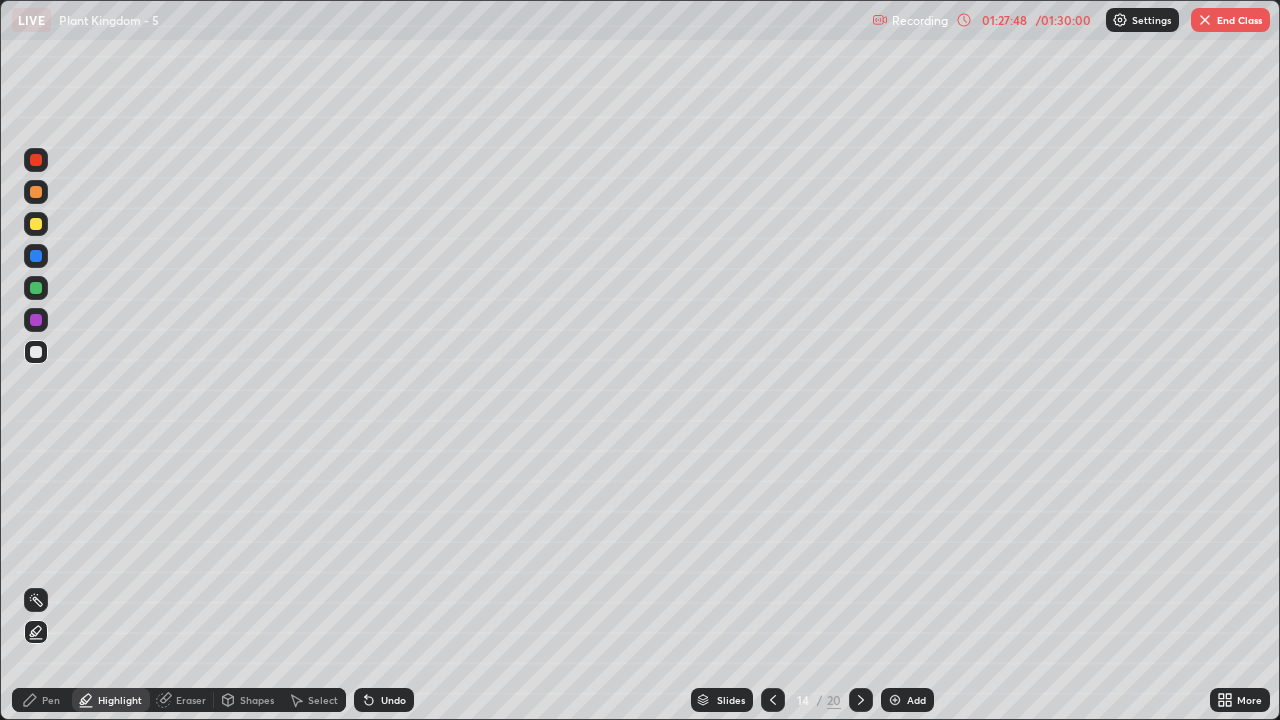 click on "Pen" at bounding box center [51, 700] 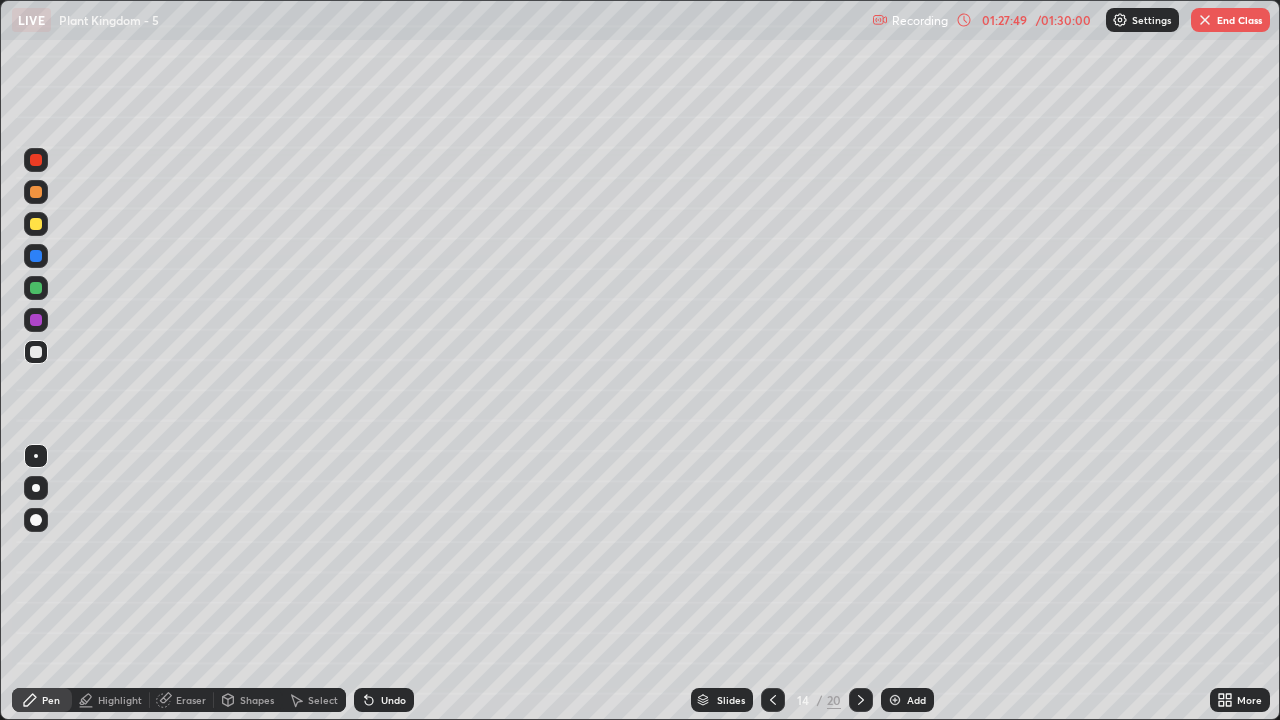 click at bounding box center [36, 456] 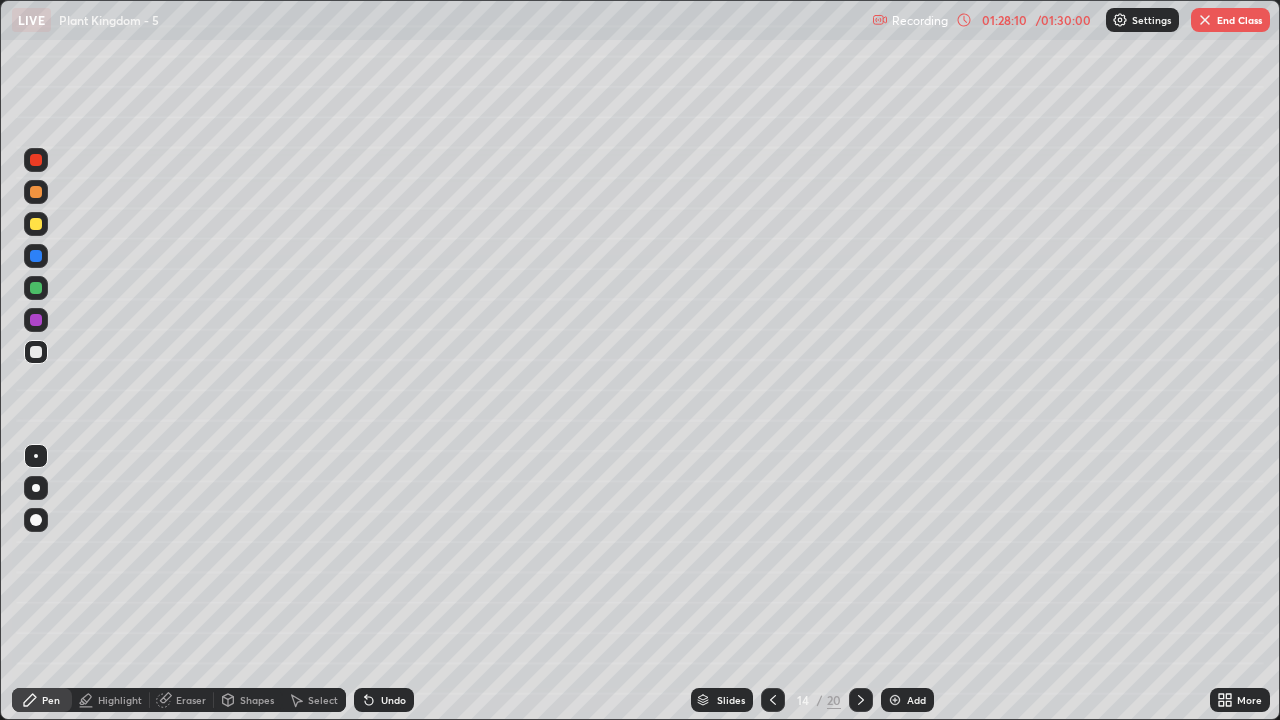 click at bounding box center (36, 288) 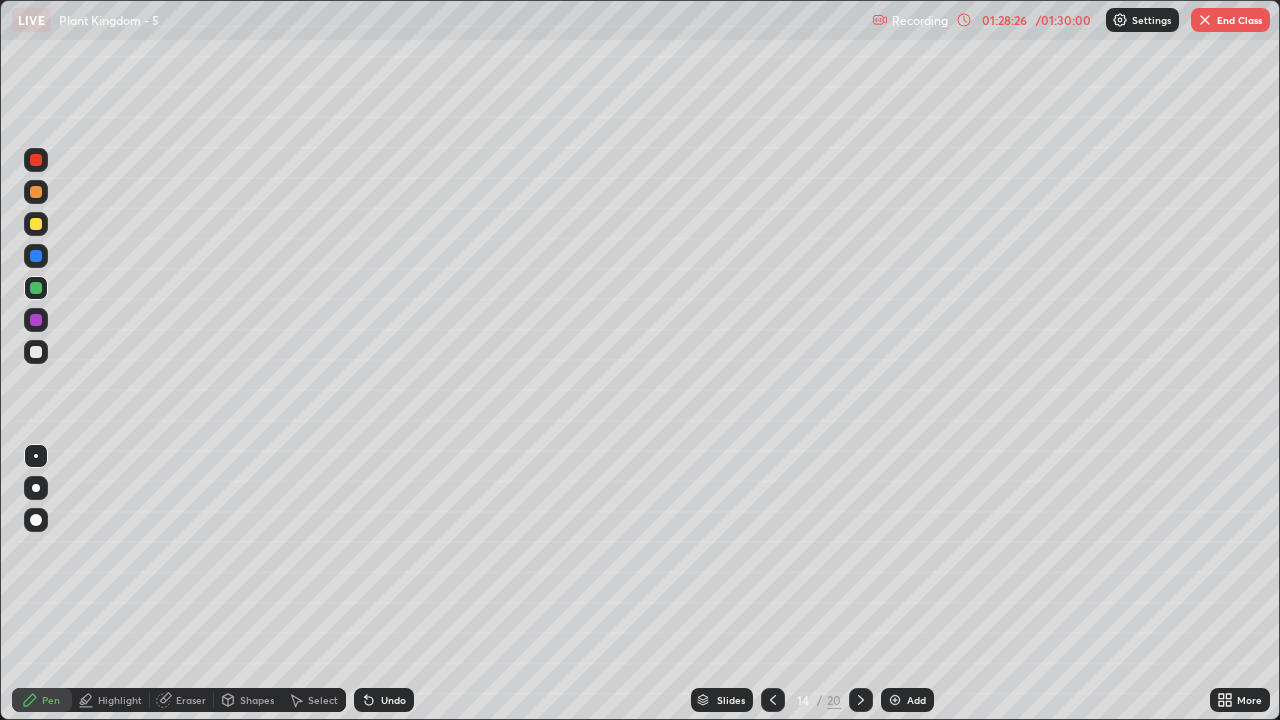 click on "Highlight" at bounding box center (120, 700) 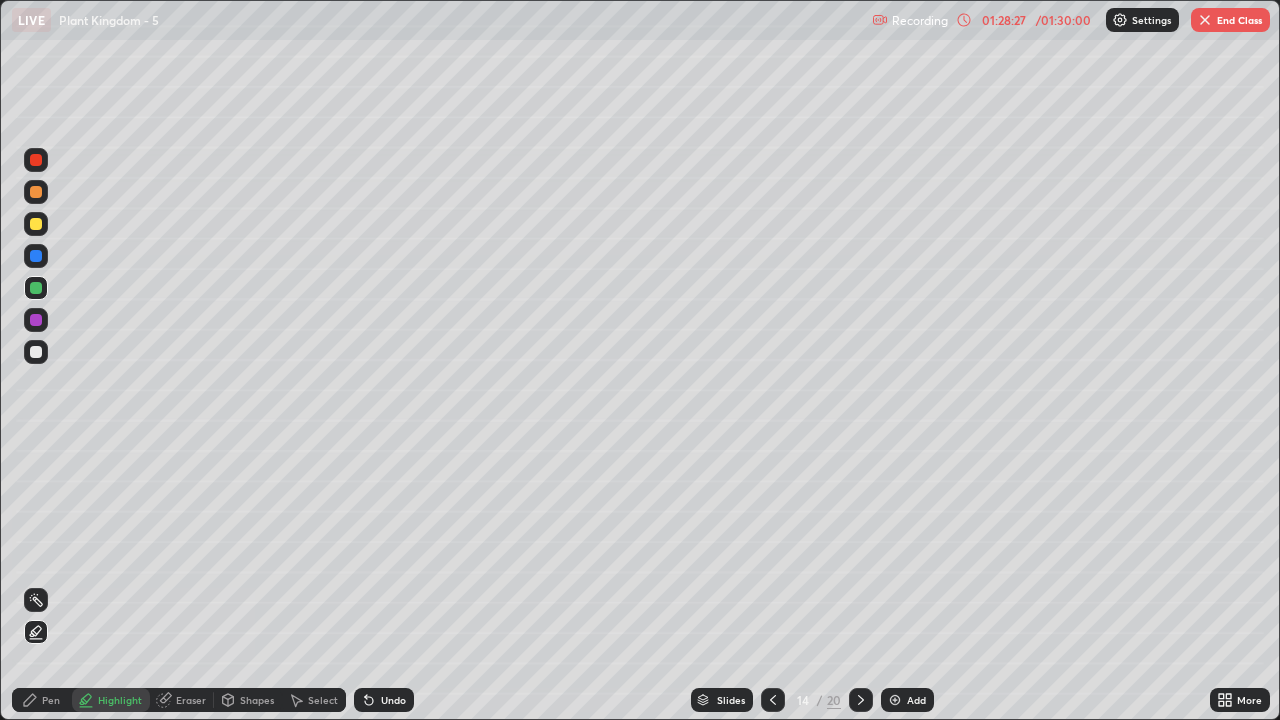 click 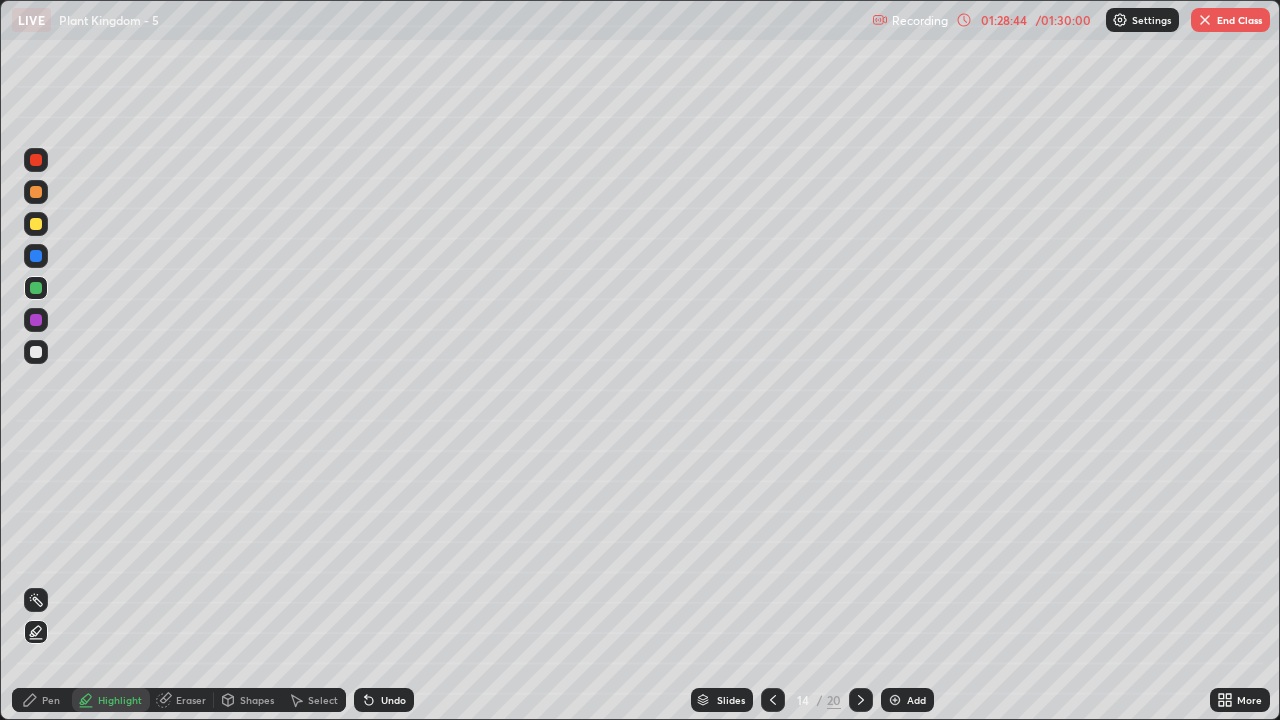 click at bounding box center (36, 352) 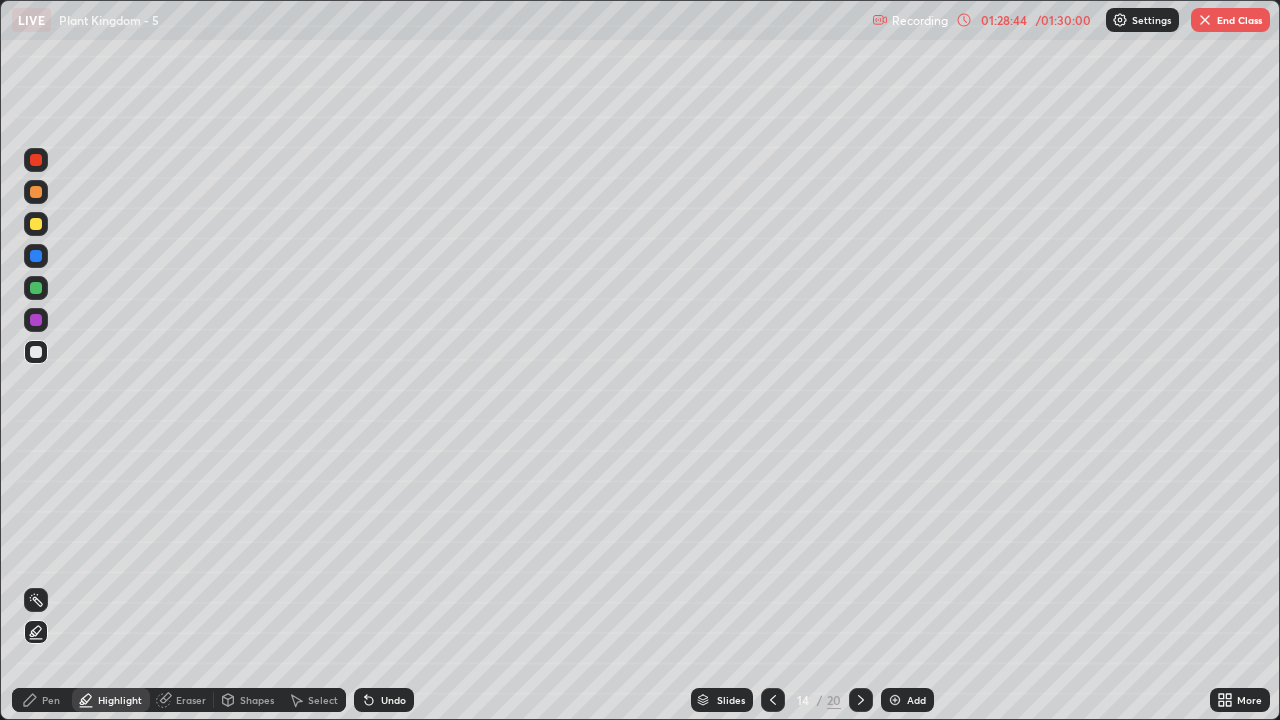 click on "Pen" at bounding box center (42, 700) 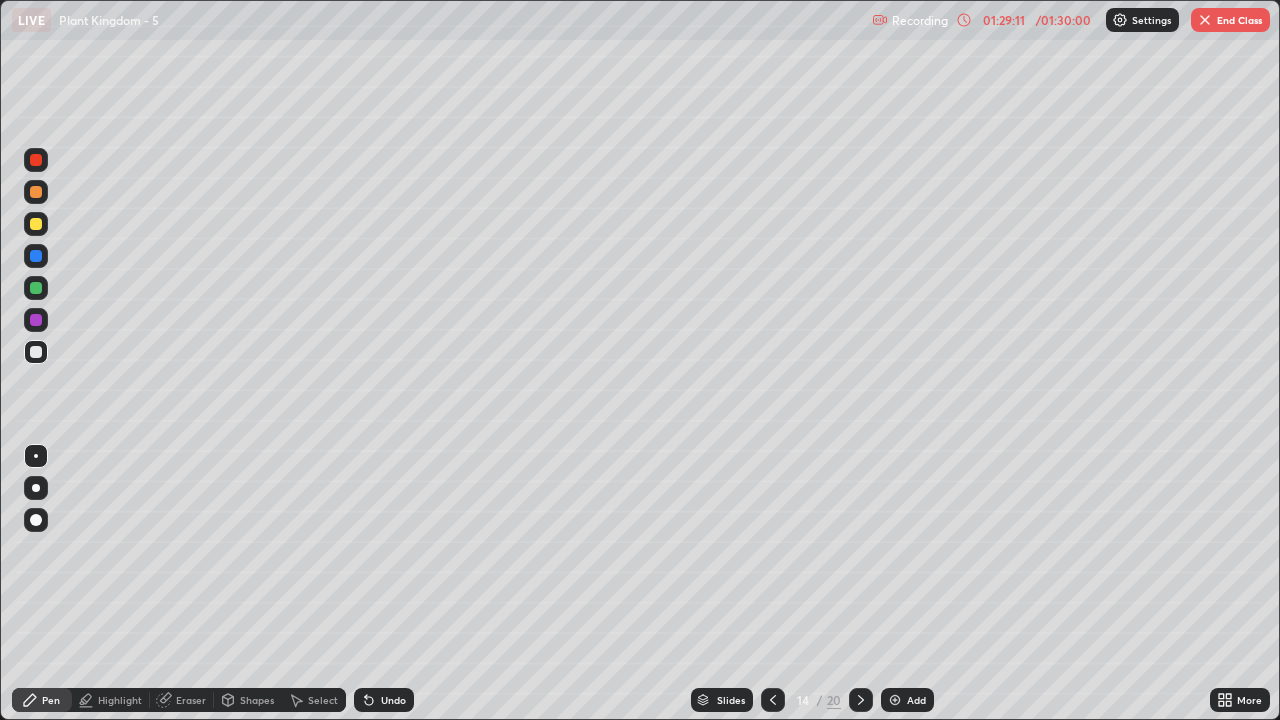click at bounding box center [36, 288] 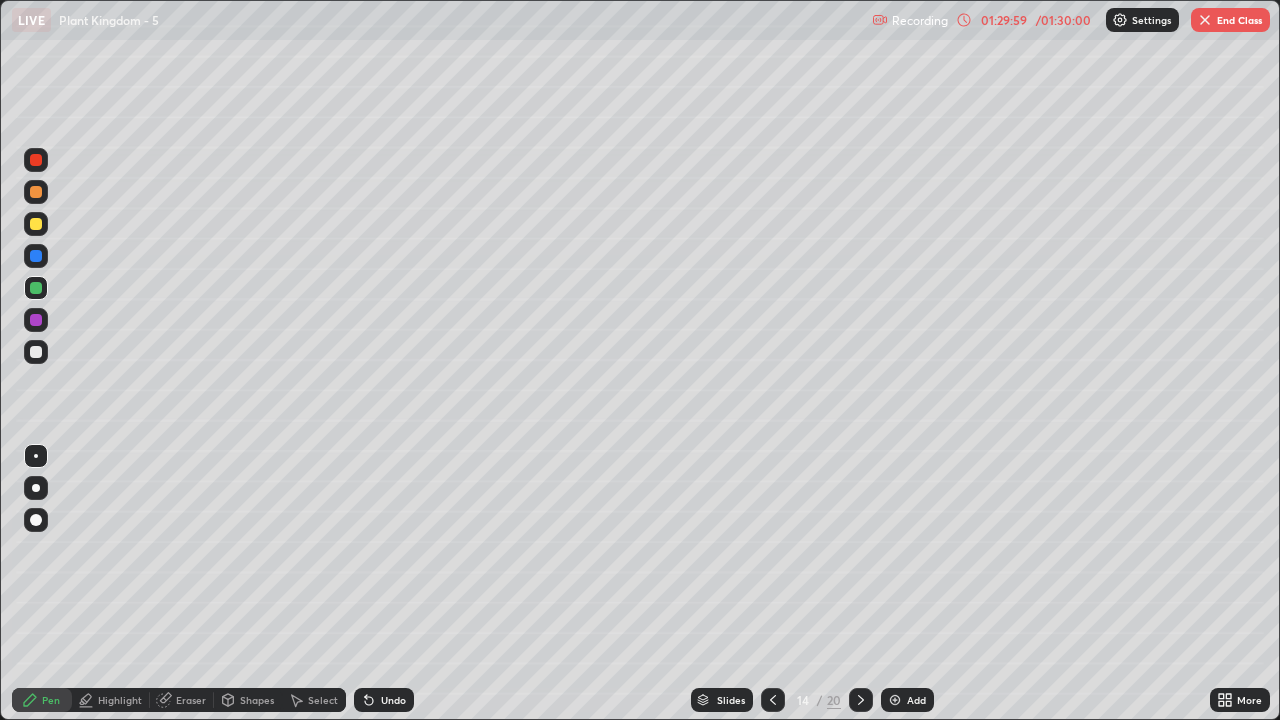 click at bounding box center (36, 352) 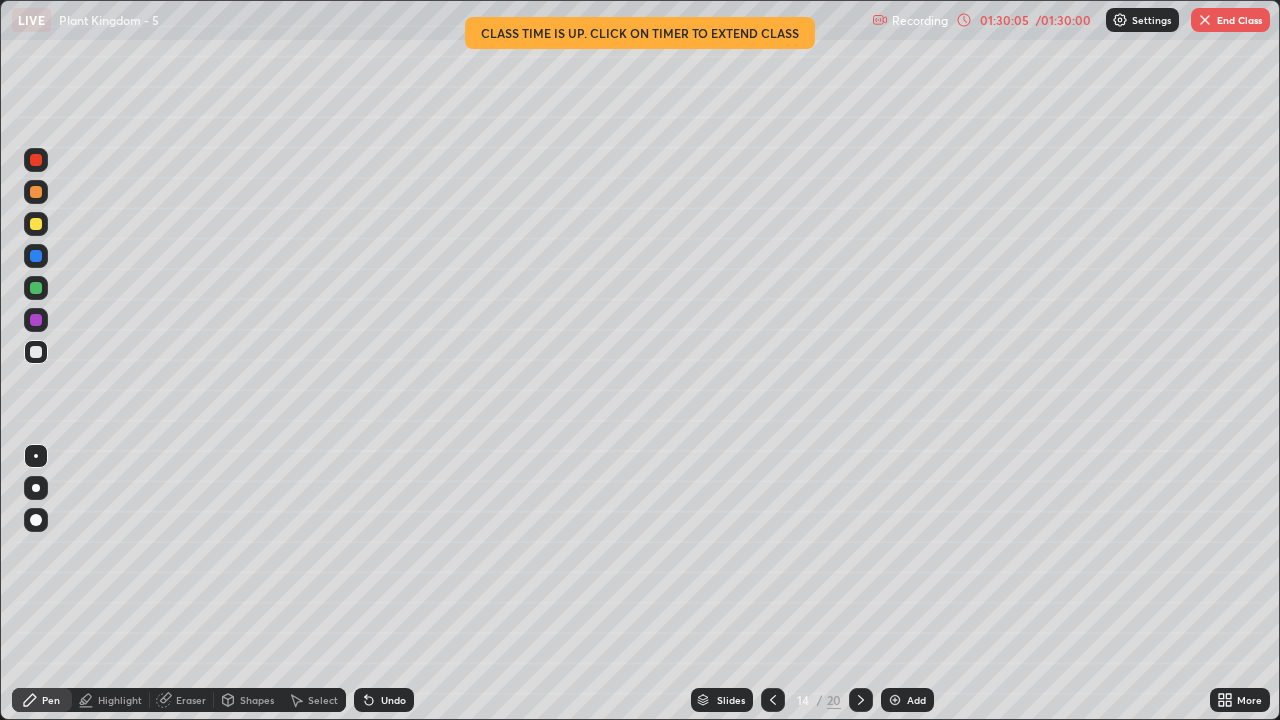 click at bounding box center [36, 352] 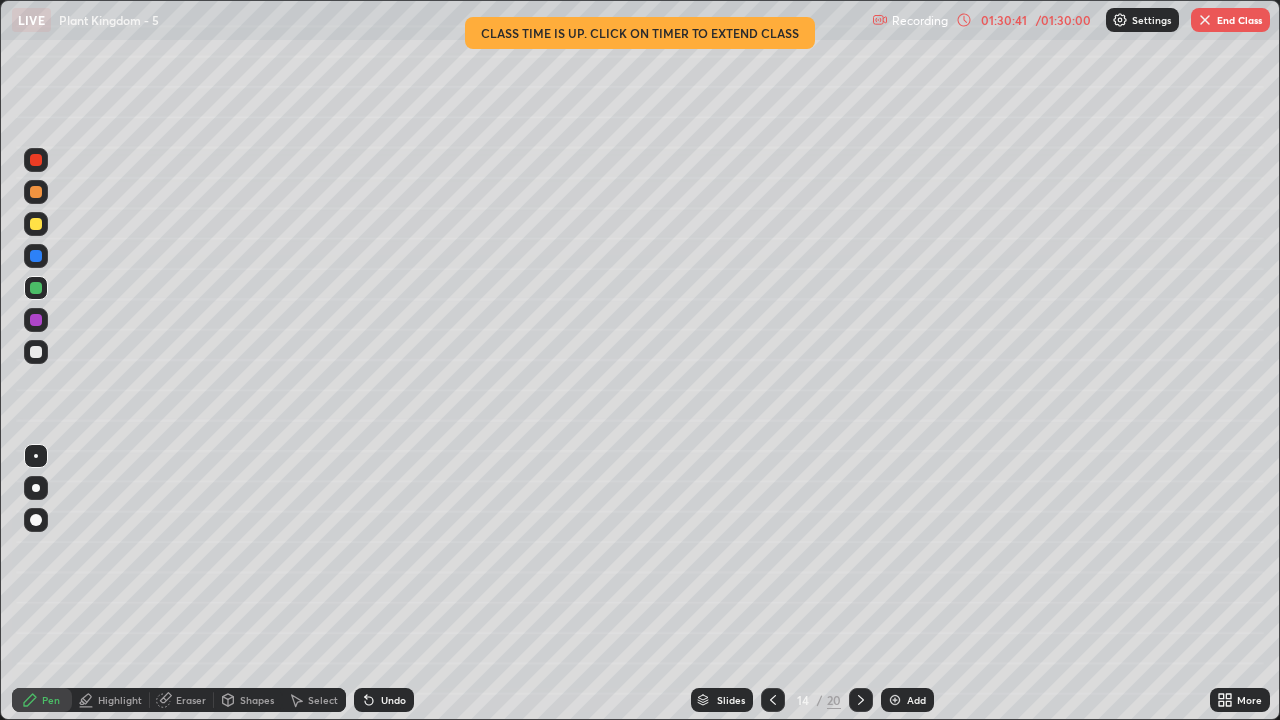 click at bounding box center (36, 352) 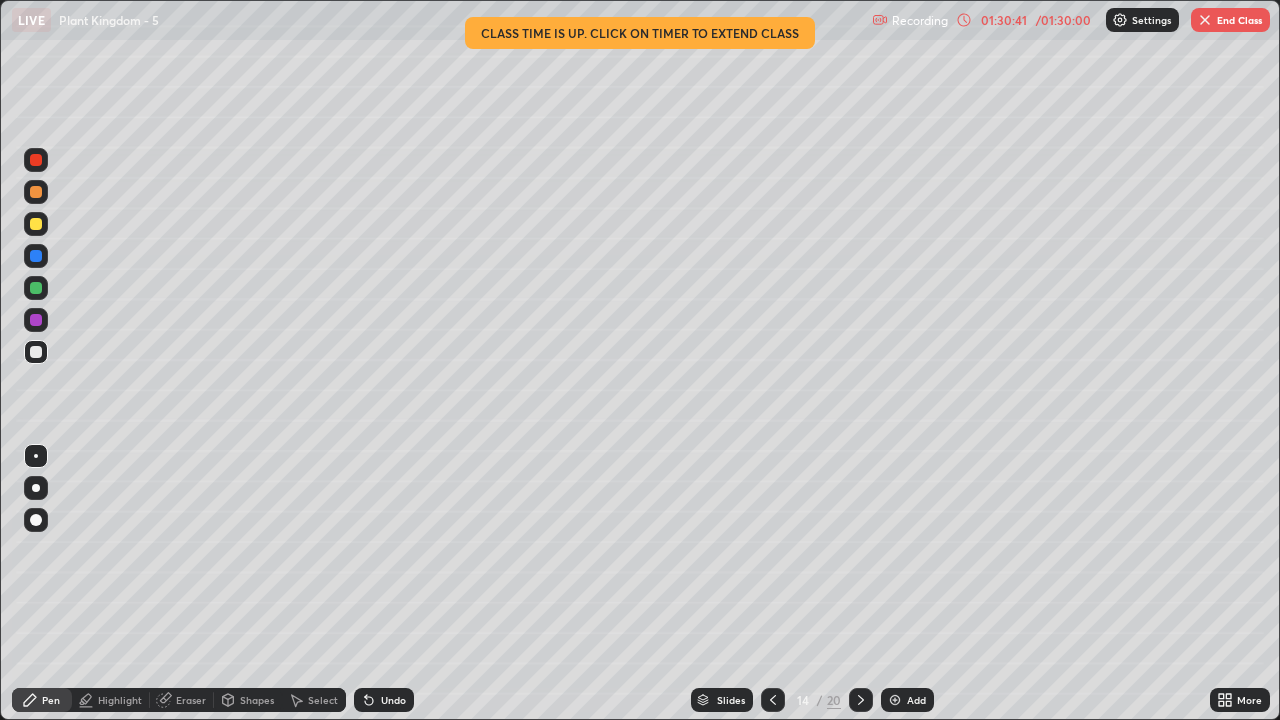 click at bounding box center [36, 456] 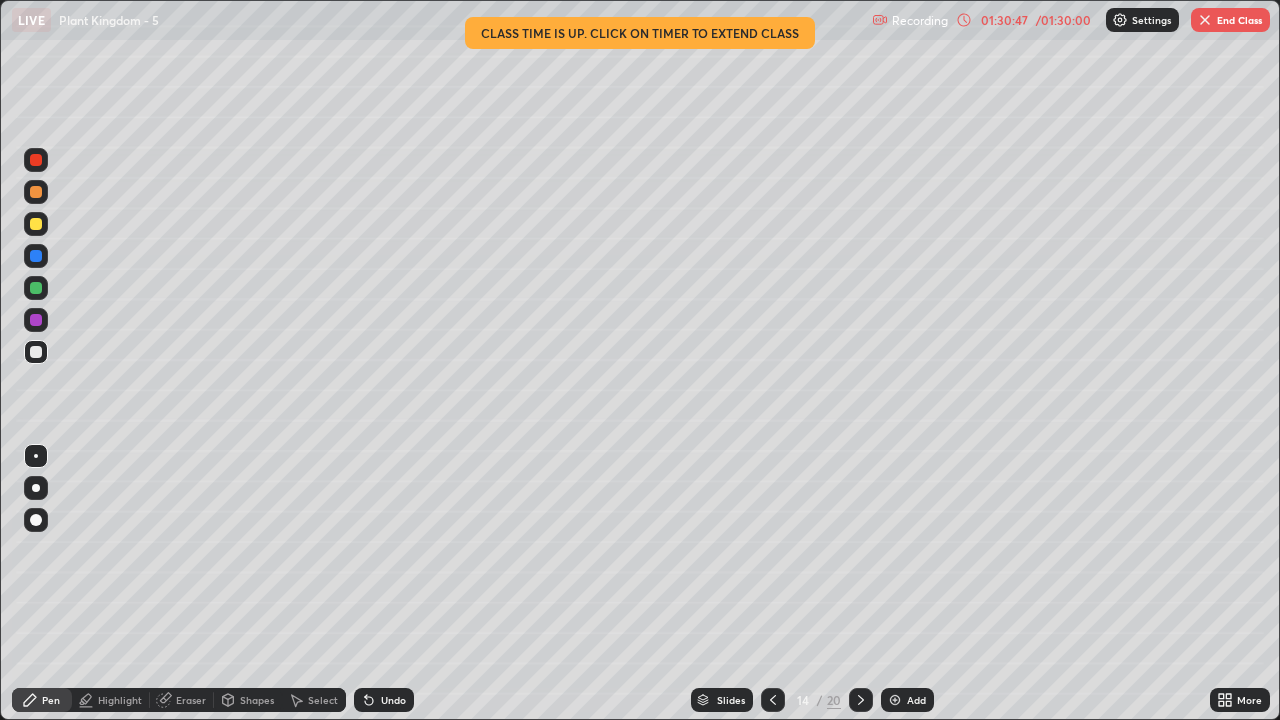 click at bounding box center (36, 288) 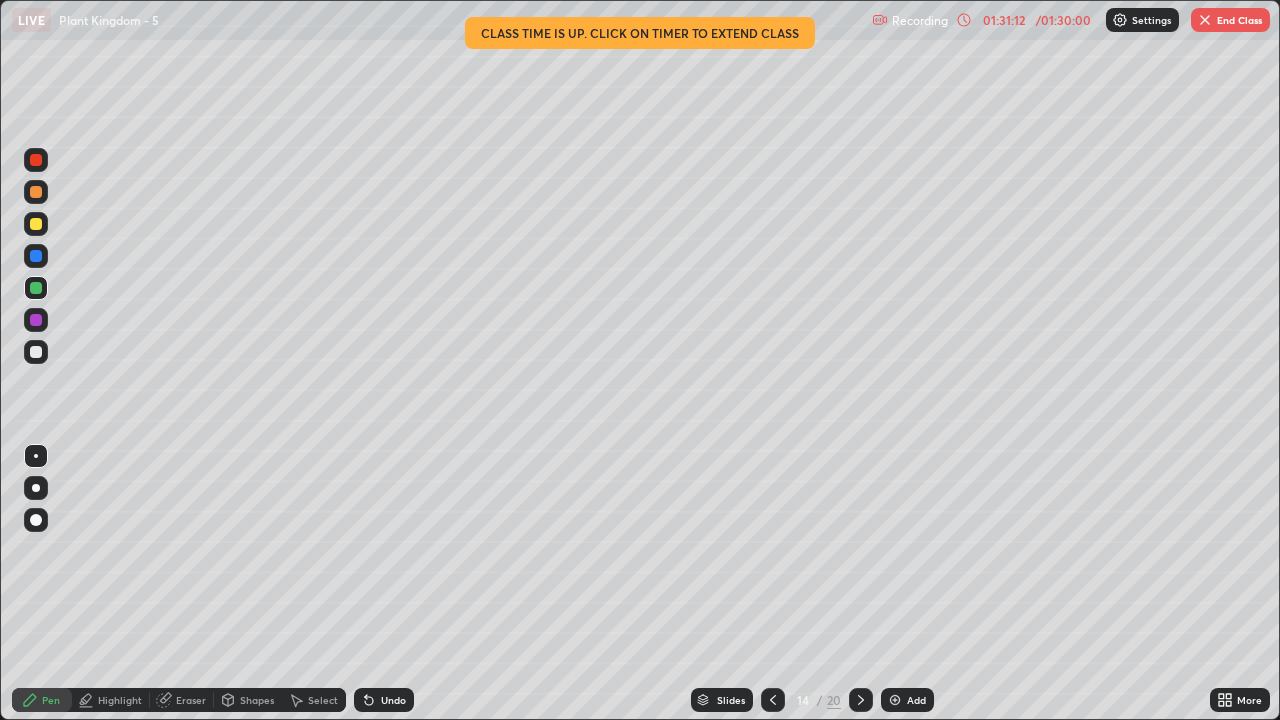 click on "Highlight" at bounding box center [120, 700] 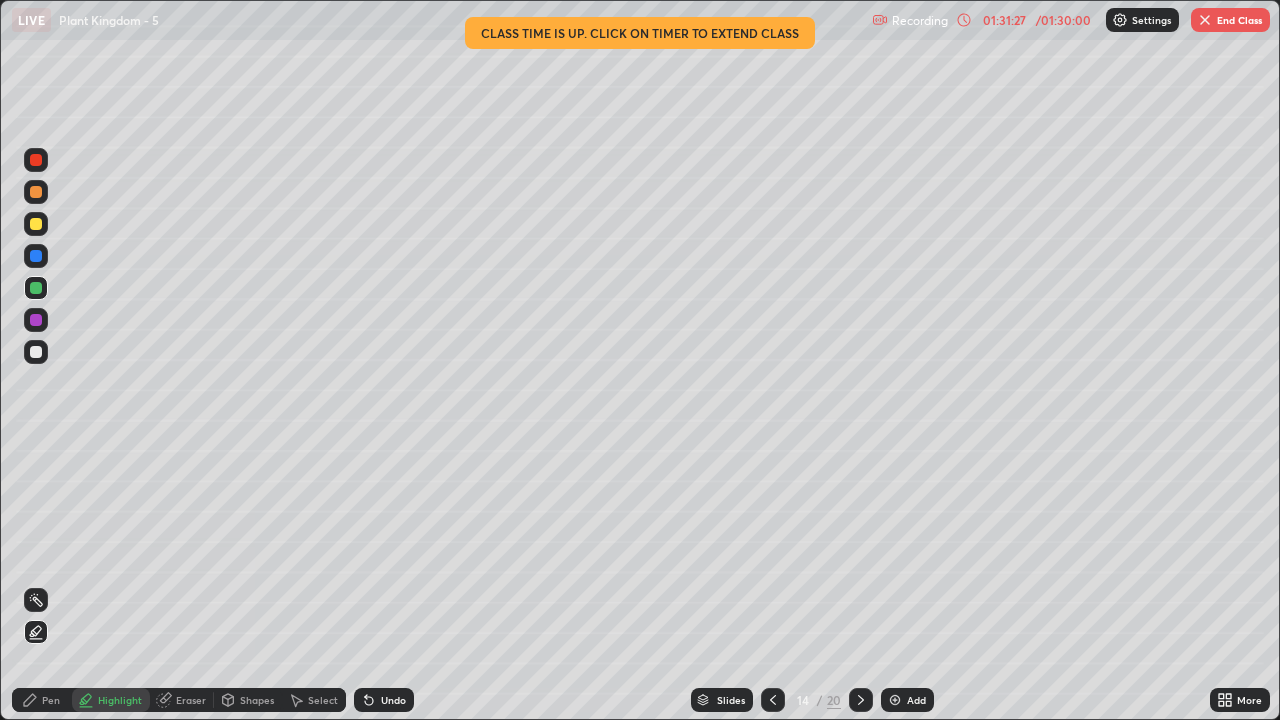 click at bounding box center (36, 352) 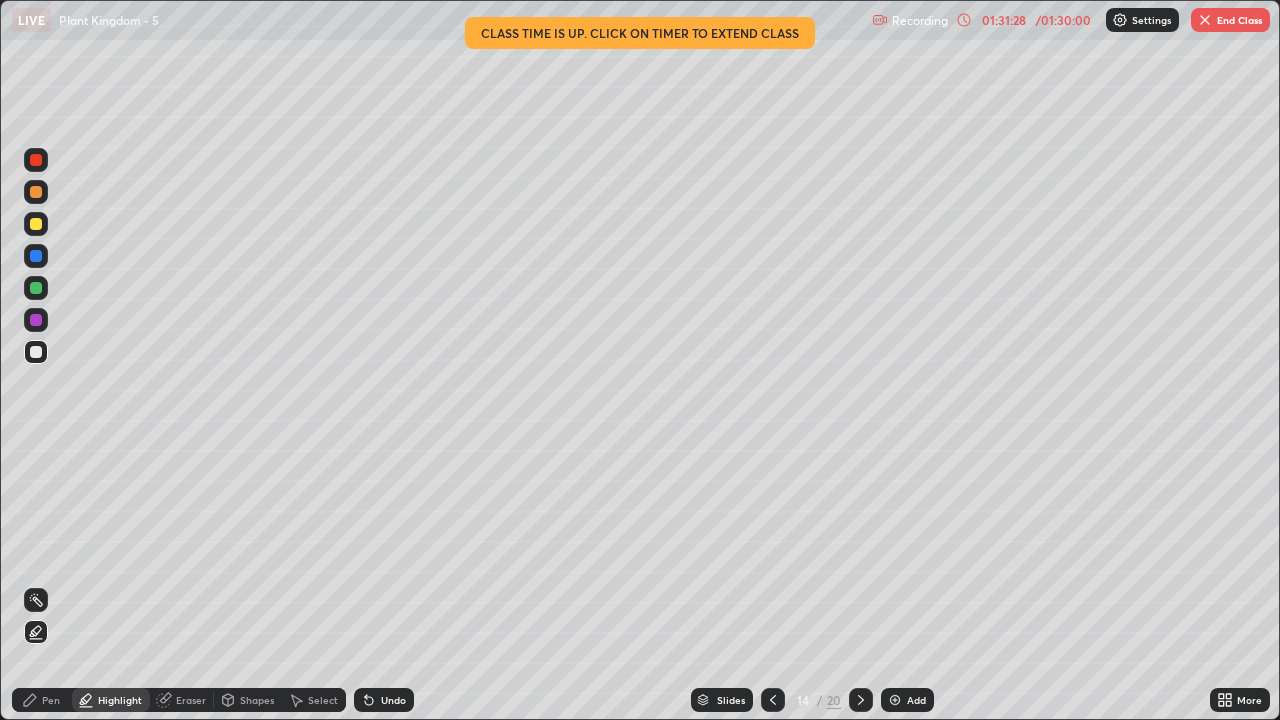 click on "Pen" at bounding box center (42, 700) 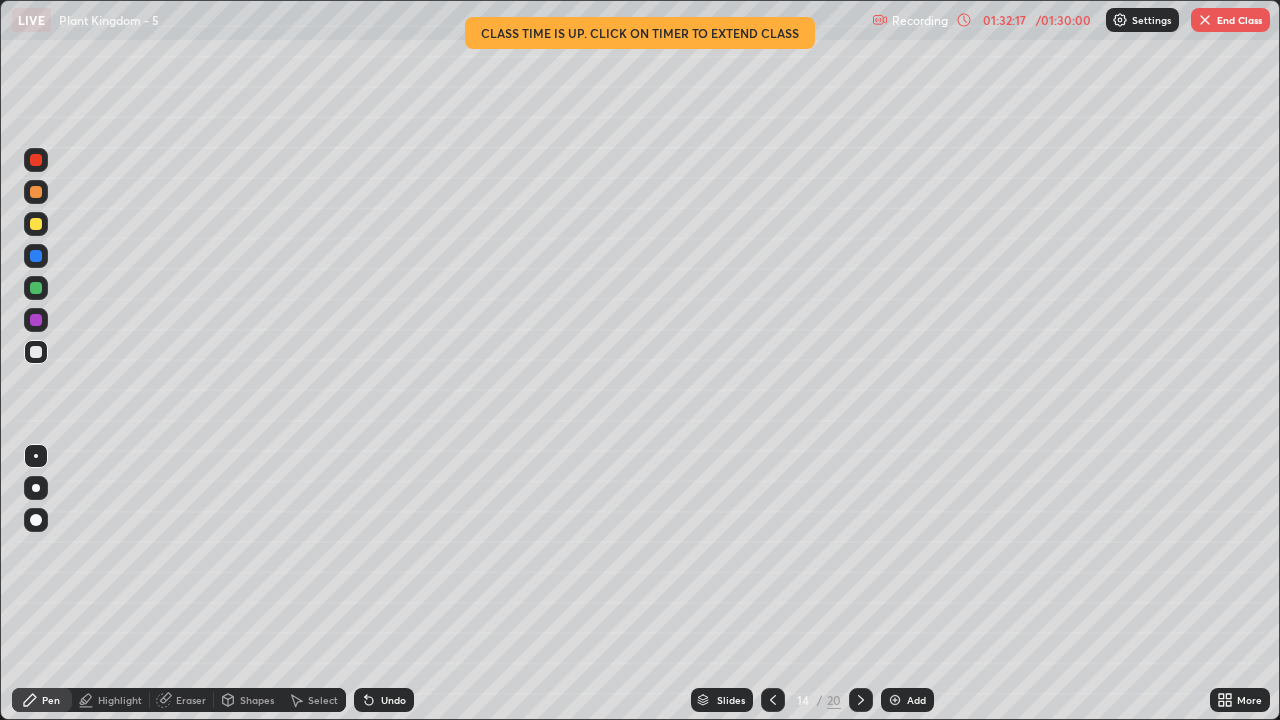 click 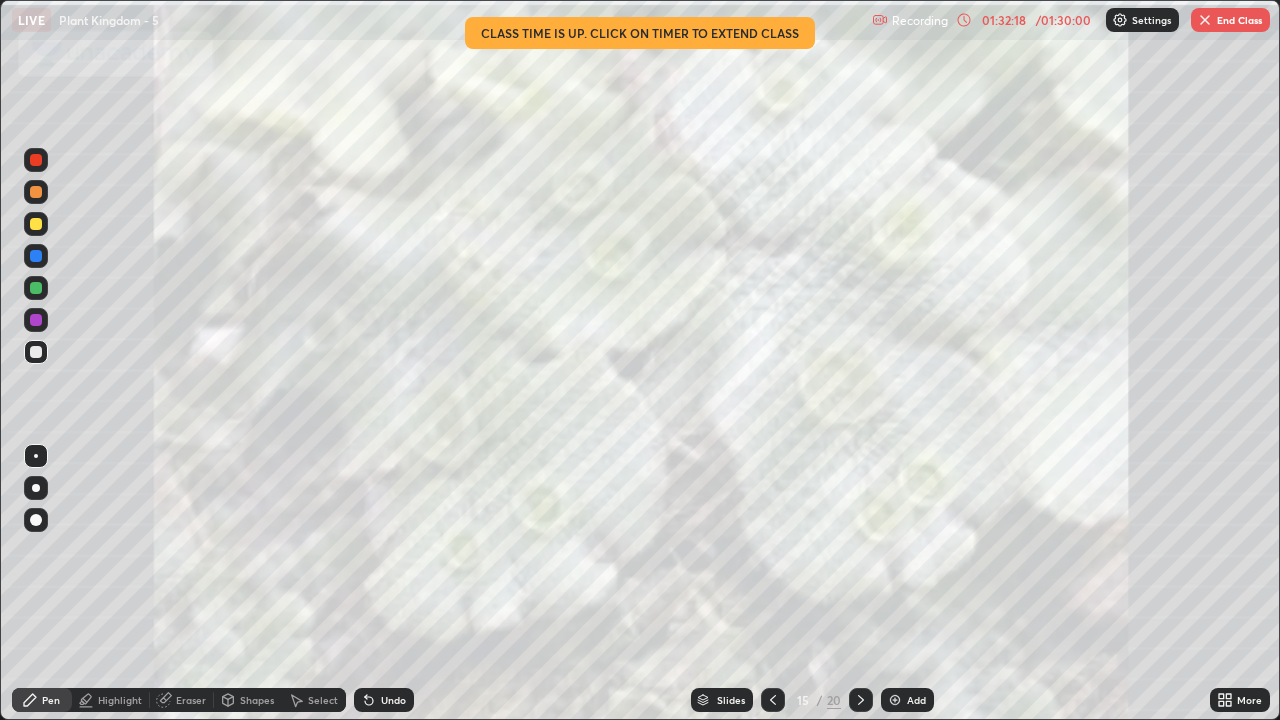 click 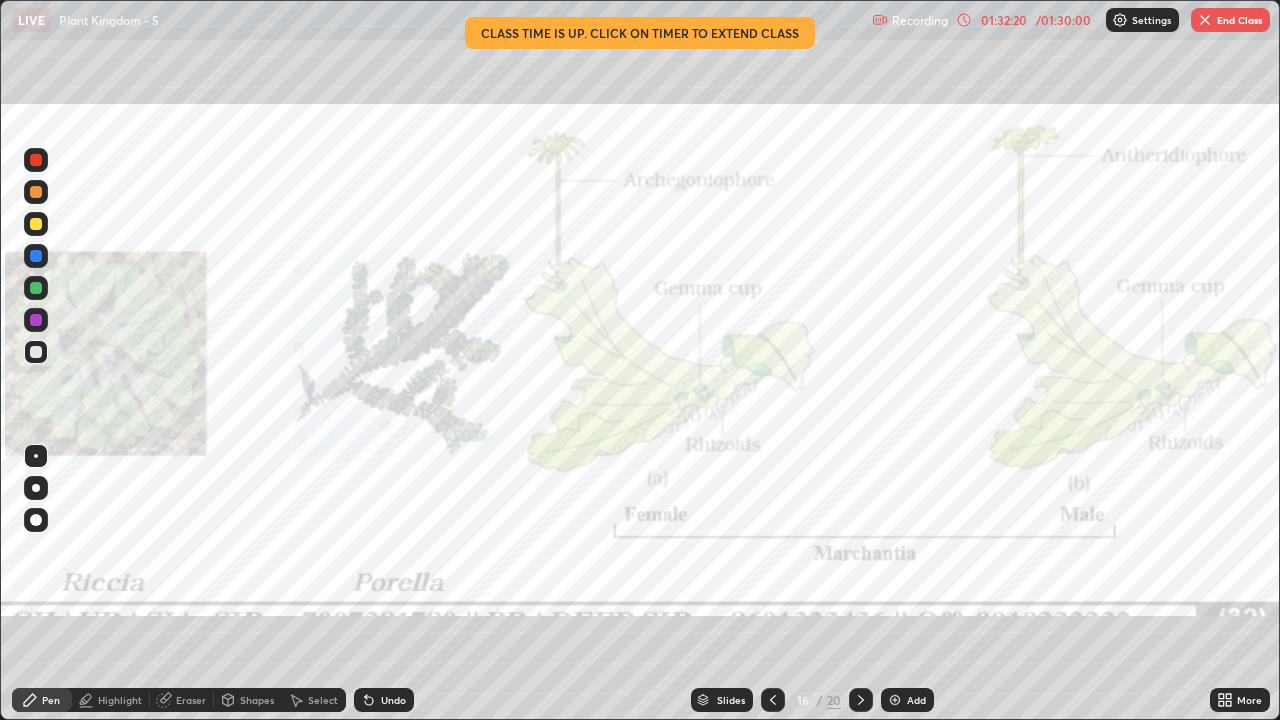click 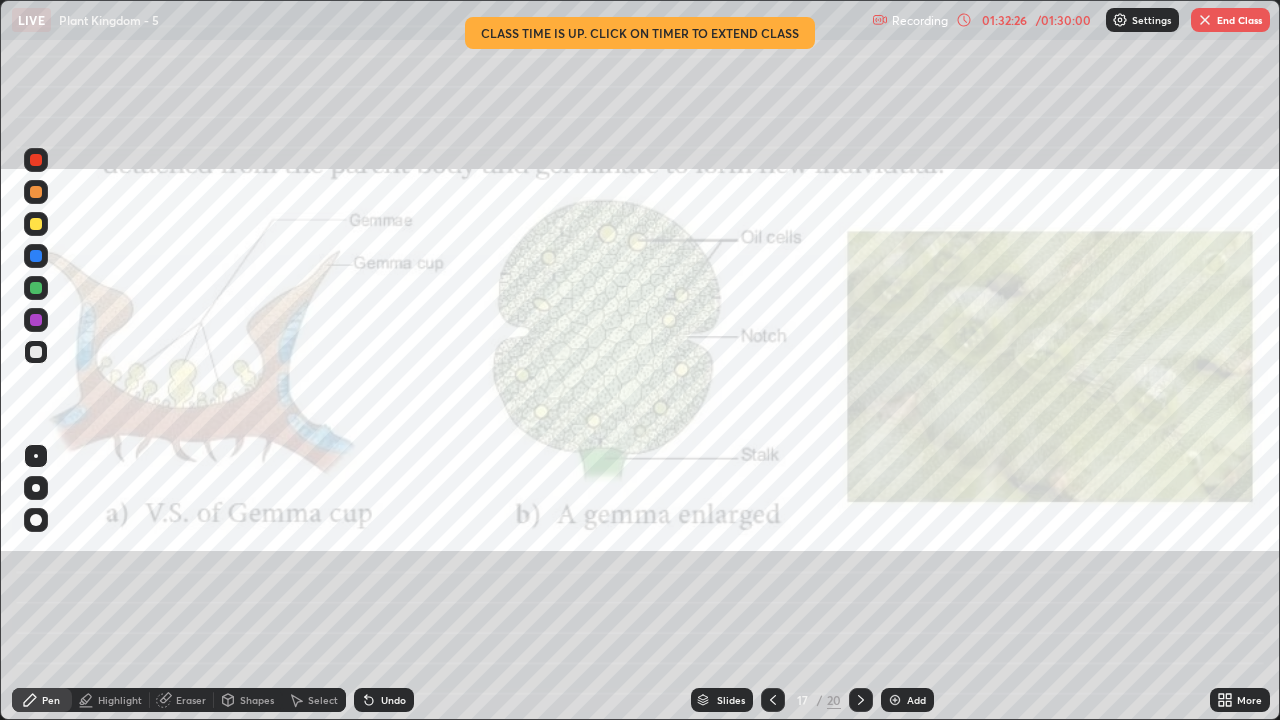 click at bounding box center [773, 700] 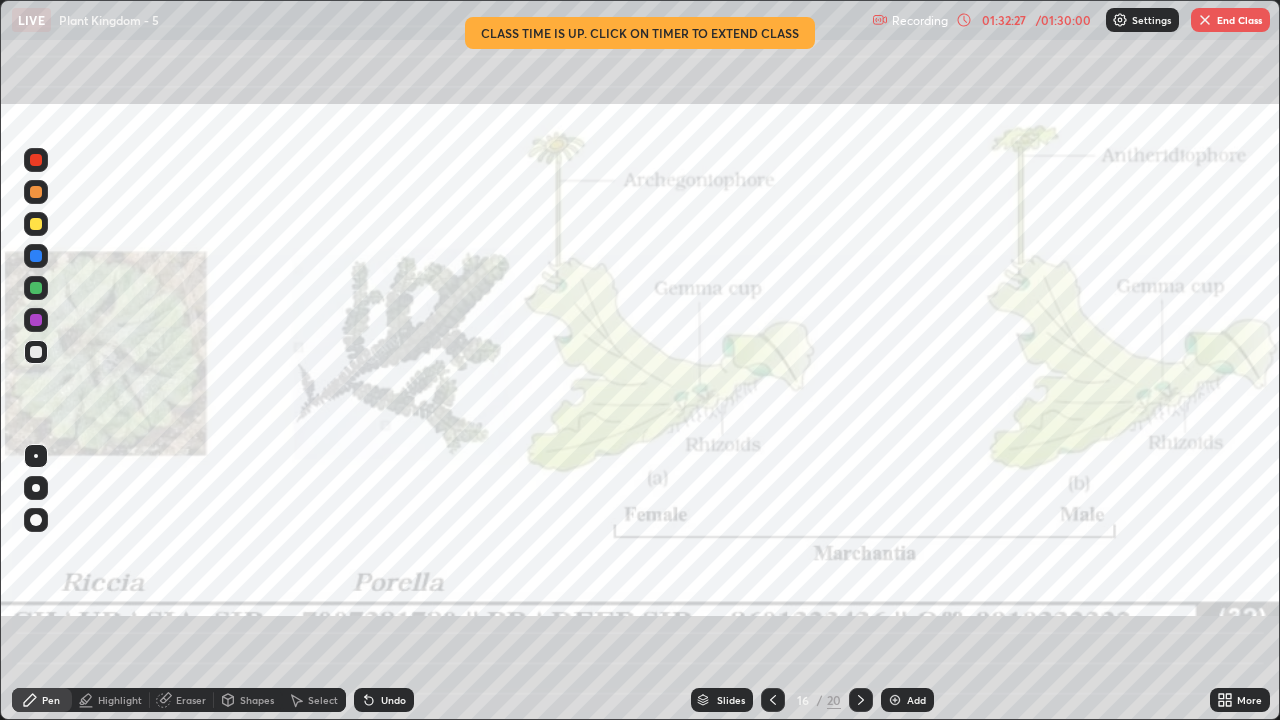 click 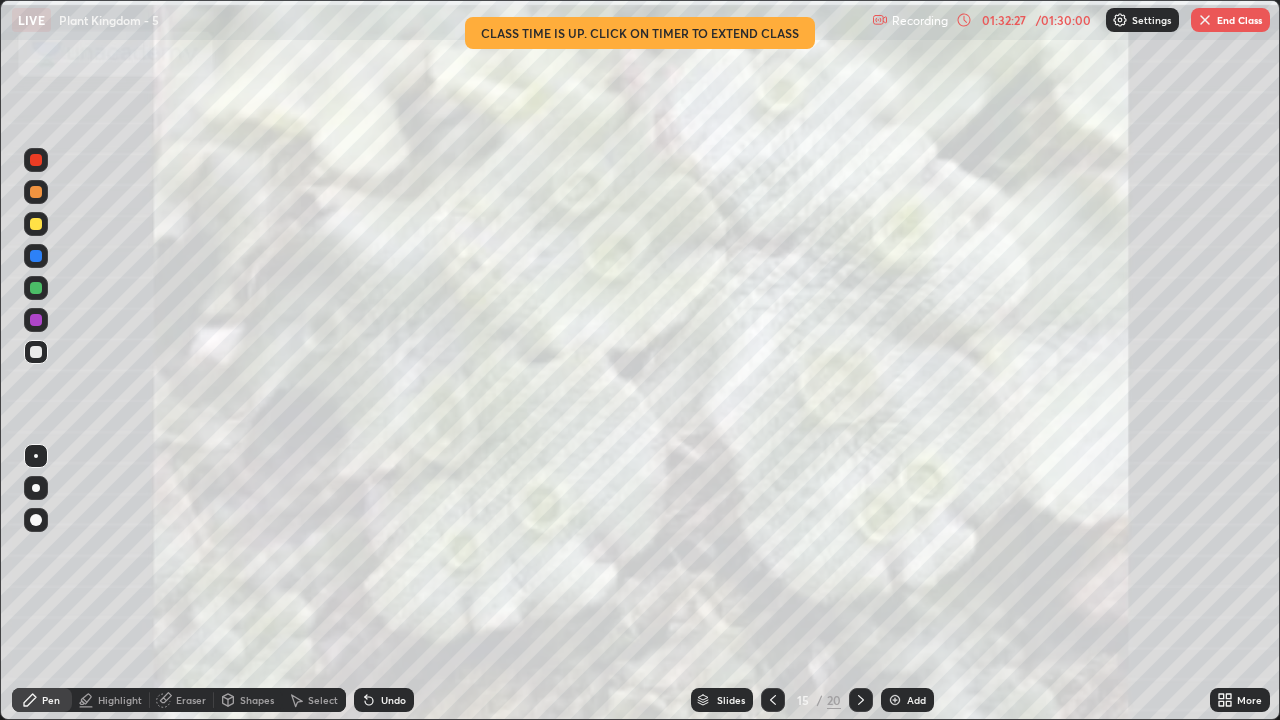 click at bounding box center [773, 700] 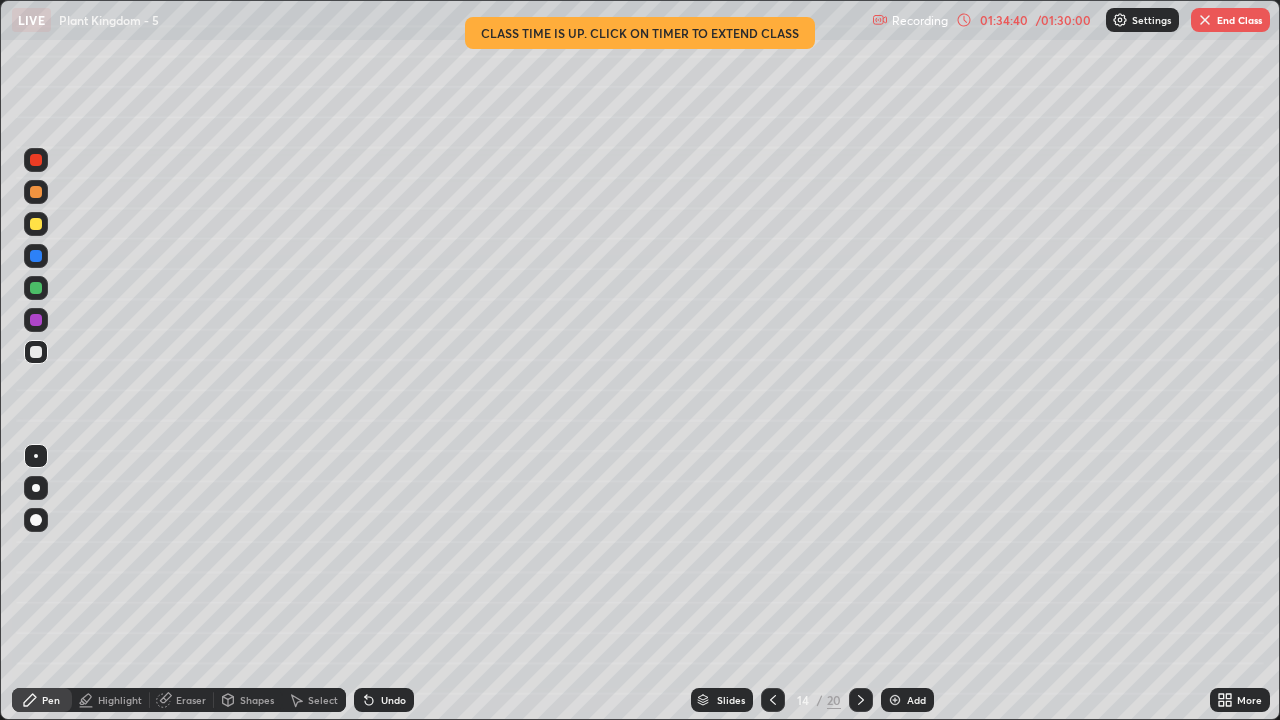 click on "End Class" at bounding box center [1230, 20] 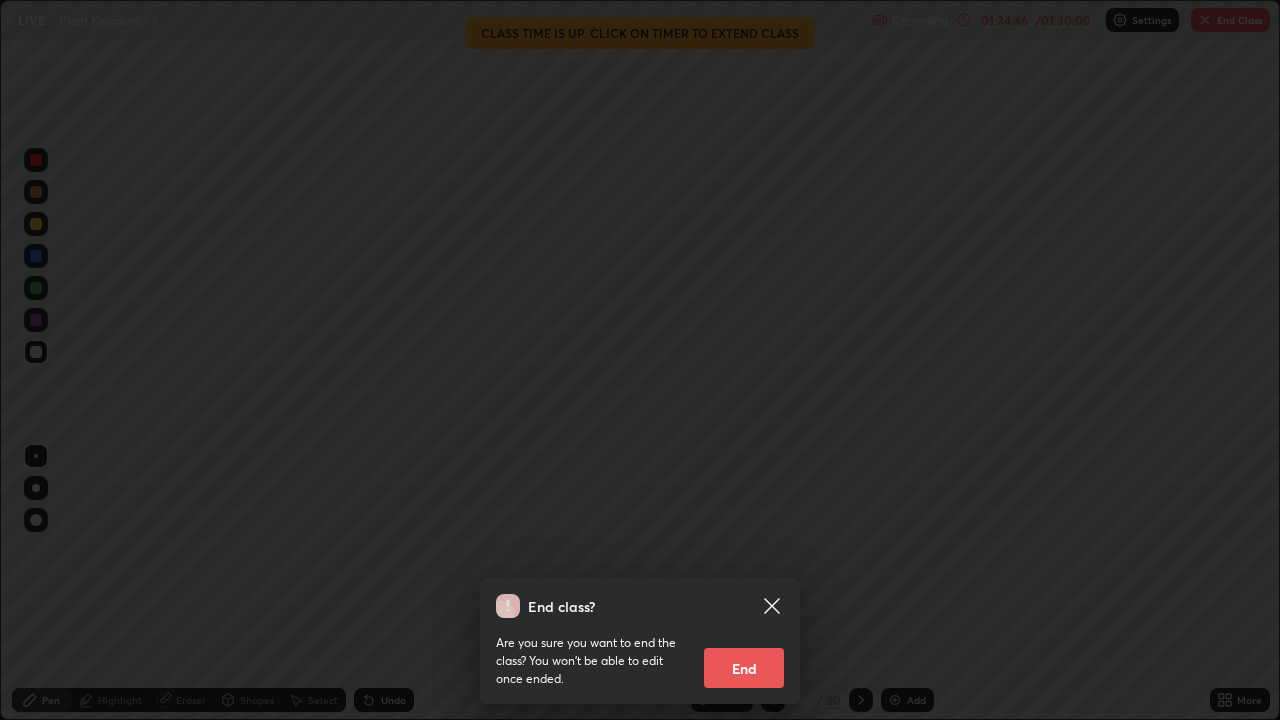 click on "End" at bounding box center [744, 668] 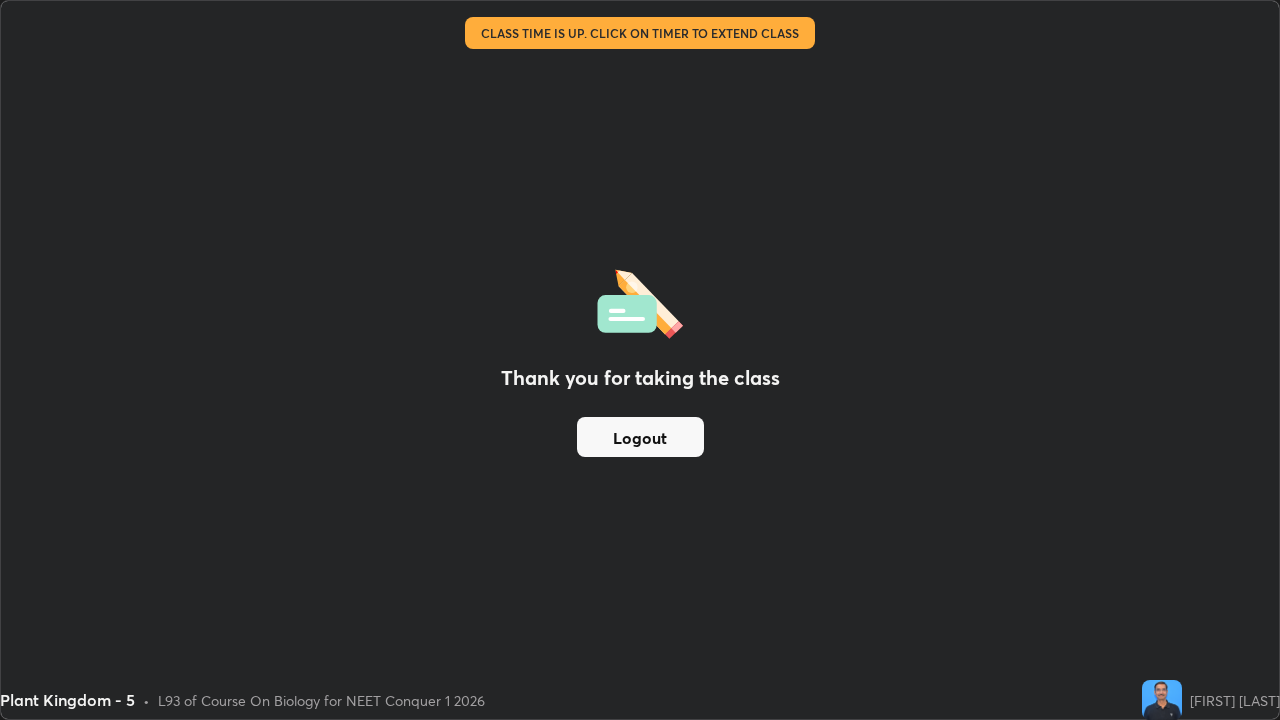 click on "Logout" at bounding box center (640, 437) 